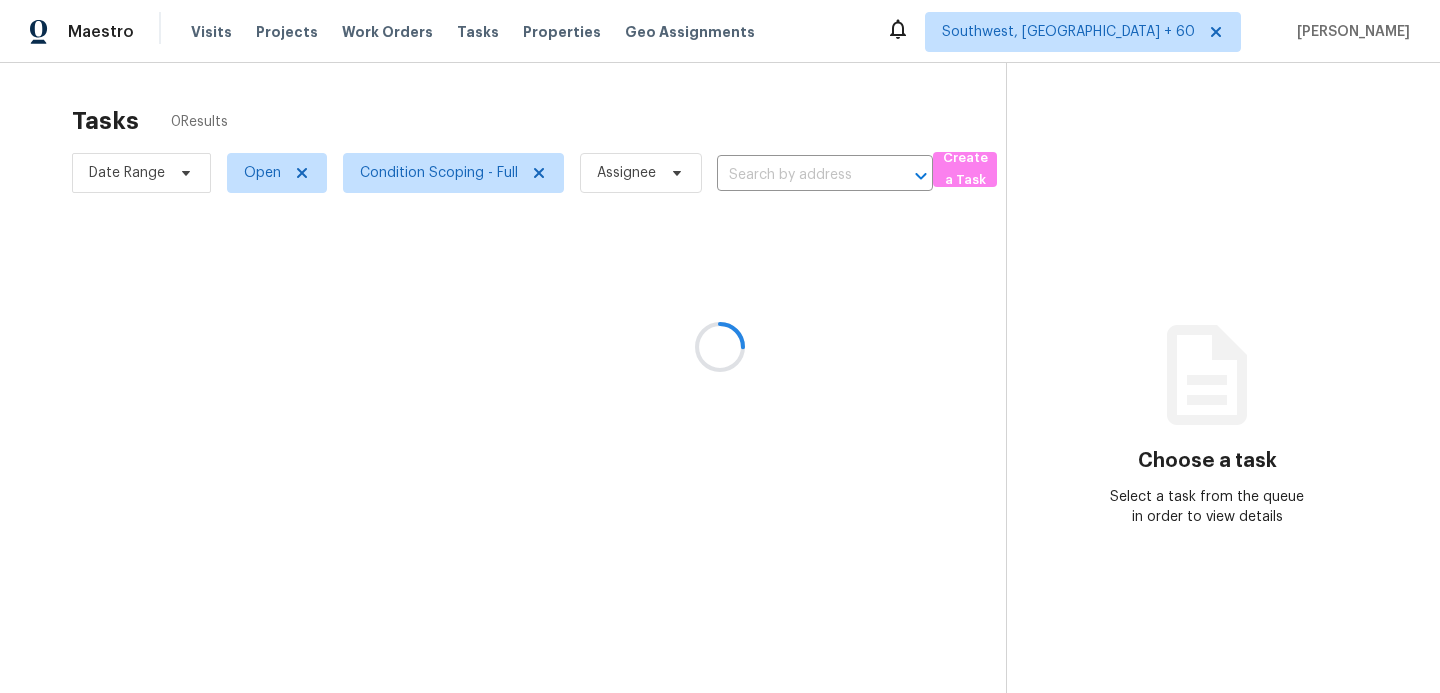 scroll, scrollTop: 0, scrollLeft: 0, axis: both 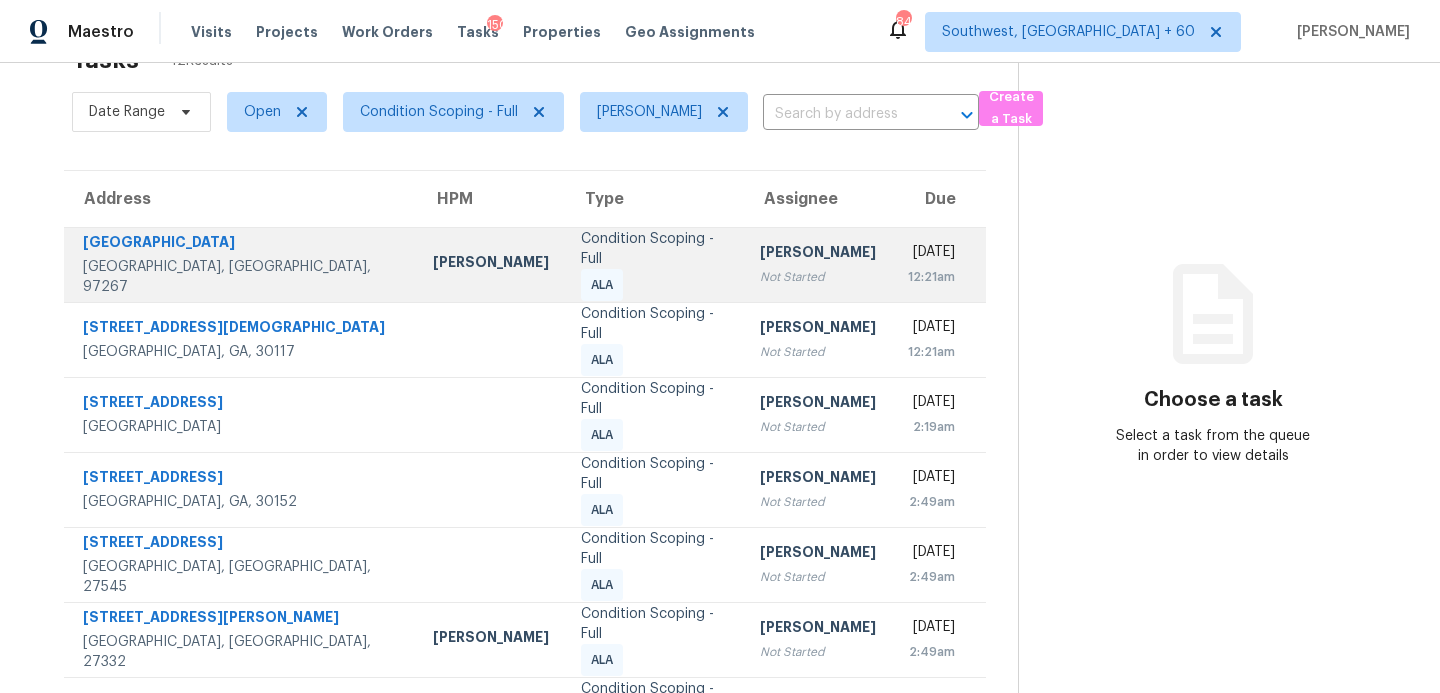 click on "Not Started" at bounding box center (818, 277) 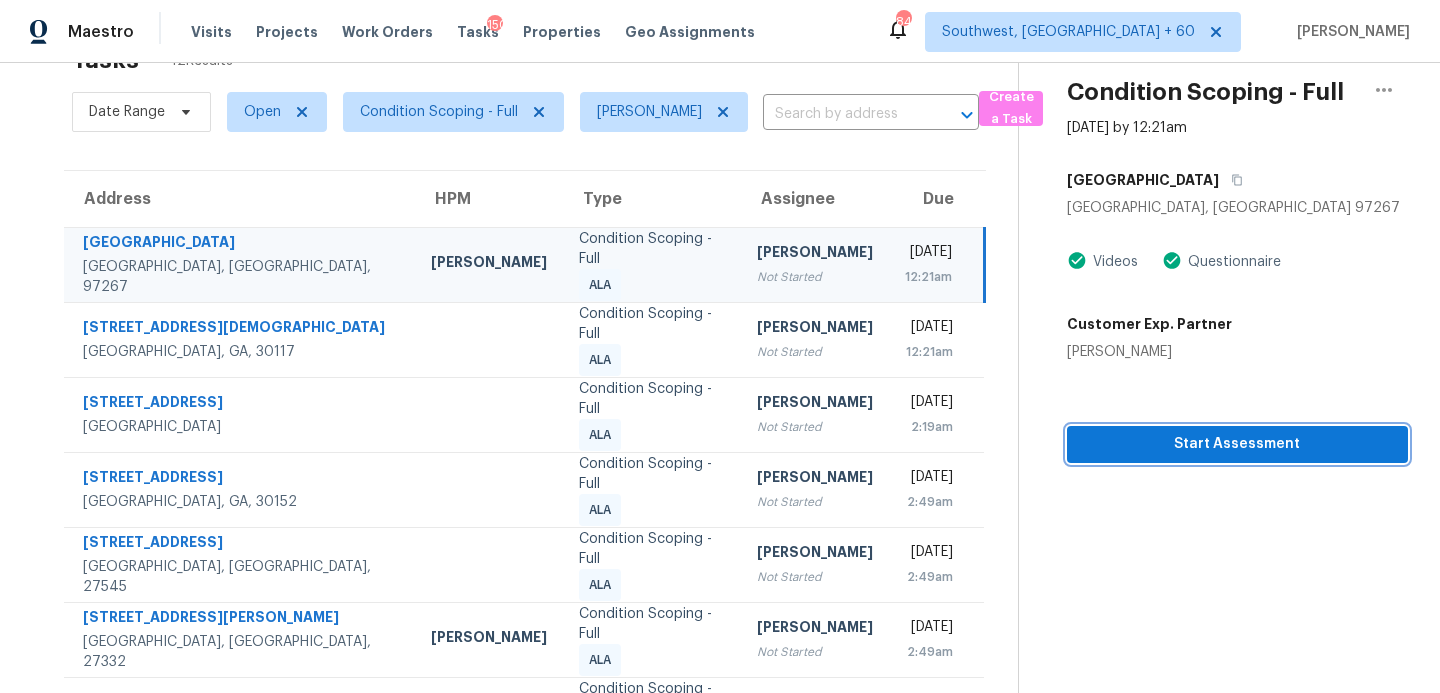 click on "Start Assessment" at bounding box center (1237, 444) 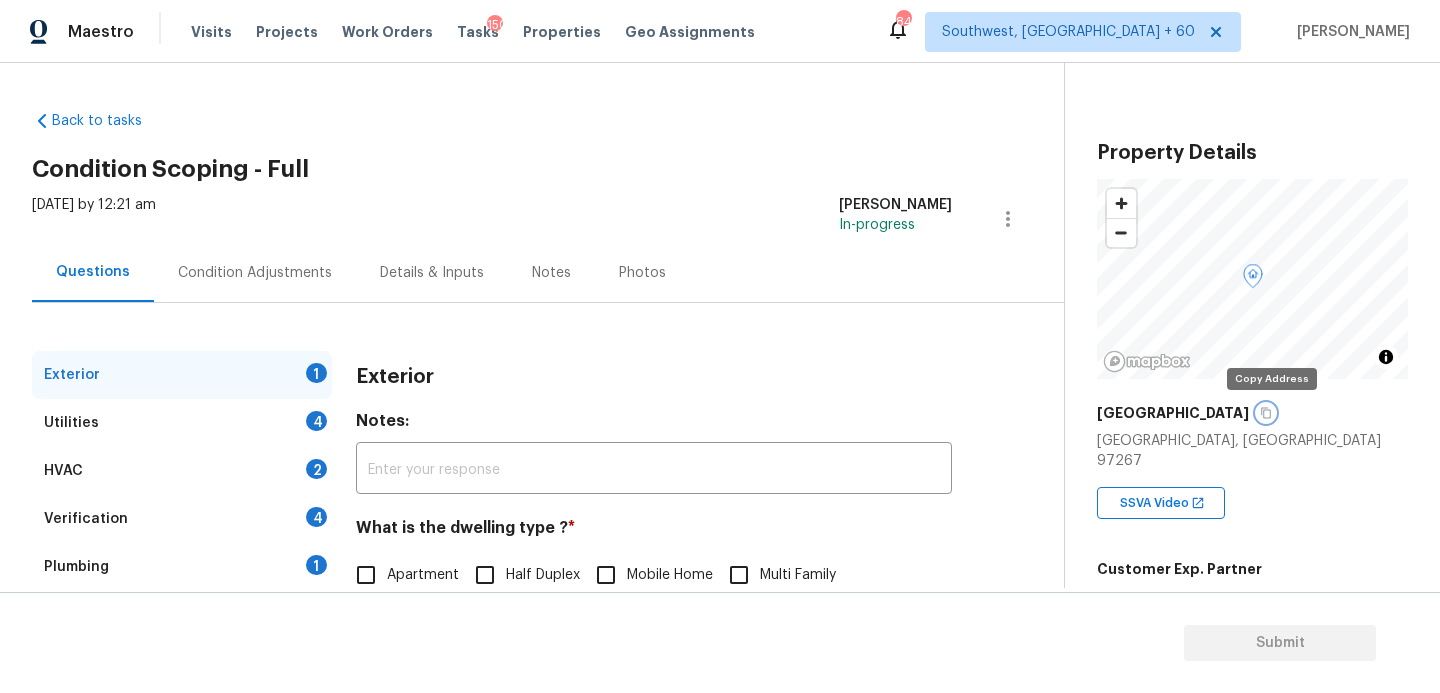 click 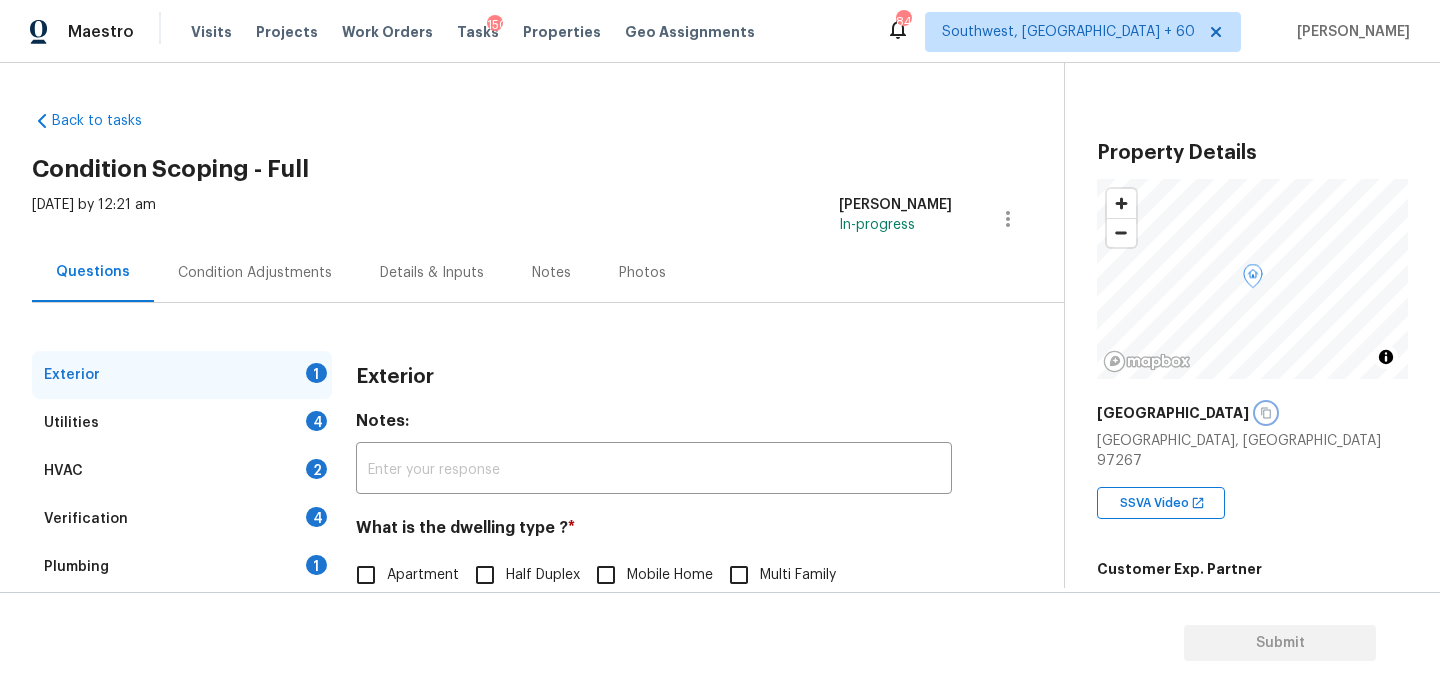click 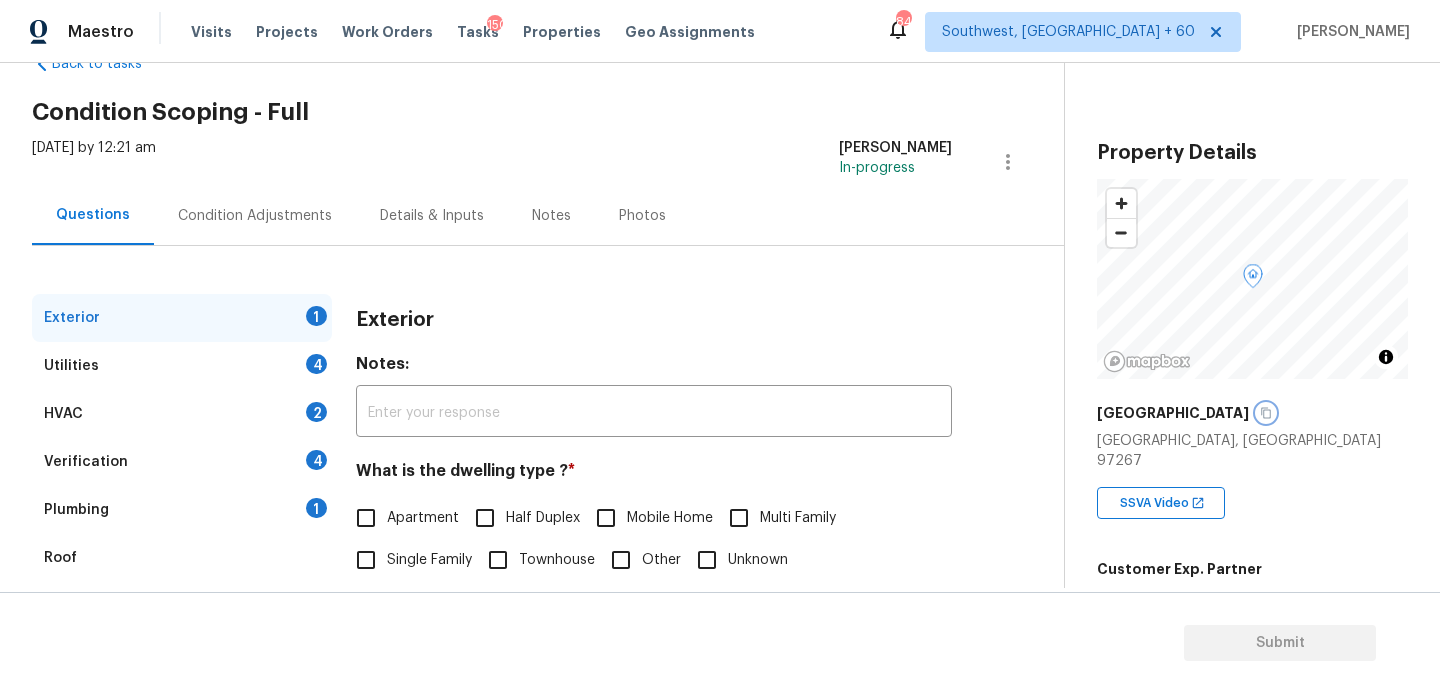 scroll, scrollTop: 104, scrollLeft: 0, axis: vertical 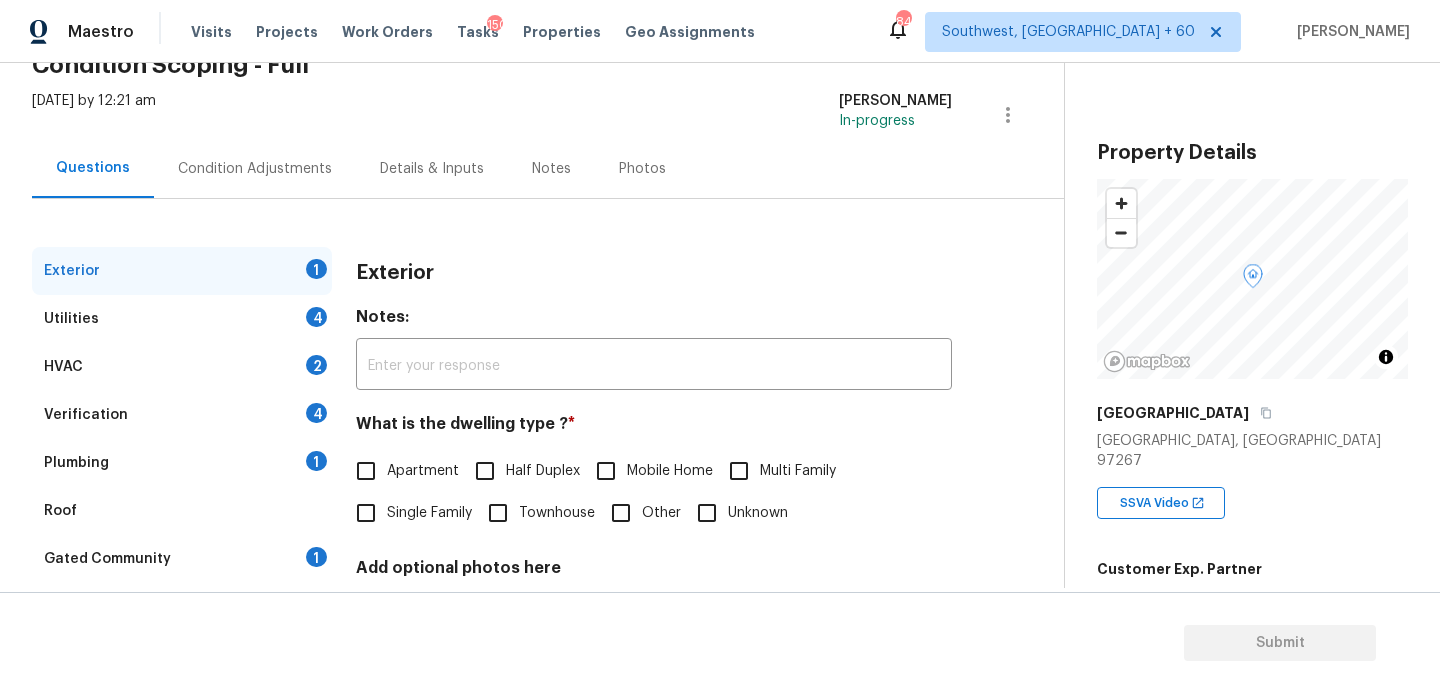 click on "Verification 4" at bounding box center [182, 415] 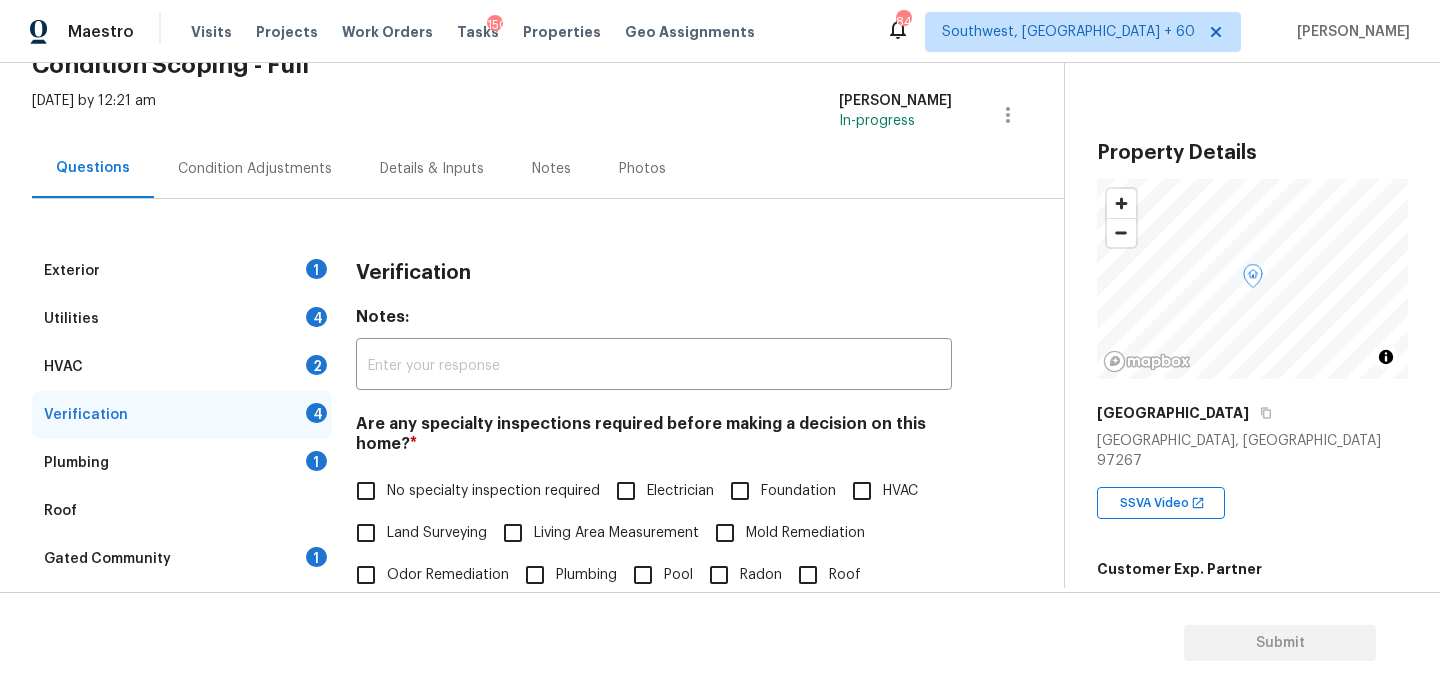 scroll, scrollTop: 510, scrollLeft: 0, axis: vertical 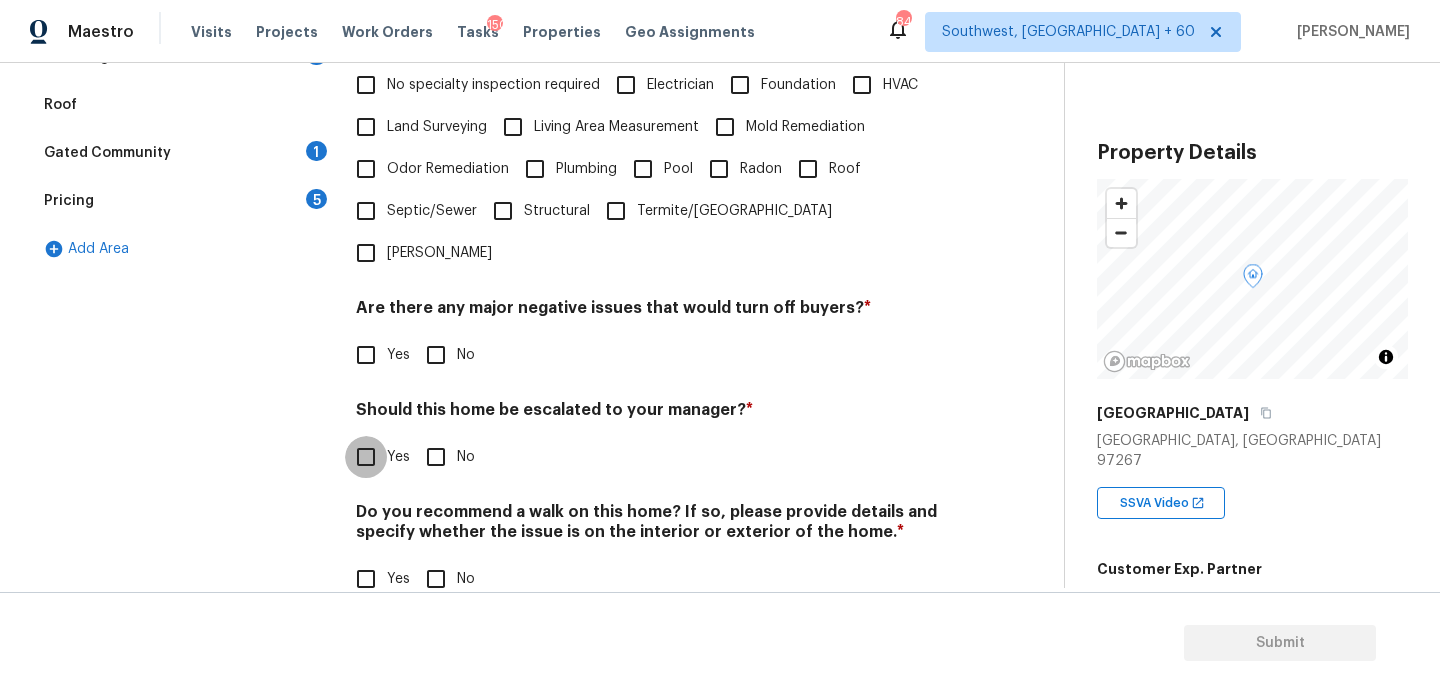 click on "Yes" at bounding box center (366, 457) 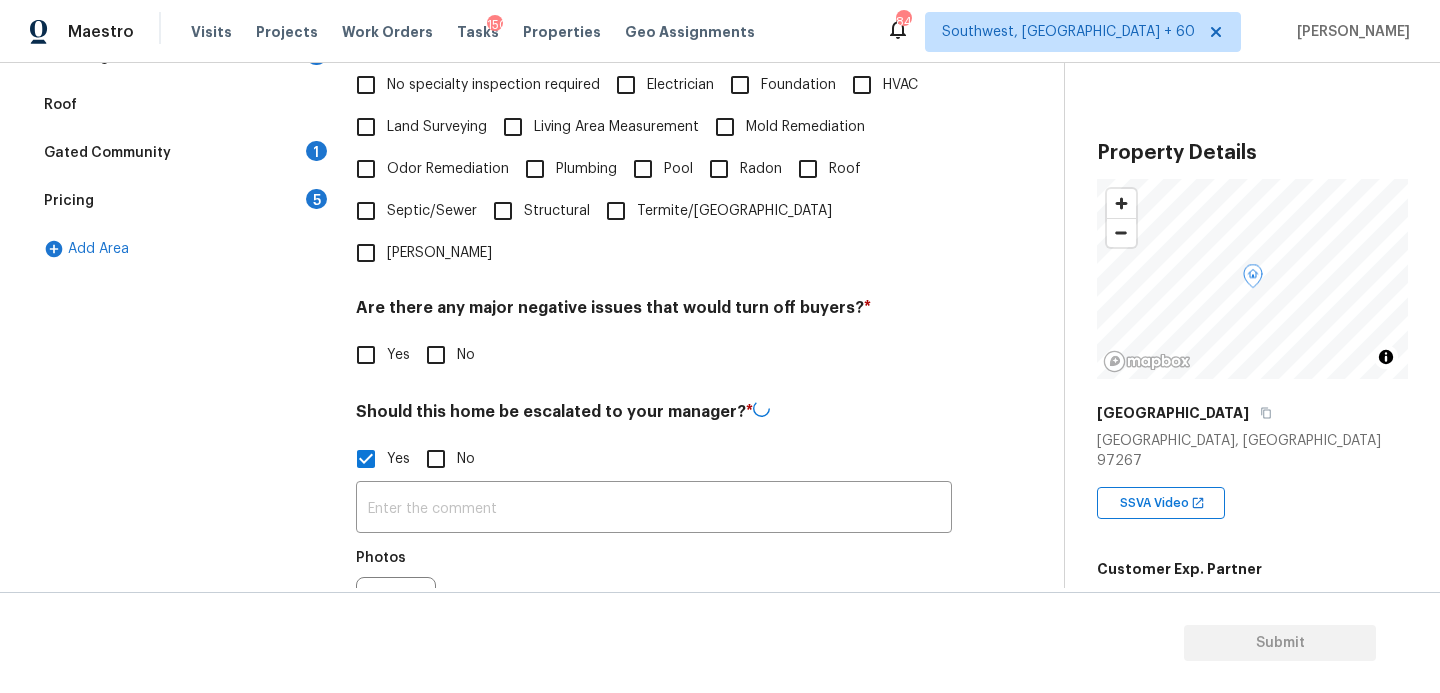 click on "​ Photos" at bounding box center (654, 574) 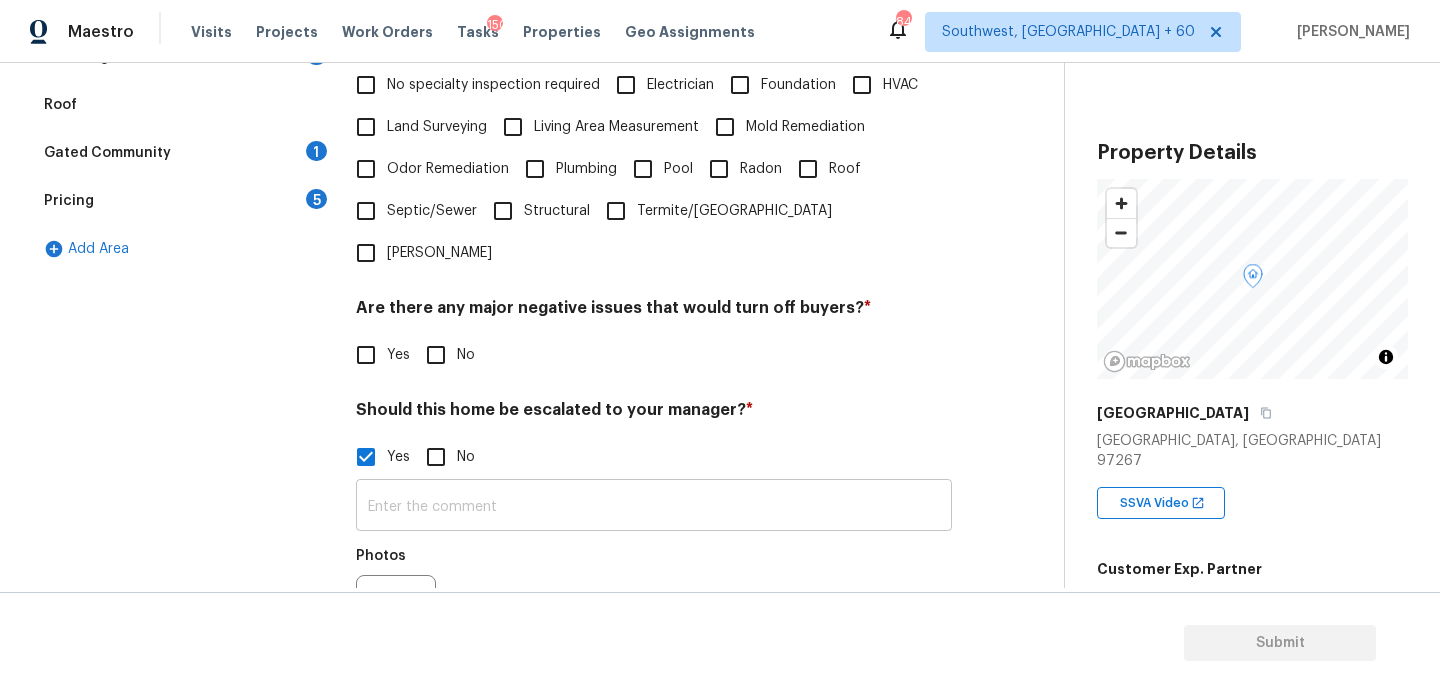 click at bounding box center (654, 507) 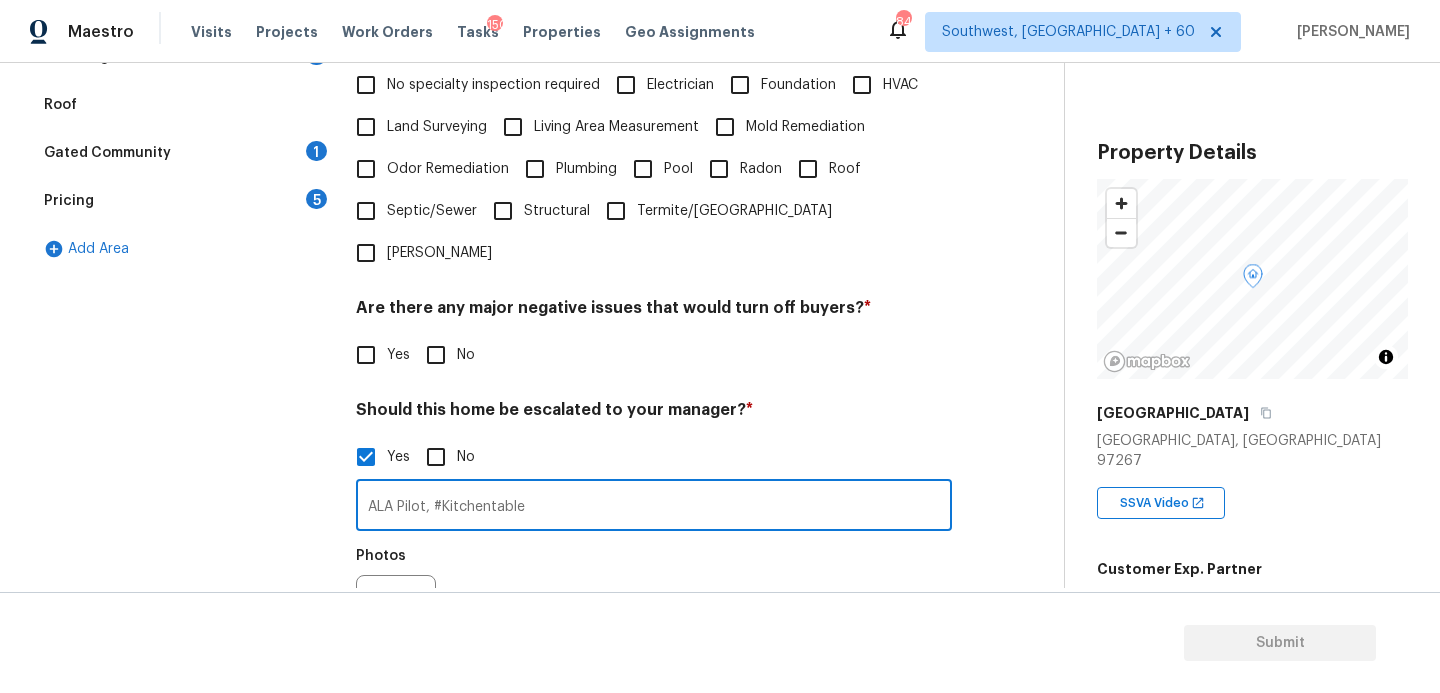 type on "ALA Pilot, #Kitchentable" 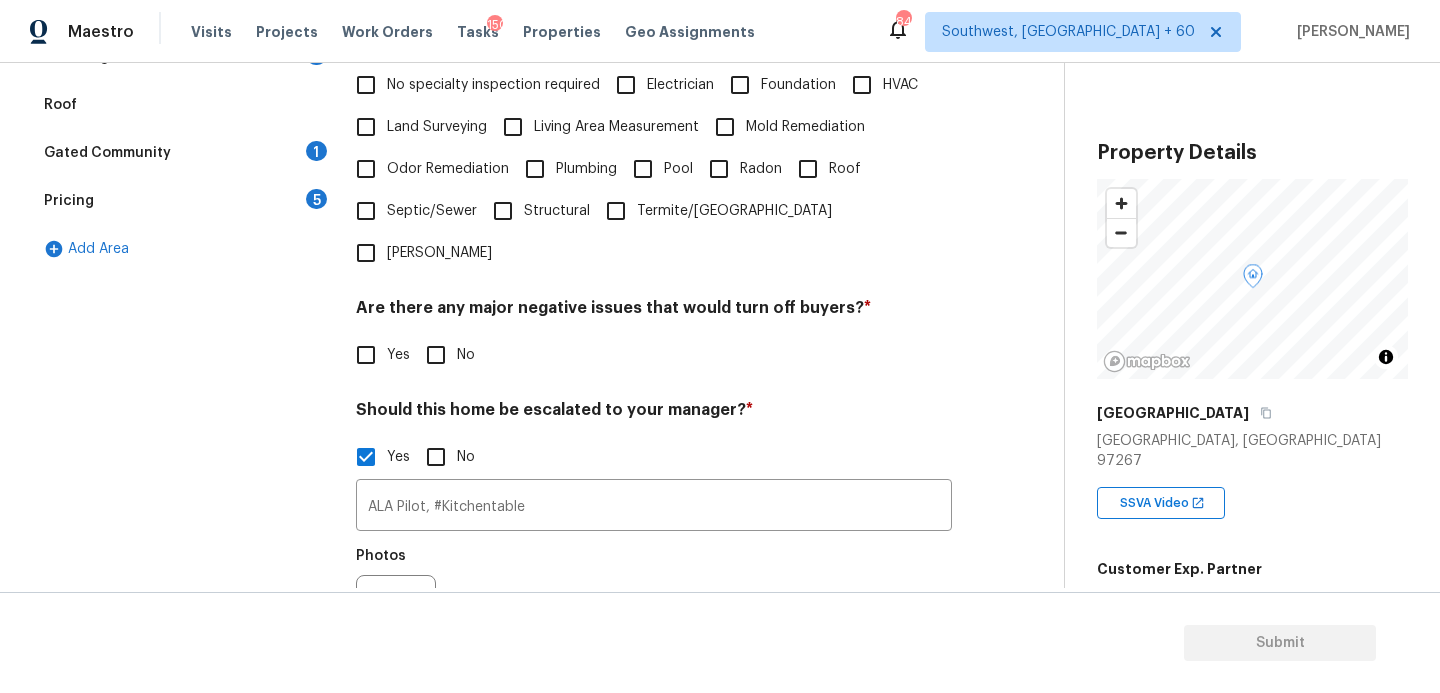 scroll, scrollTop: 207, scrollLeft: 0, axis: vertical 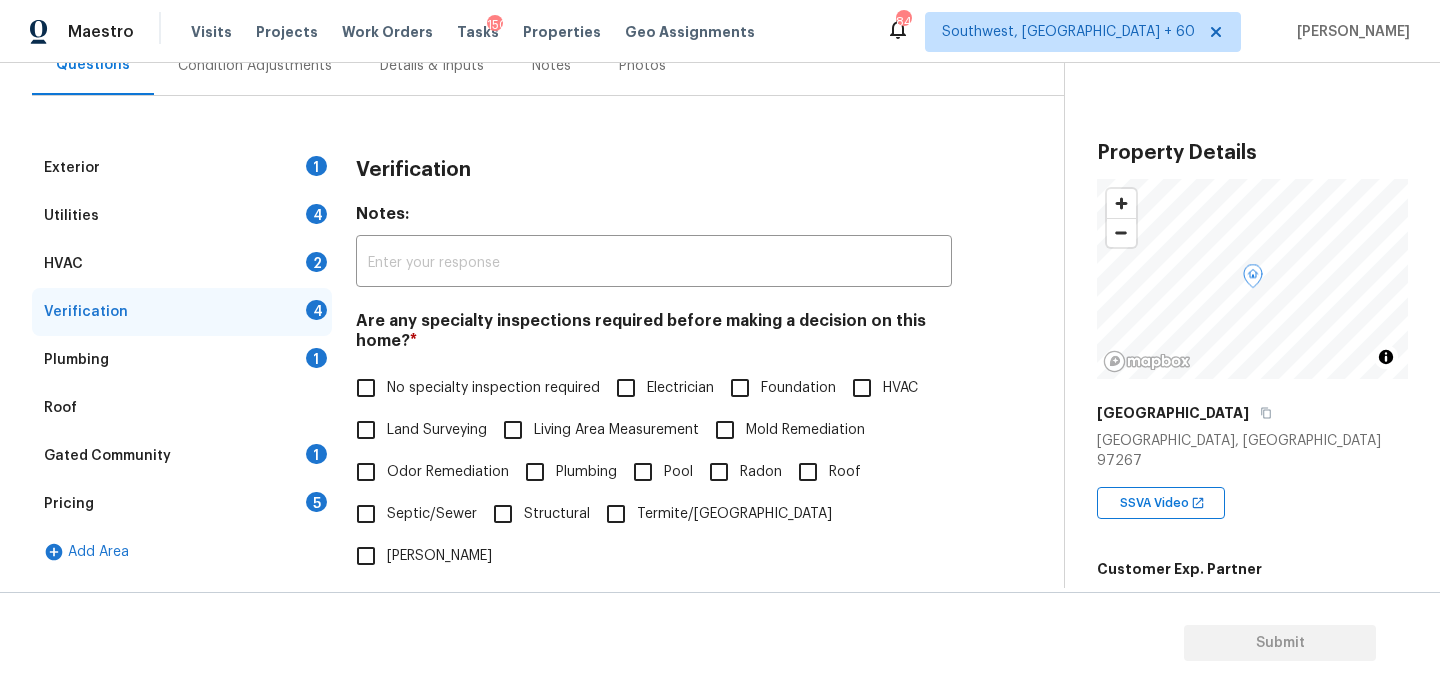 click on "Exterior 1" at bounding box center (182, 168) 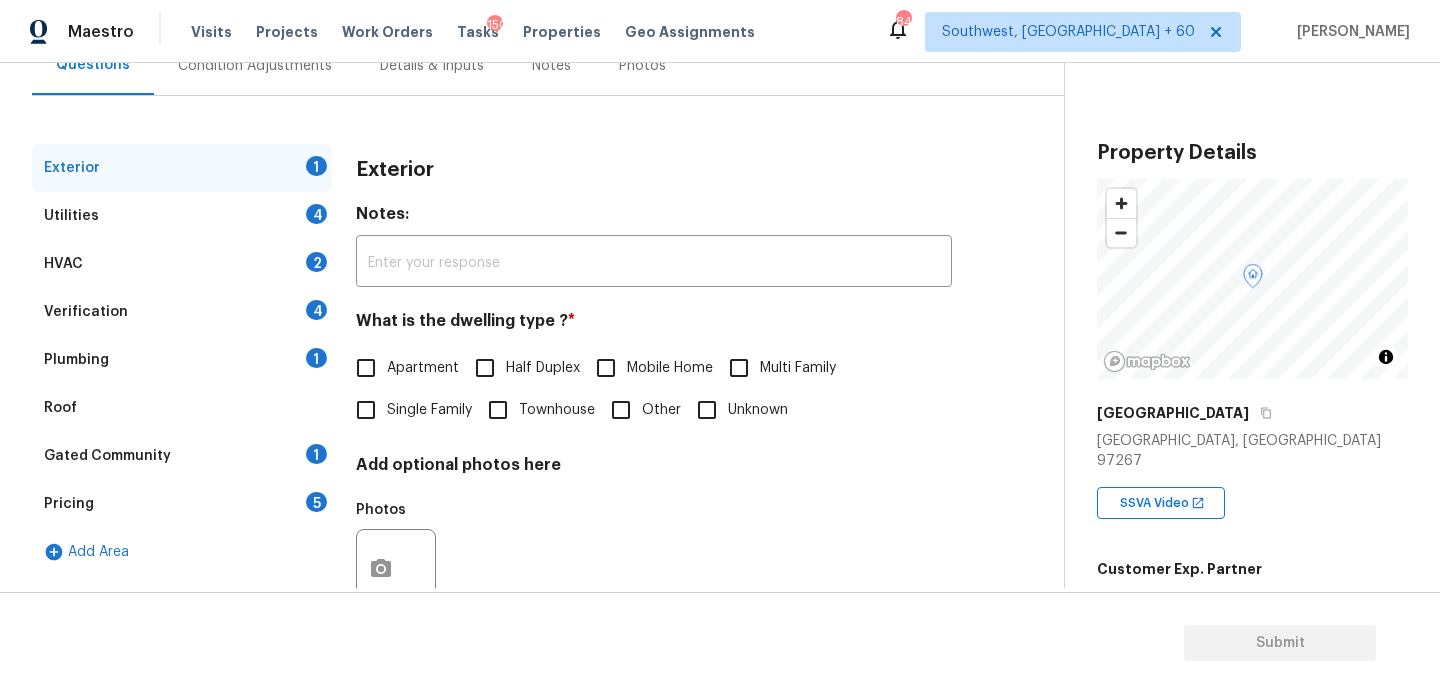 click on "Apartment" at bounding box center (423, 368) 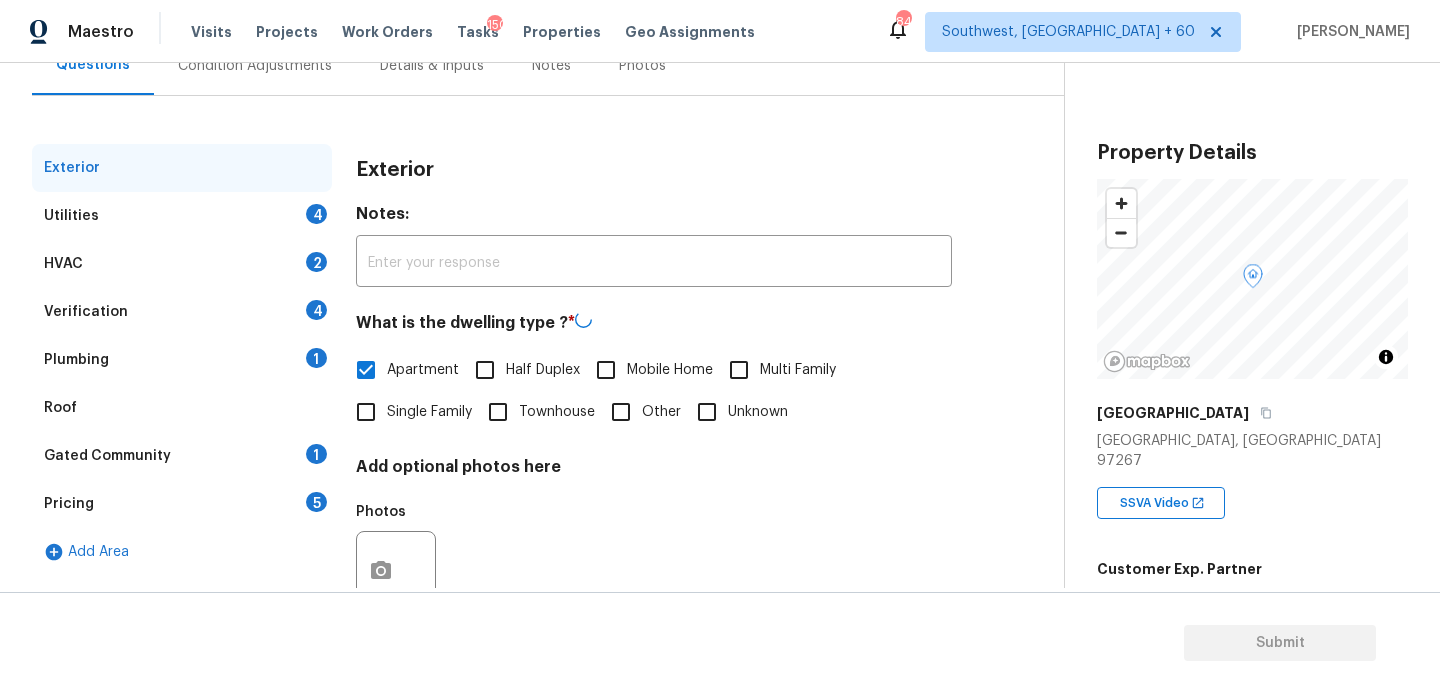 click on "Utilities 4" at bounding box center [182, 216] 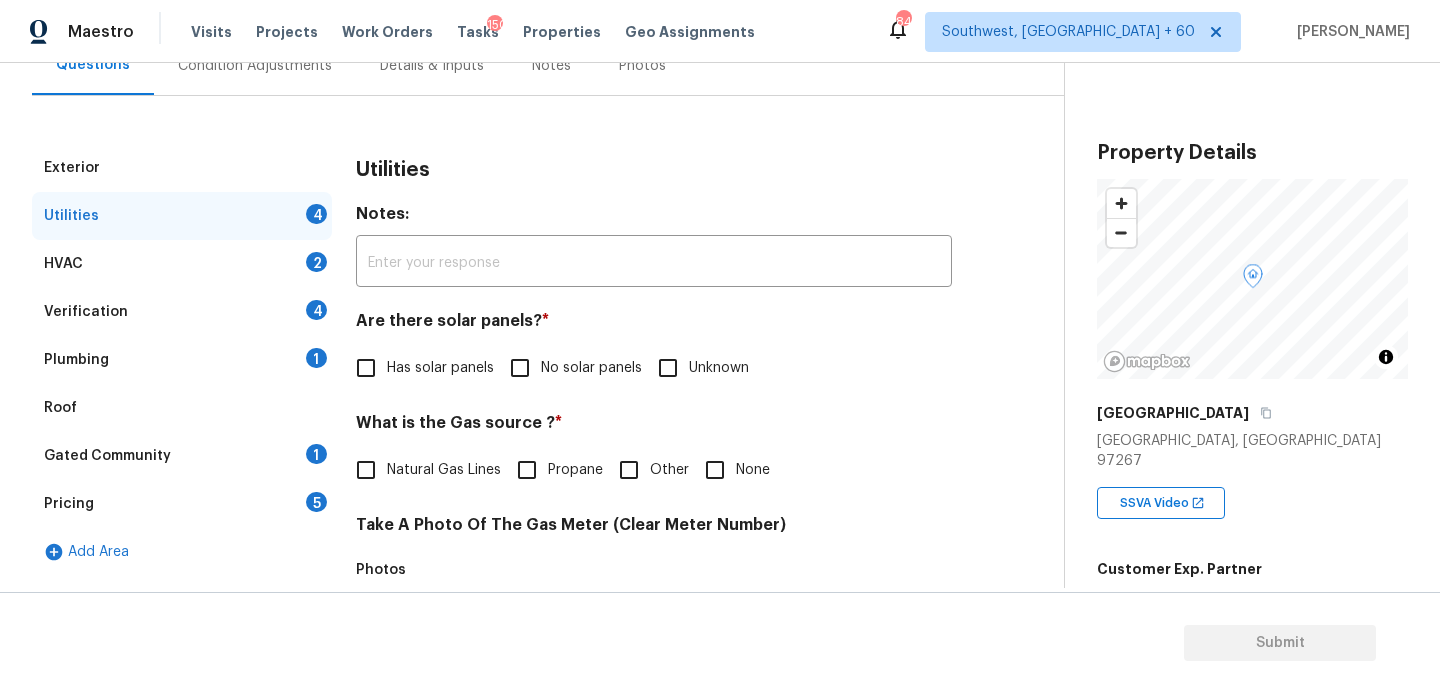 click on "No solar panels" at bounding box center [591, 368] 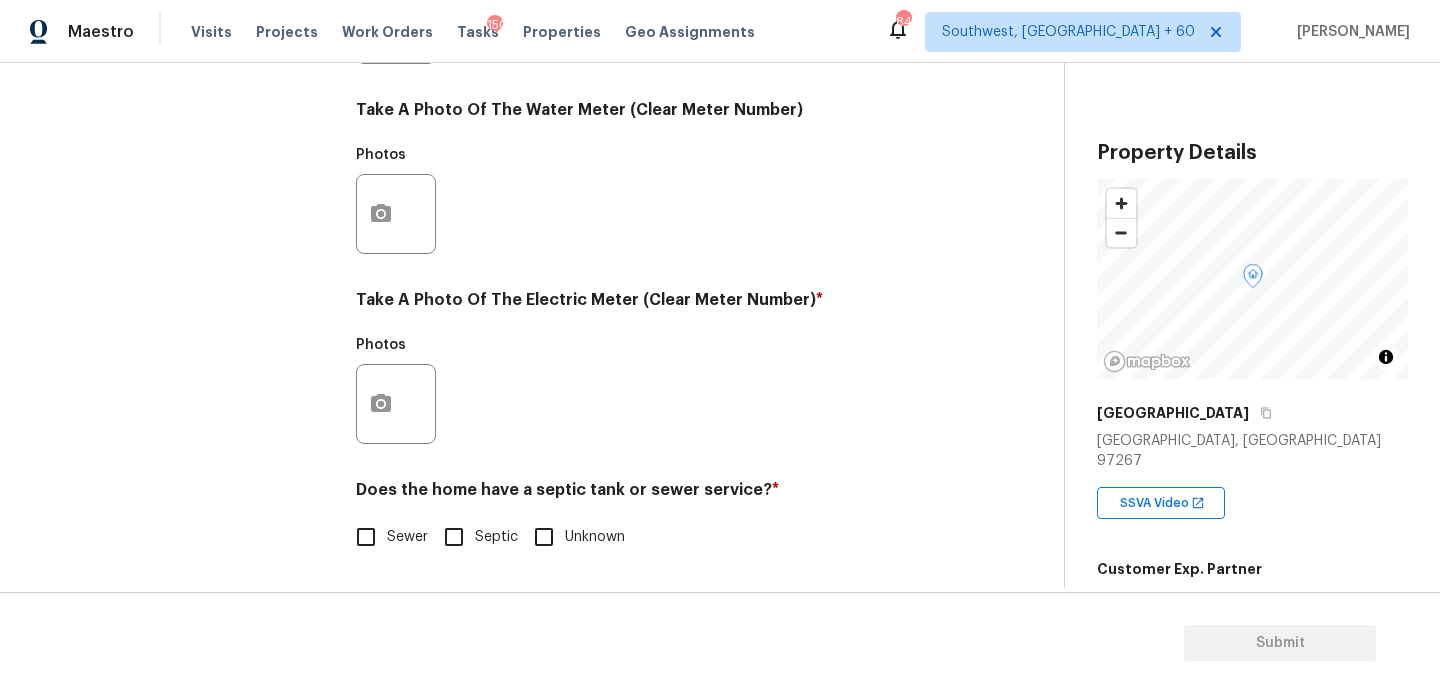 click on "Sewer" at bounding box center [366, 537] 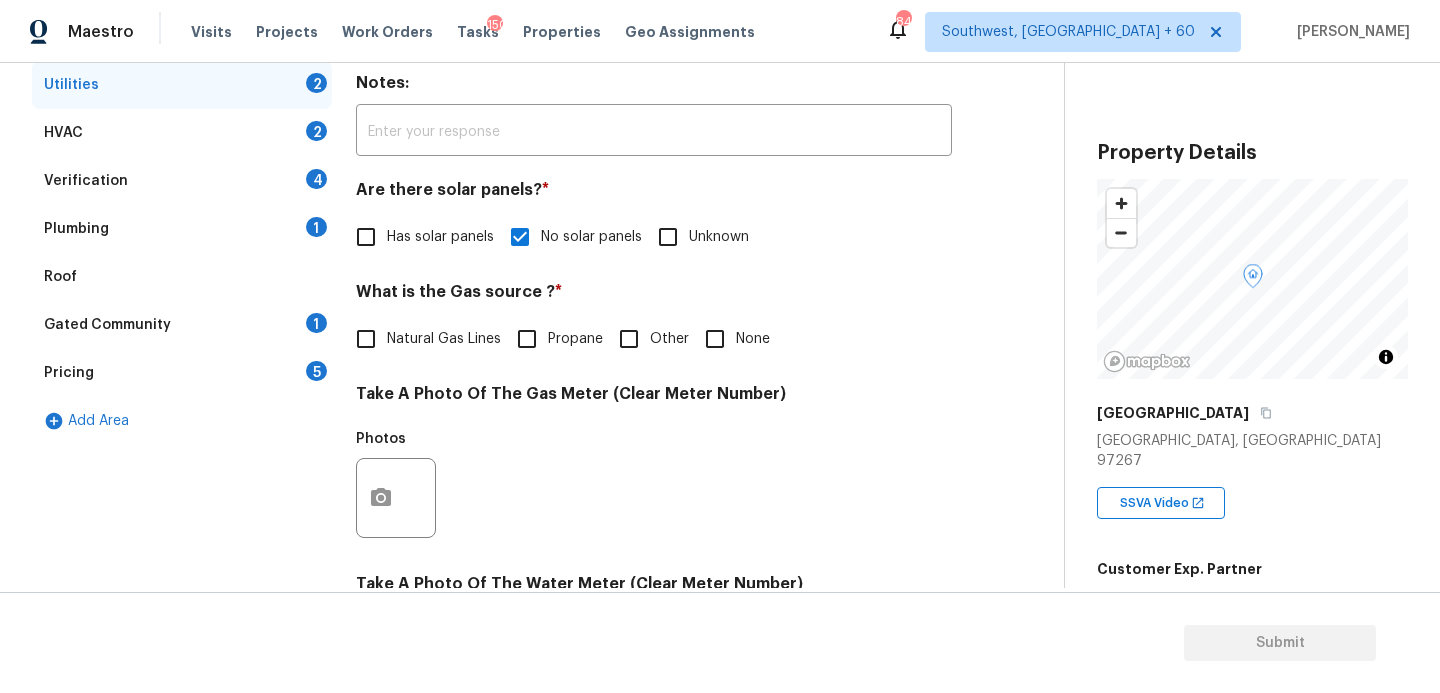 scroll, scrollTop: 289, scrollLeft: 0, axis: vertical 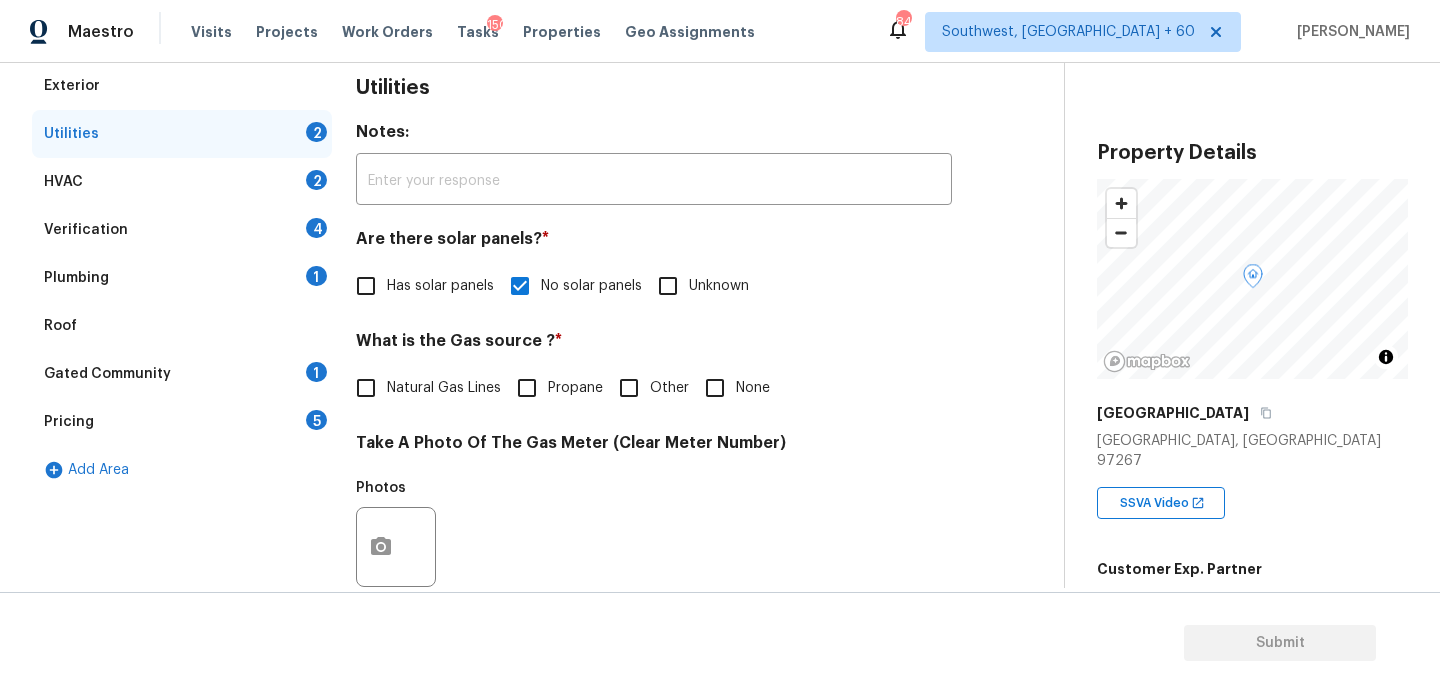 click on "Plumbing 1" at bounding box center [182, 278] 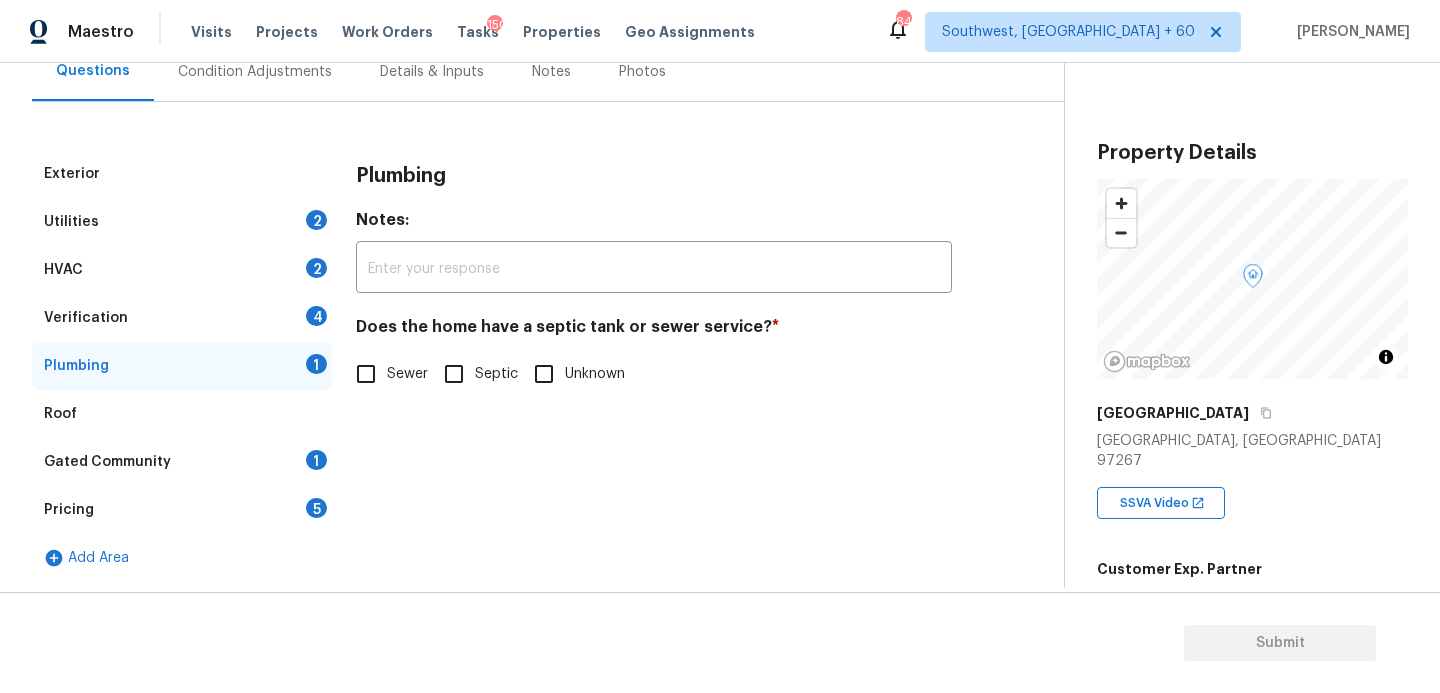 click on "Sewer" at bounding box center (407, 374) 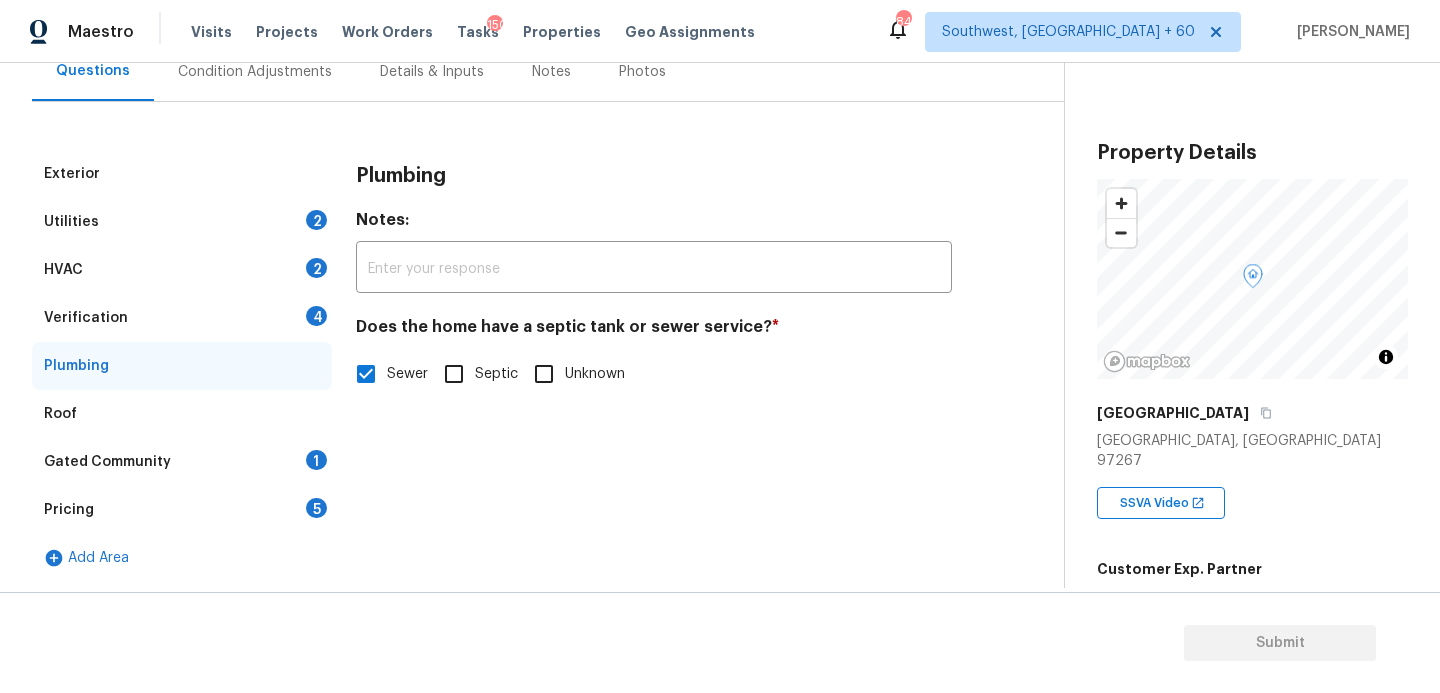 click on "Gated Community 1" at bounding box center [182, 462] 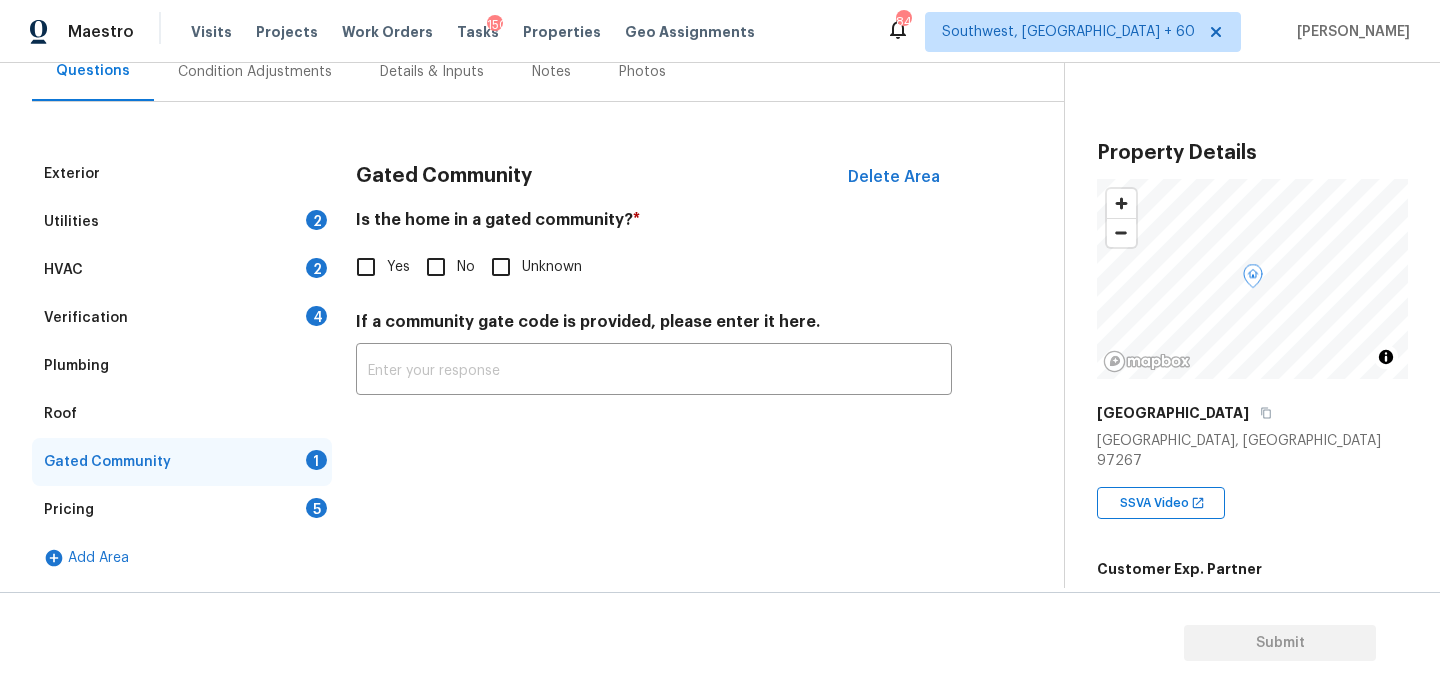 click on "No" at bounding box center (436, 267) 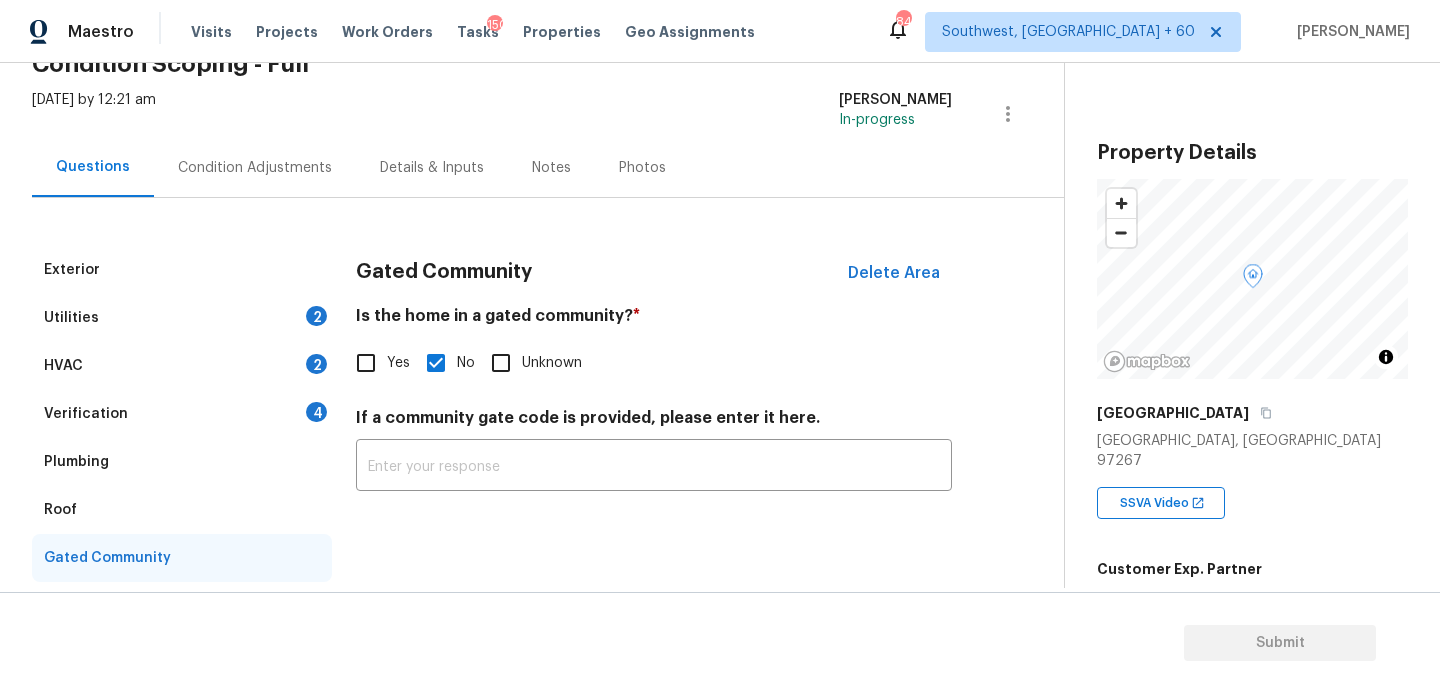scroll, scrollTop: 49, scrollLeft: 0, axis: vertical 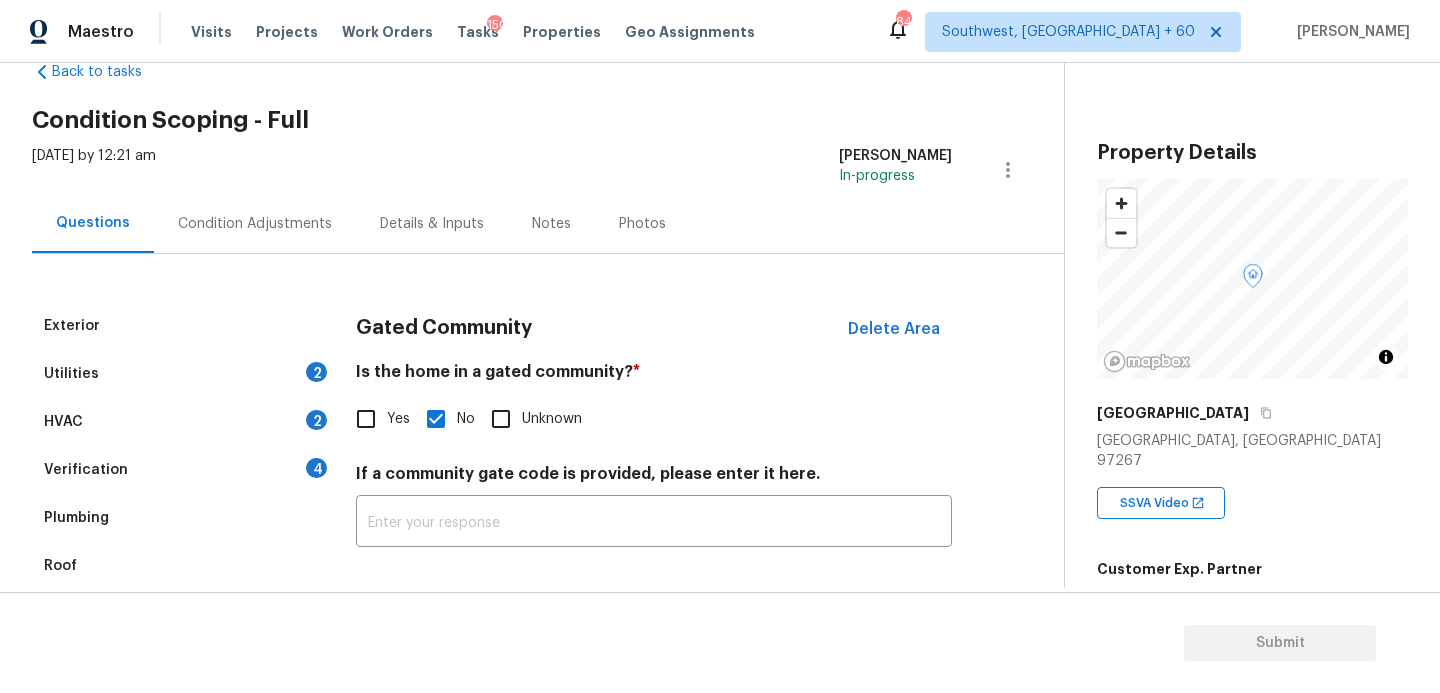 click on "Condition Adjustments" at bounding box center (255, 224) 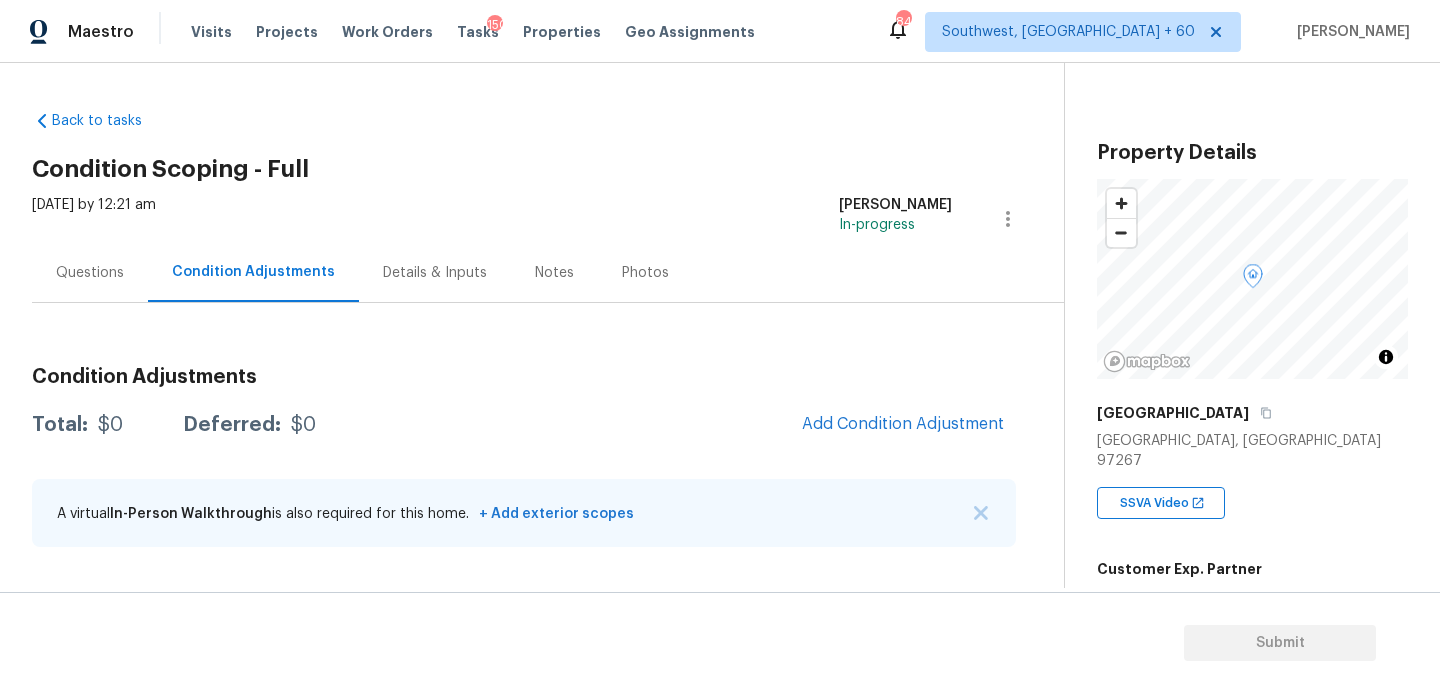 click on "Back to tasks Condition Scoping - Full Fri, Jul 11 2025 by 12:21 am   Sakthivel Chandran In-progress Questions Condition Adjustments Details & Inputs Notes Photos Condition Adjustments Total:  $0 Deferred:  $0 Add Condition Adjustment A virtual  In-Person Walkthrough  is also required for this home.   + Add exterior scopes" at bounding box center [548, 333] 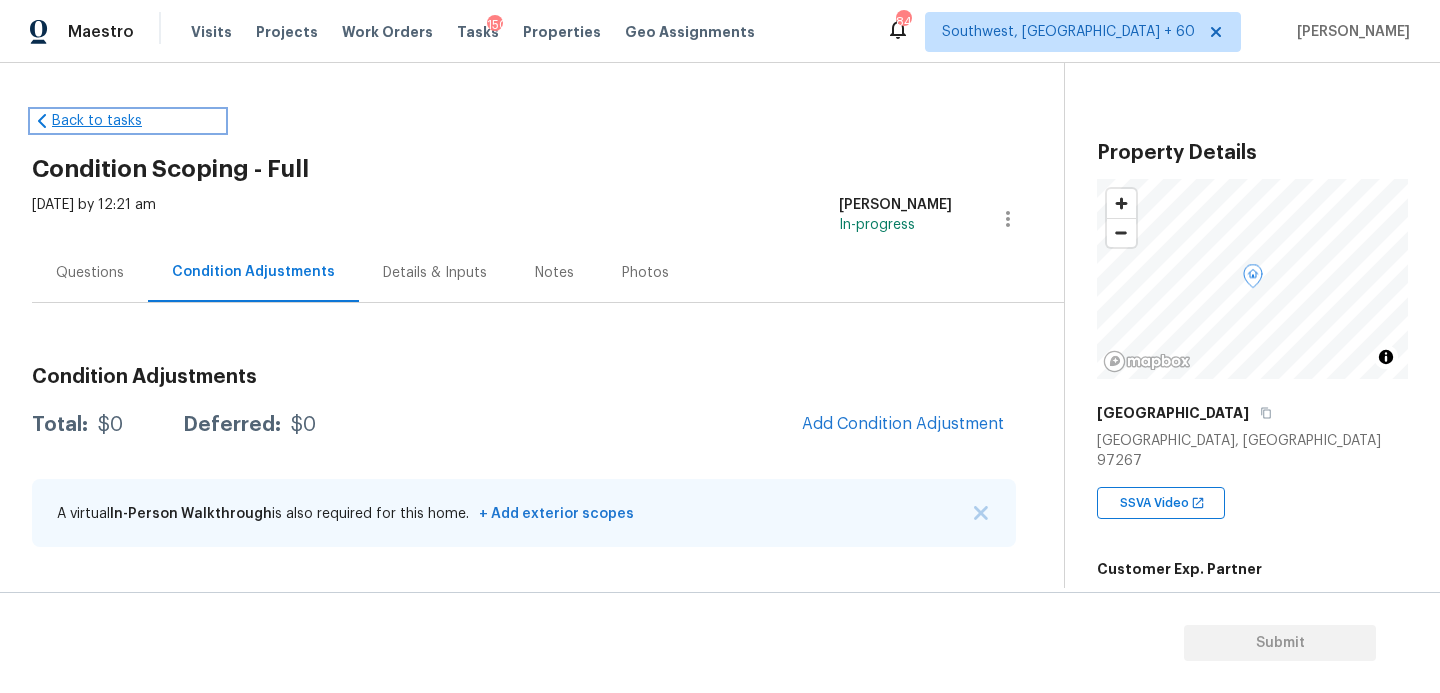 click on "Back to tasks" at bounding box center [128, 121] 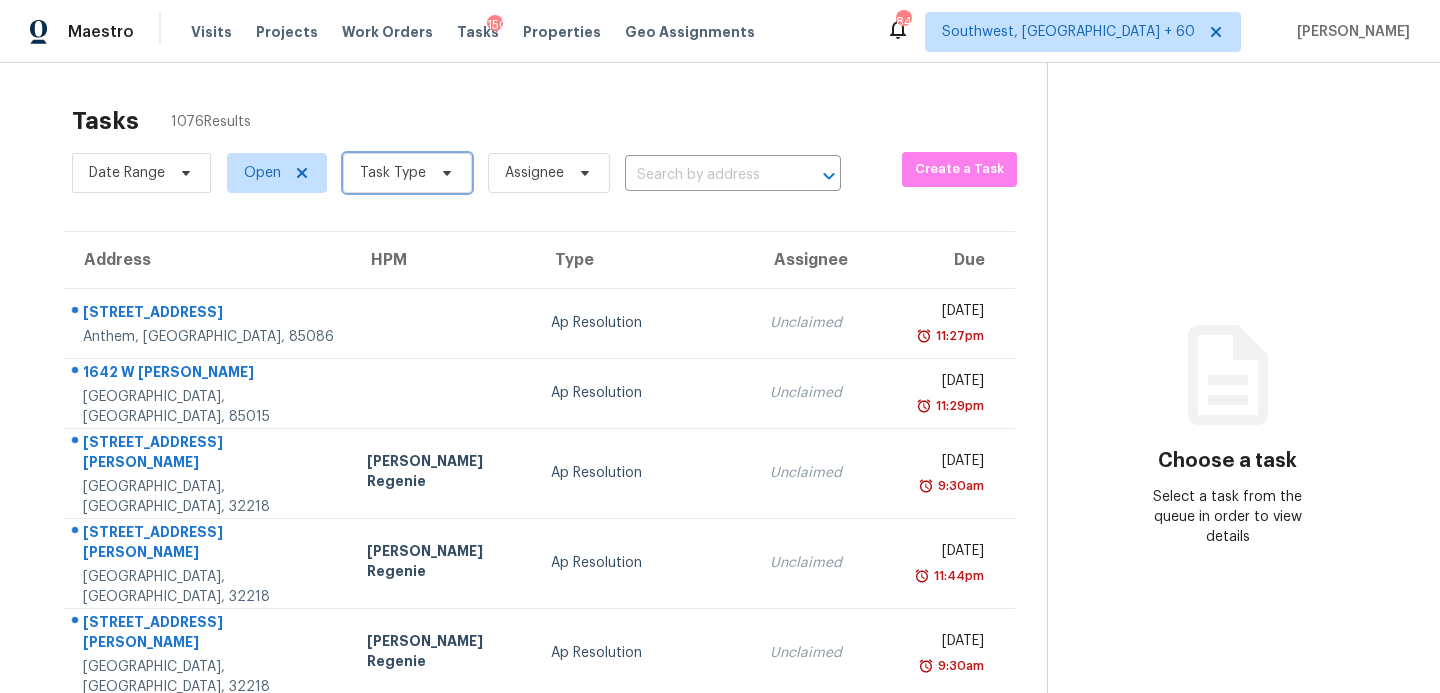 click on "Task Type" at bounding box center [393, 173] 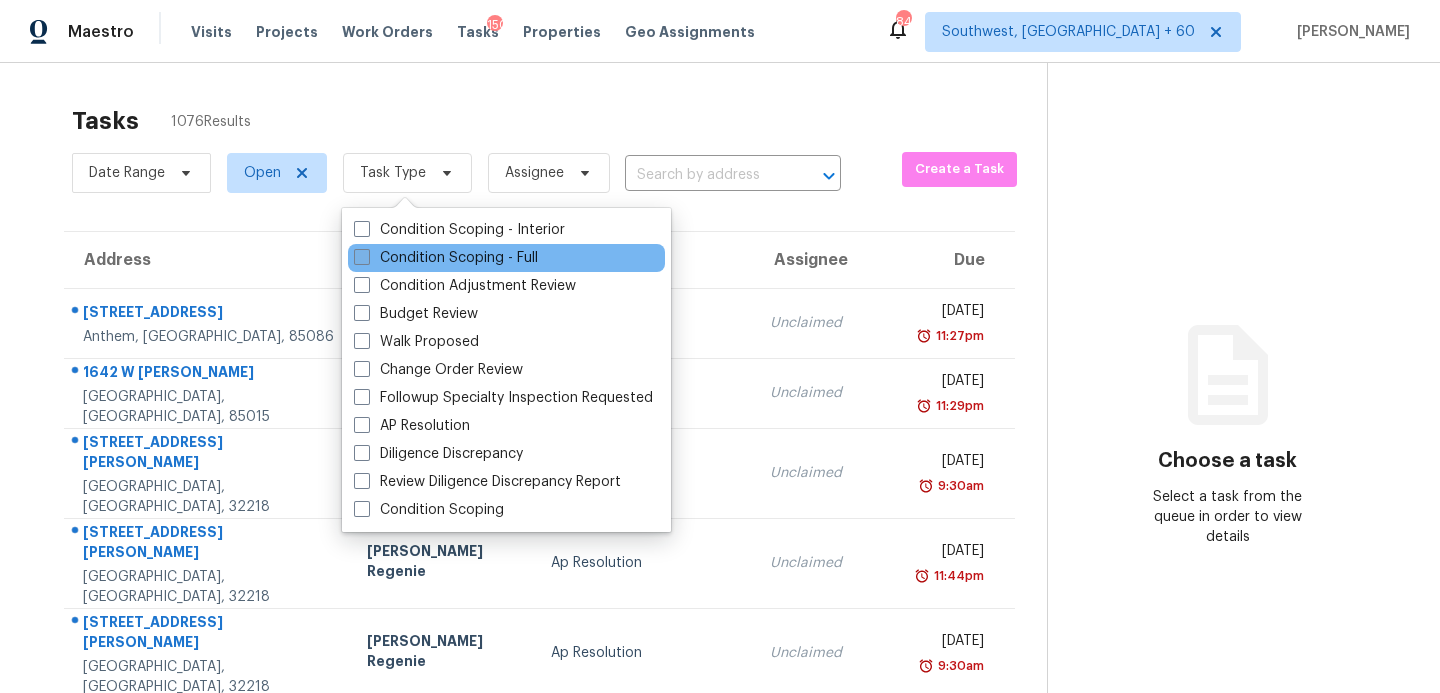 click on "Condition Scoping - Full" at bounding box center (446, 258) 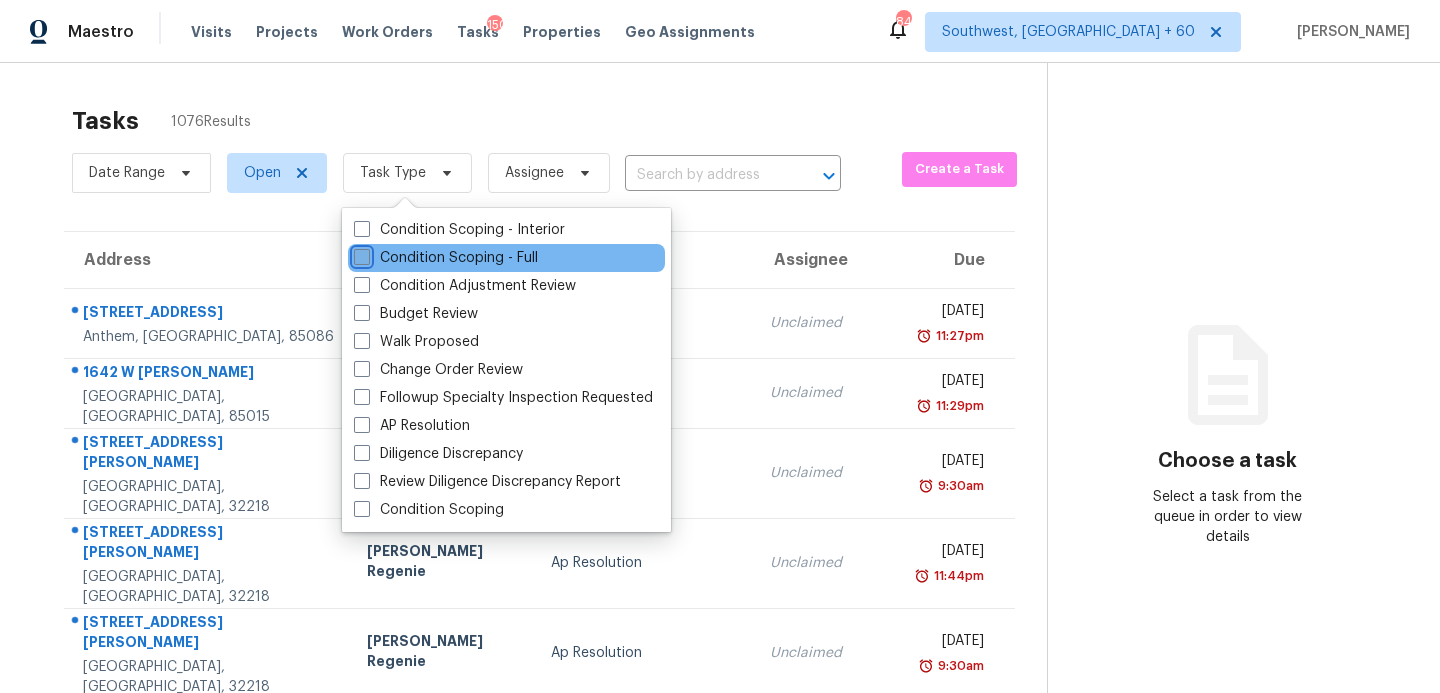 click on "Condition Scoping - Full" at bounding box center (360, 254) 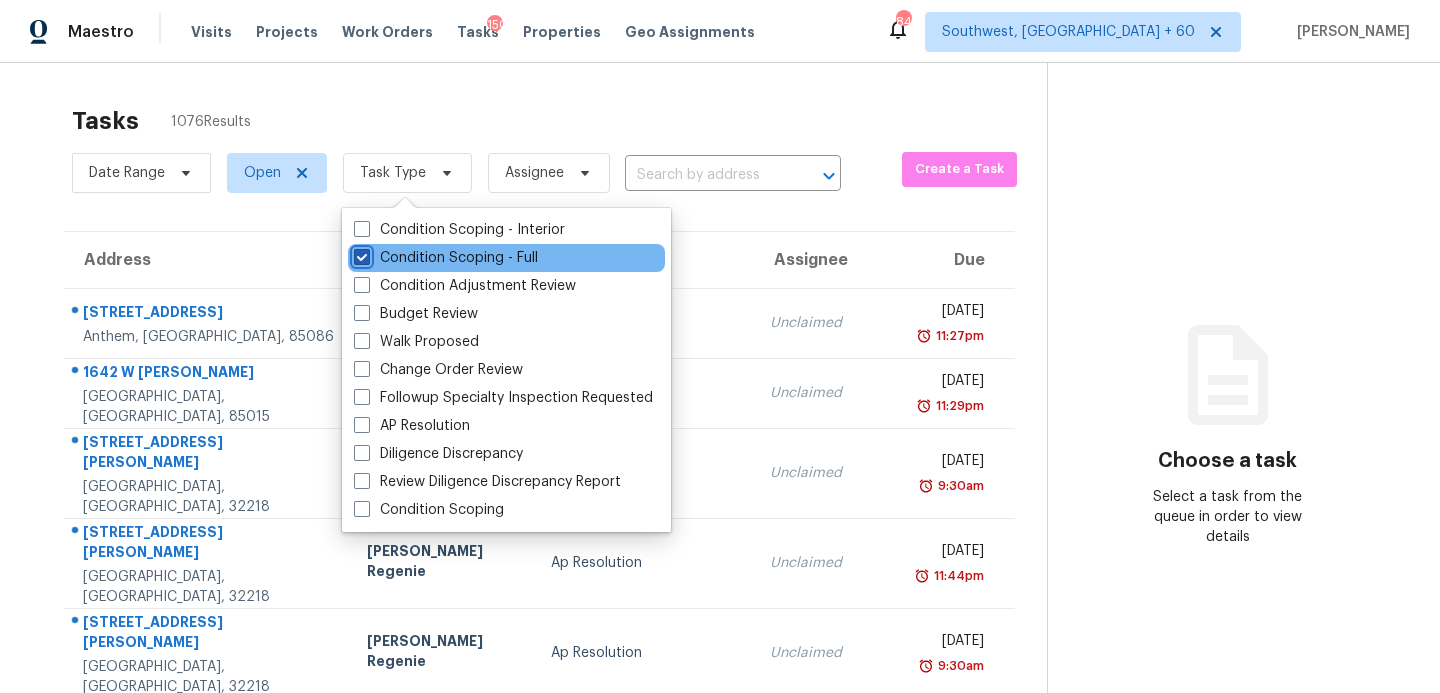 checkbox on "true" 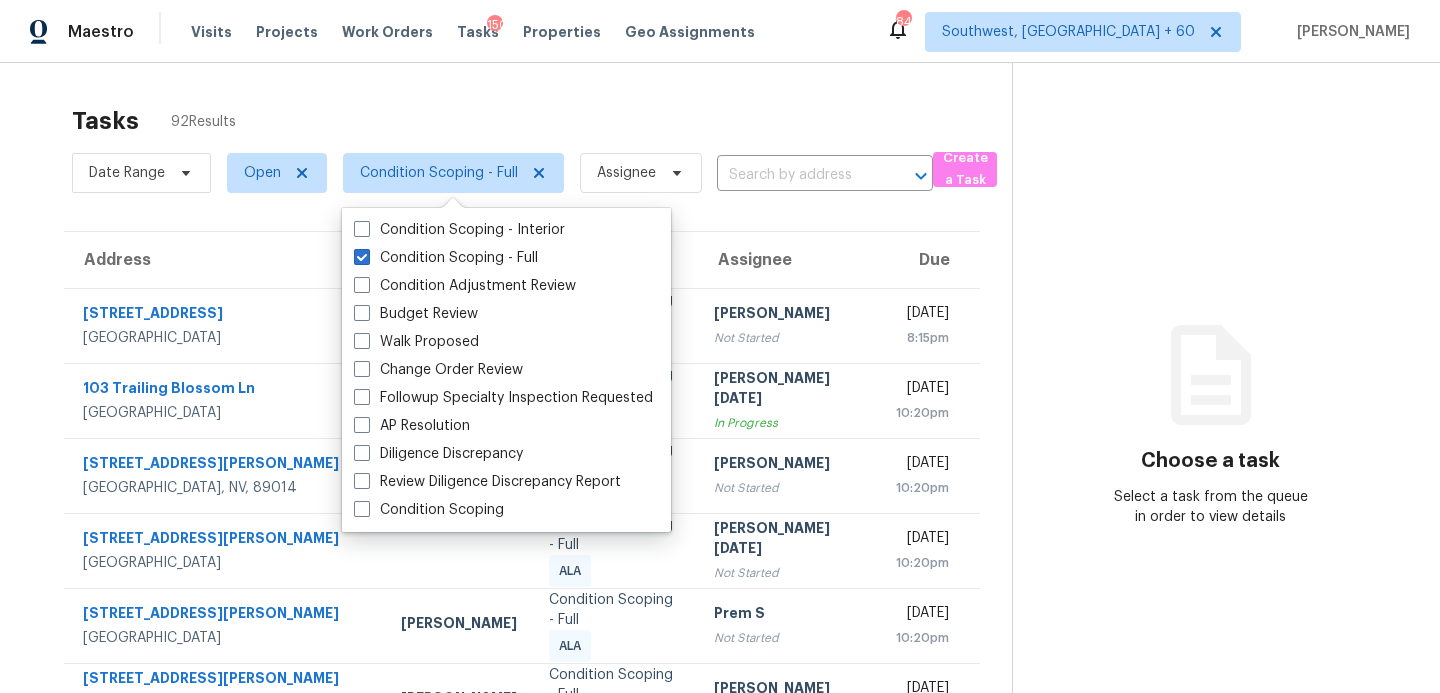 click on "Tasks 92  Results" at bounding box center (542, 121) 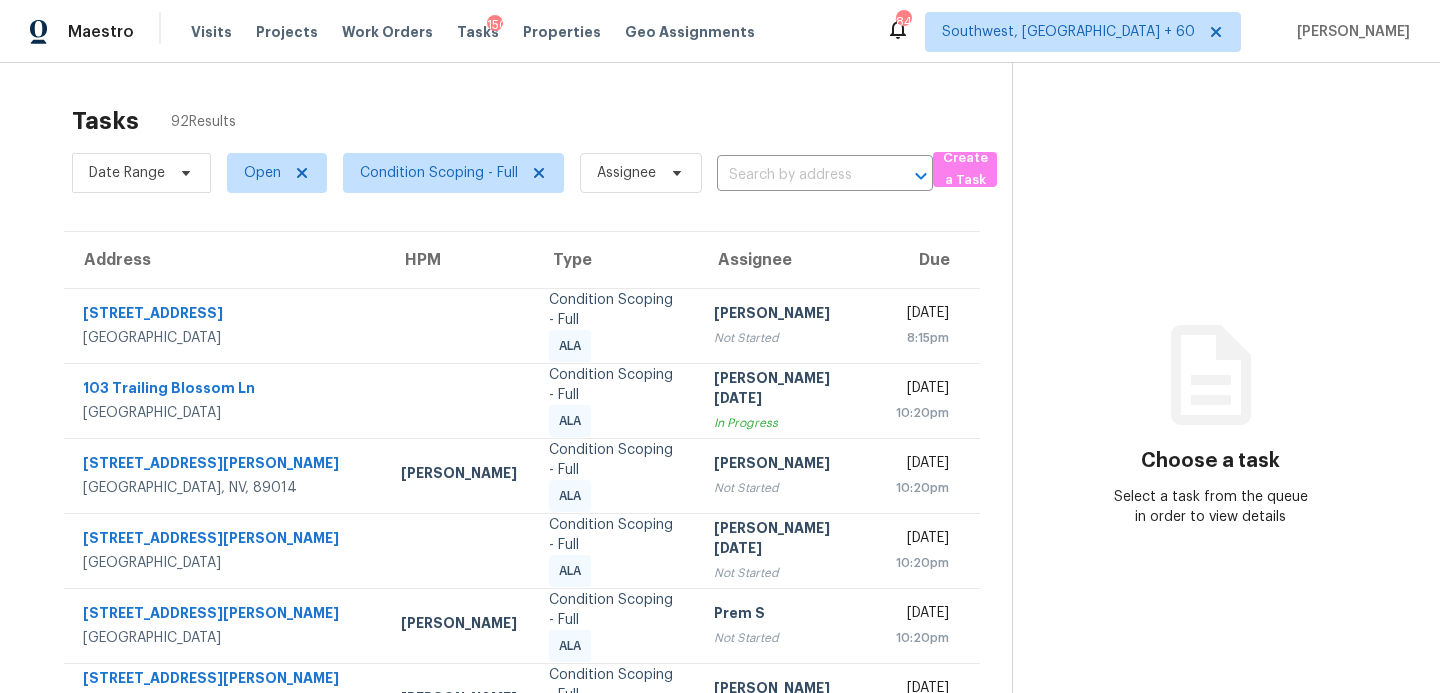 click on "Tasks 92  Results" at bounding box center (542, 121) 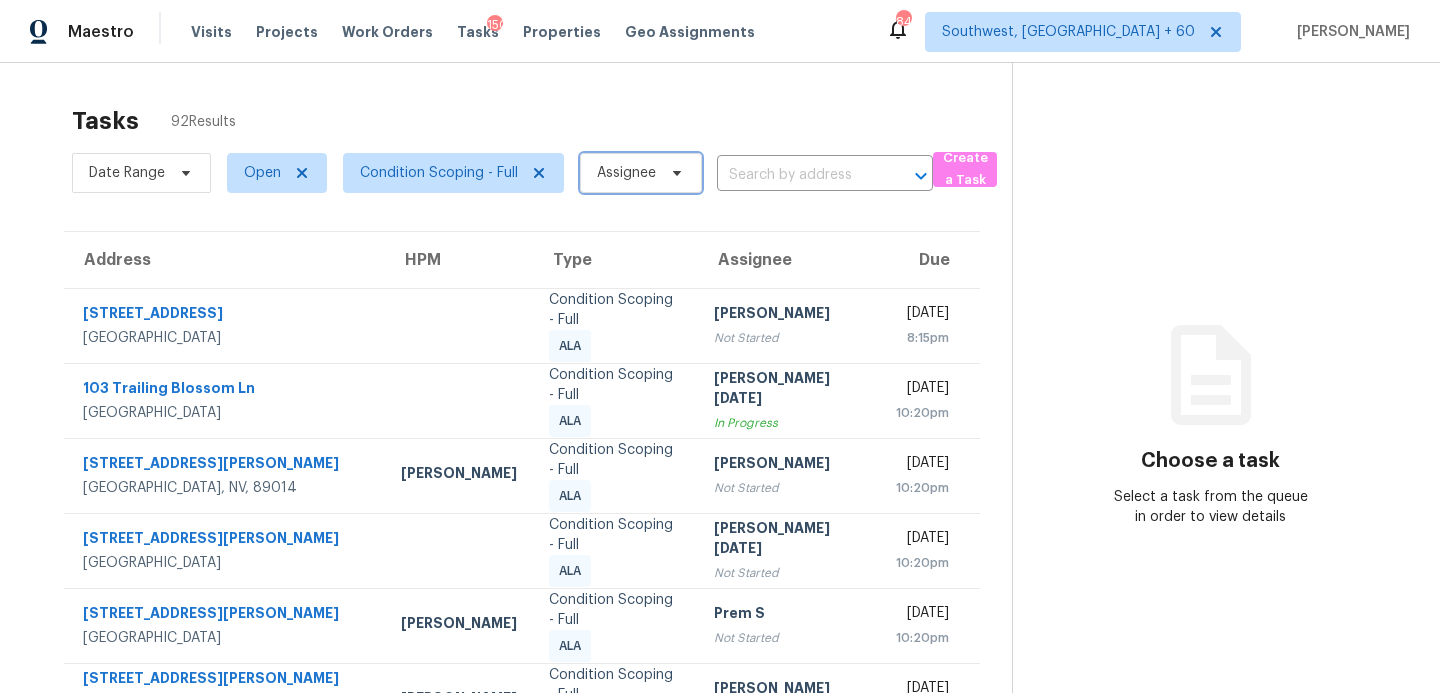 click on "Assignee" at bounding box center (626, 173) 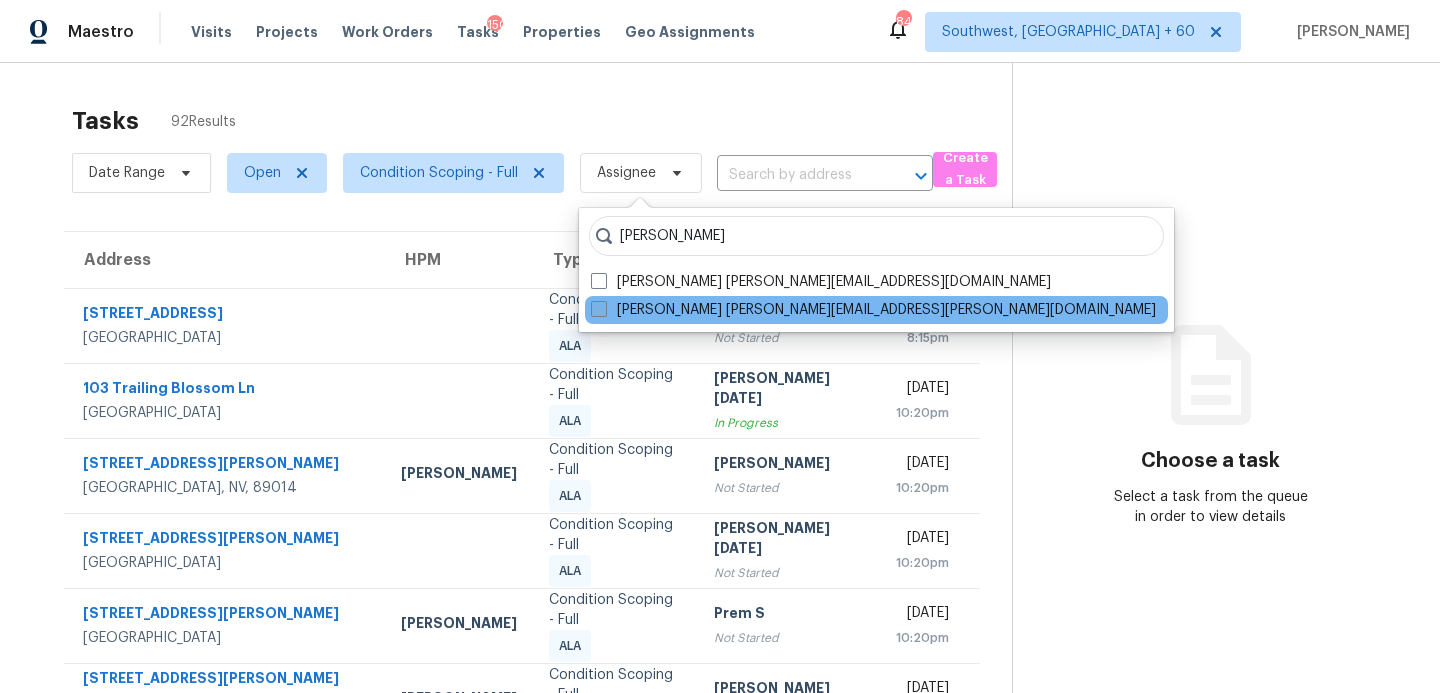 type on "sakthivel" 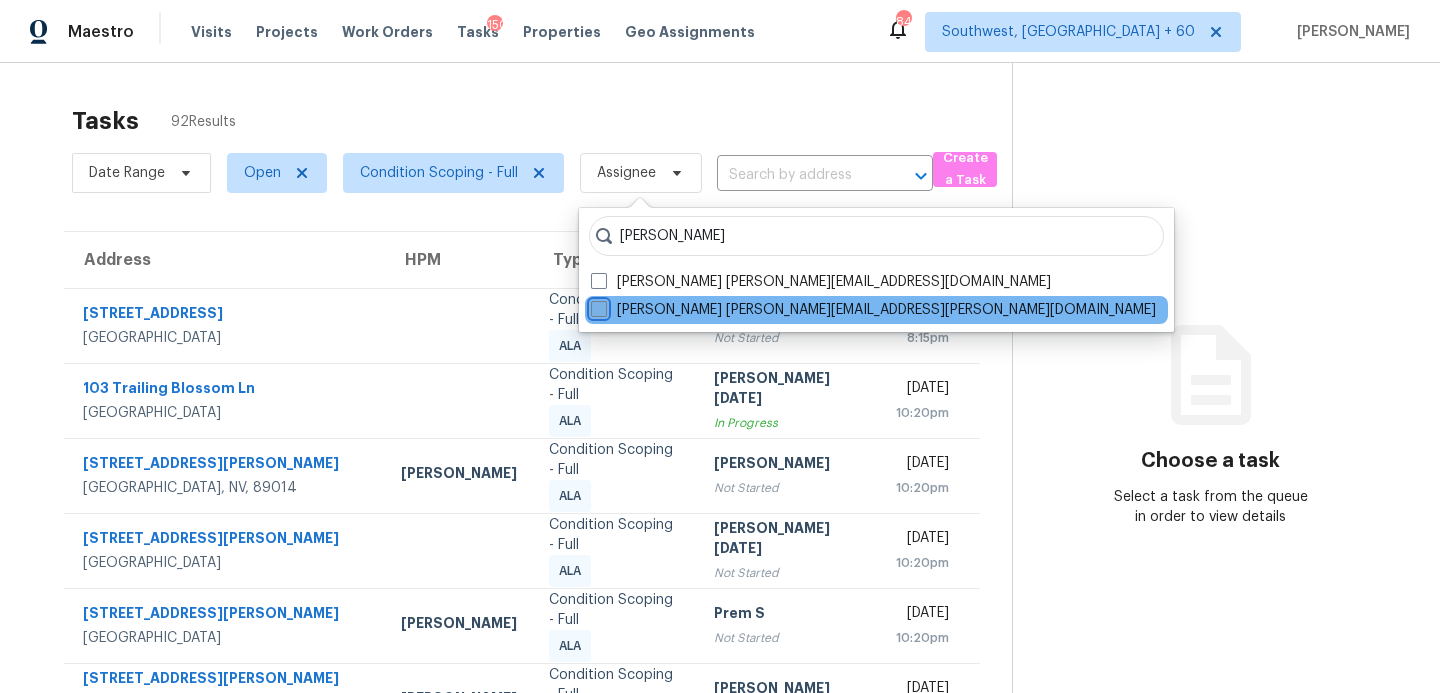 click on "Sakthivel Chandran
sakthivel.chandran@opendoor.com" at bounding box center [597, 306] 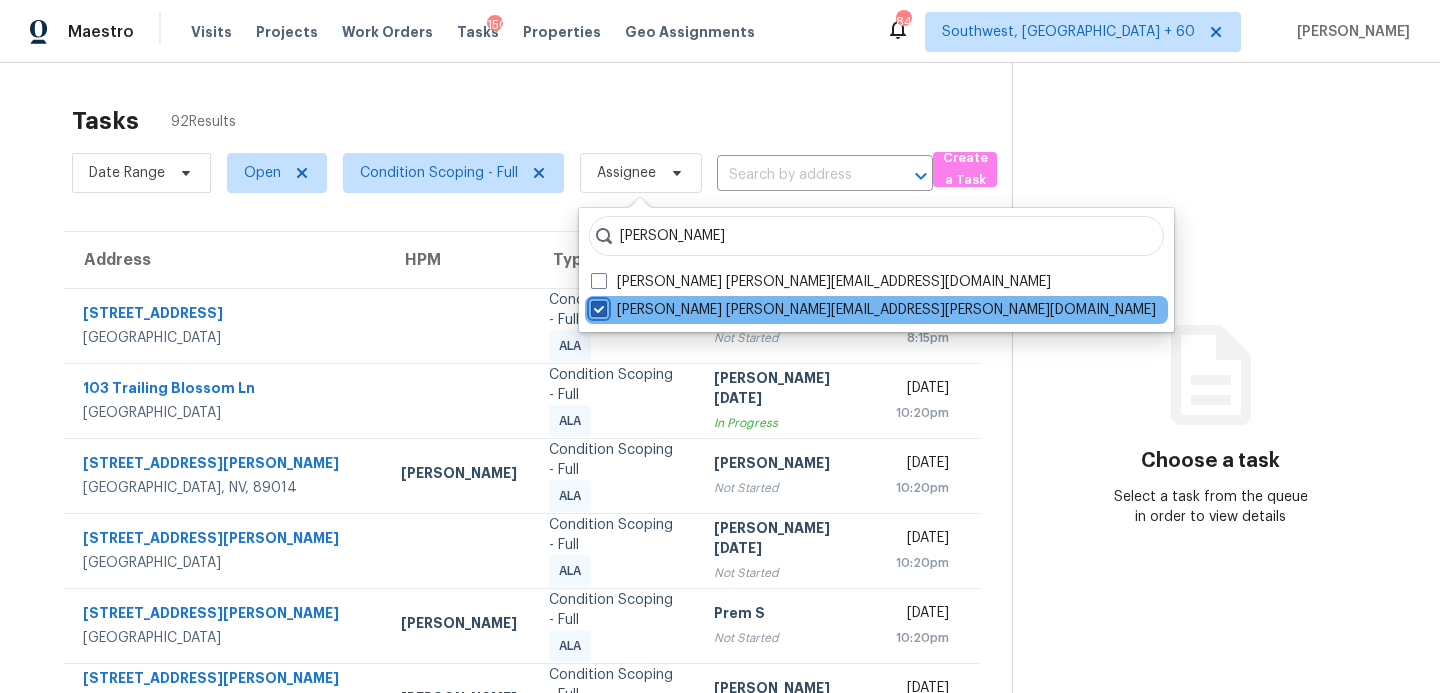 checkbox on "true" 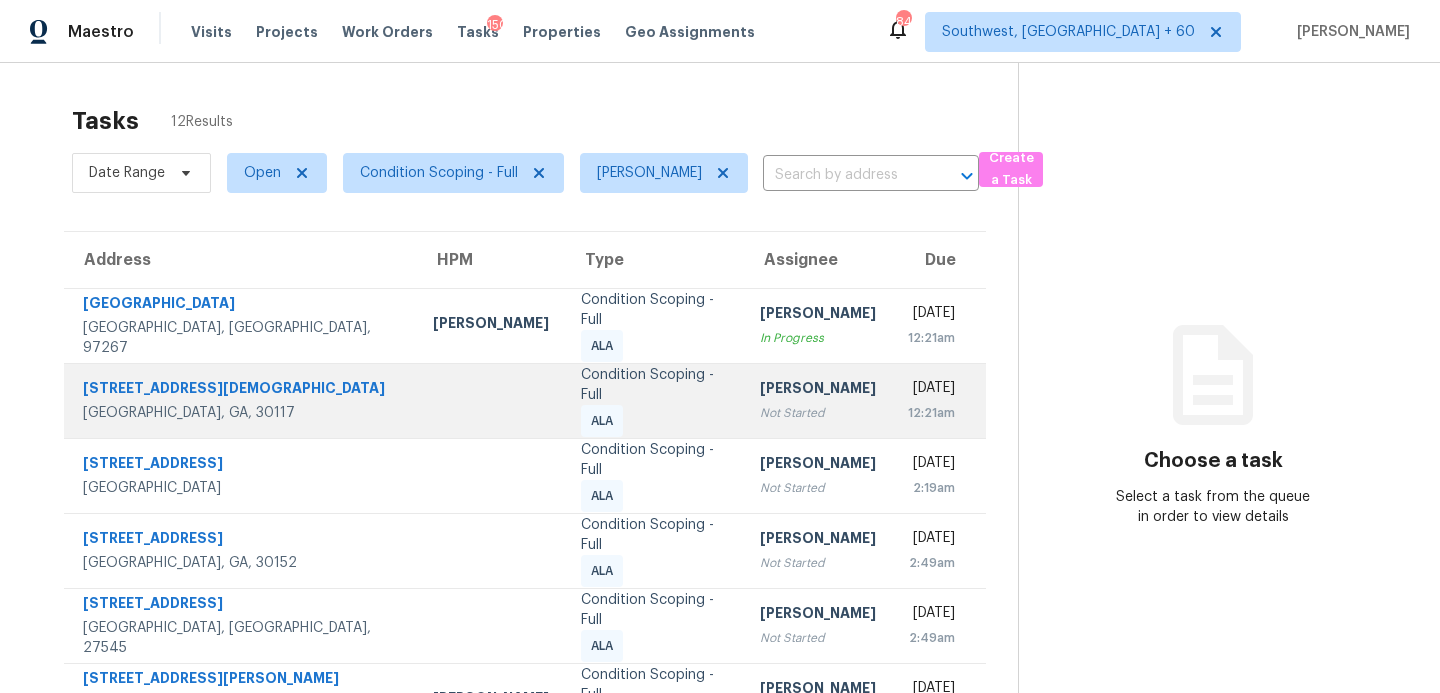 scroll, scrollTop: 39, scrollLeft: 0, axis: vertical 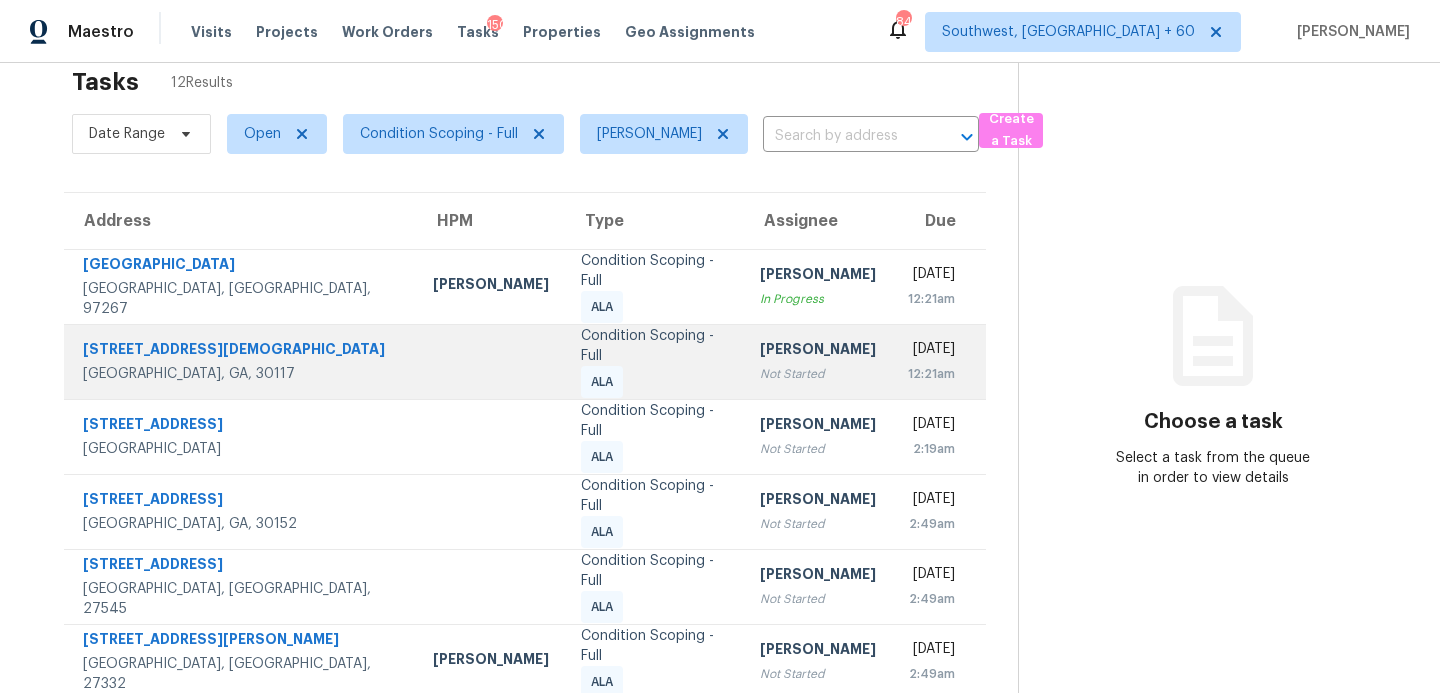 click on "Condition Scoping - Full ALA" at bounding box center [654, 361] 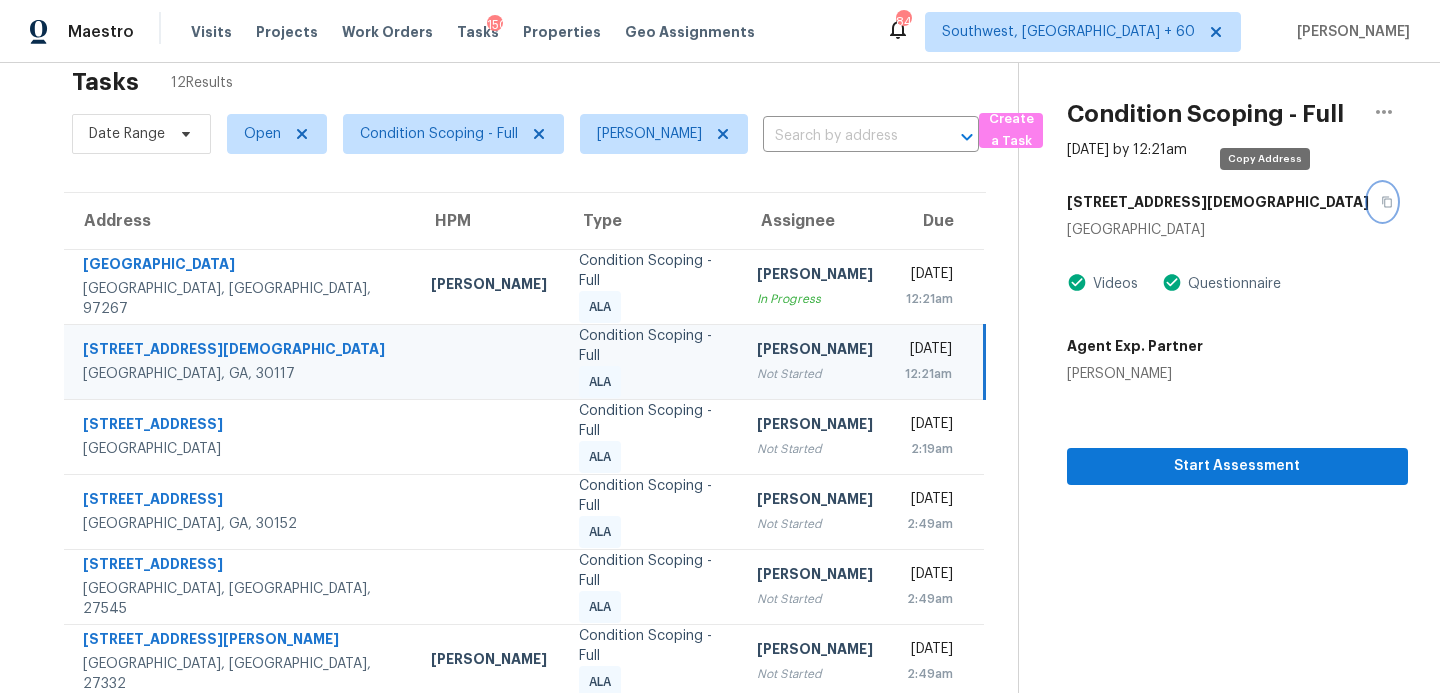 click 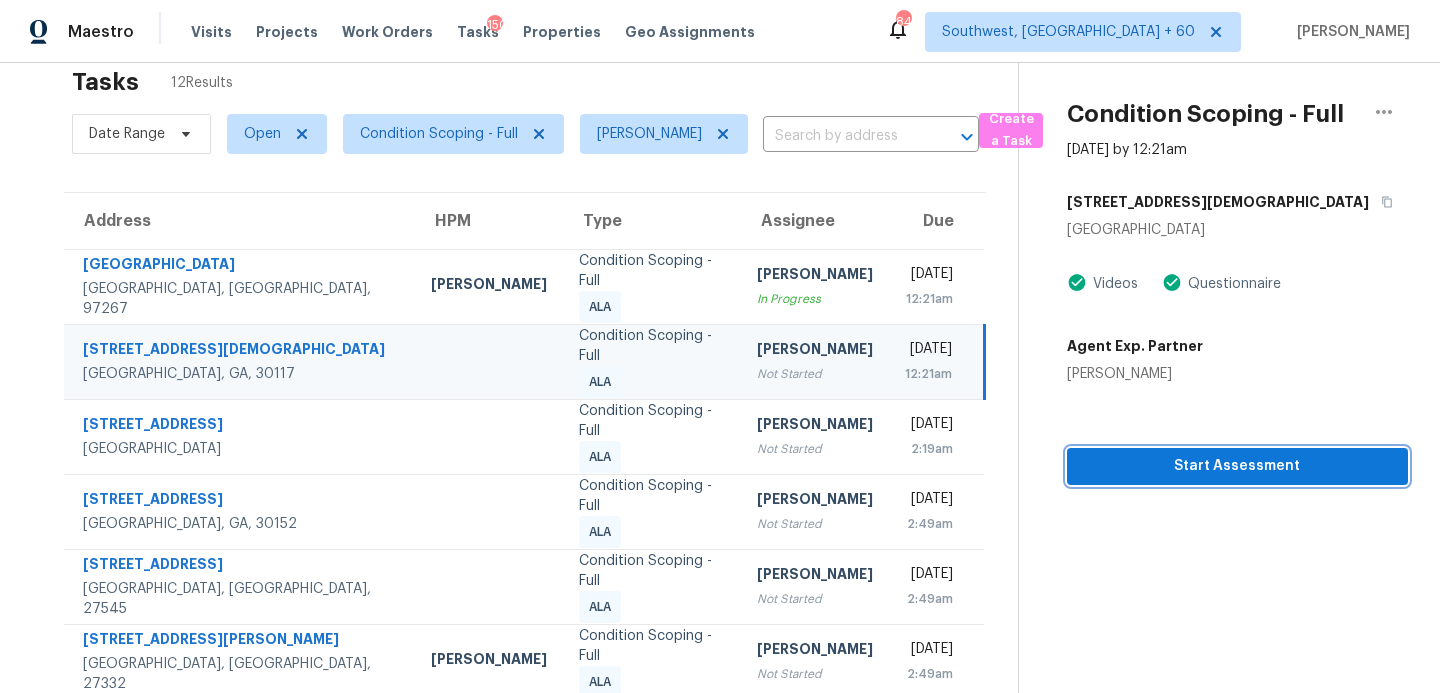 click on "Start Assessment" at bounding box center [1237, 466] 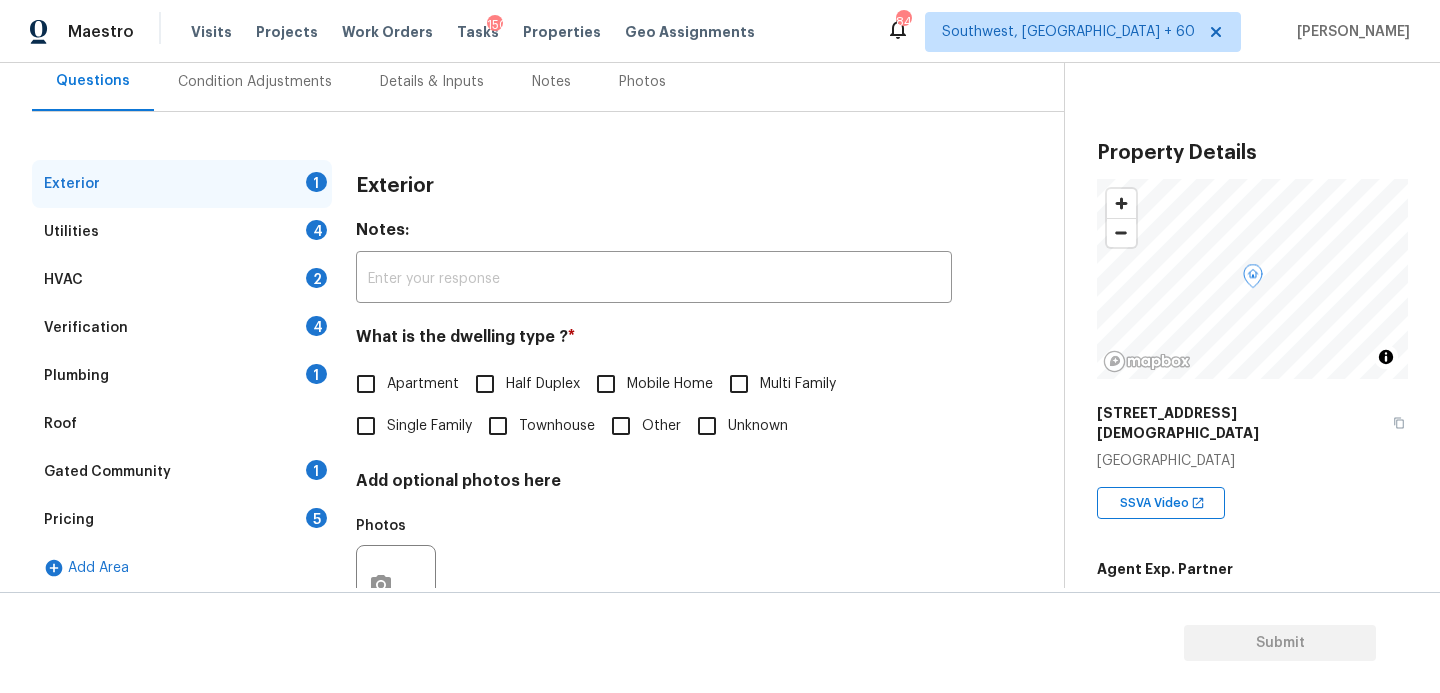 scroll, scrollTop: 258, scrollLeft: 0, axis: vertical 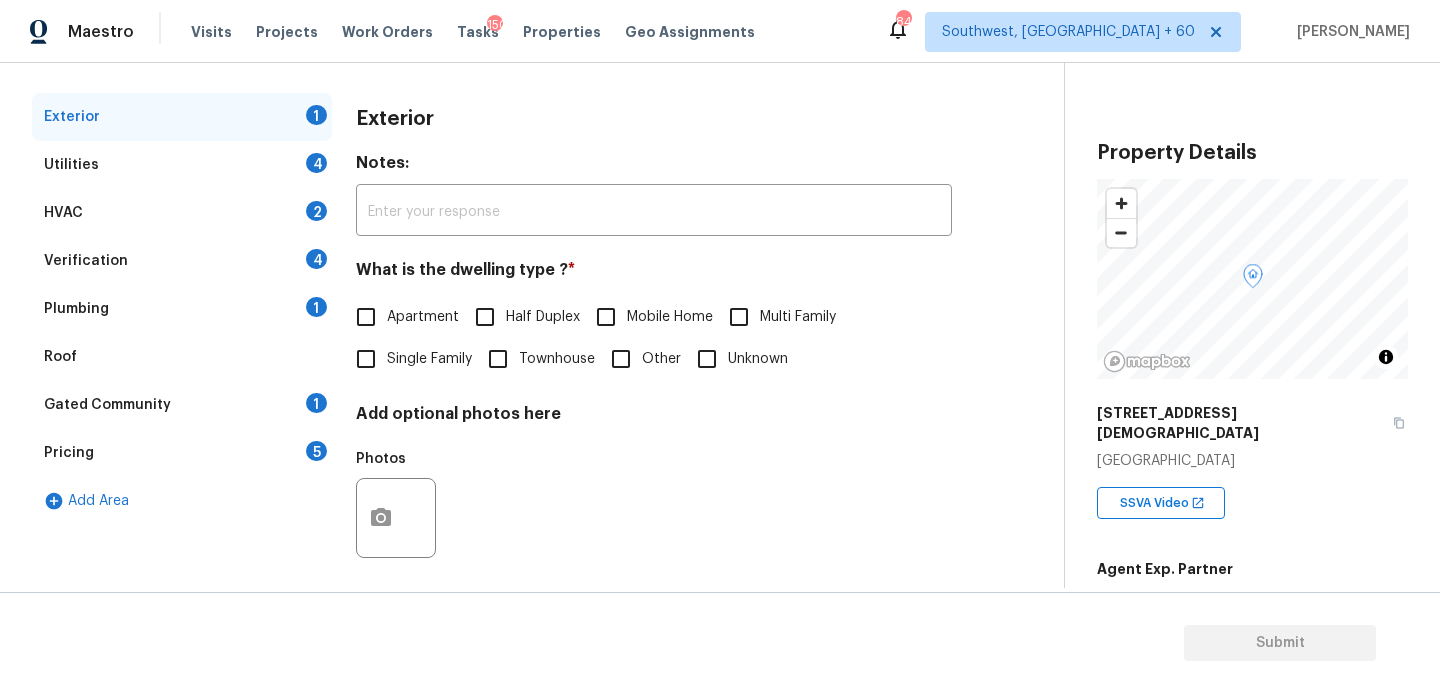 click on "Single Family" at bounding box center (429, 359) 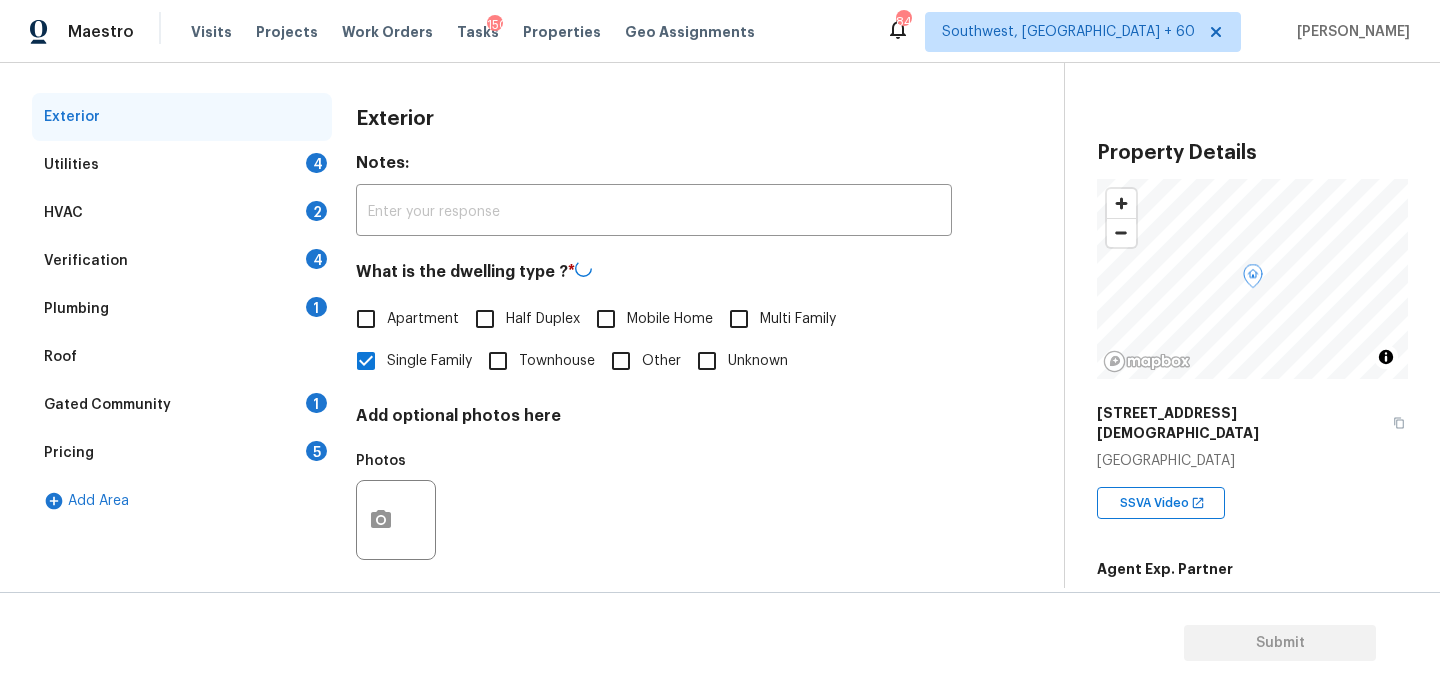 click on "Utilities 4" at bounding box center (182, 165) 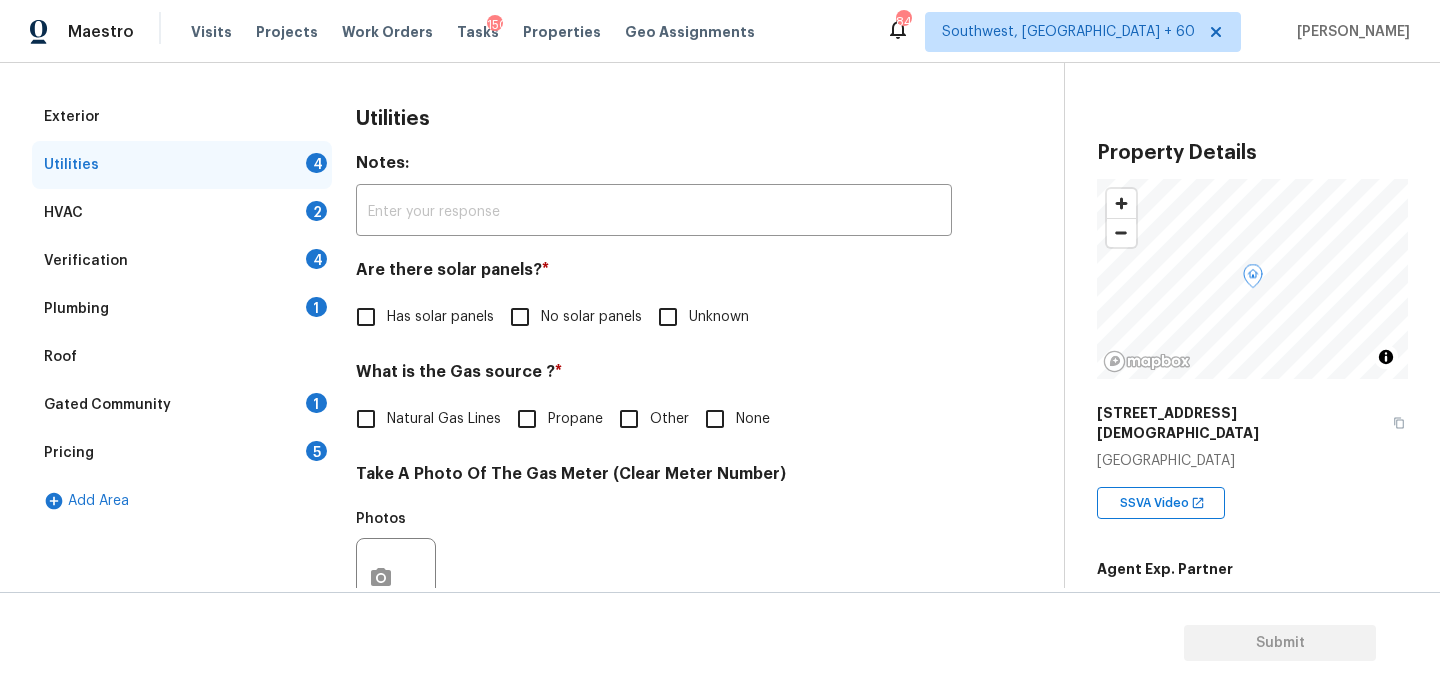 click on "No solar panels" at bounding box center (570, 317) 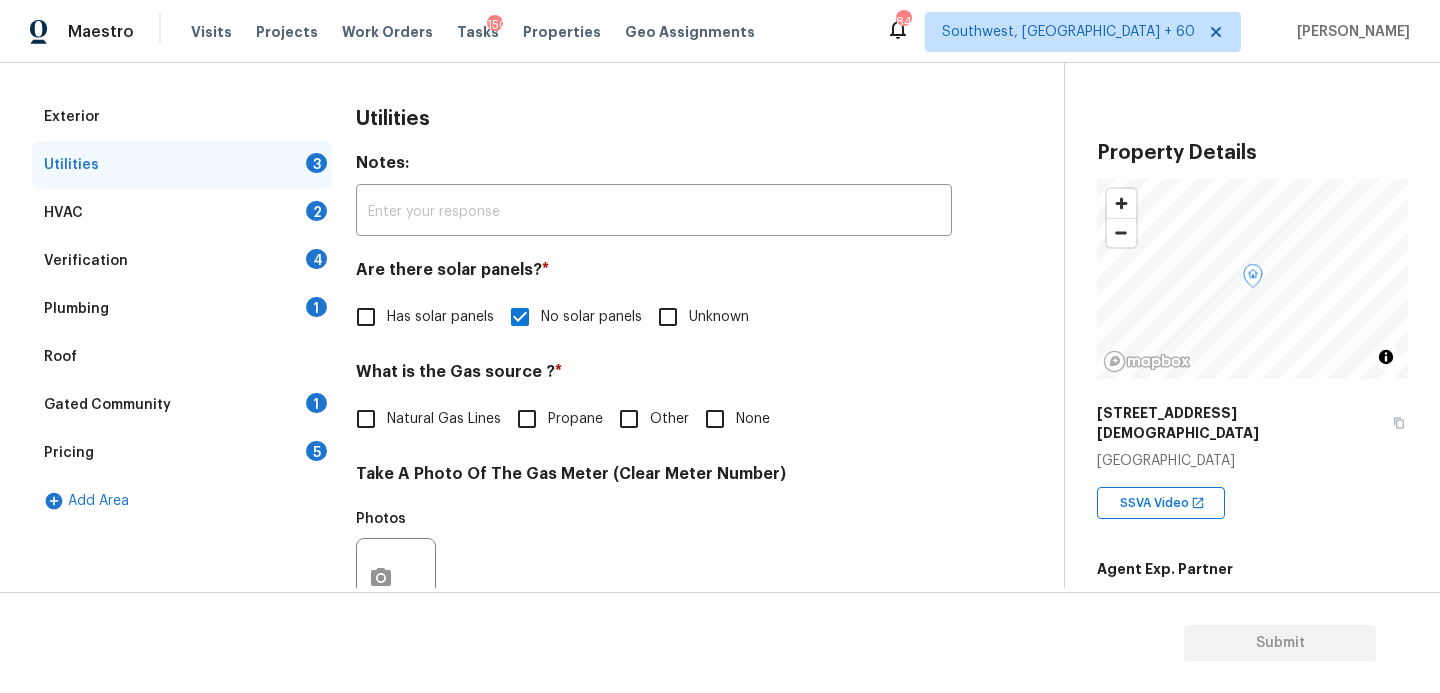 scroll, scrollTop: 812, scrollLeft: 0, axis: vertical 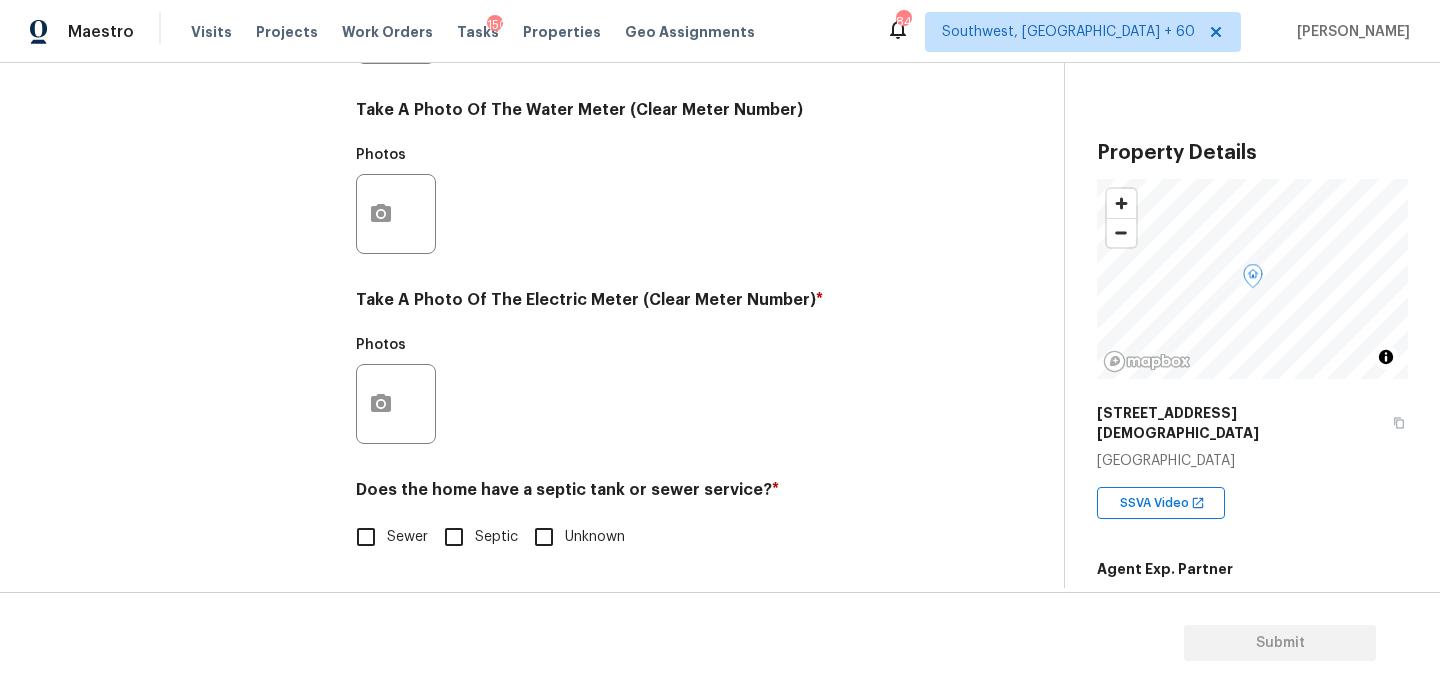 click on "Septic" at bounding box center (454, 537) 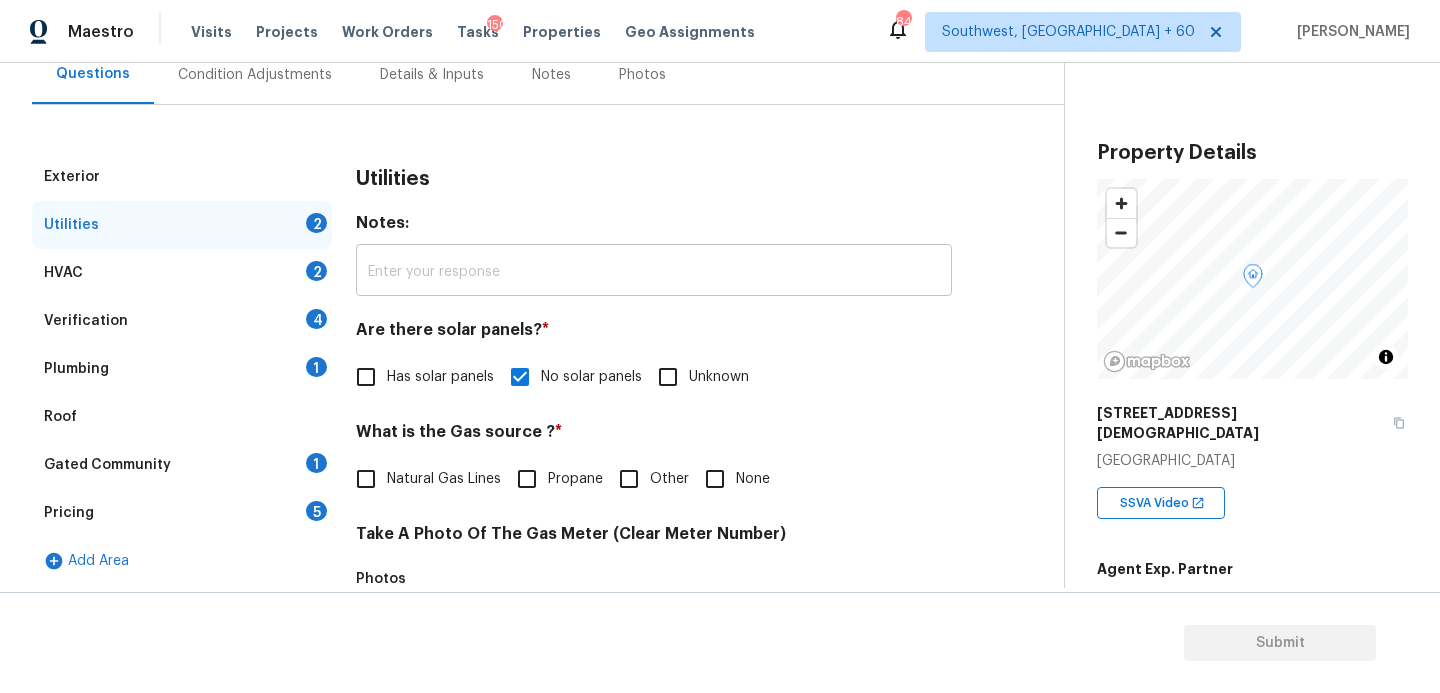scroll, scrollTop: 98, scrollLeft: 0, axis: vertical 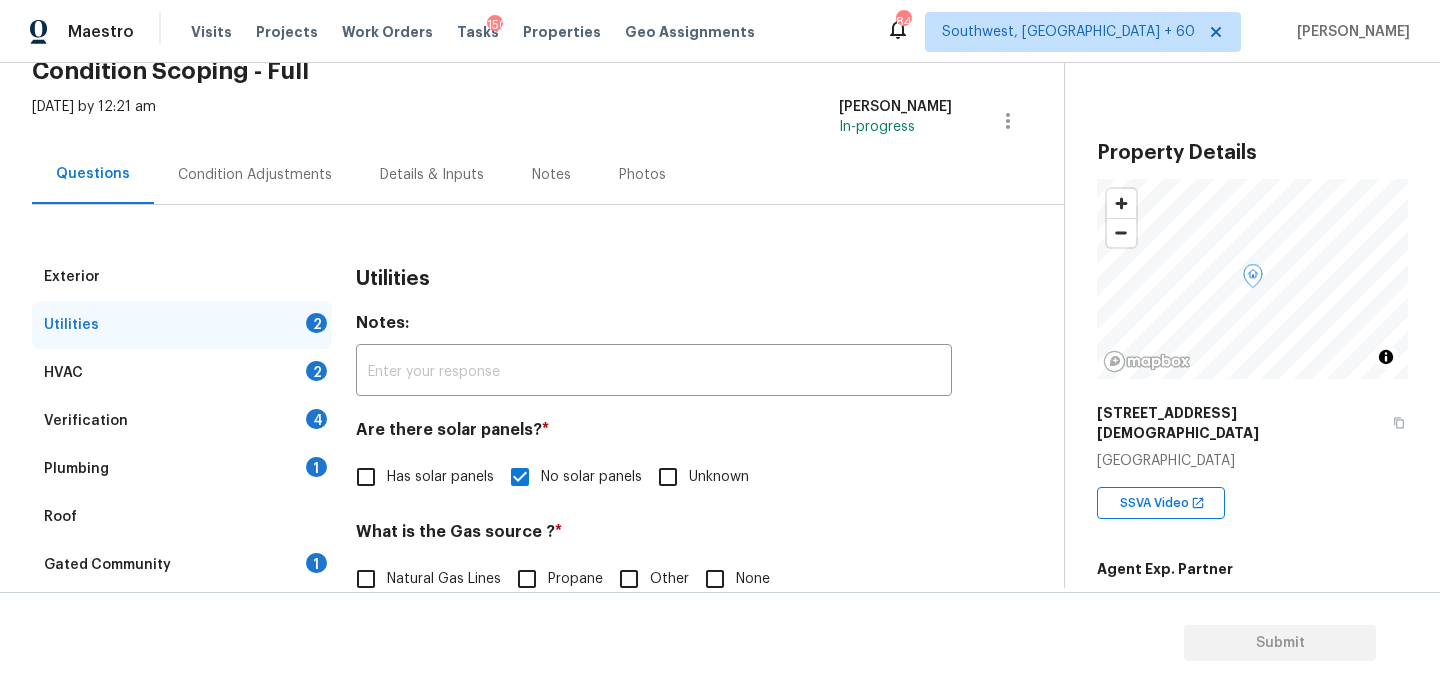 click on "Condition Adjustments" at bounding box center [255, 174] 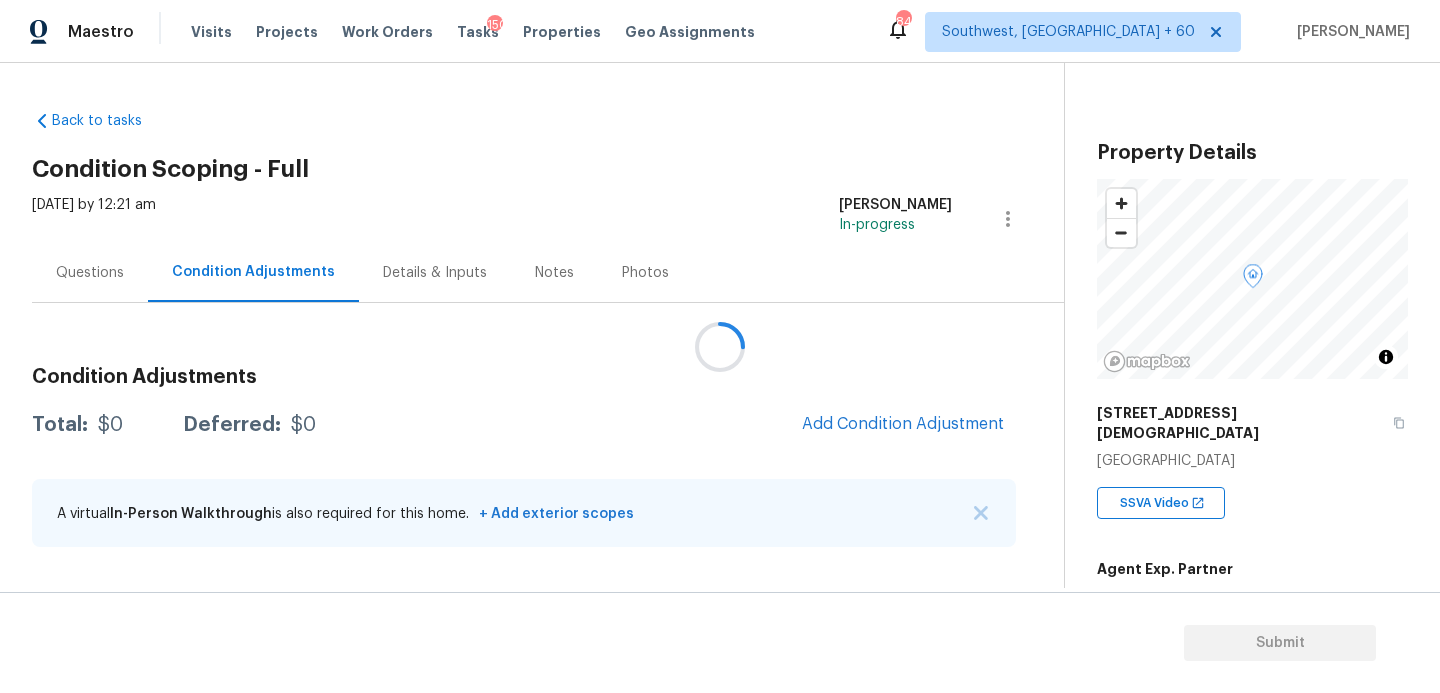 scroll, scrollTop: 0, scrollLeft: 0, axis: both 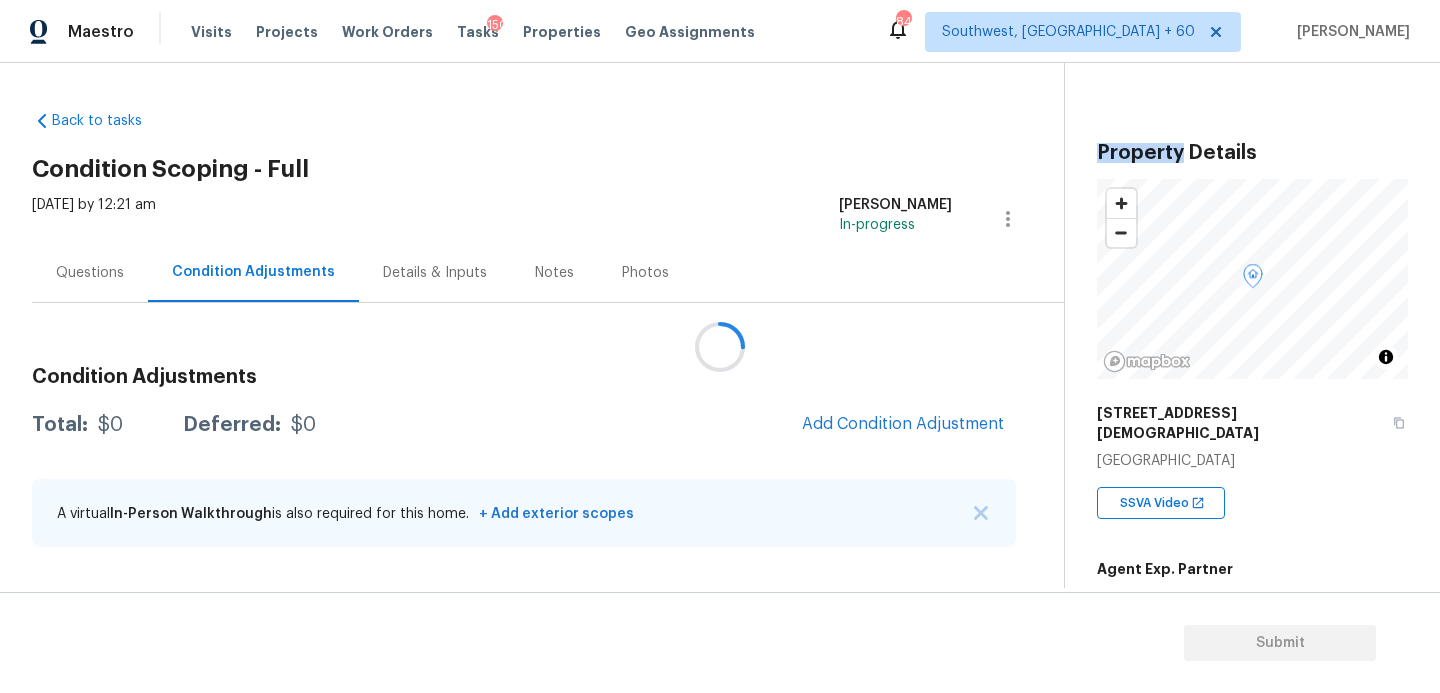 click at bounding box center (720, 346) 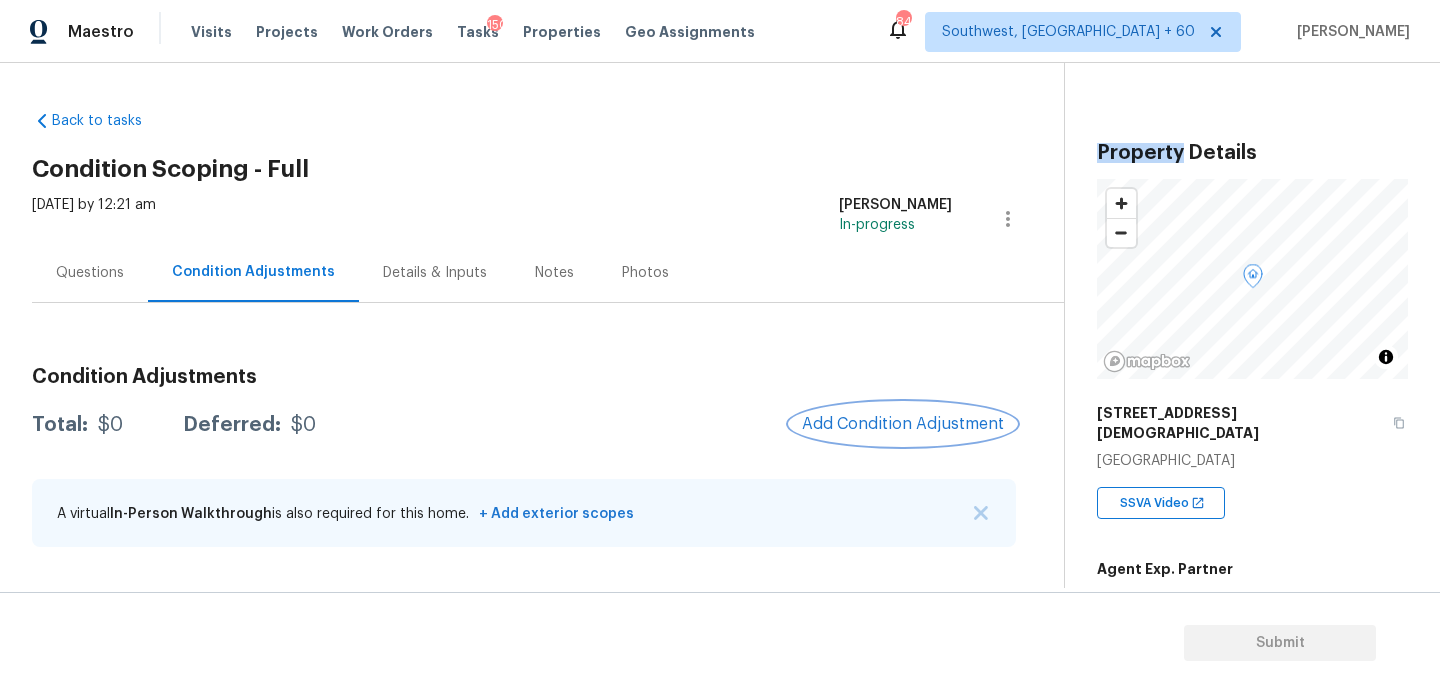 click on "Add Condition Adjustment" at bounding box center [903, 424] 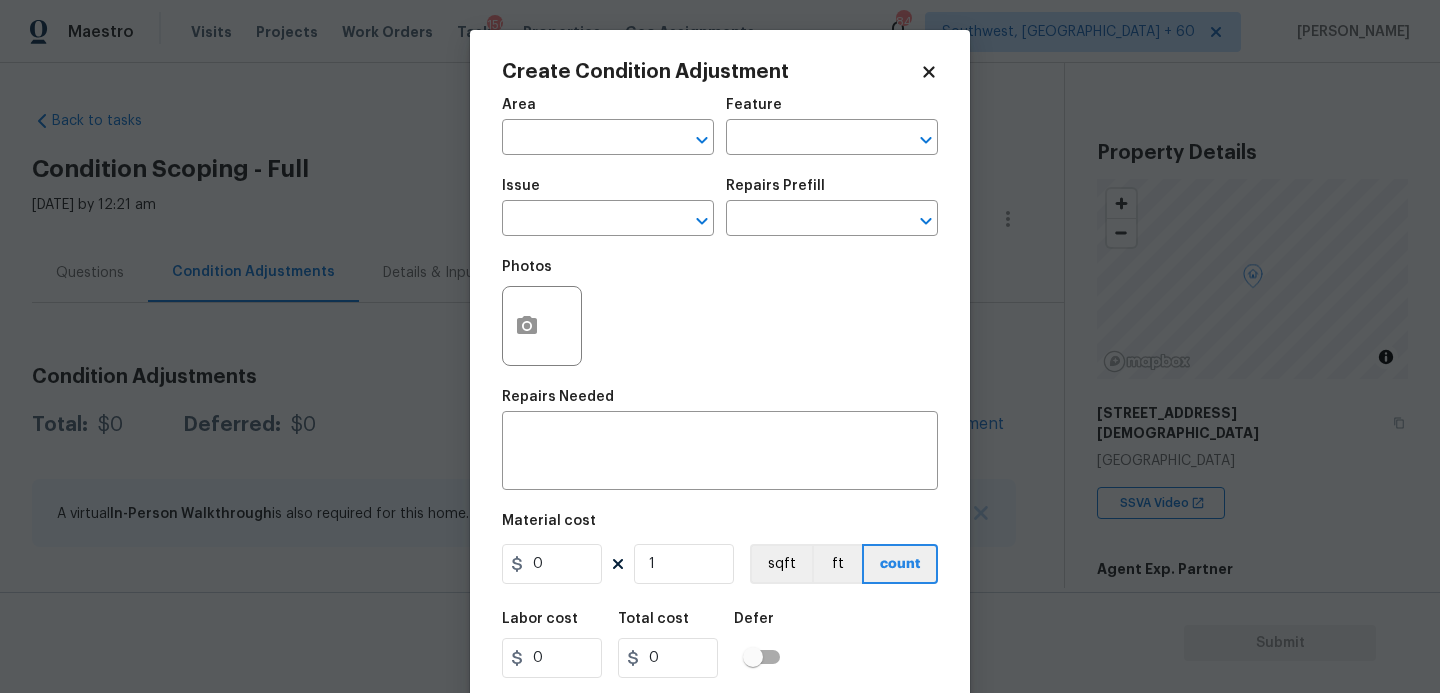 click on "Area ​" at bounding box center [608, 126] 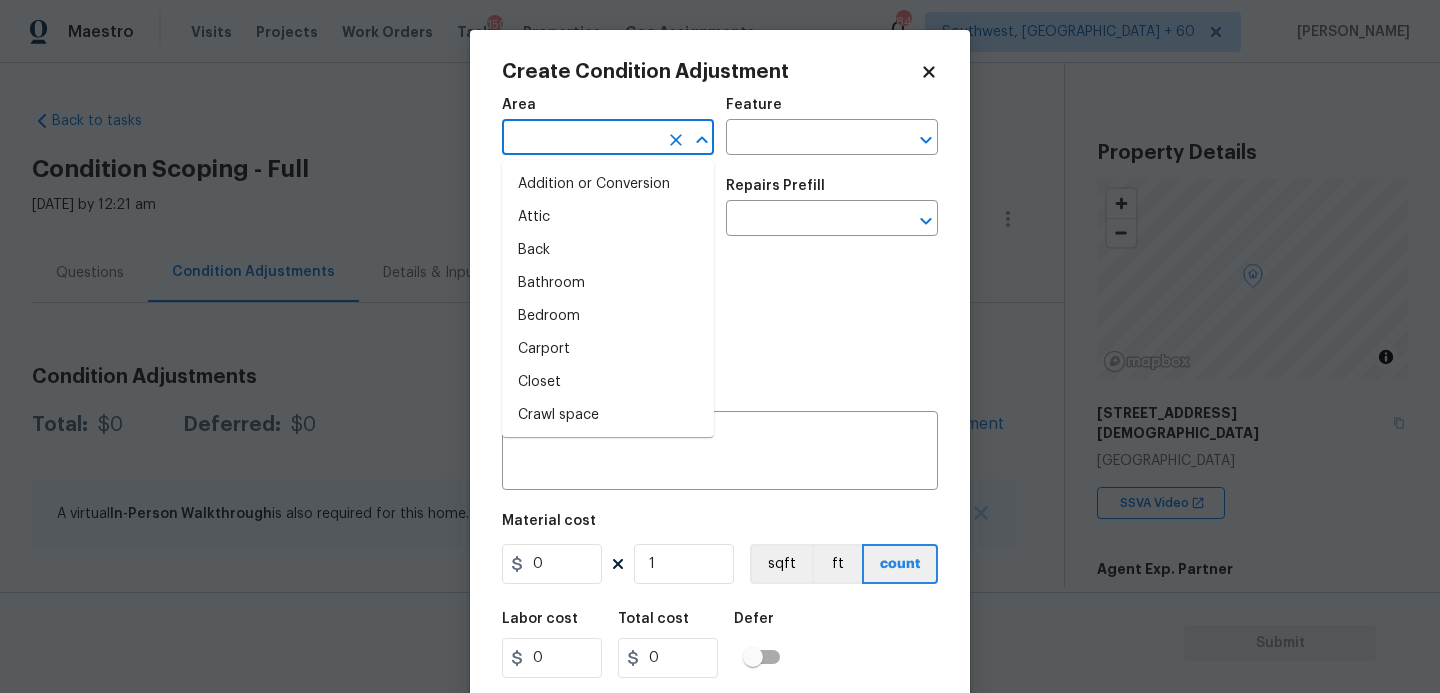 click at bounding box center [580, 139] 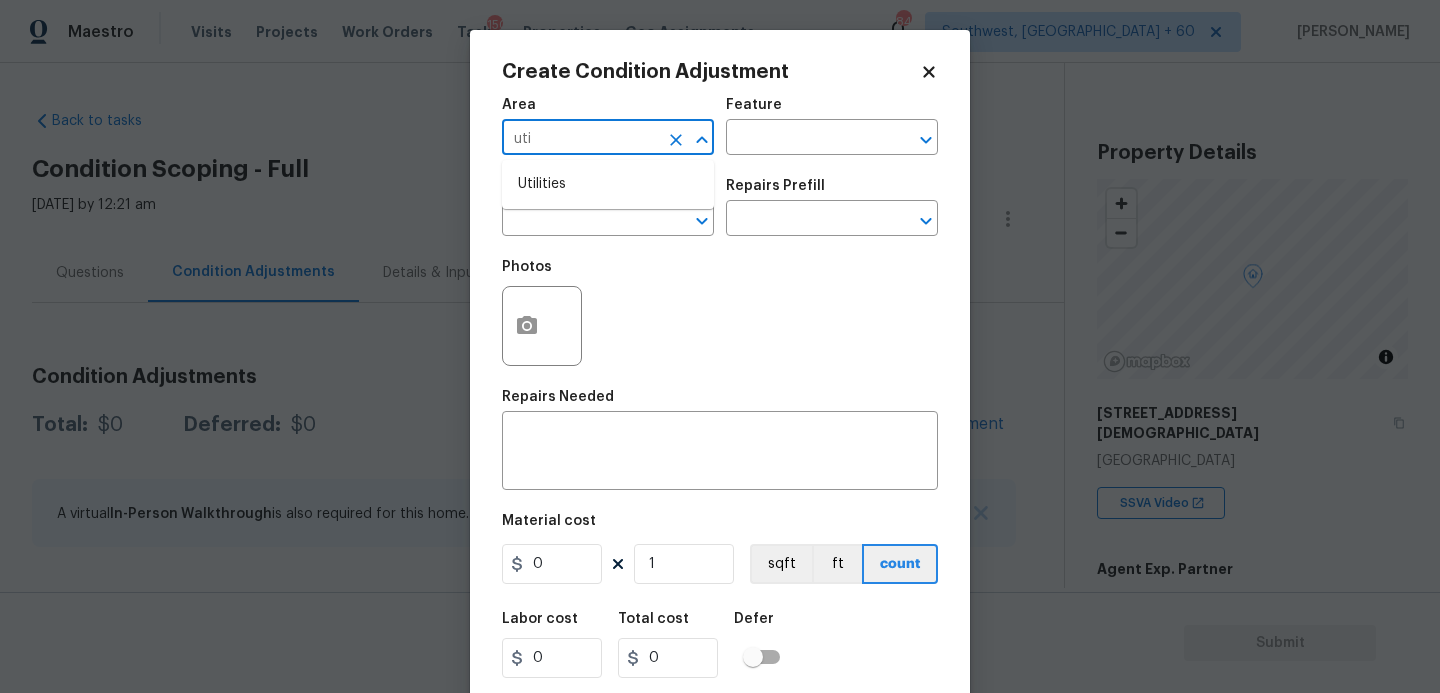 click on "Utilities" at bounding box center (608, 184) 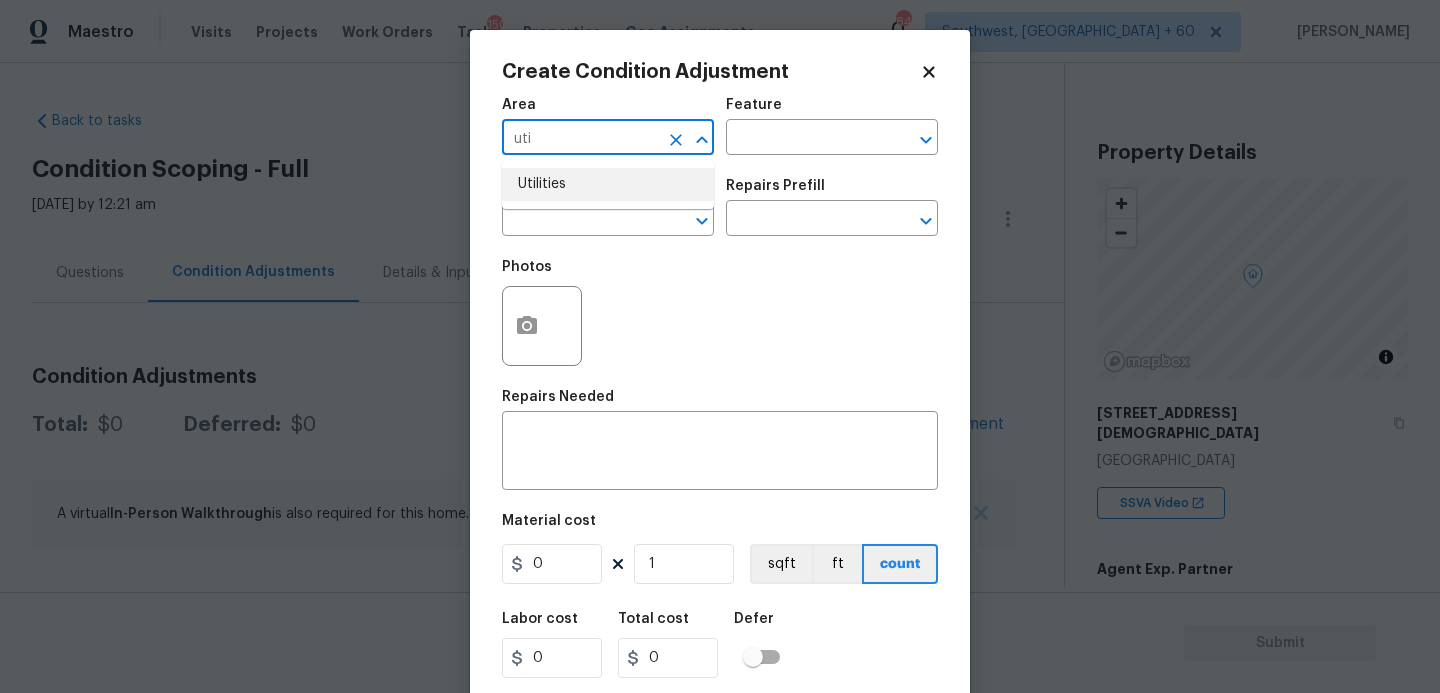 click on "Utilities" at bounding box center (608, 184) 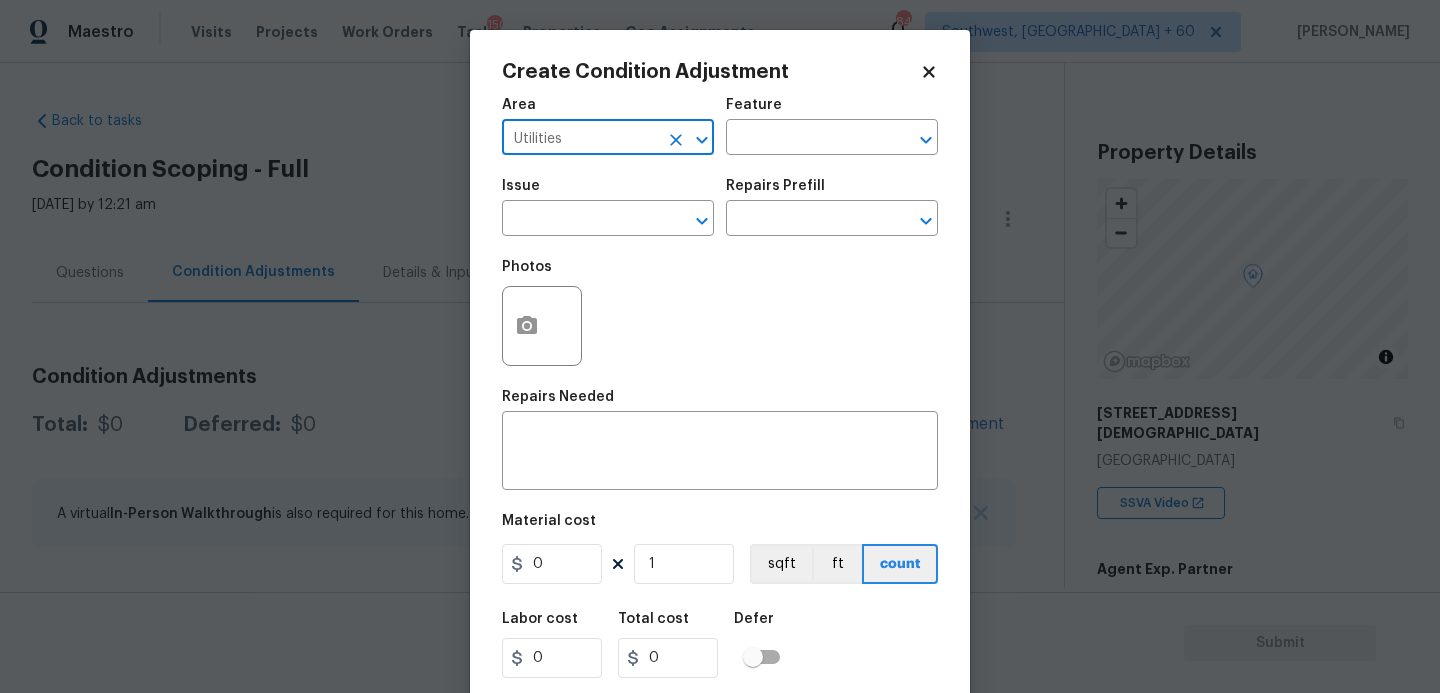 type on "Utilities" 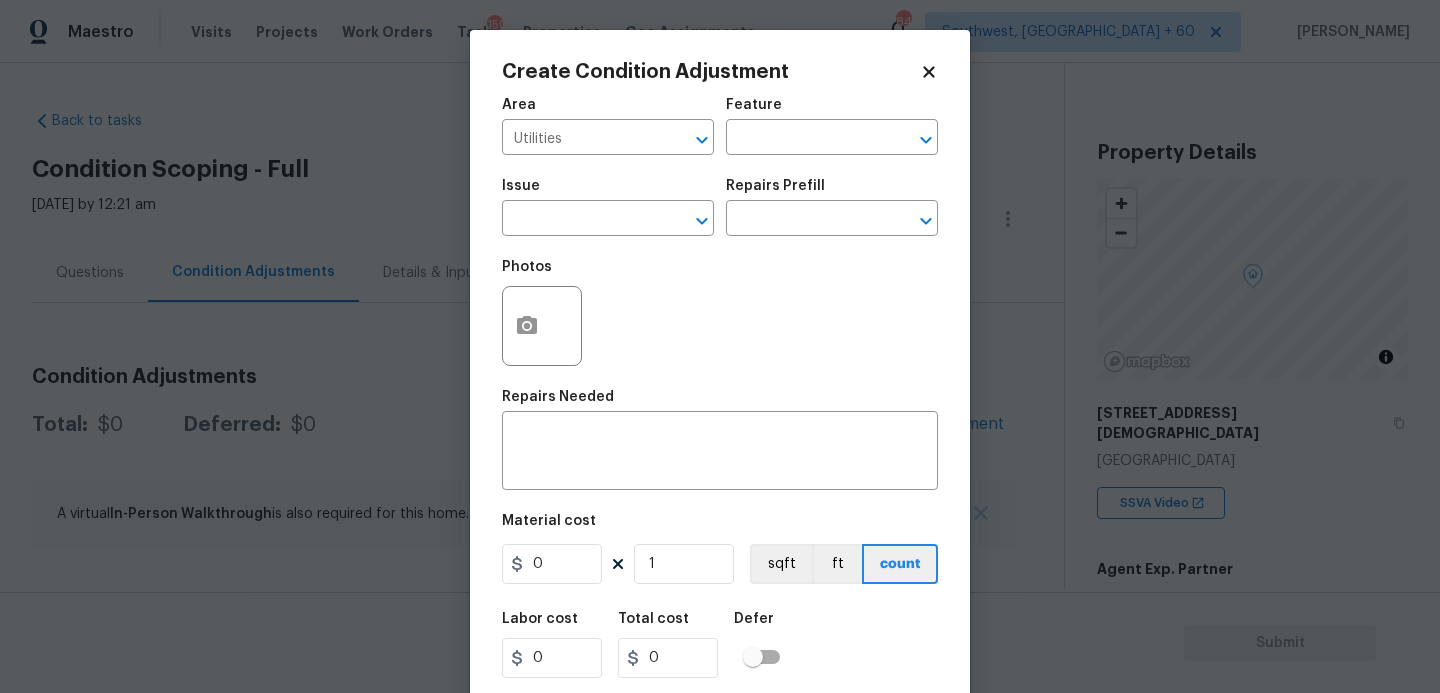 click on "Issue" at bounding box center [608, 192] 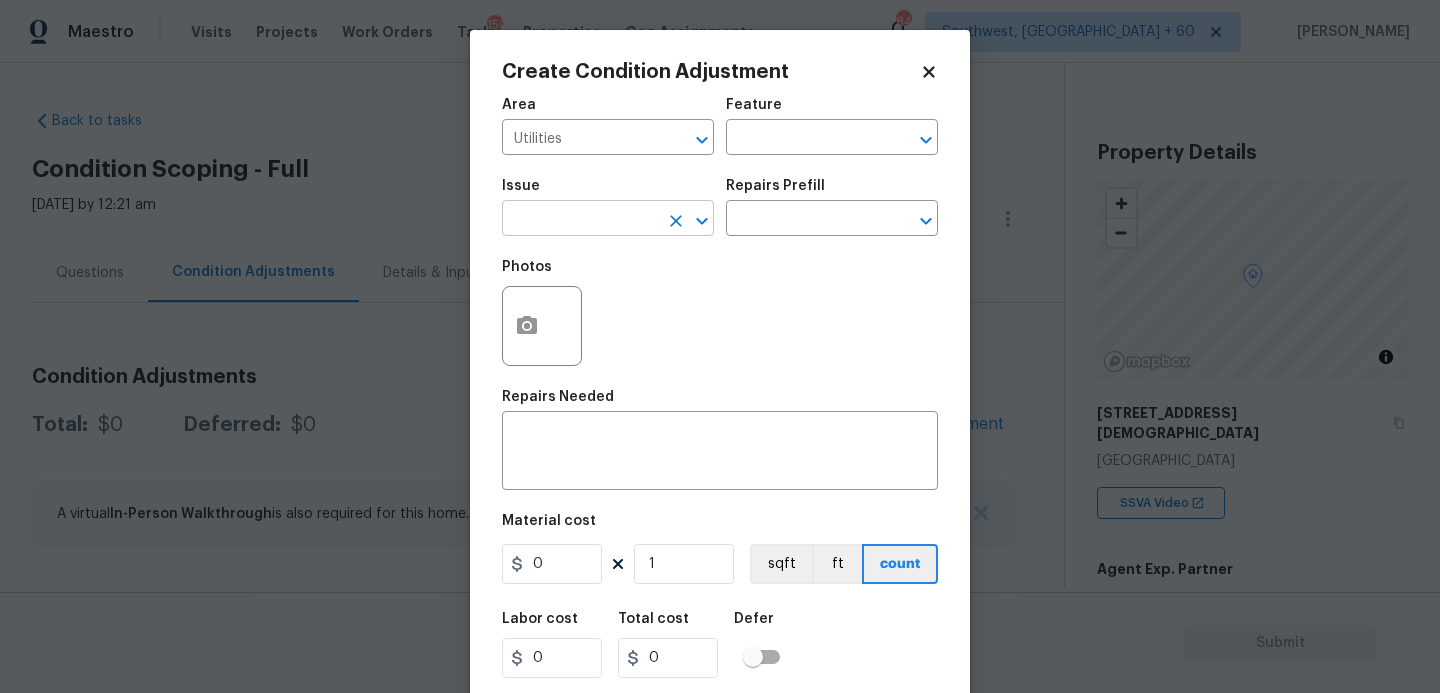 click at bounding box center (580, 220) 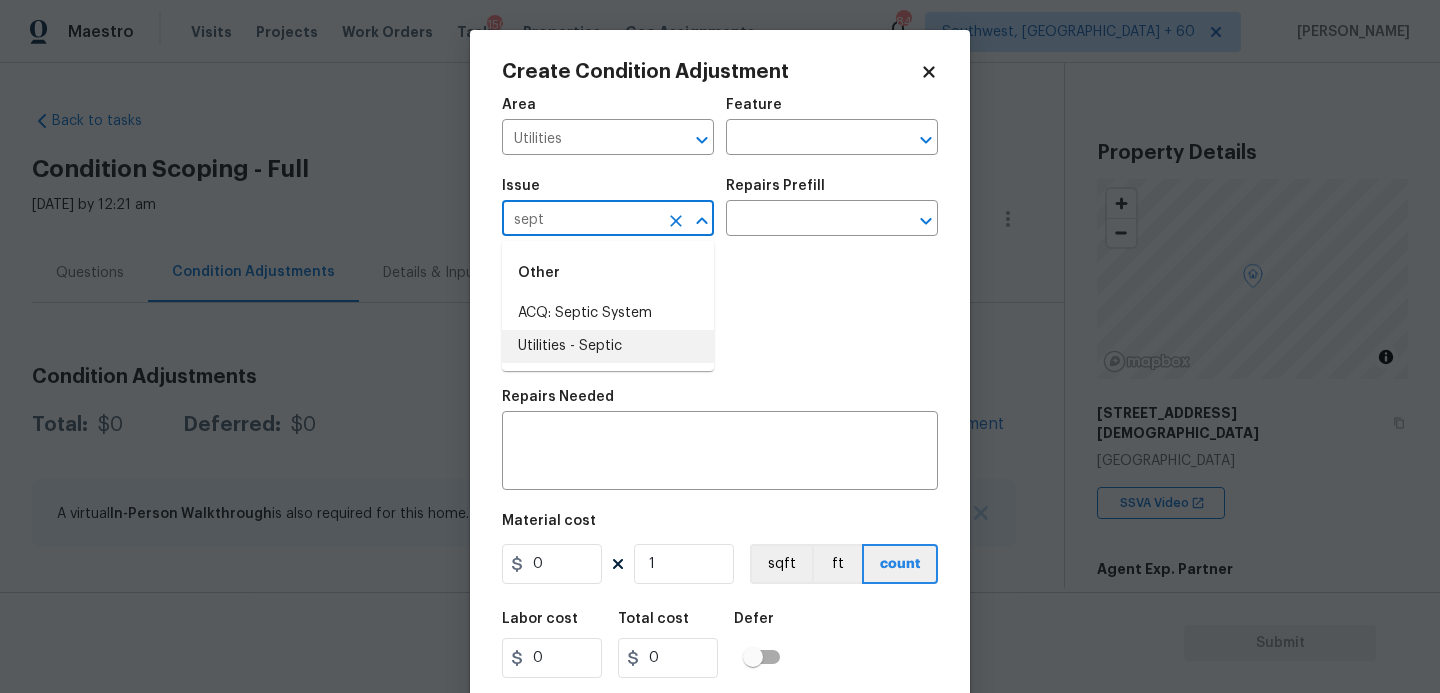 click on "ACQ: Septic System" at bounding box center [608, 313] 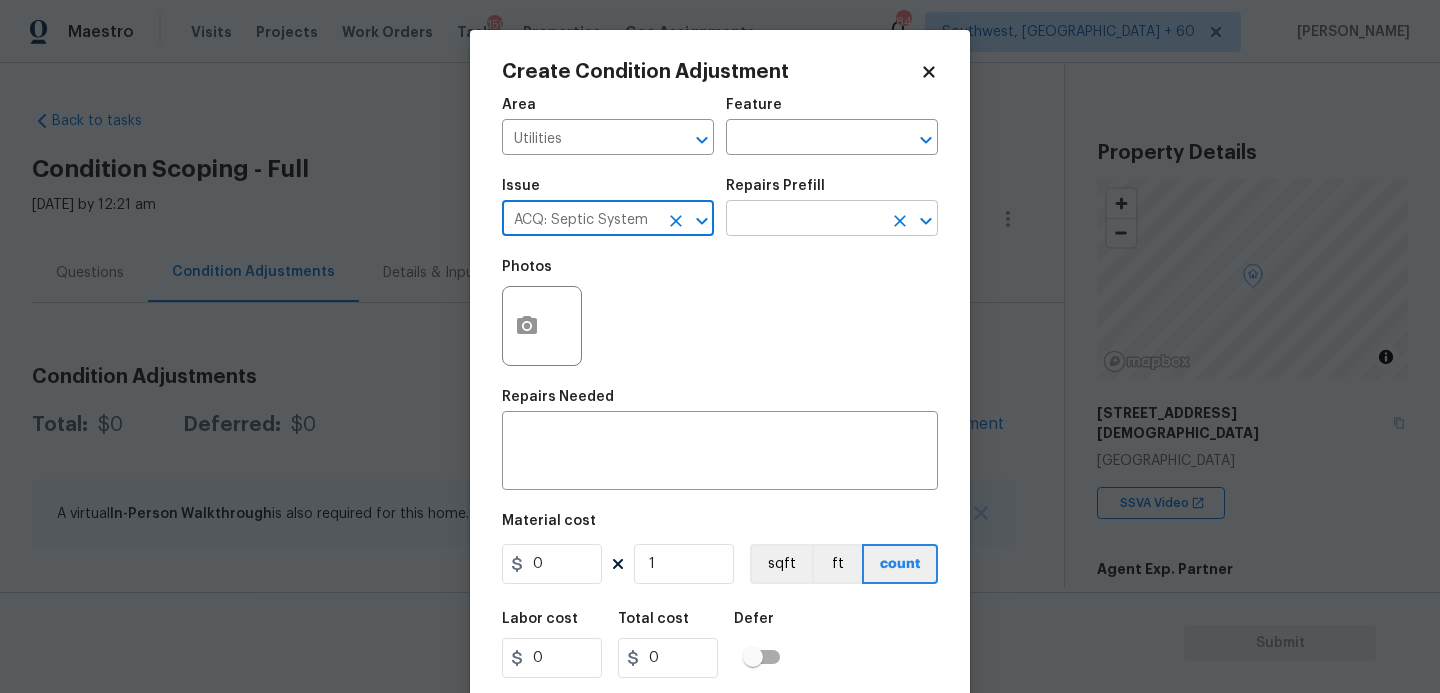 type on "ACQ: Septic System" 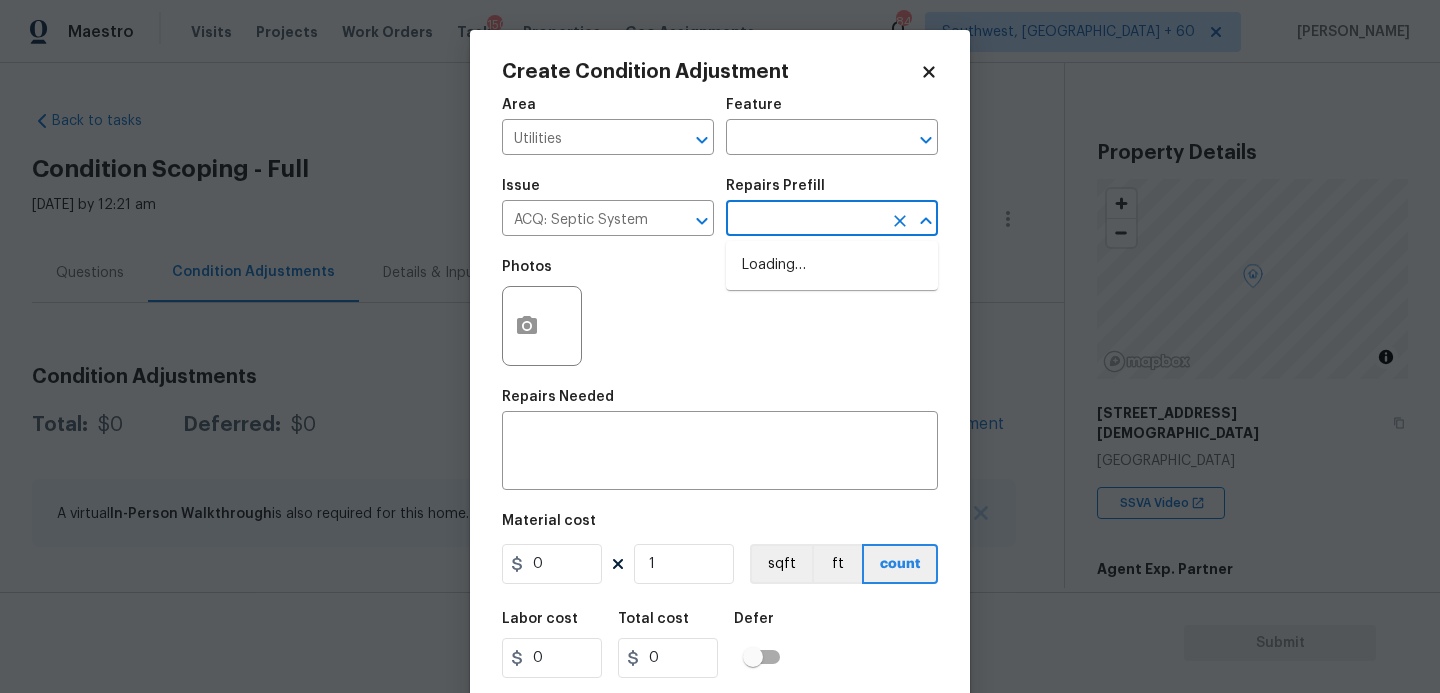 click at bounding box center (804, 220) 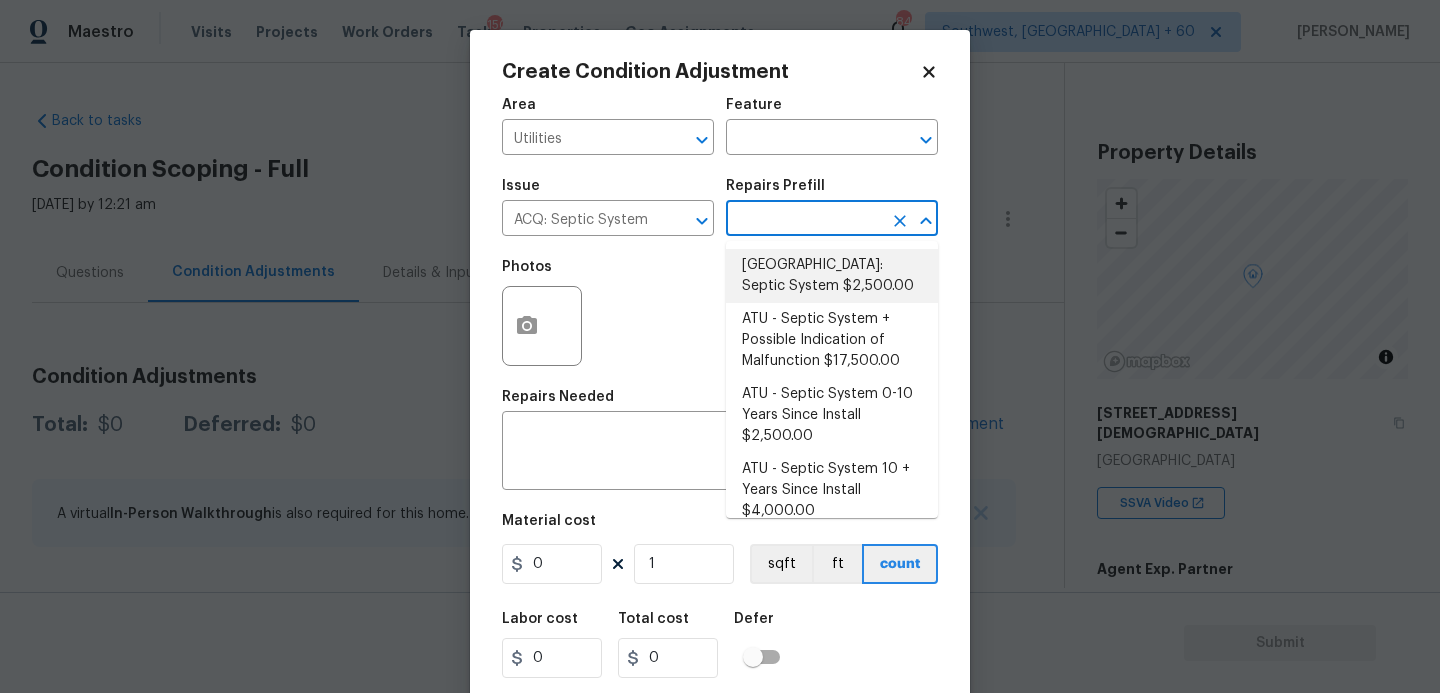 click on "Atlanta: Septic System $2,500.00" at bounding box center (832, 276) 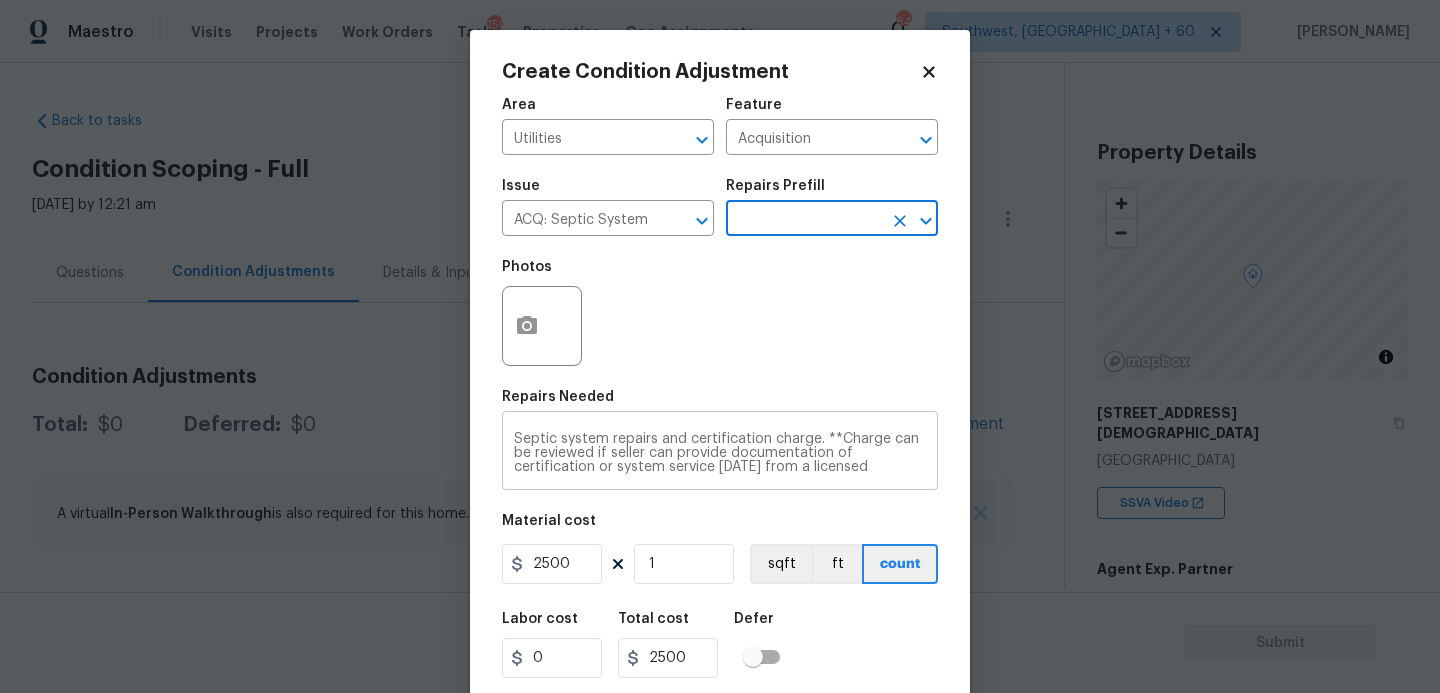 scroll, scrollTop: 54, scrollLeft: 0, axis: vertical 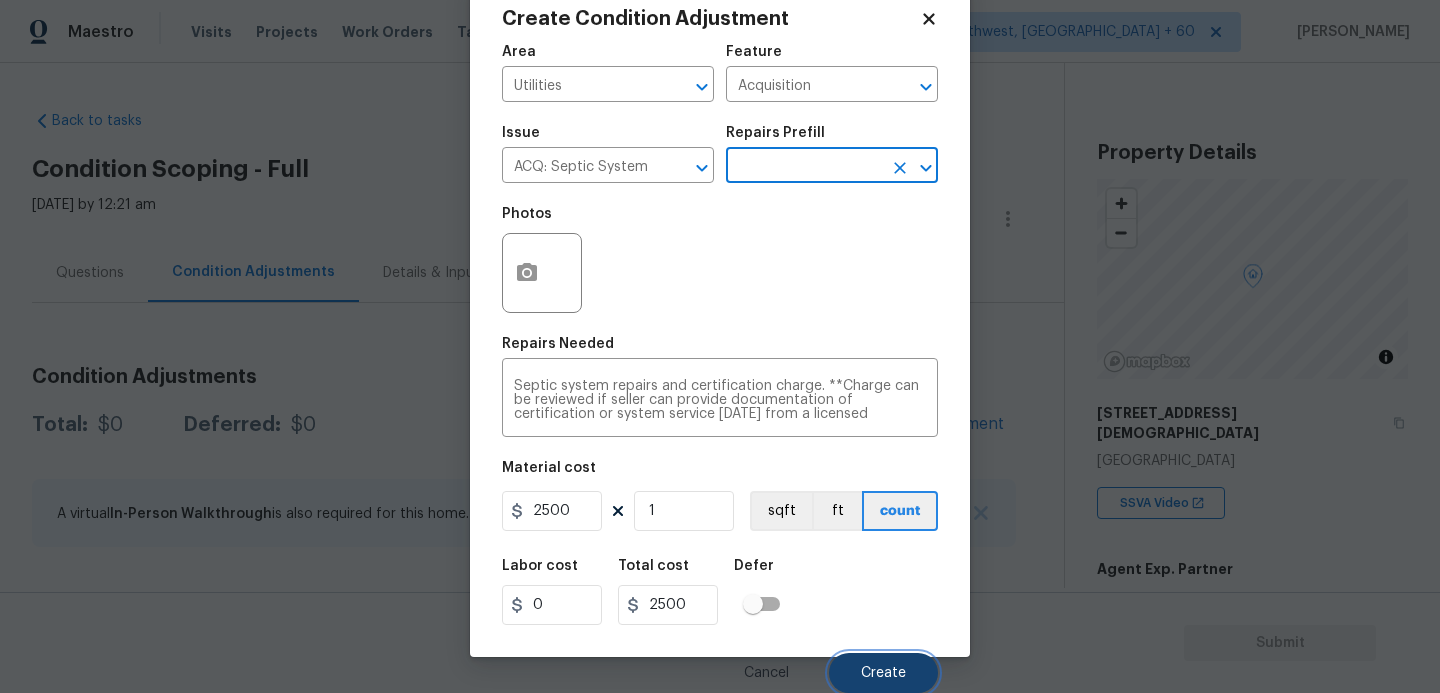 click on "Create" at bounding box center [883, 673] 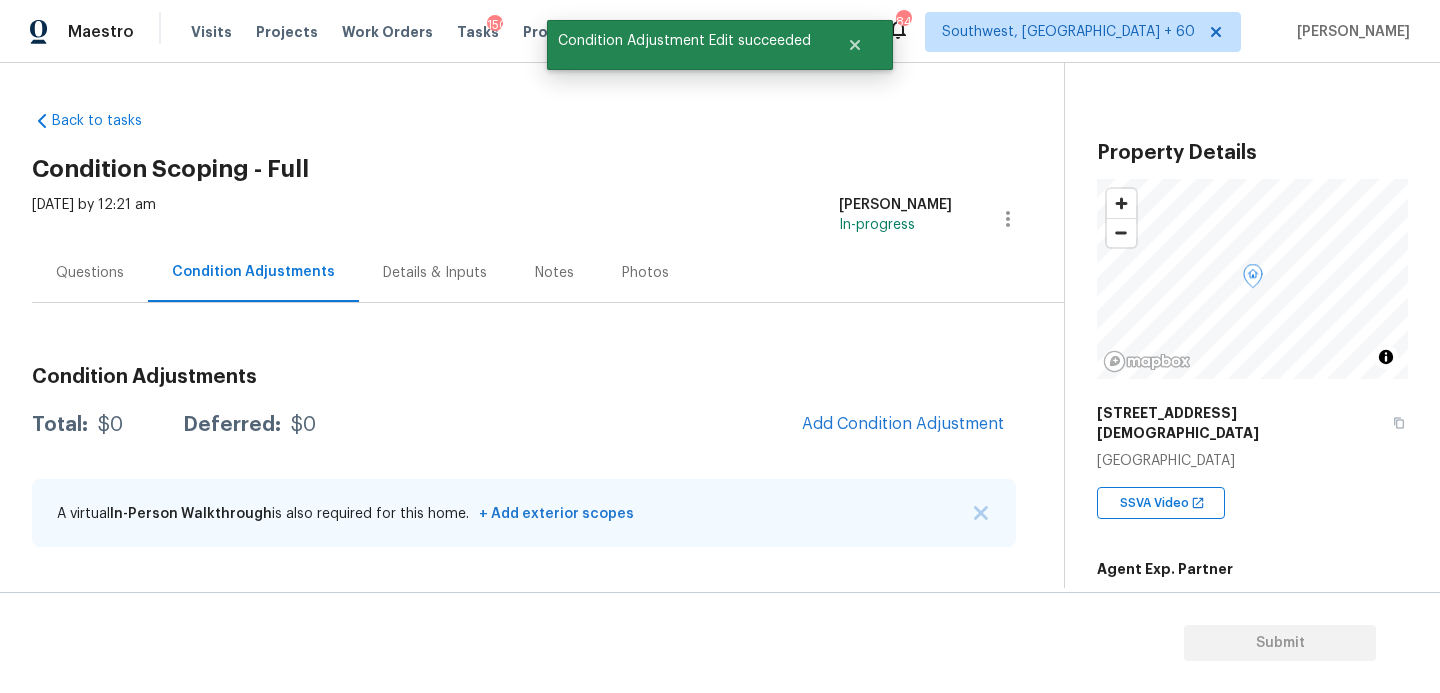 scroll, scrollTop: 47, scrollLeft: 0, axis: vertical 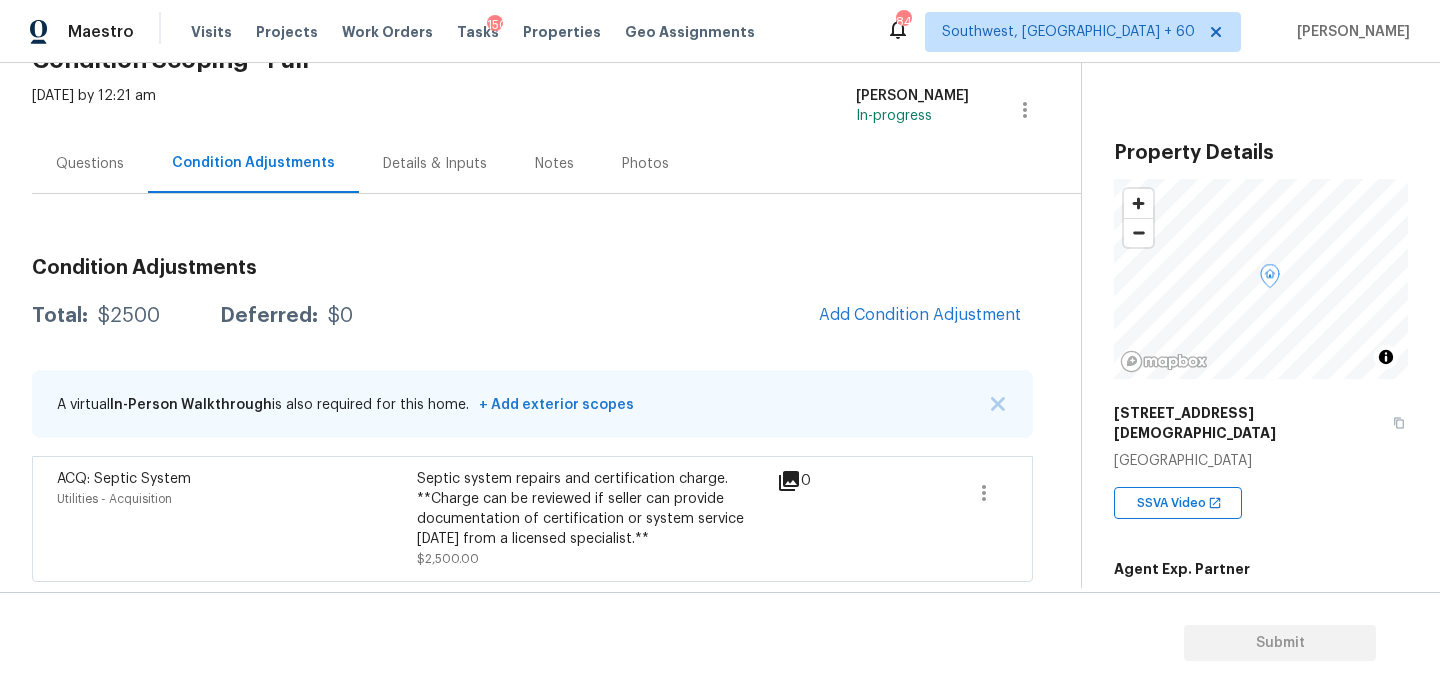 click on "Questions" at bounding box center (90, 163) 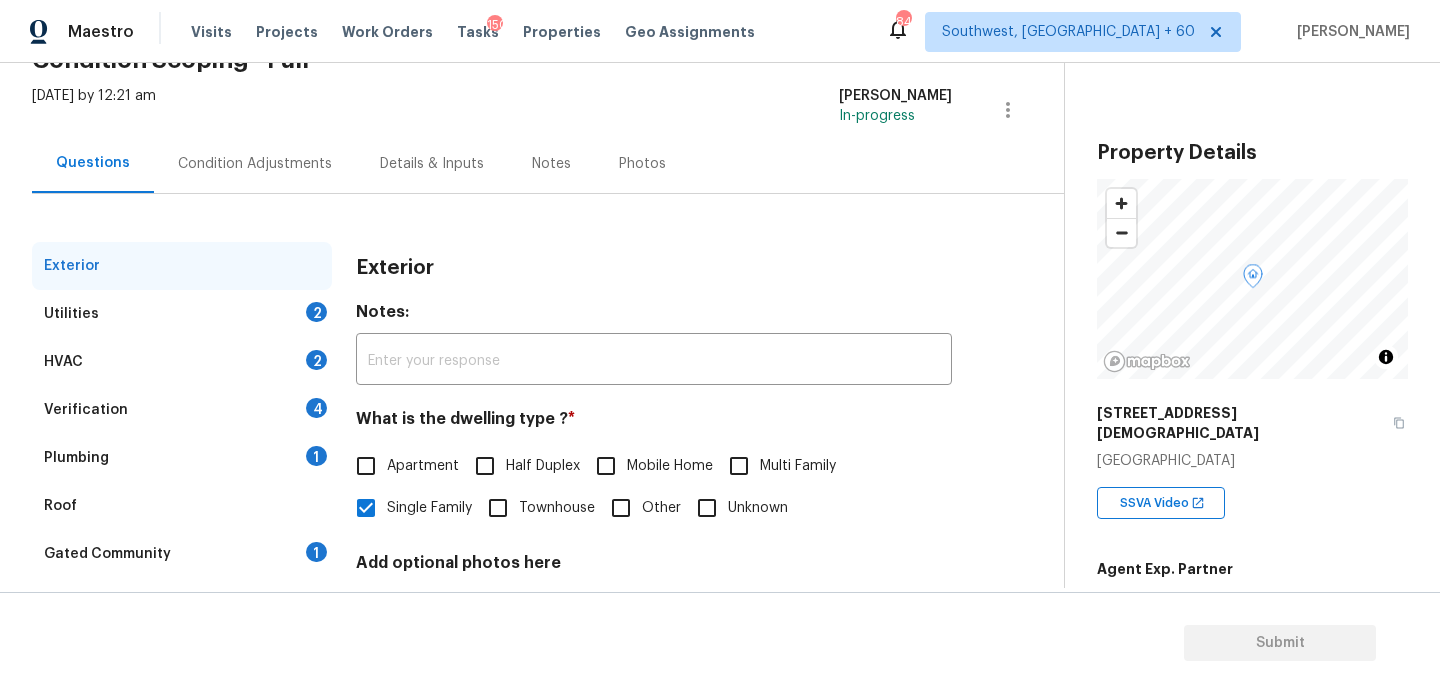 scroll, scrollTop: 221, scrollLeft: 0, axis: vertical 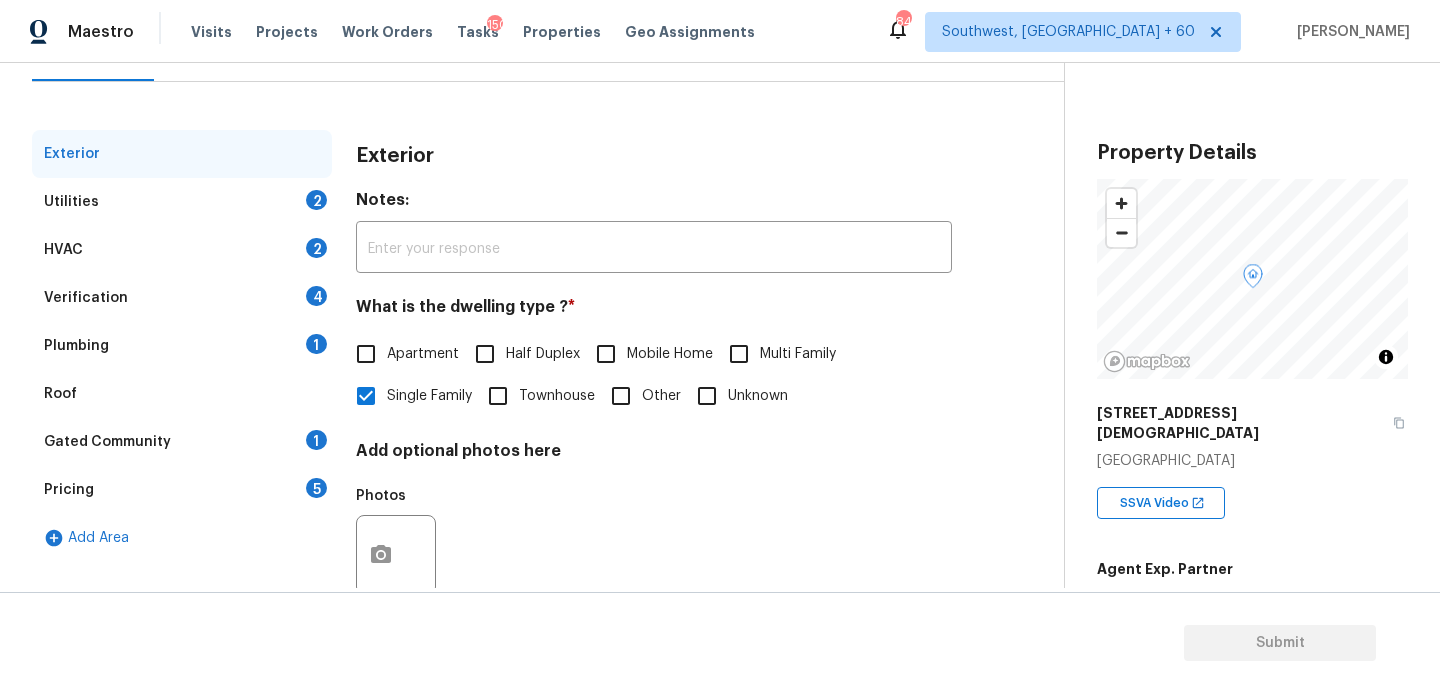 click on "Verification 4" at bounding box center [182, 298] 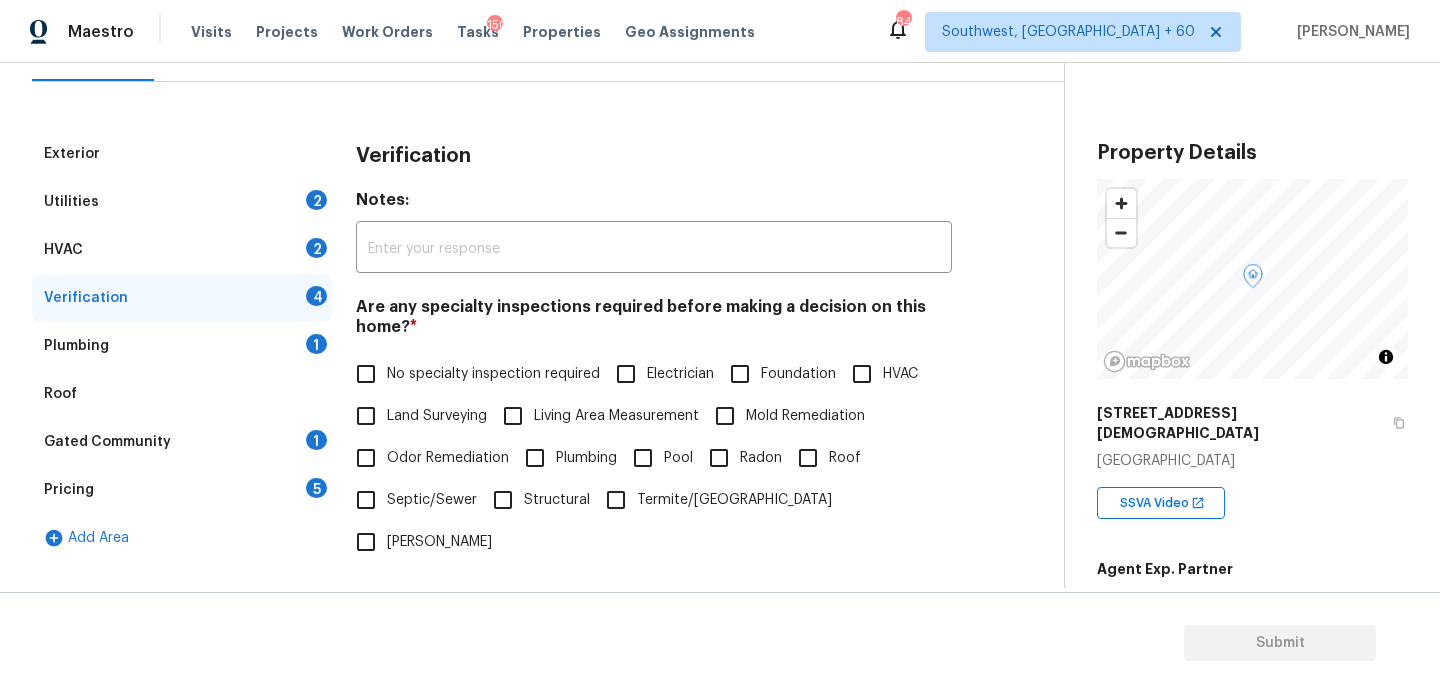click on "Utilities 2" at bounding box center [182, 202] 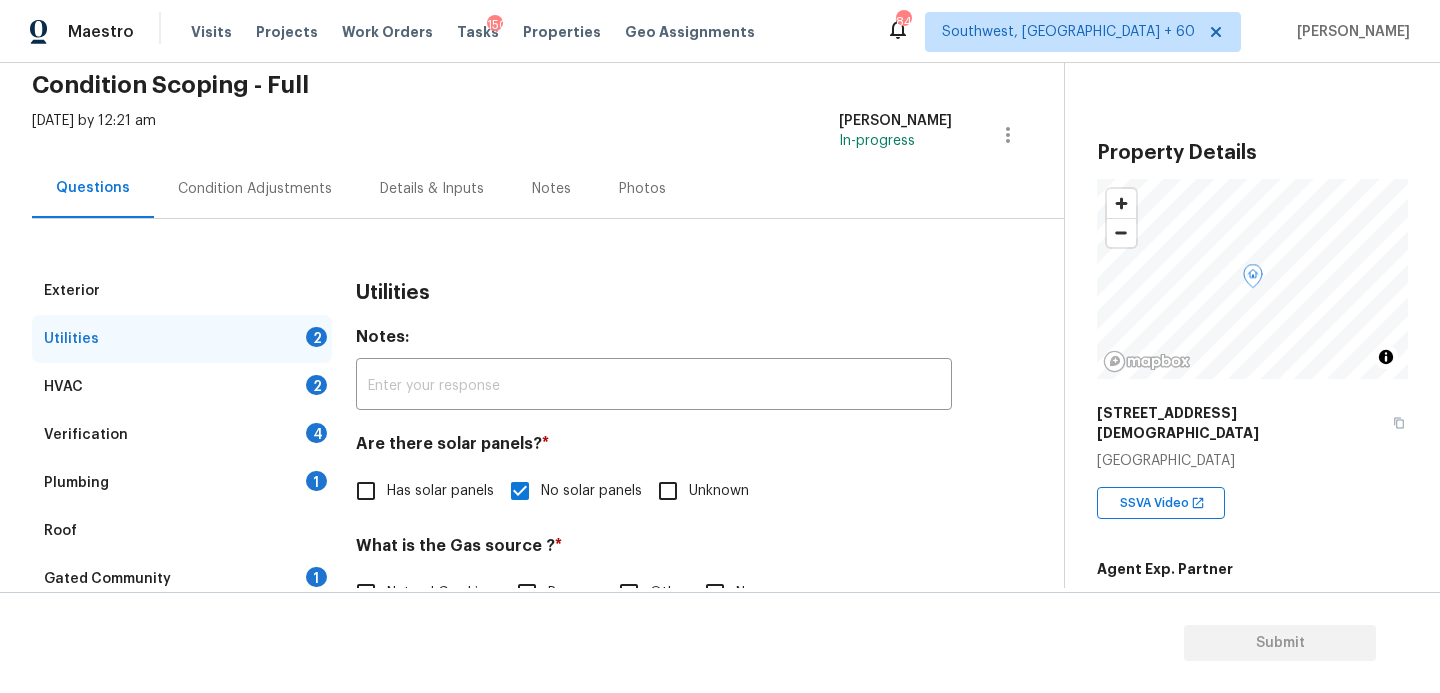 scroll, scrollTop: 89, scrollLeft: 0, axis: vertical 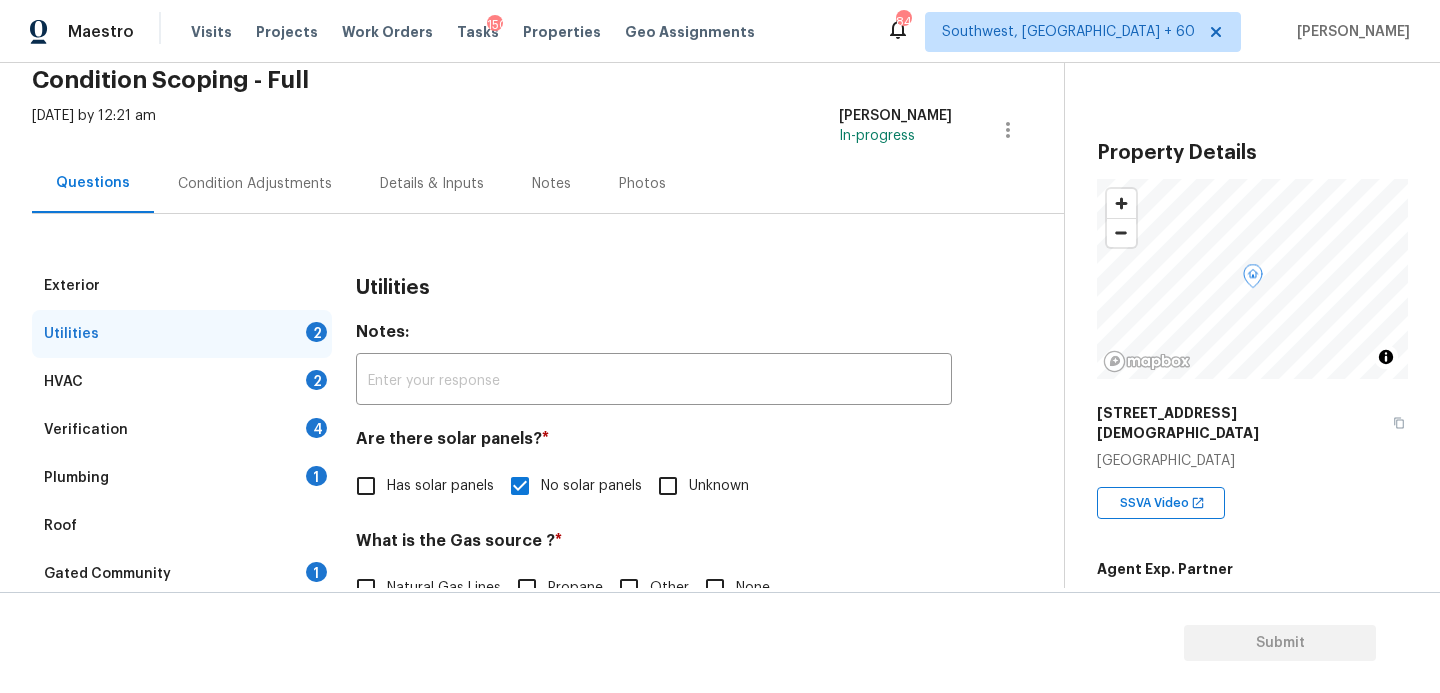 click on "Plumbing 1" at bounding box center (182, 478) 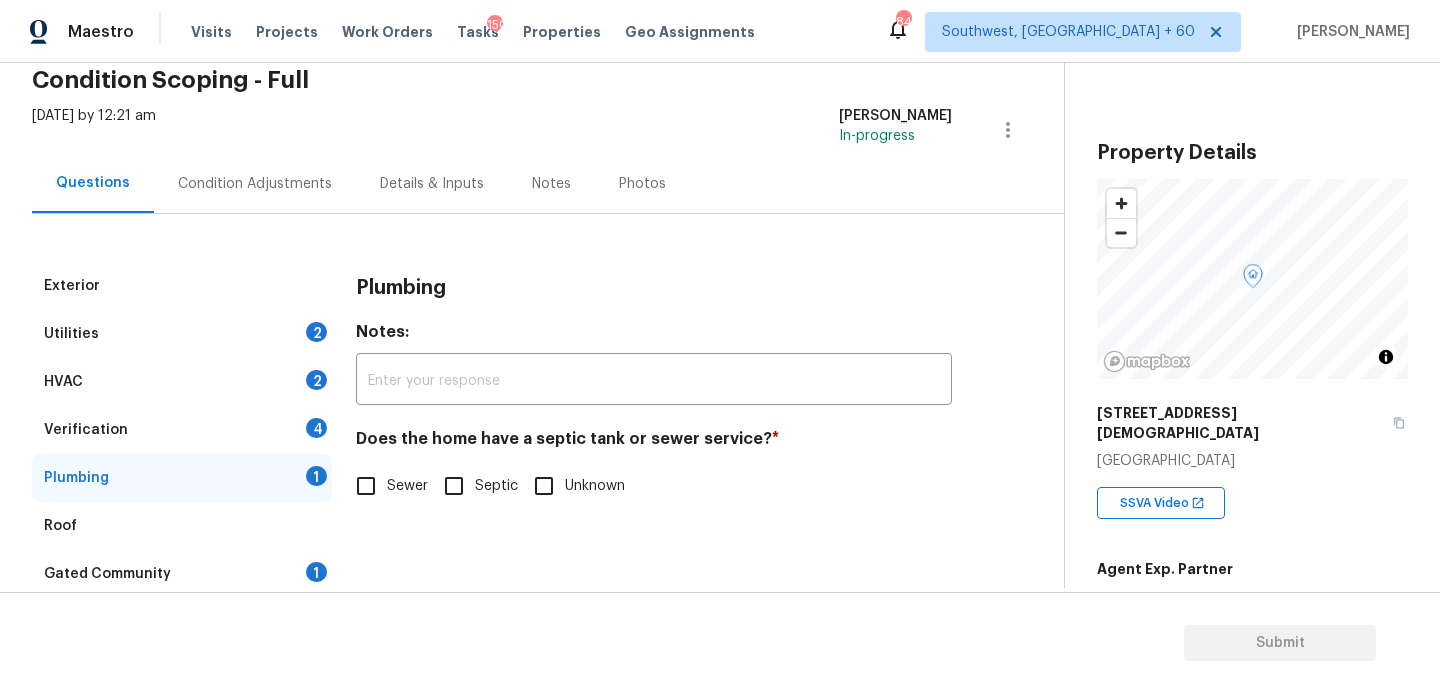 click on "Septic" at bounding box center [454, 486] 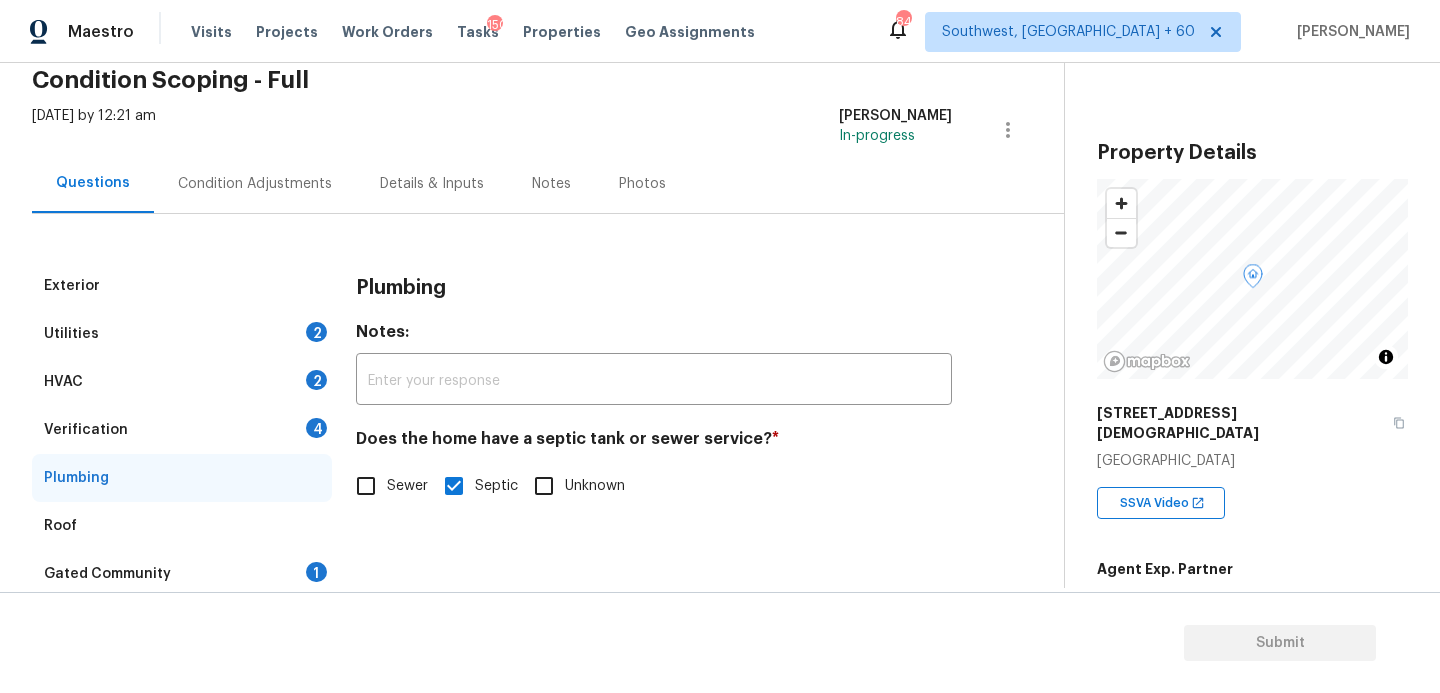 click on "Gated Community 1" at bounding box center (182, 574) 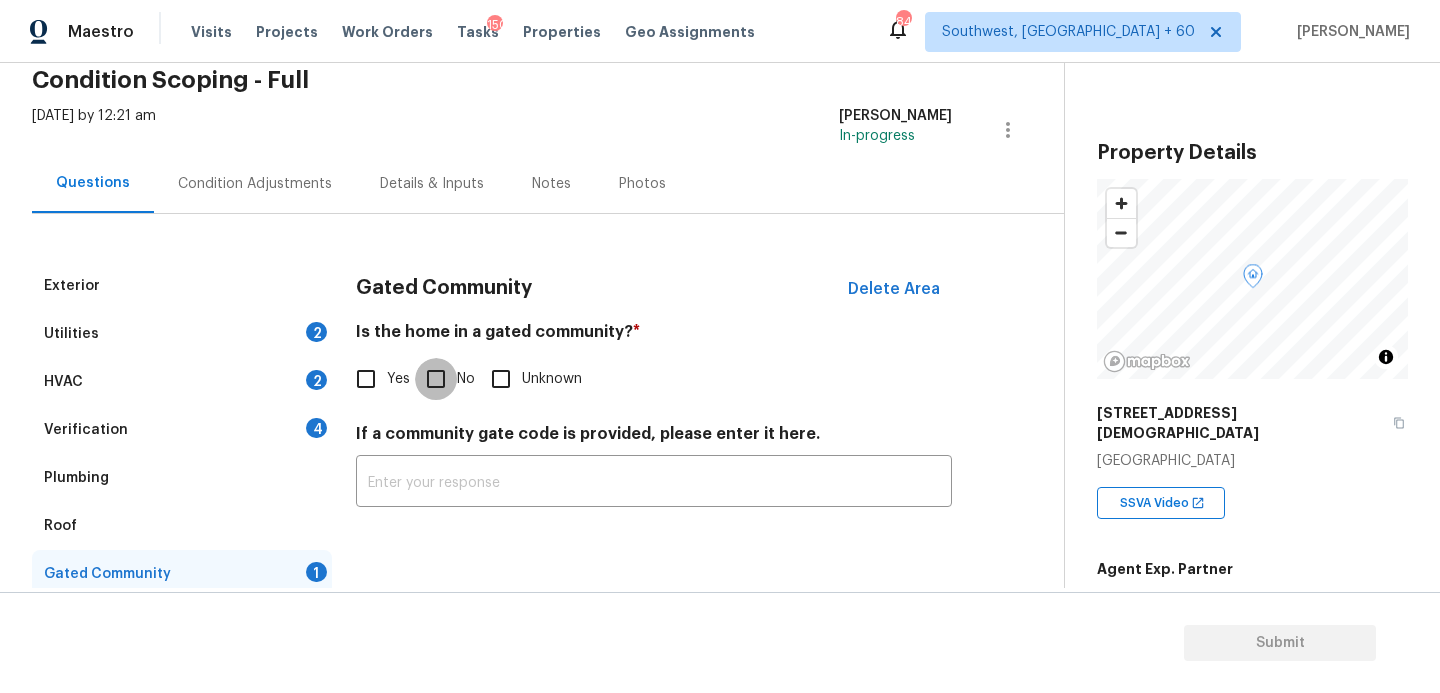 click on "No" at bounding box center (436, 379) 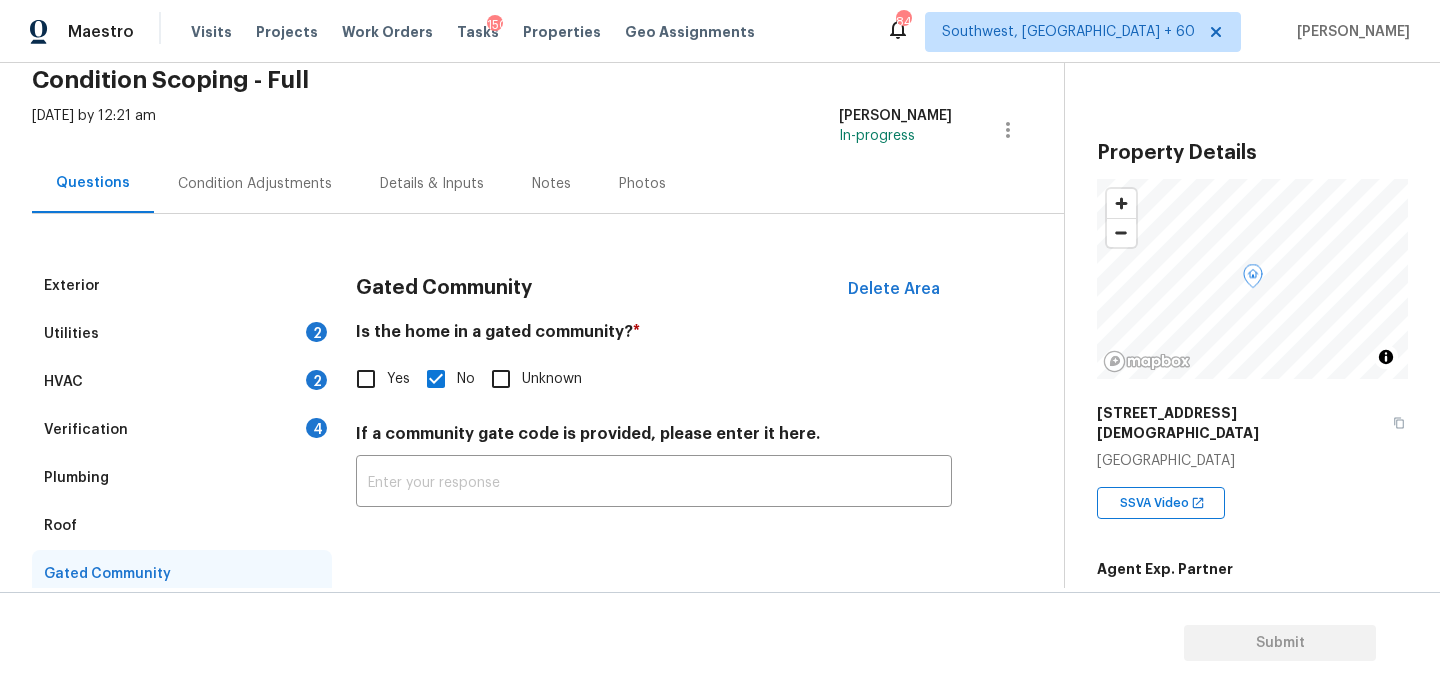 click on "Condition Adjustments" at bounding box center [255, 184] 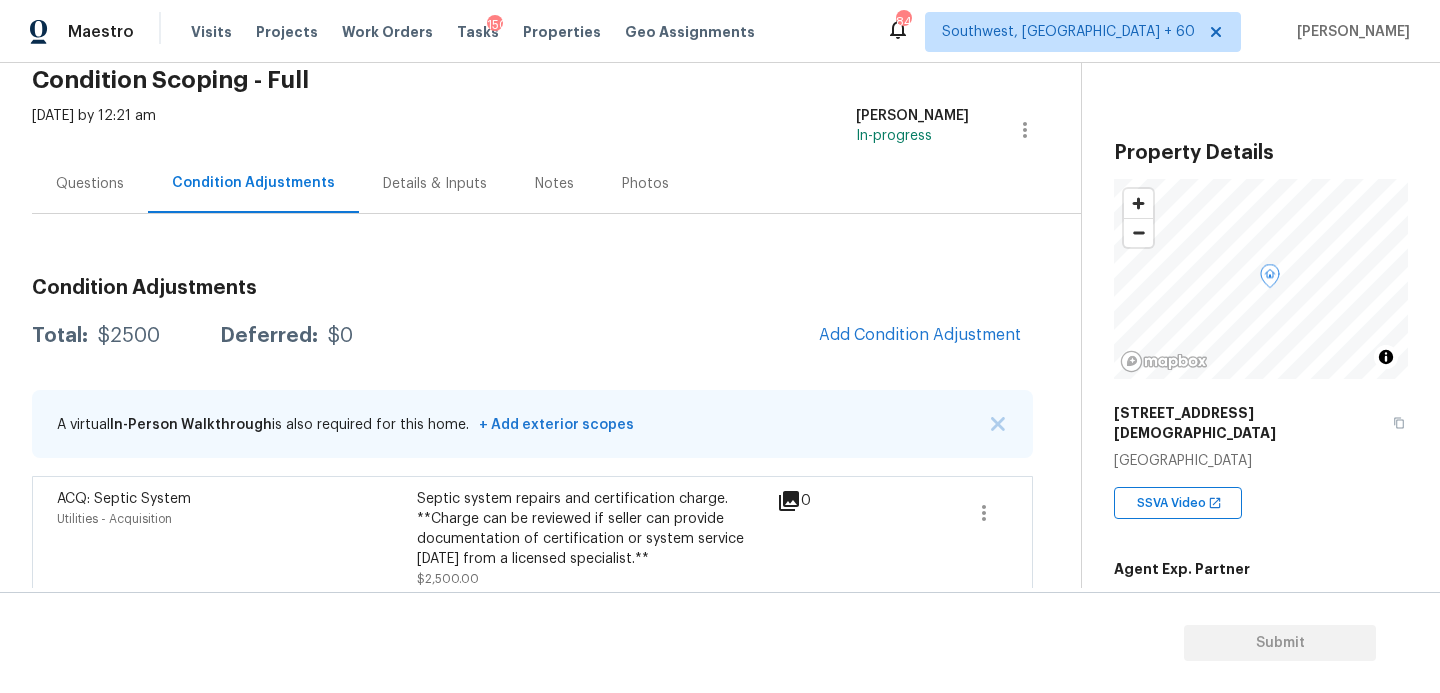 click on "Questions" at bounding box center (90, 184) 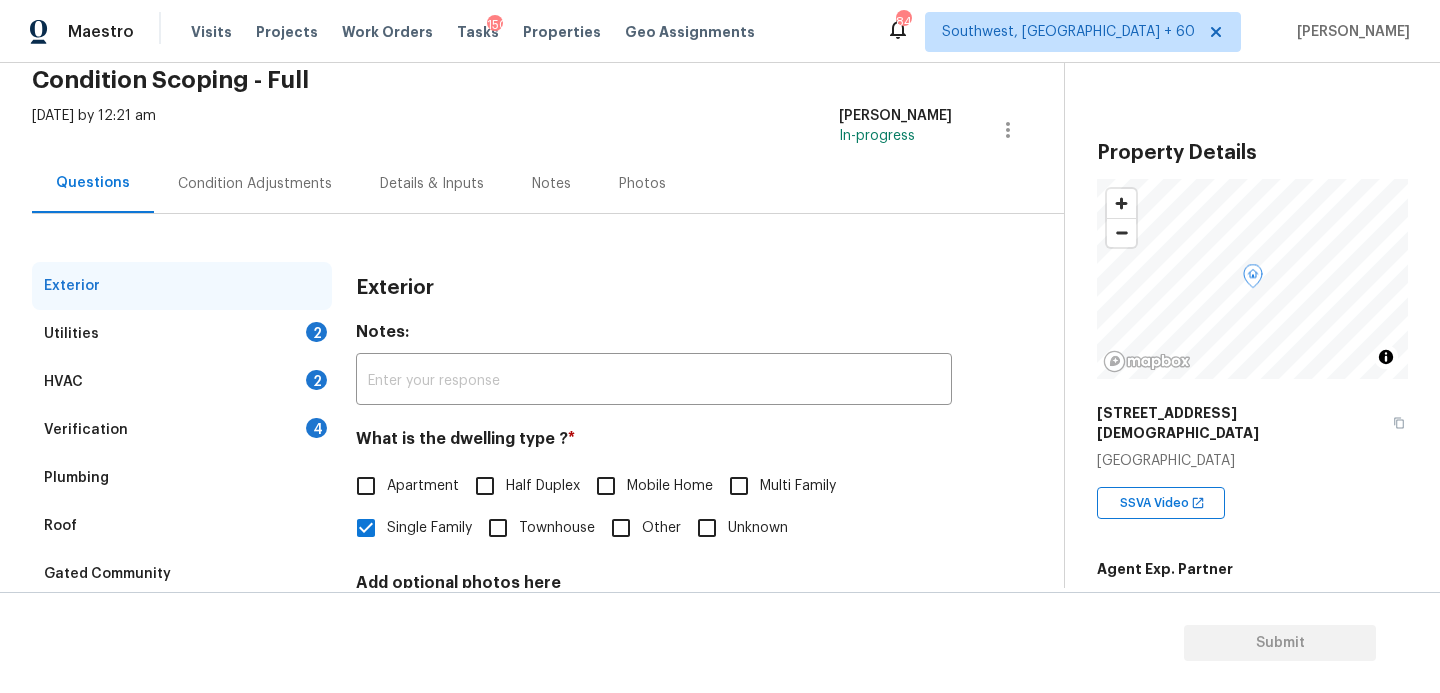 scroll, scrollTop: 270, scrollLeft: 0, axis: vertical 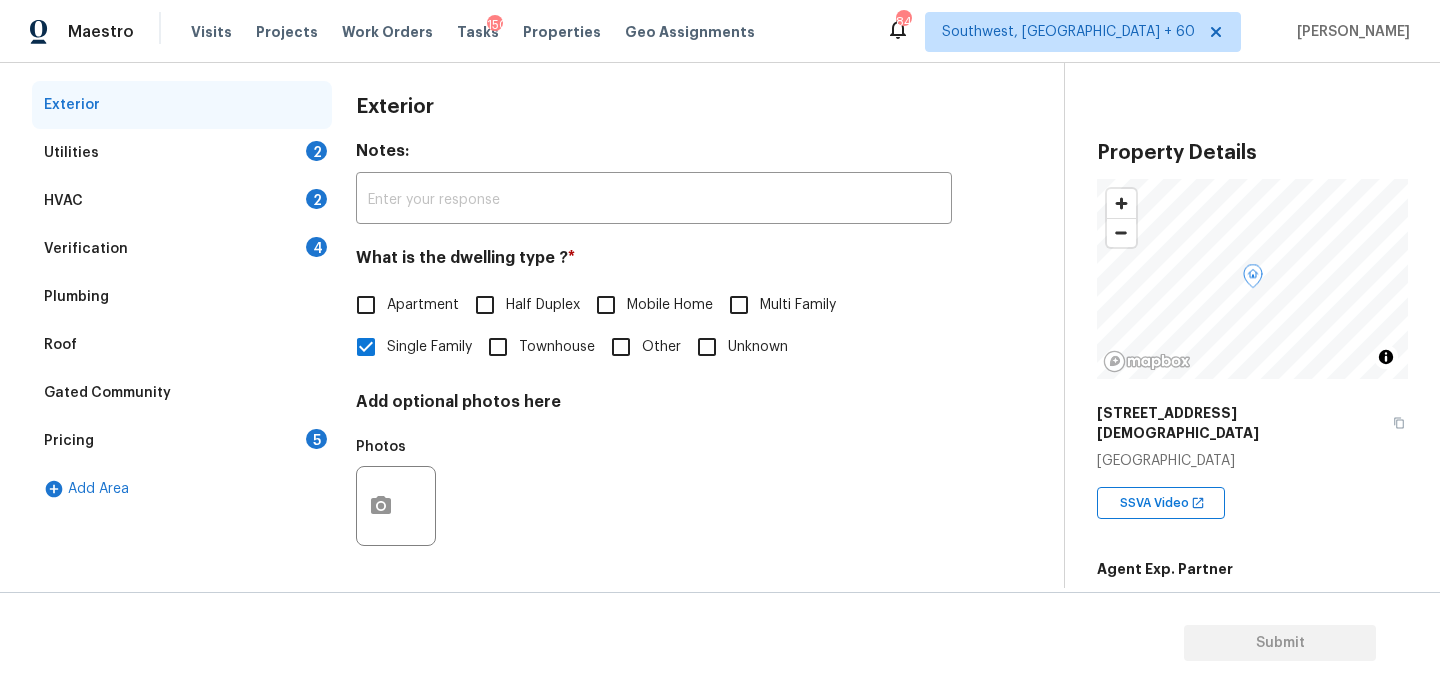 click on "Verification 4" at bounding box center [182, 249] 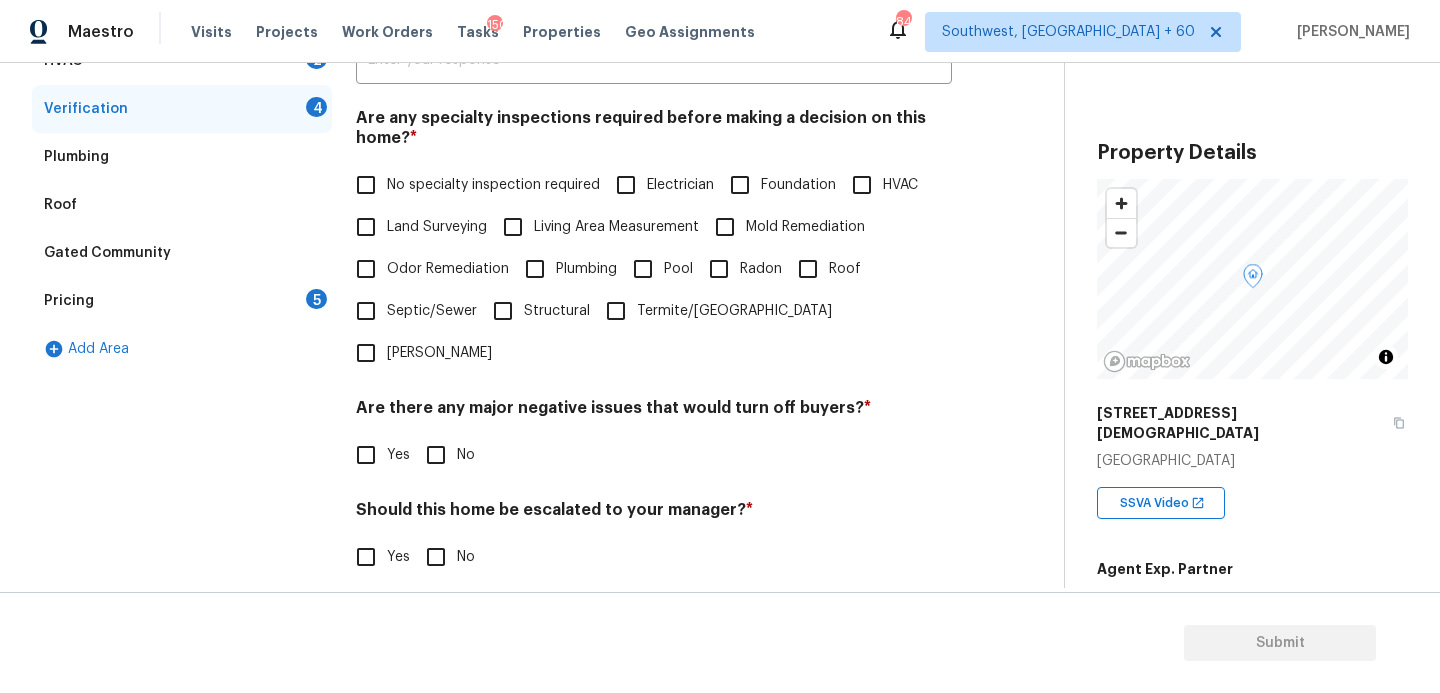 click on "No" at bounding box center [436, 455] 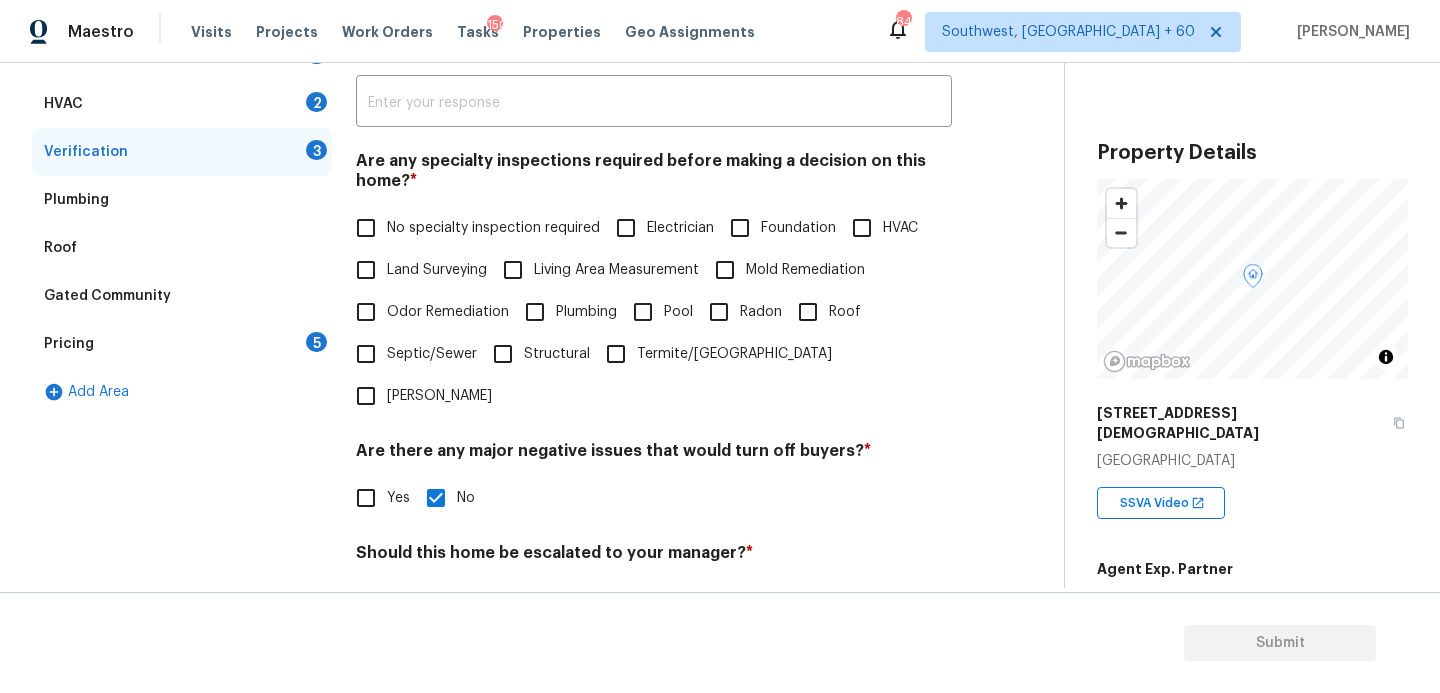click on "No specialty inspection required" at bounding box center (493, 228) 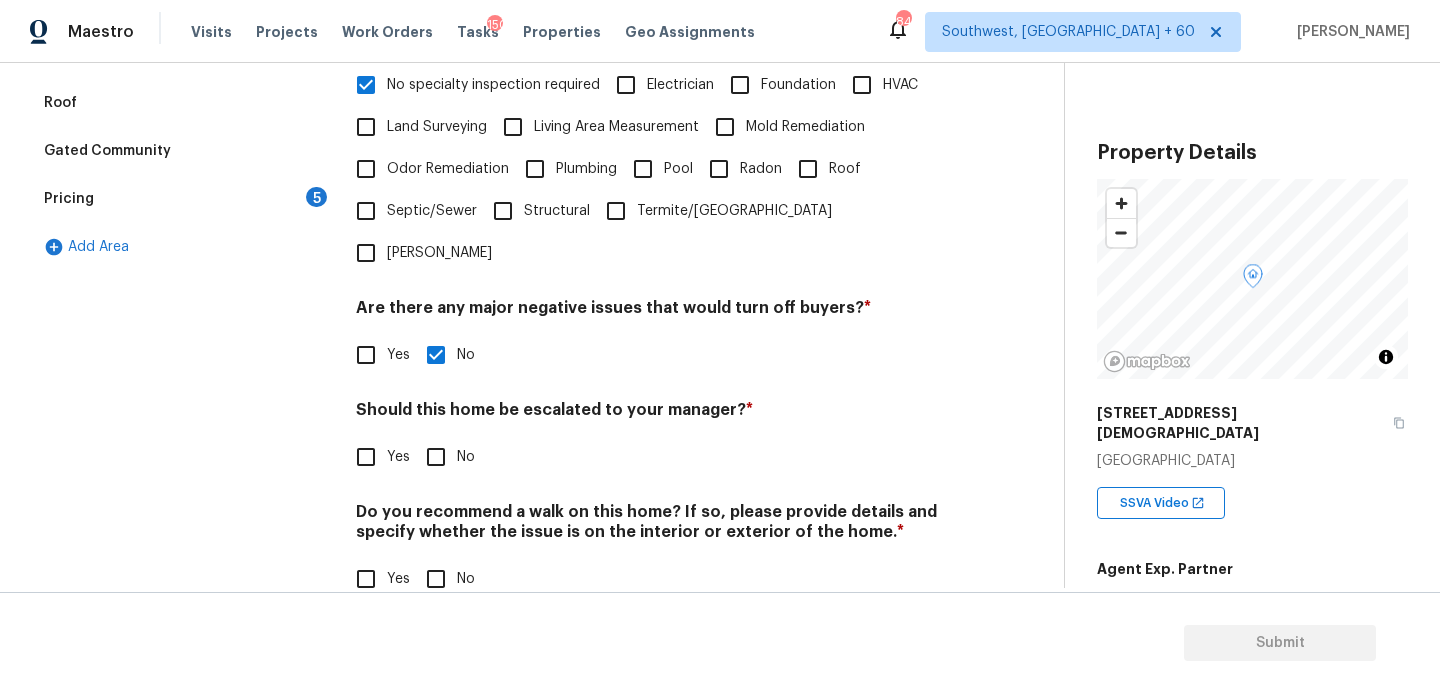 scroll, scrollTop: 510, scrollLeft: 0, axis: vertical 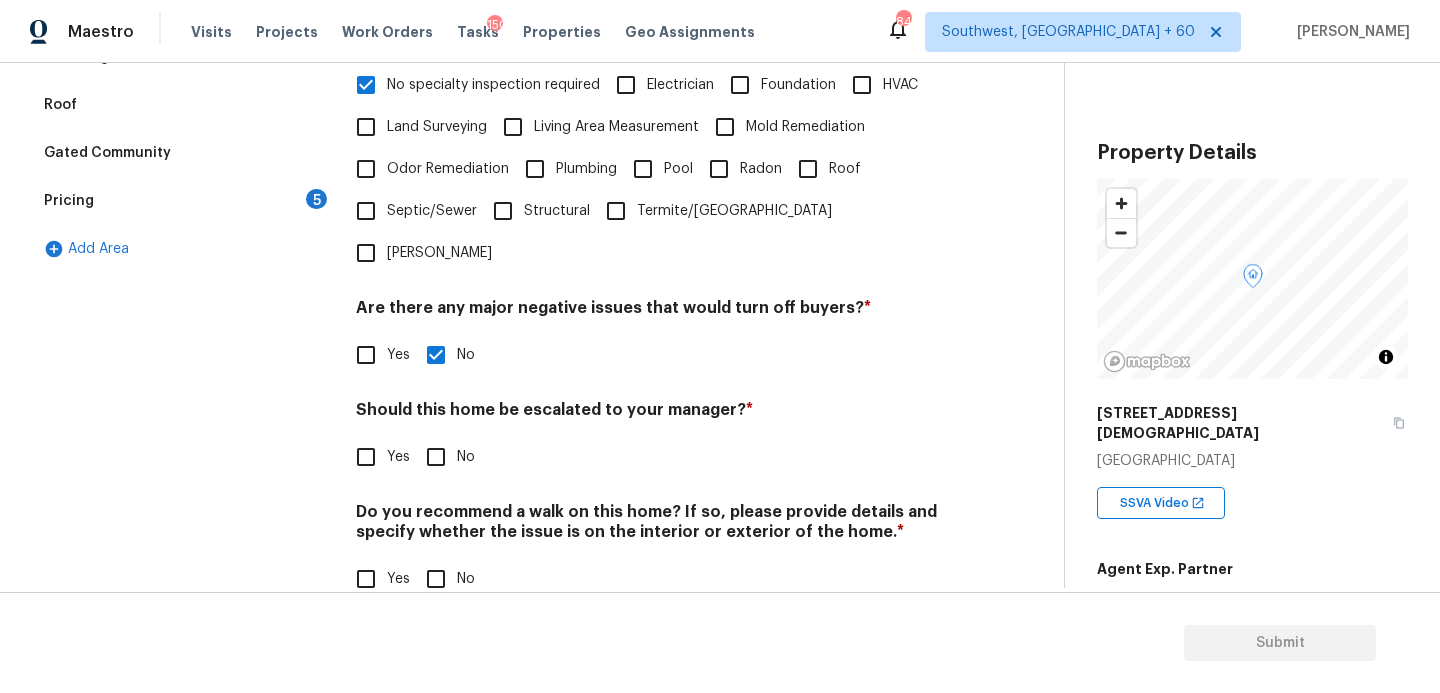 click on "No" at bounding box center [436, 579] 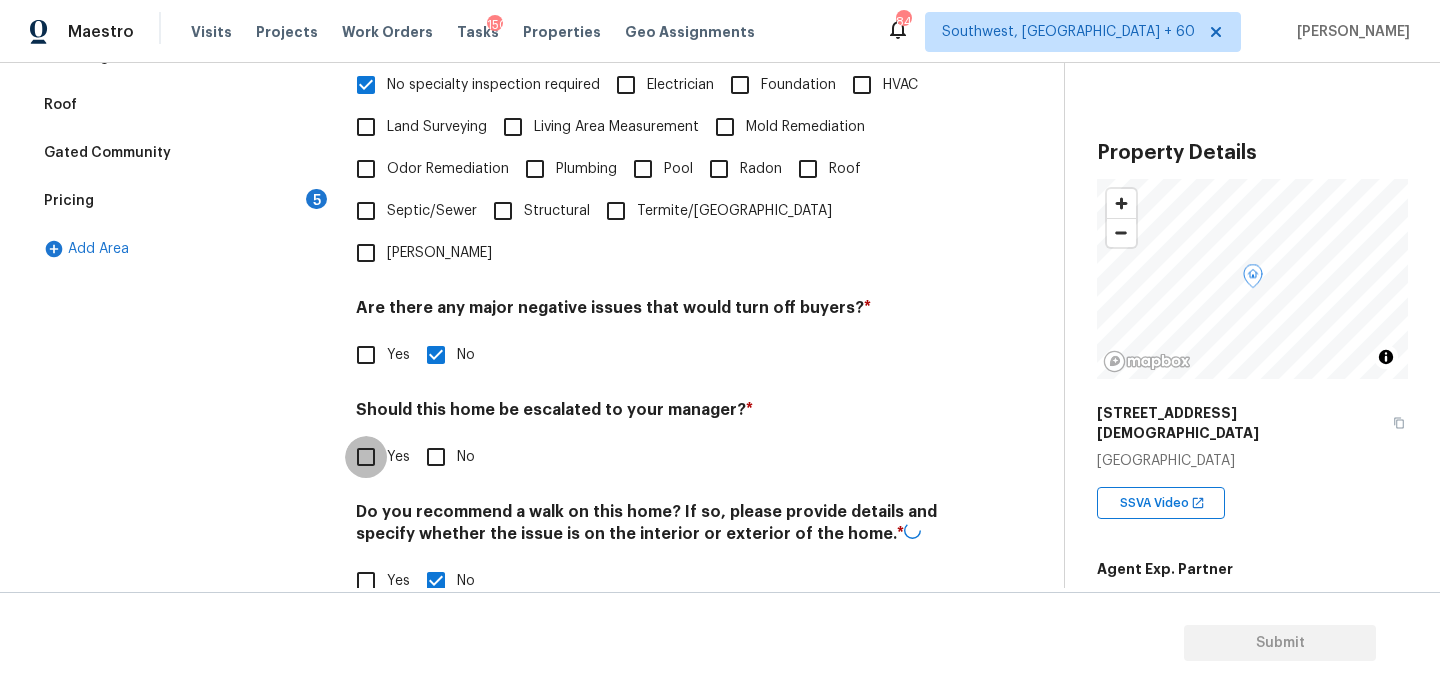 click on "Yes" at bounding box center [366, 457] 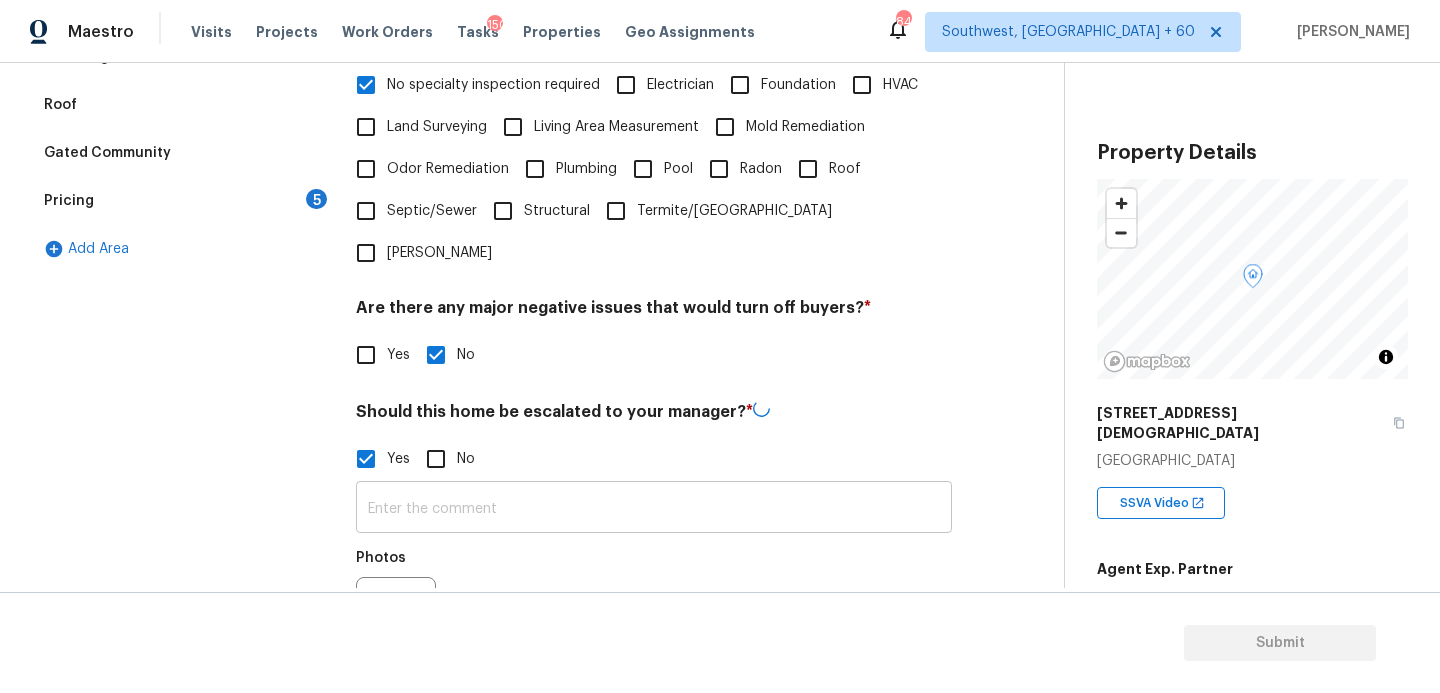 click at bounding box center (654, 509) 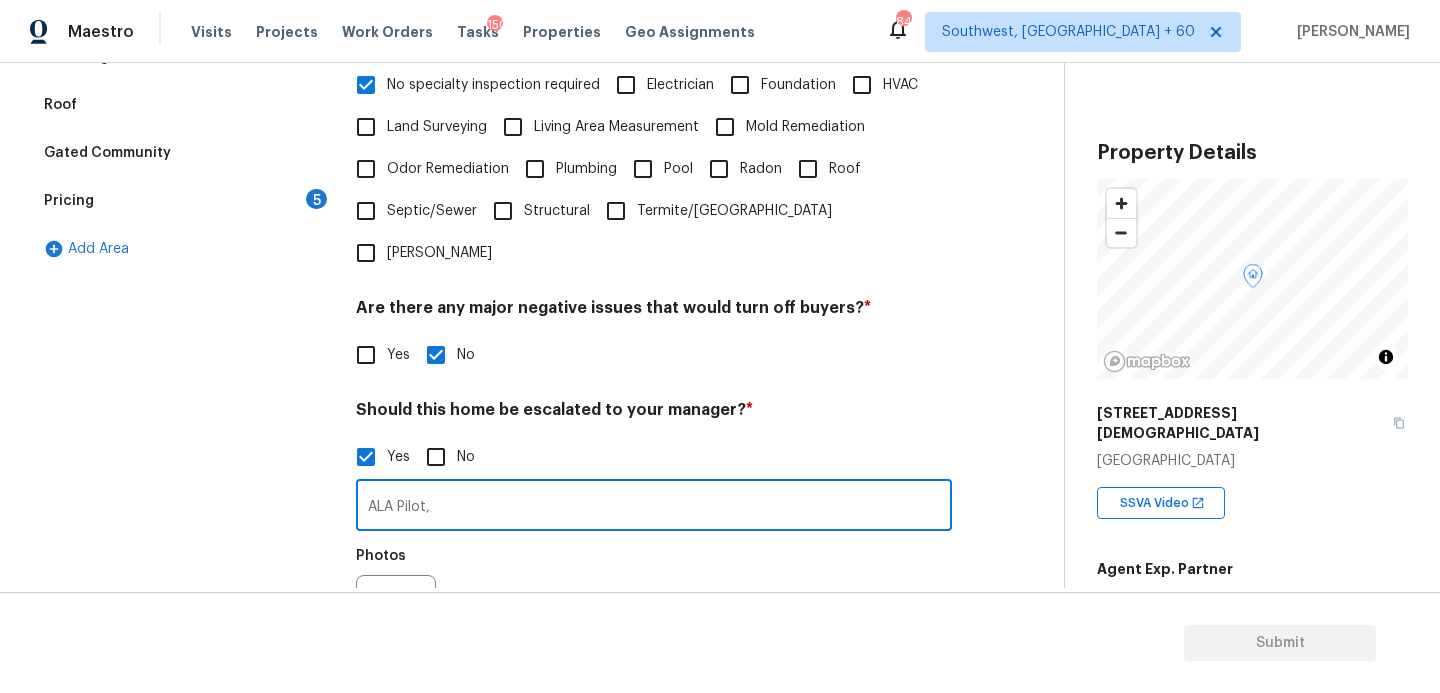 paste on "there are signs of Previous foundation work" 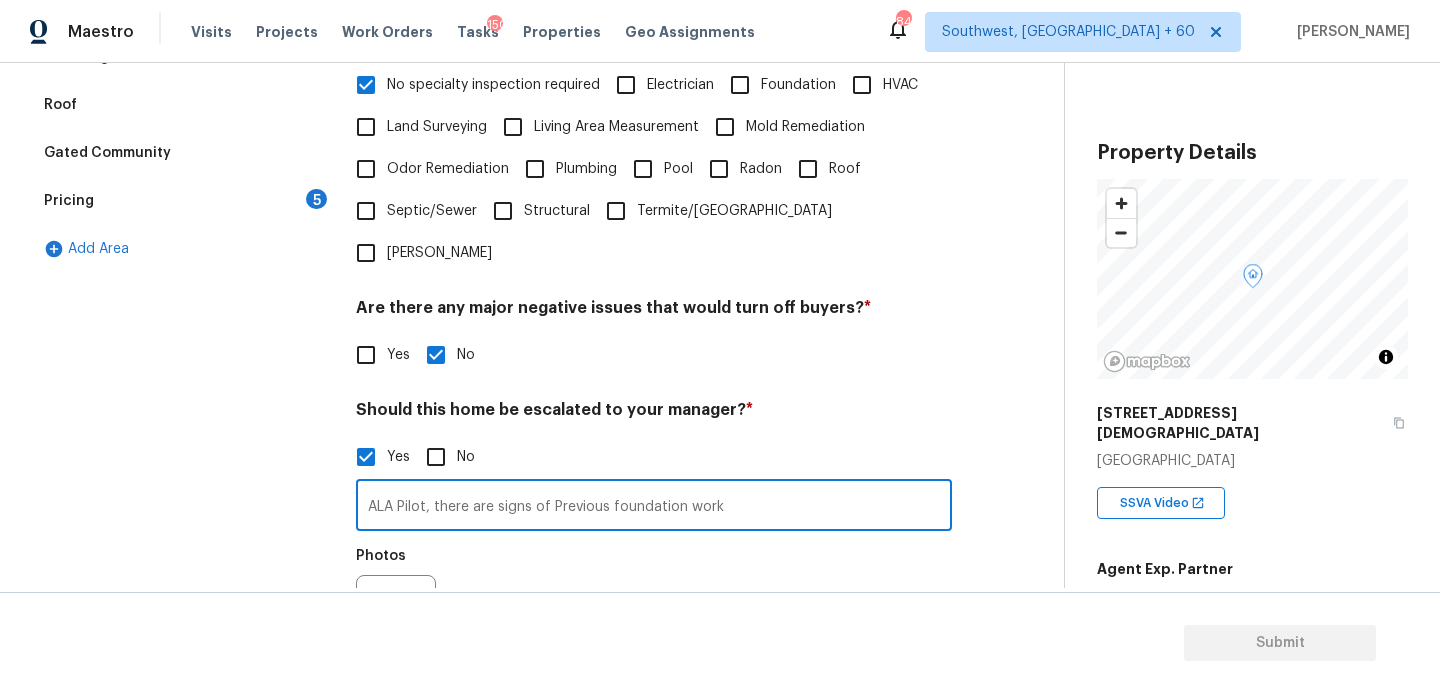 click on "ALA Pilot, there are signs of Previous foundation work" at bounding box center (654, 507) 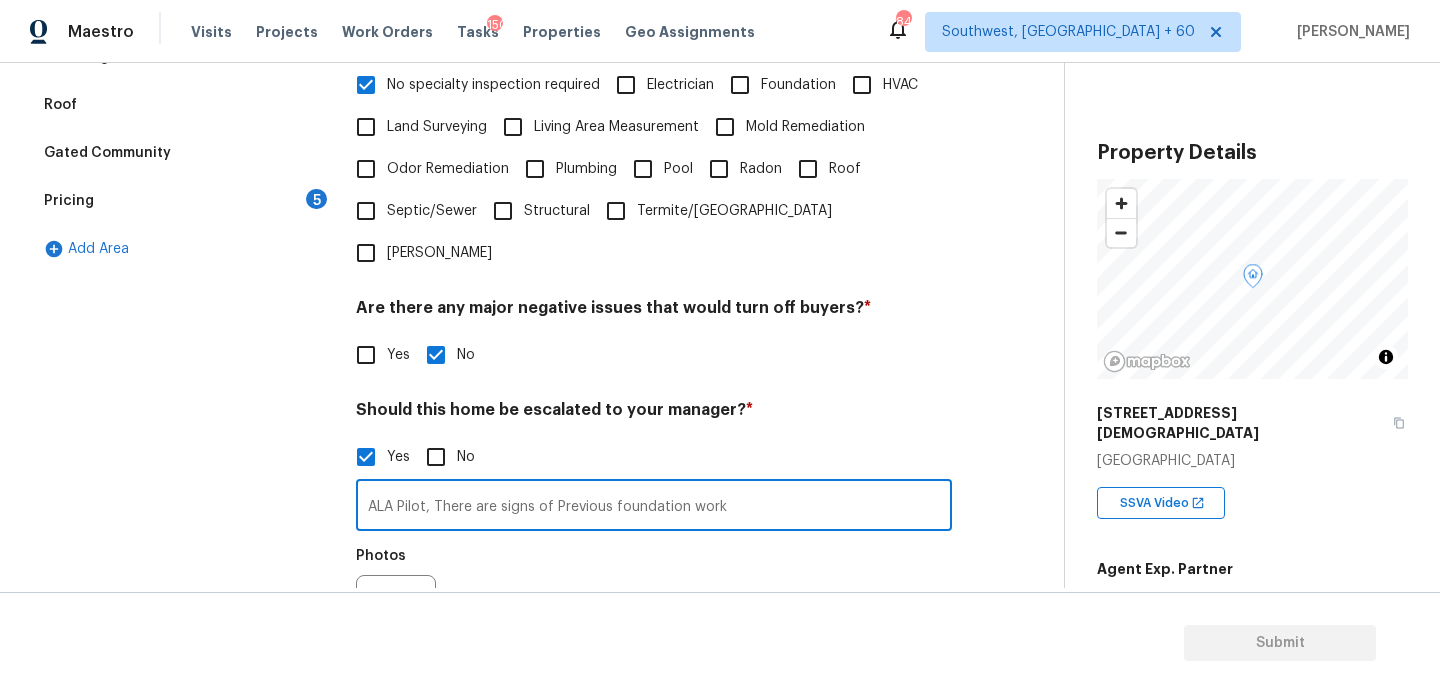 click on "ALA Pilot, There are signs of Previous foundation work" at bounding box center (654, 507) 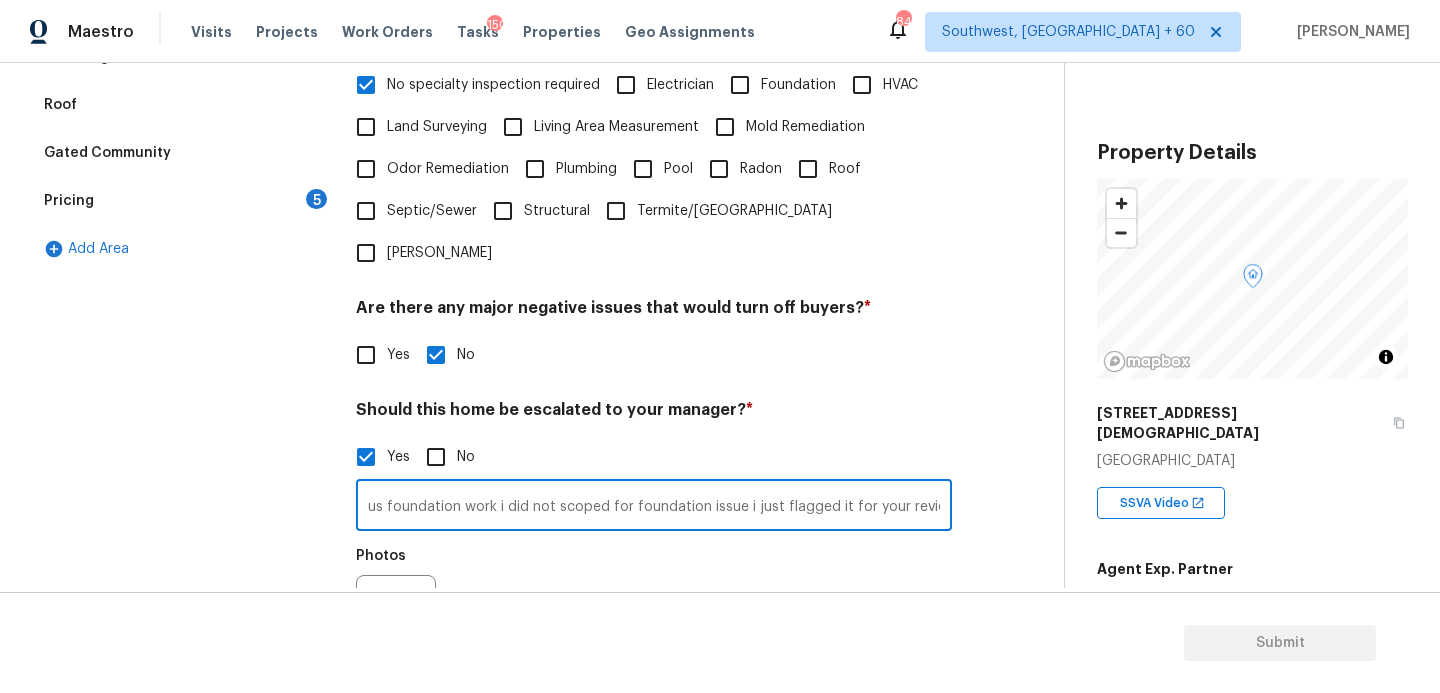 scroll, scrollTop: 0, scrollLeft: 243, axis: horizontal 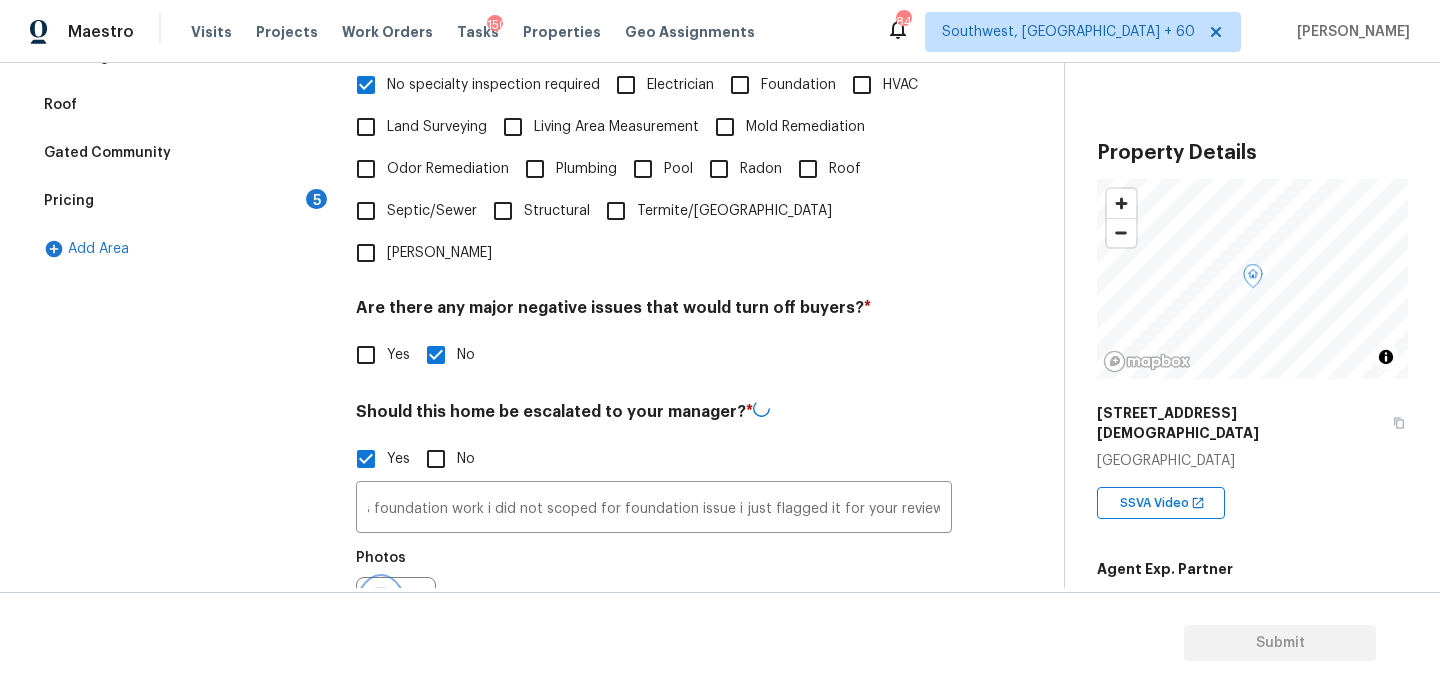 click 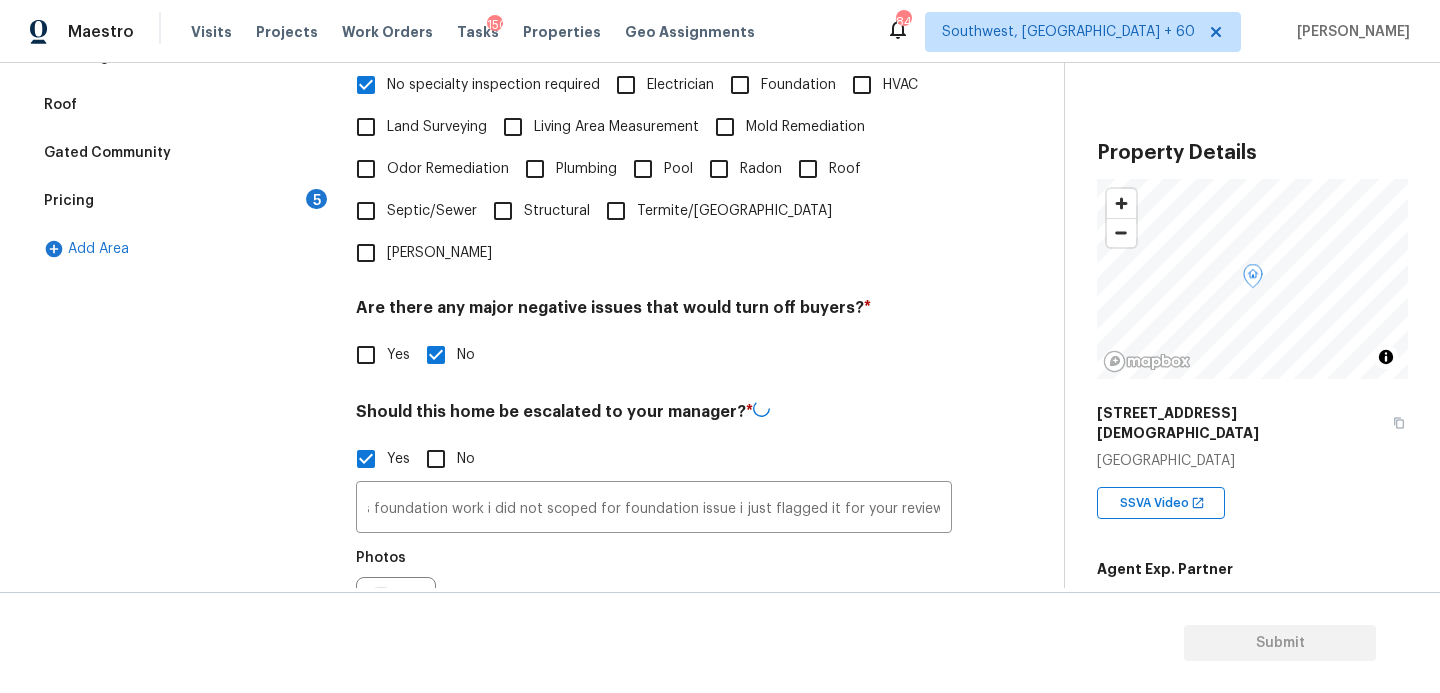 scroll, scrollTop: 0, scrollLeft: 0, axis: both 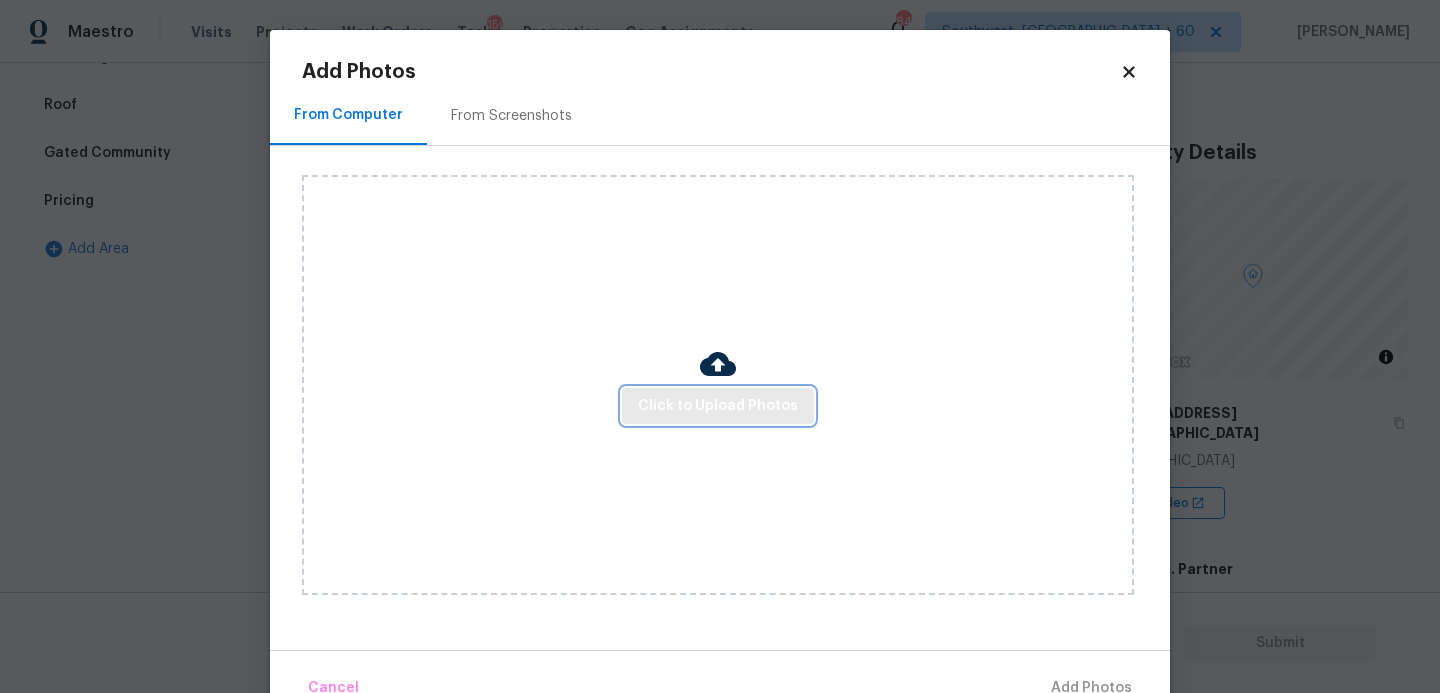 click on "Click to Upload Photos" at bounding box center (718, 406) 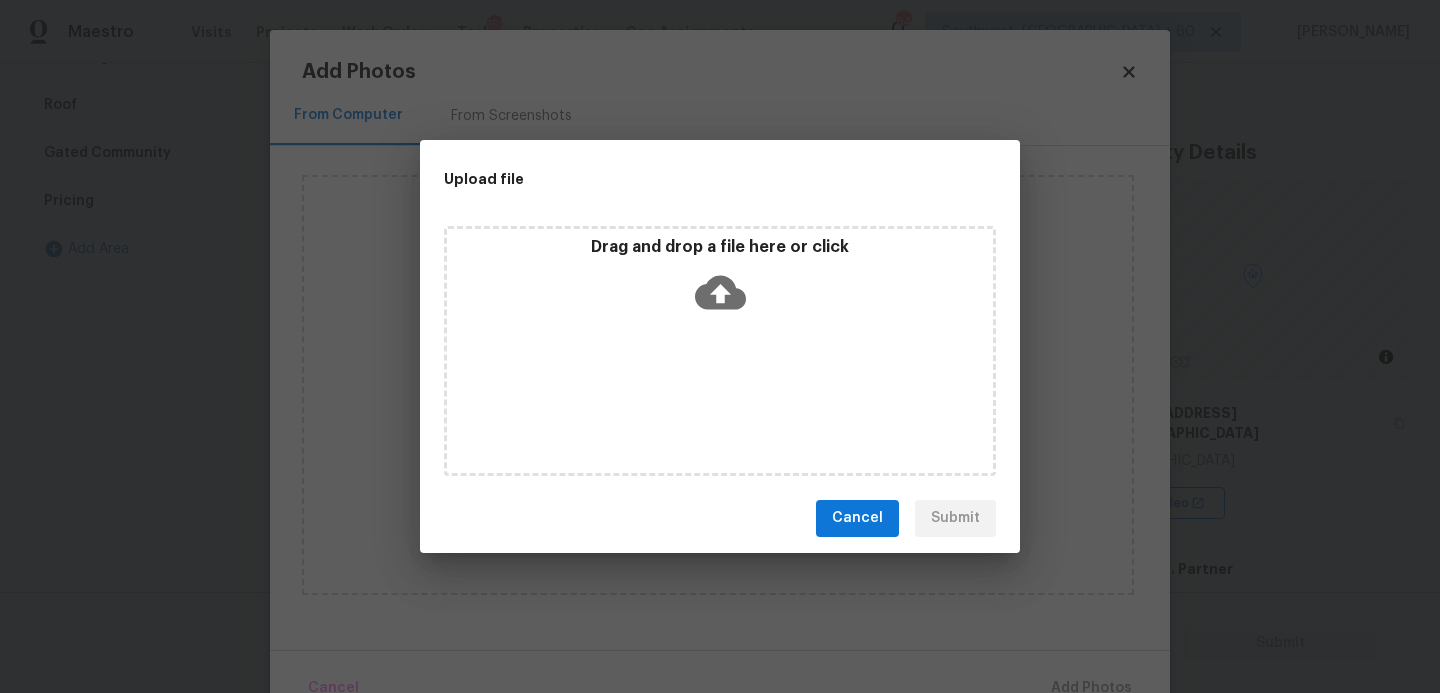 click 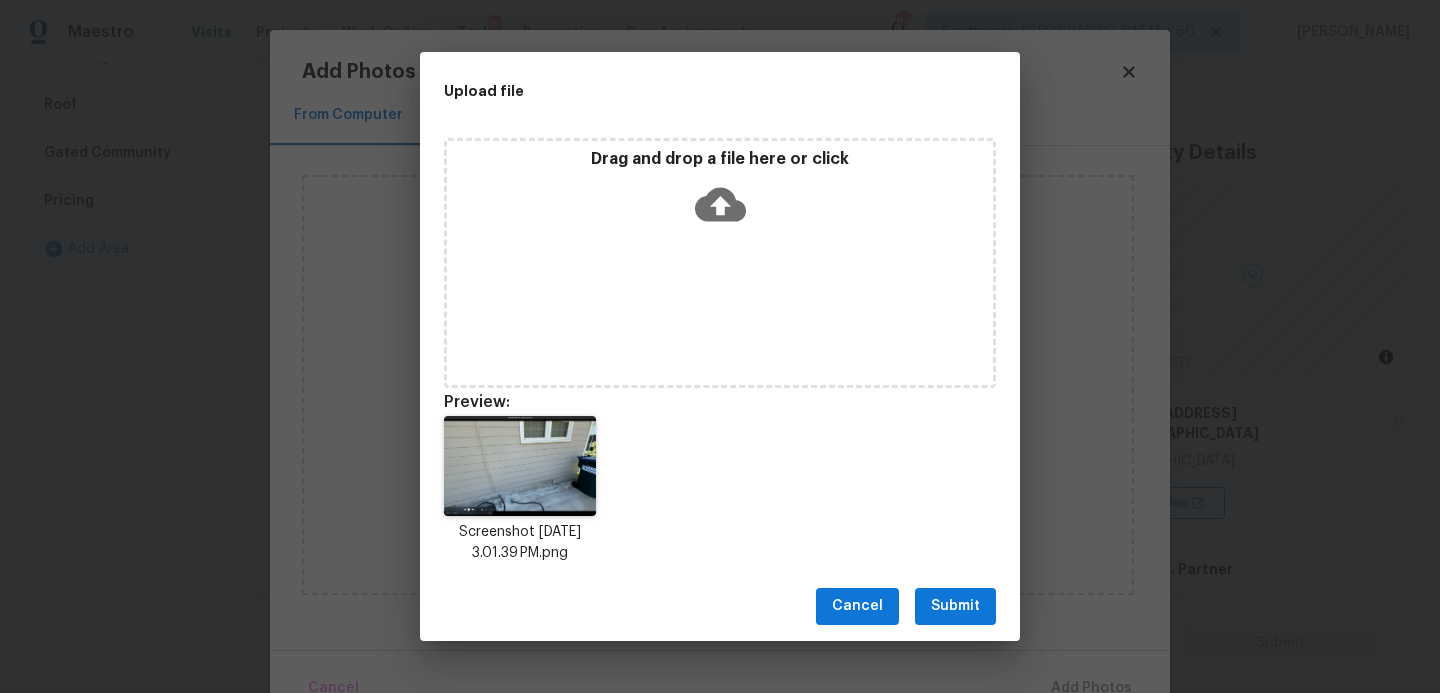 click on "Submit" at bounding box center [955, 606] 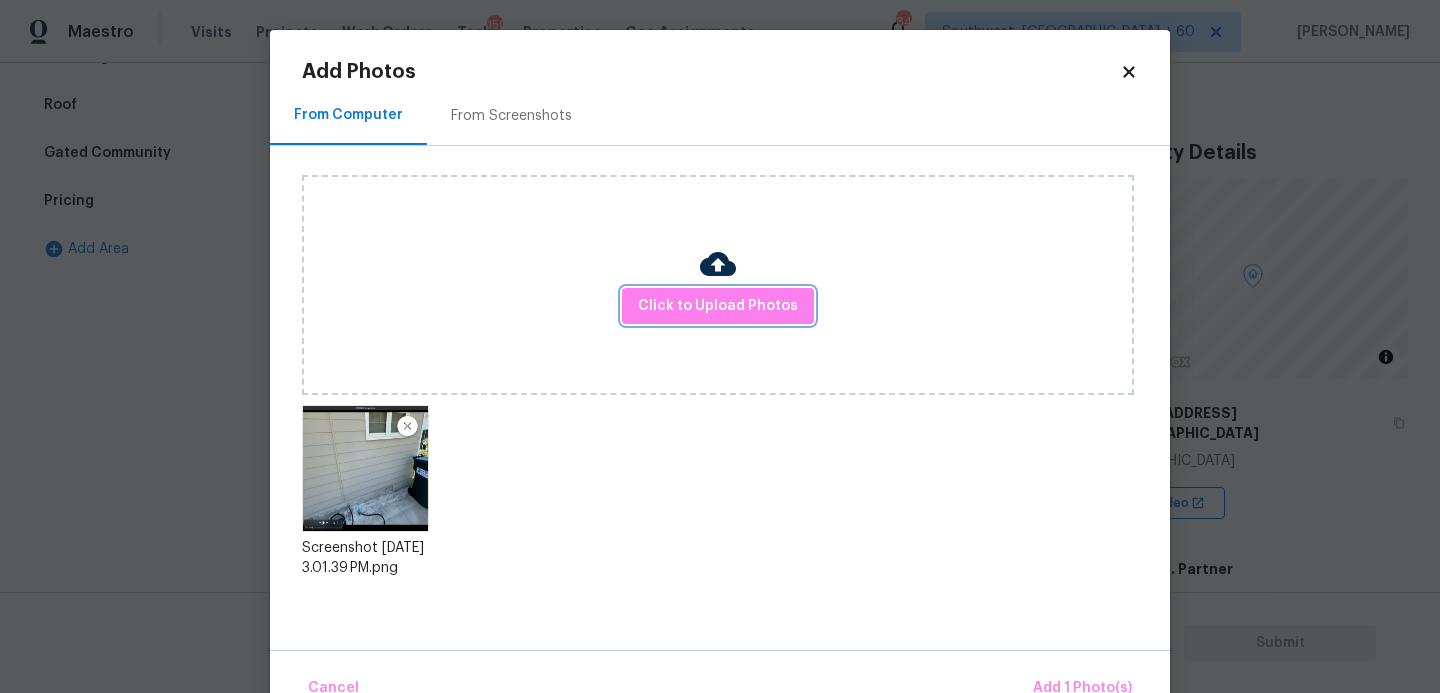 scroll, scrollTop: 47, scrollLeft: 0, axis: vertical 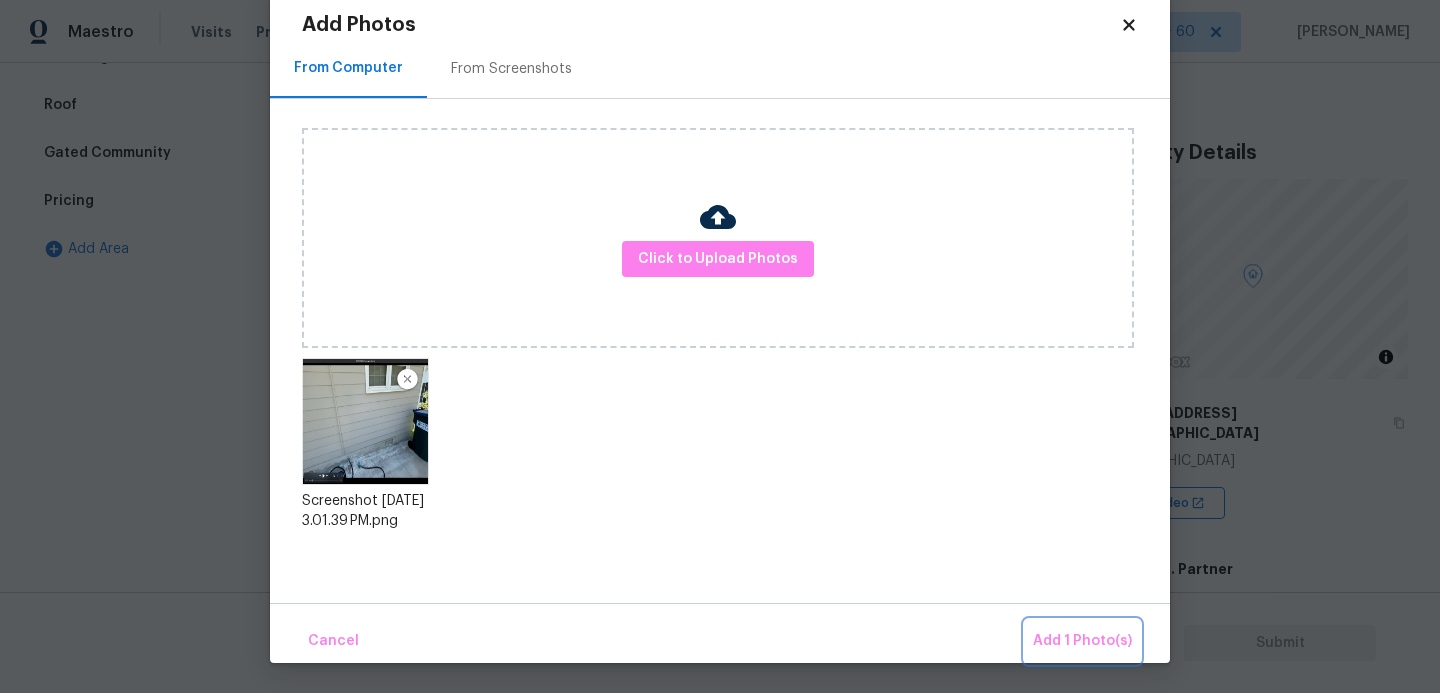 click on "Add 1 Photo(s)" at bounding box center (1082, 641) 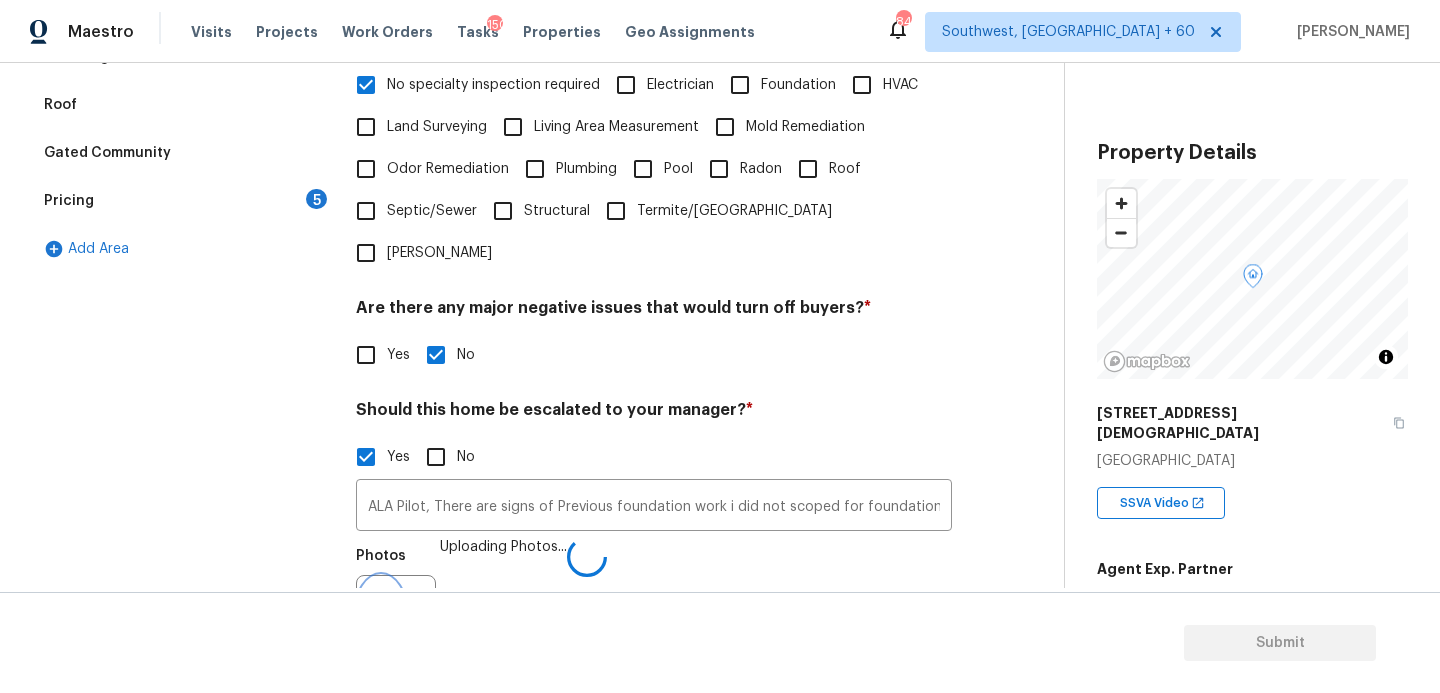 scroll, scrollTop: 535, scrollLeft: 0, axis: vertical 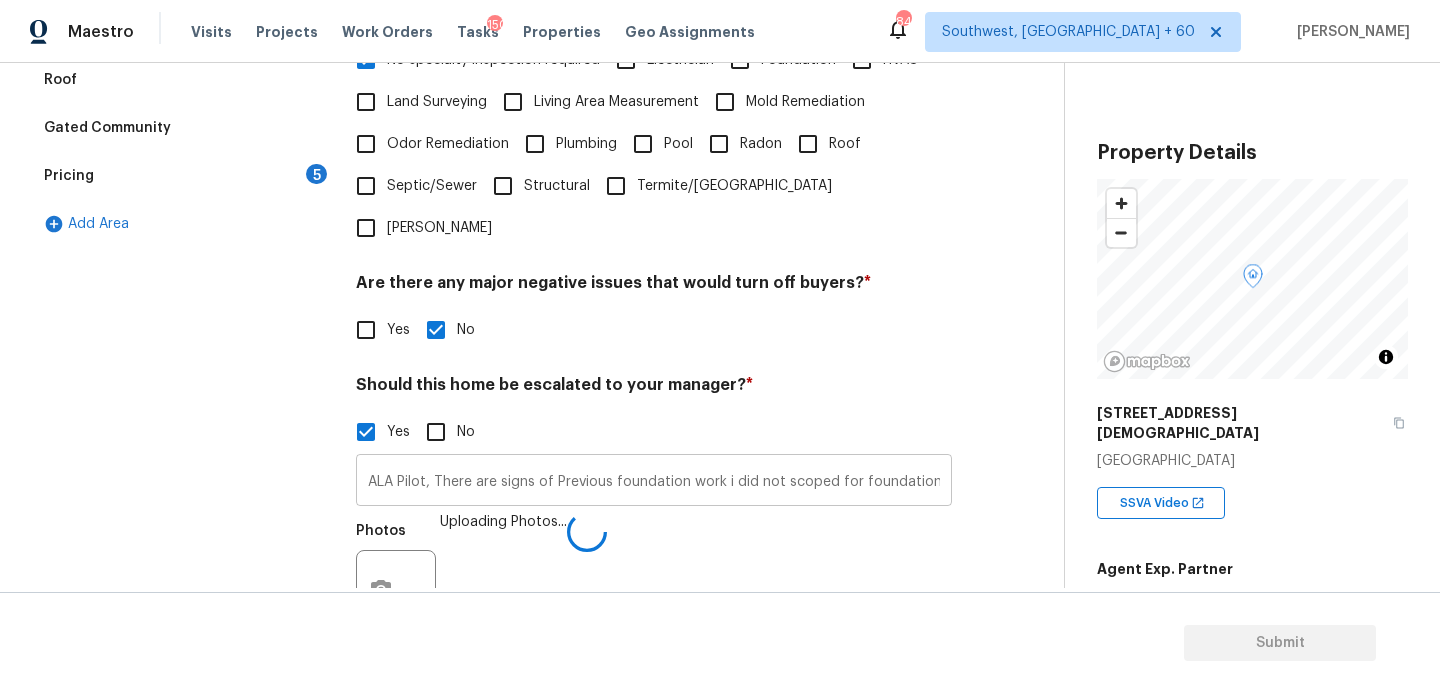 click on "ALA Pilot, There are signs of Previous foundation work i did not scoped for foundation issue i just flagged it for your review @" at bounding box center [654, 482] 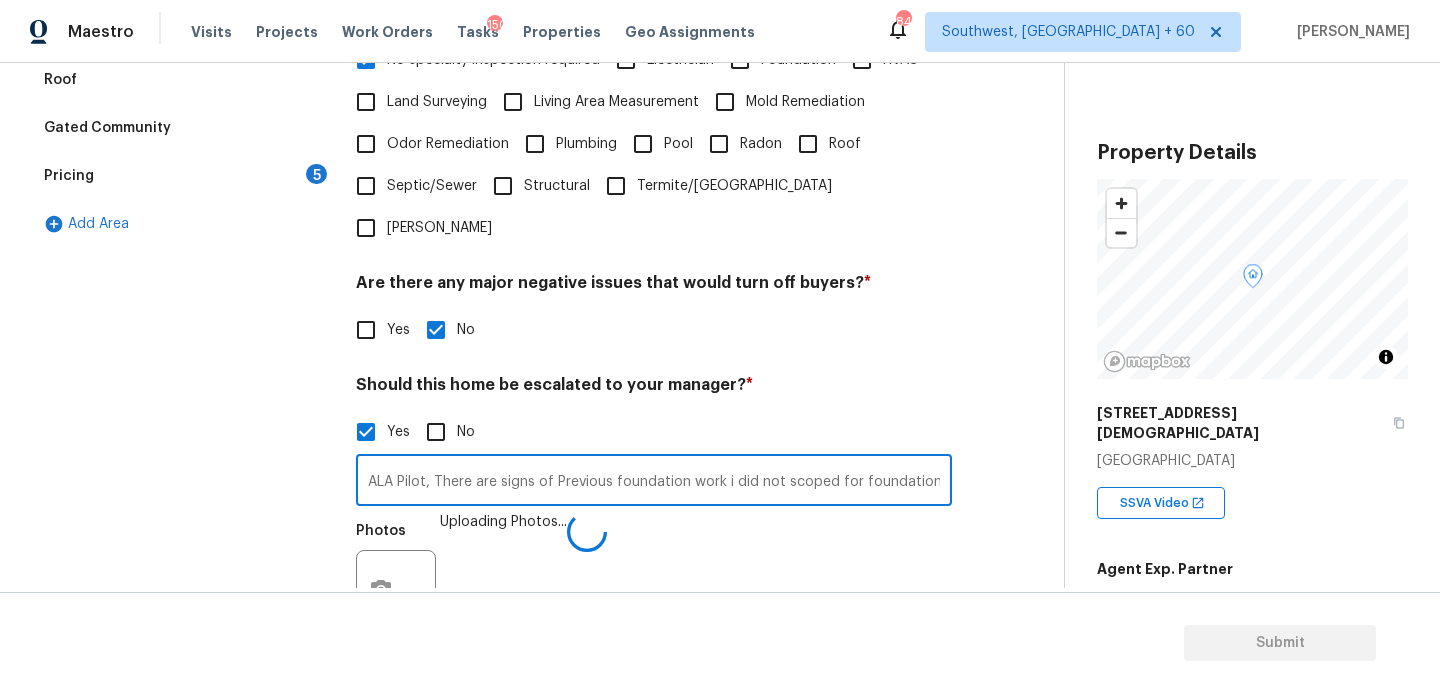click on "ALA Pilot, There are signs of Previous foundation work i did not scoped for foundation issue i just flagged it for your review @" at bounding box center (654, 482) 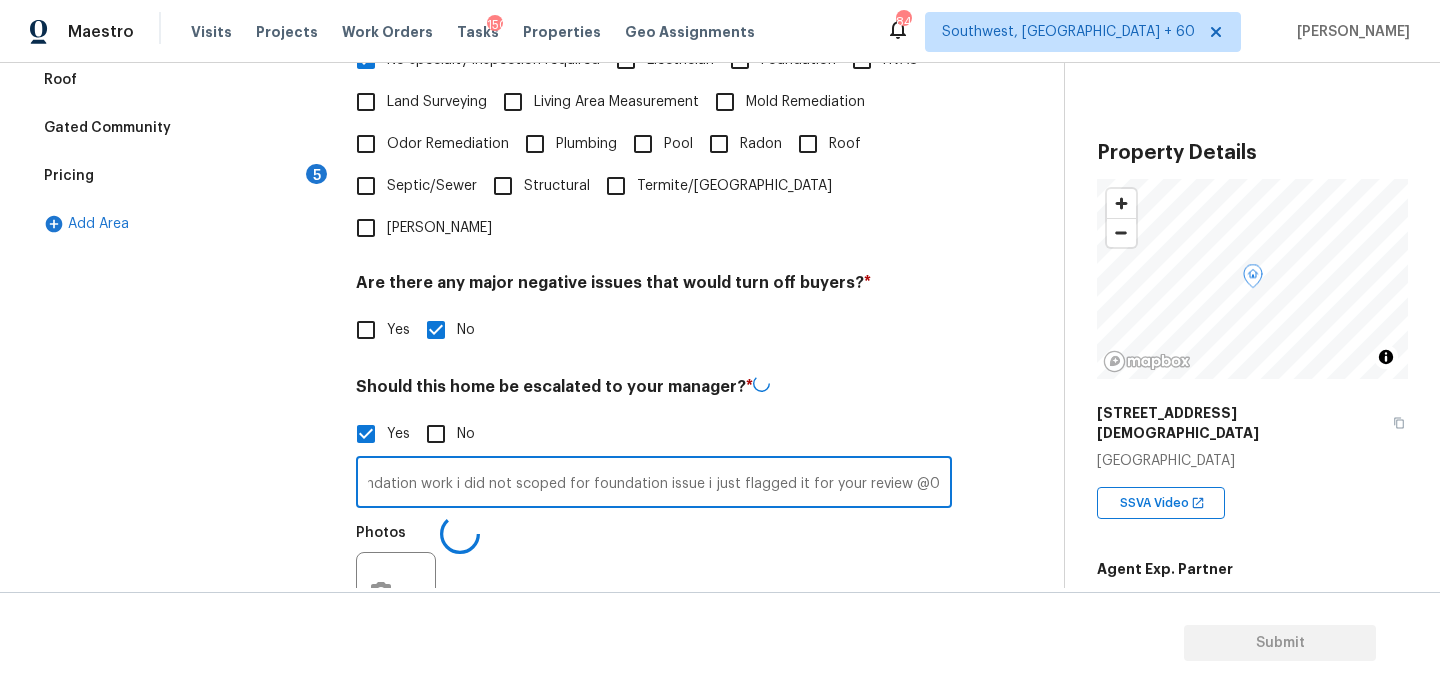 scroll, scrollTop: 0, scrollLeft: 283, axis: horizontal 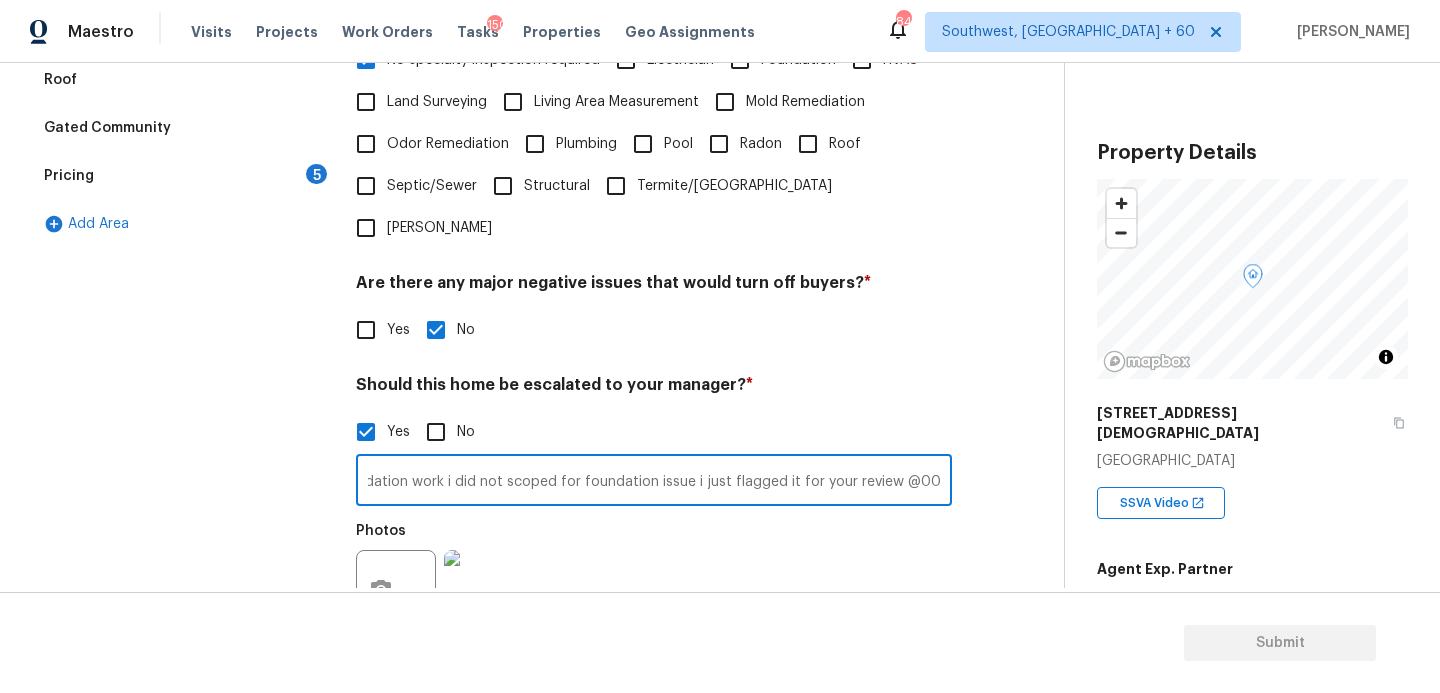 type on "ALA Pilot, There are signs of Previous foundation work i did not scoped for foundation issue i just flagged it for your review @00:58" 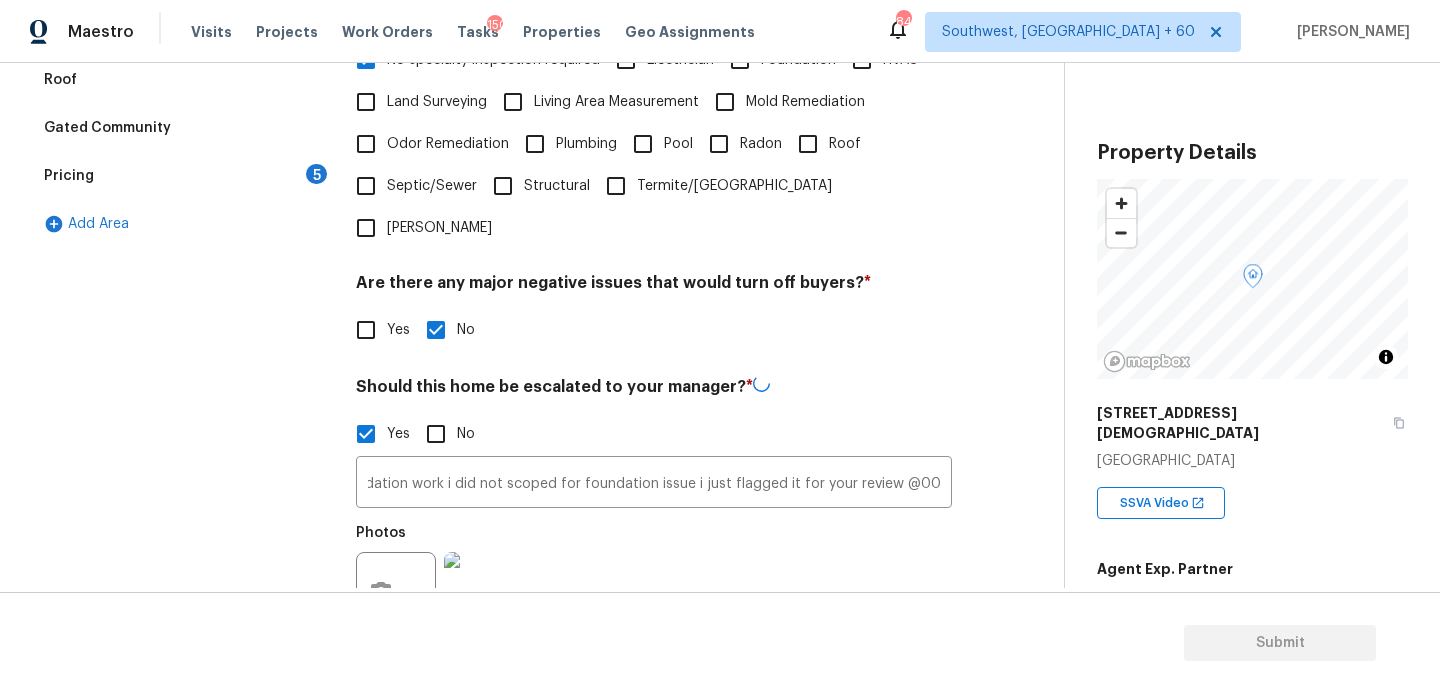 click on "Exterior Utilities 2 HVAC 2 Verification Plumbing Roof Gated Community Pricing 5 Add Area Verification Notes: ​ Are any specialty inspections required before making a decision on this home?  * No specialty inspection required Electrician Foundation HVAC Land Surveying Living Area Measurement Mold Remediation Odor Remediation Plumbing Pool Radon Roof Septic/Sewer Structural Termite/Pest Wells Are there any major negative issues that would turn off buyers?  * Yes No Should this home be escalated to your manager?  * Yes No ALA Pilot, There are signs of Previous foundation work i did not scoped for foundation issue i just flagged it for your review @00:58 ​ Photos Do you recommend a walk on this home? If so, please provide details and specify whether the issue is on the interior or exterior of the home.  * Yes No" at bounding box center [524, 303] 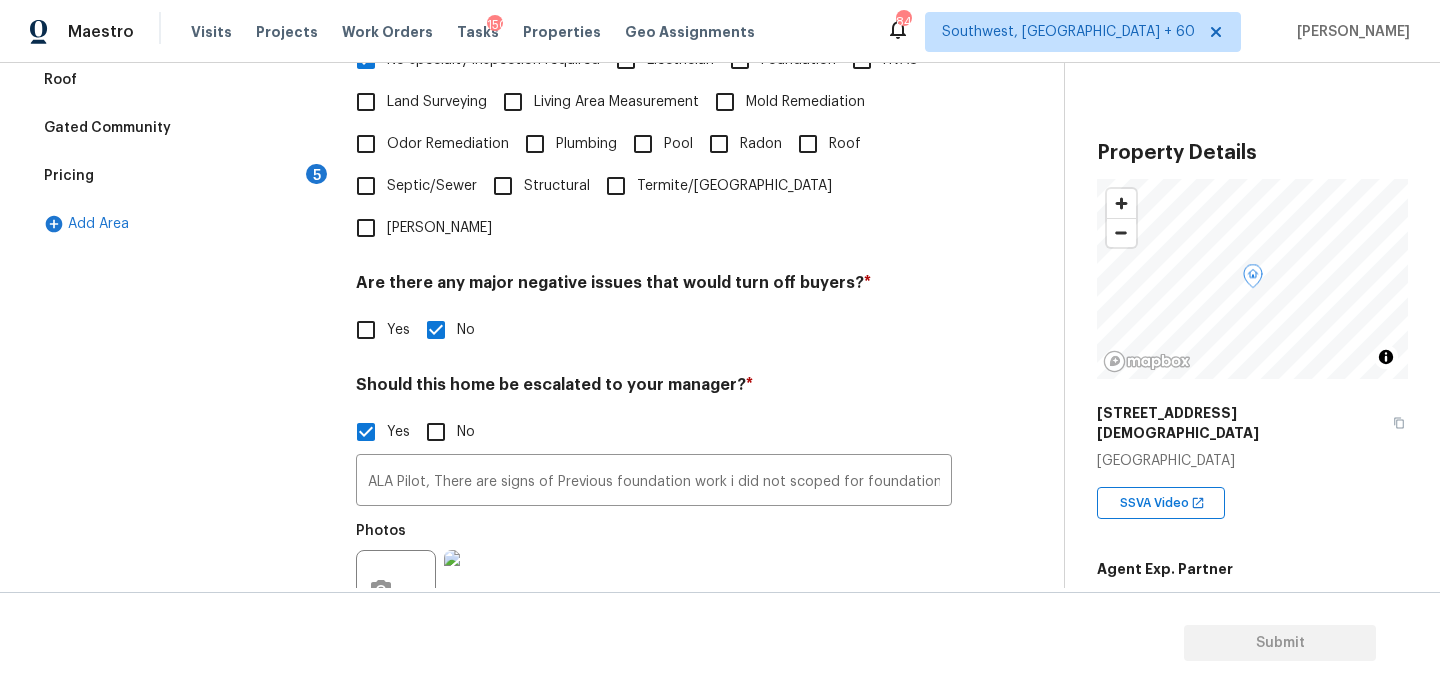 scroll, scrollTop: 0, scrollLeft: 0, axis: both 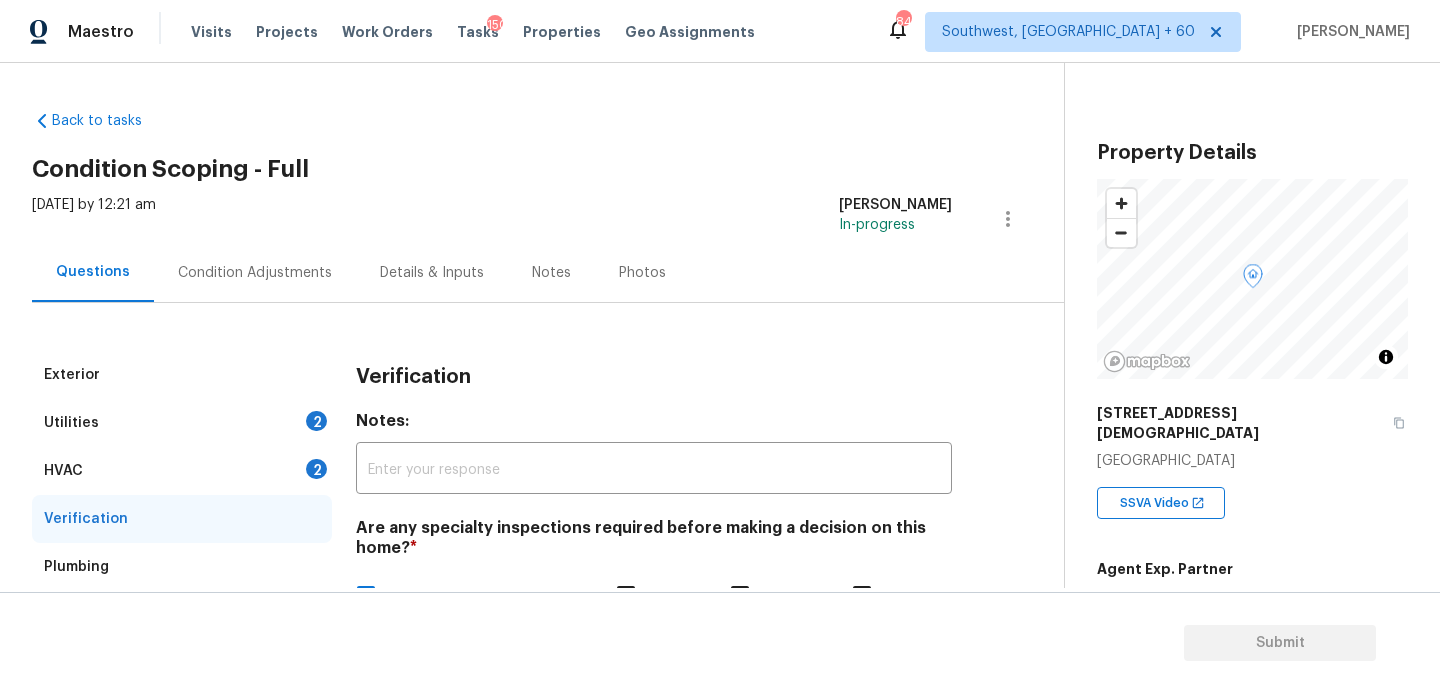 drag, startPoint x: 250, startPoint y: 258, endPoint x: 280, endPoint y: 256, distance: 30.066593 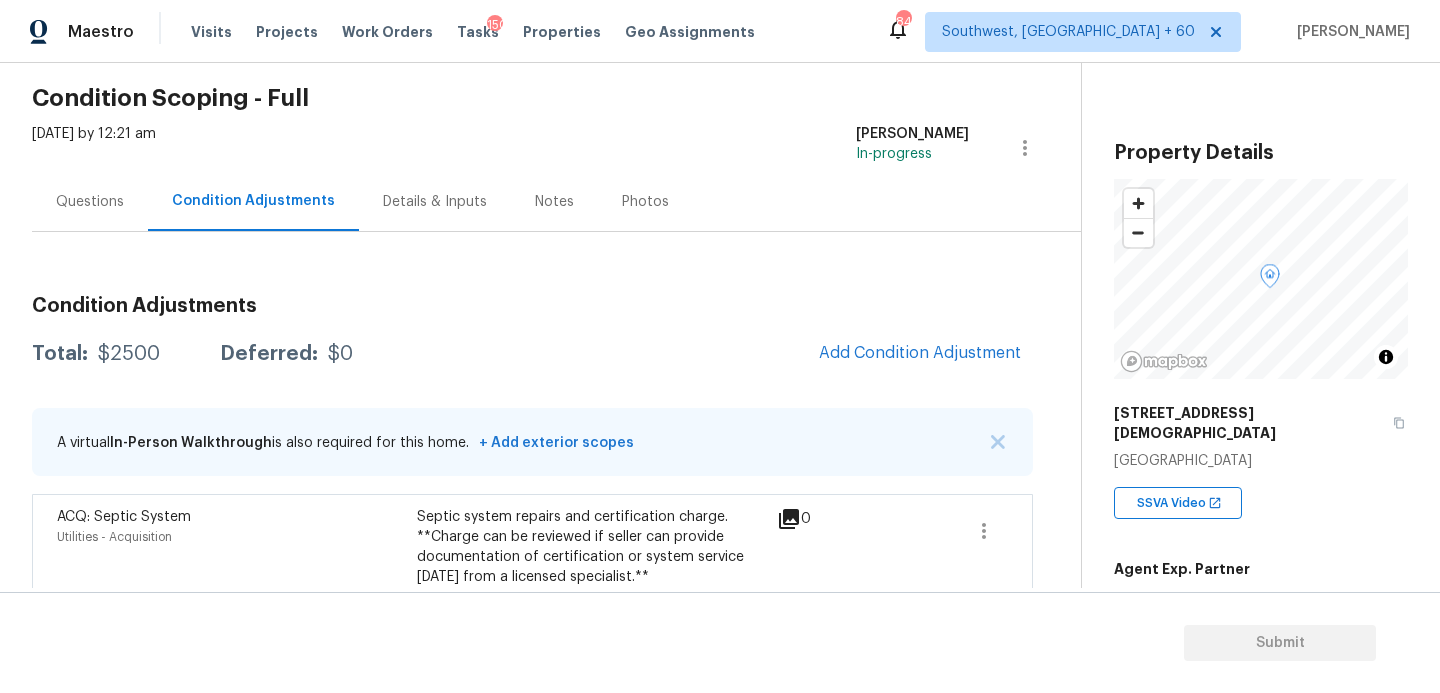 scroll, scrollTop: 109, scrollLeft: 0, axis: vertical 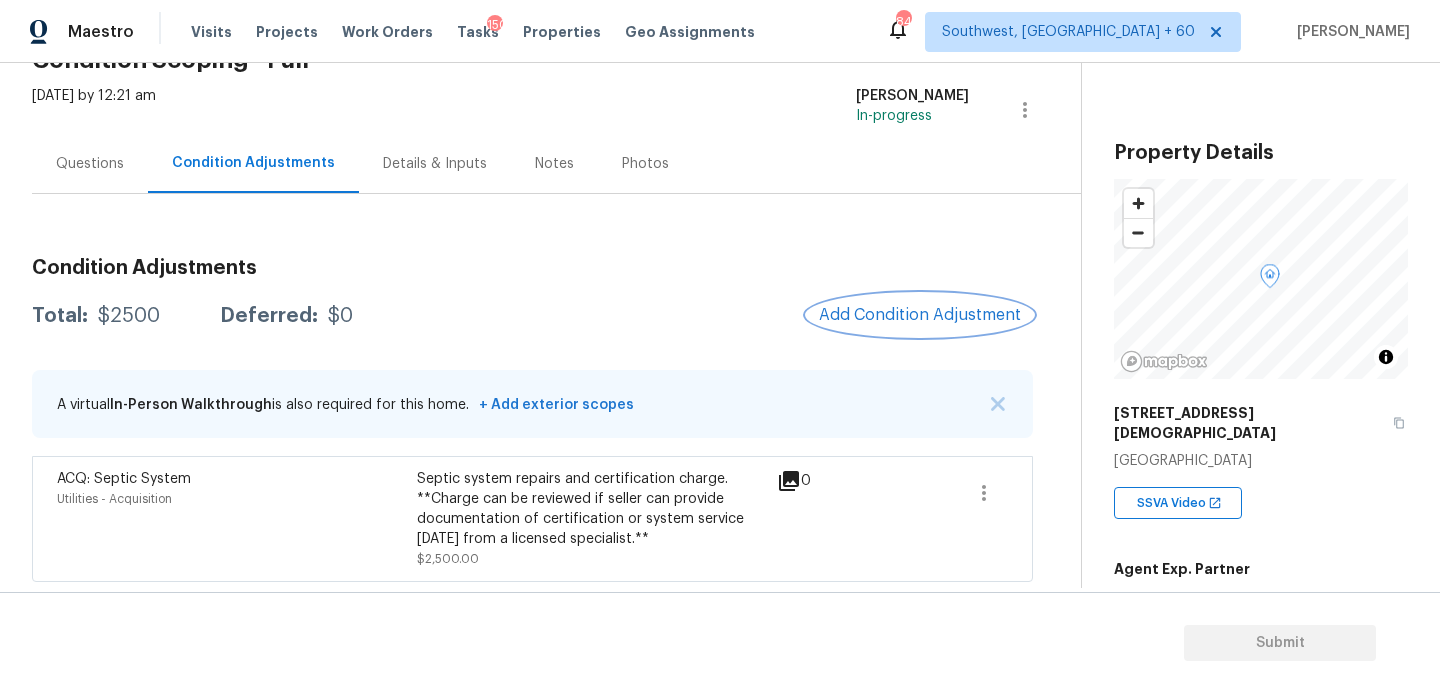 click on "Add Condition Adjustment" at bounding box center [920, 315] 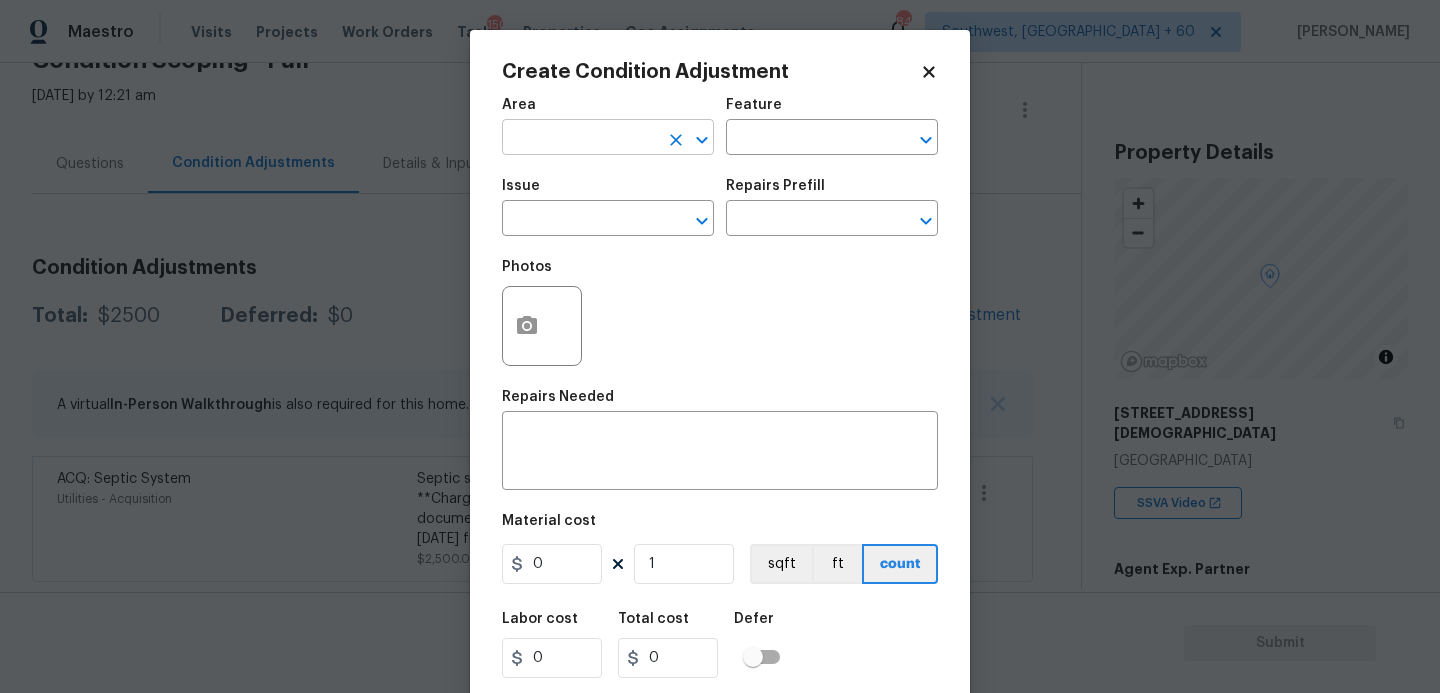 click at bounding box center [580, 139] 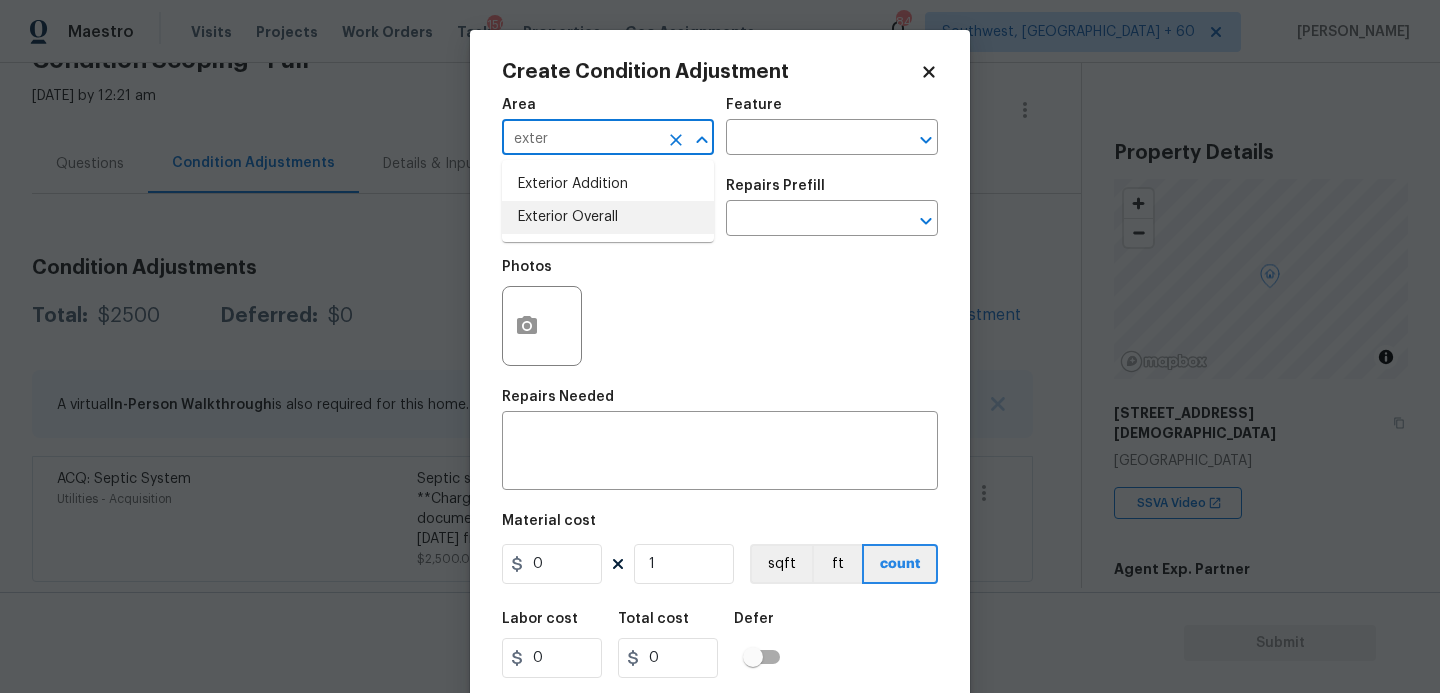 click on "Exterior Overall" at bounding box center (608, 217) 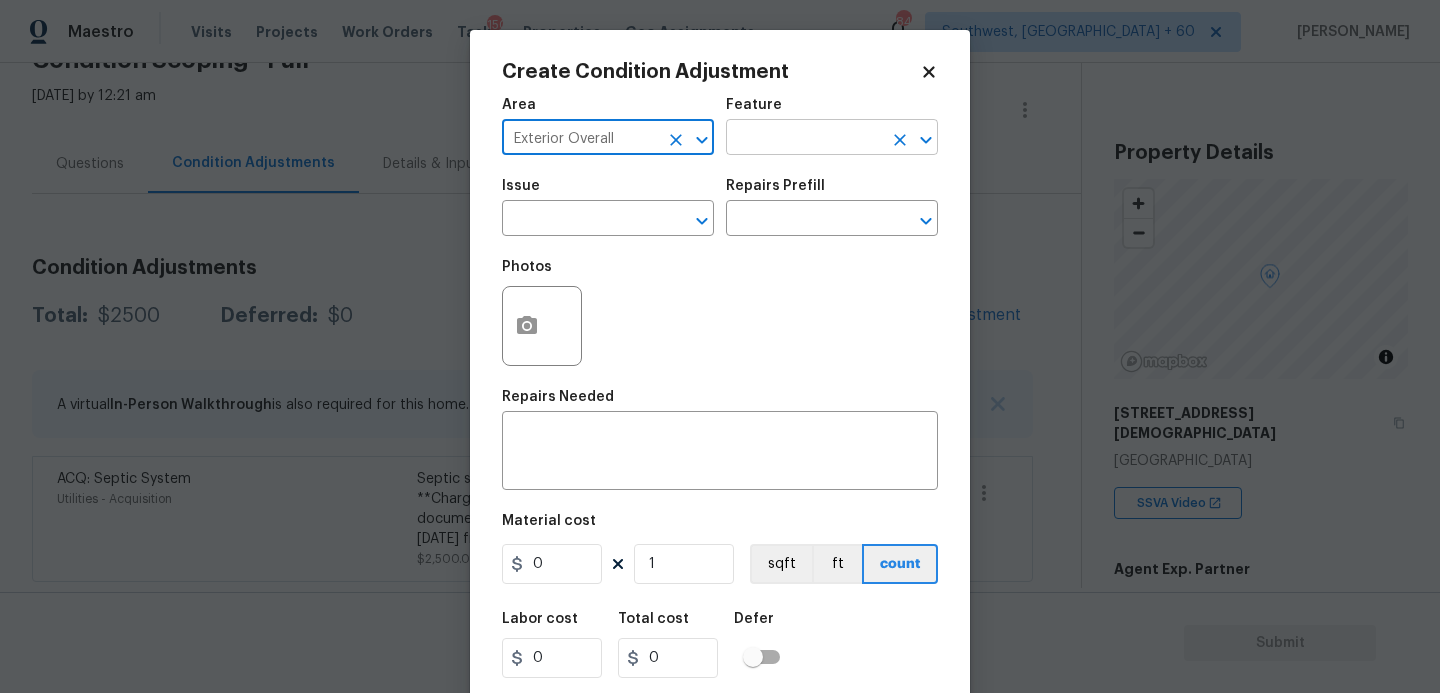 type on "Exterior Overall" 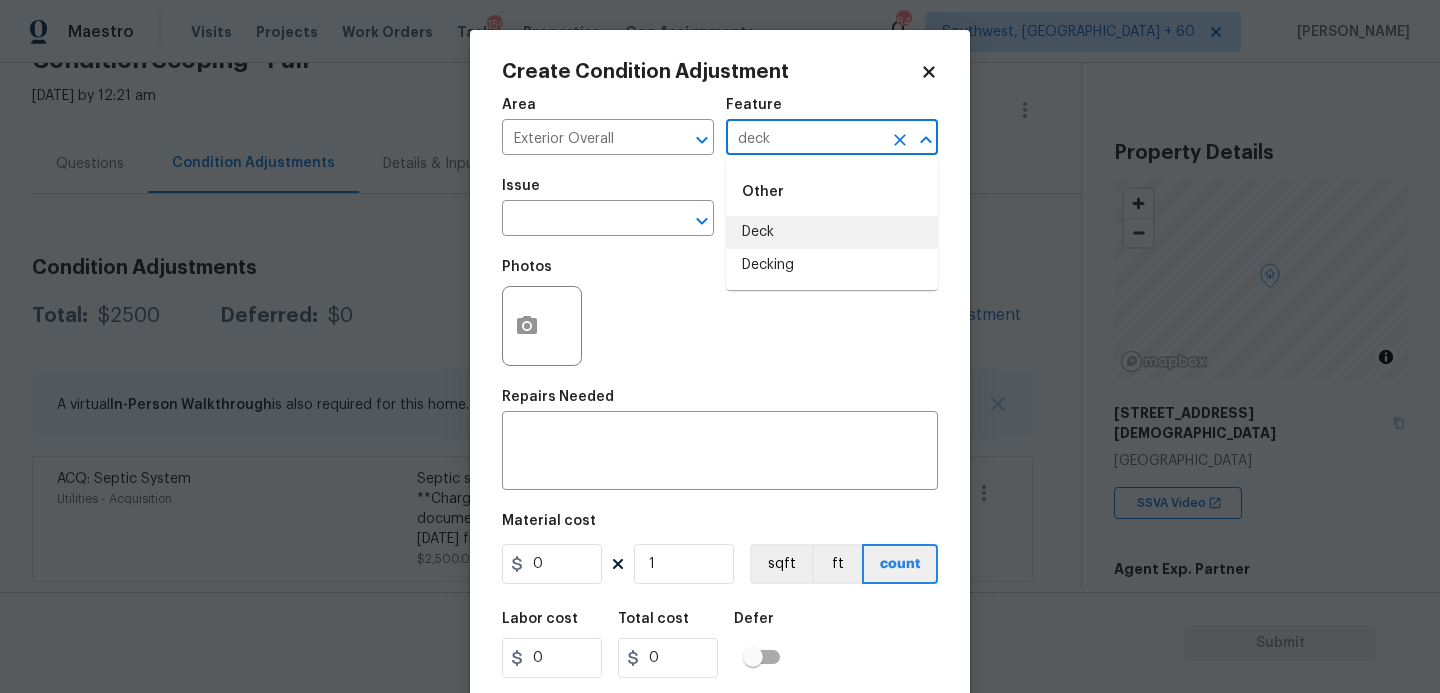 click on "Deck" at bounding box center [832, 232] 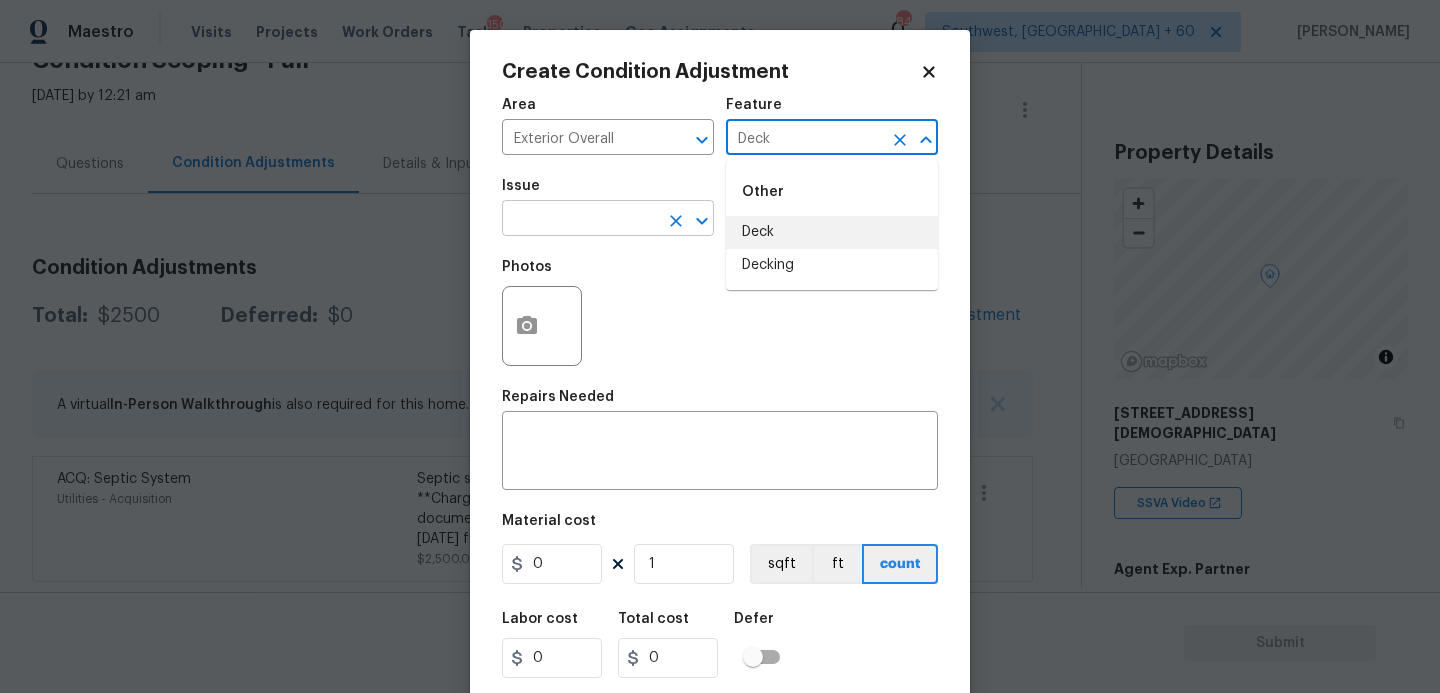 type on "Deck" 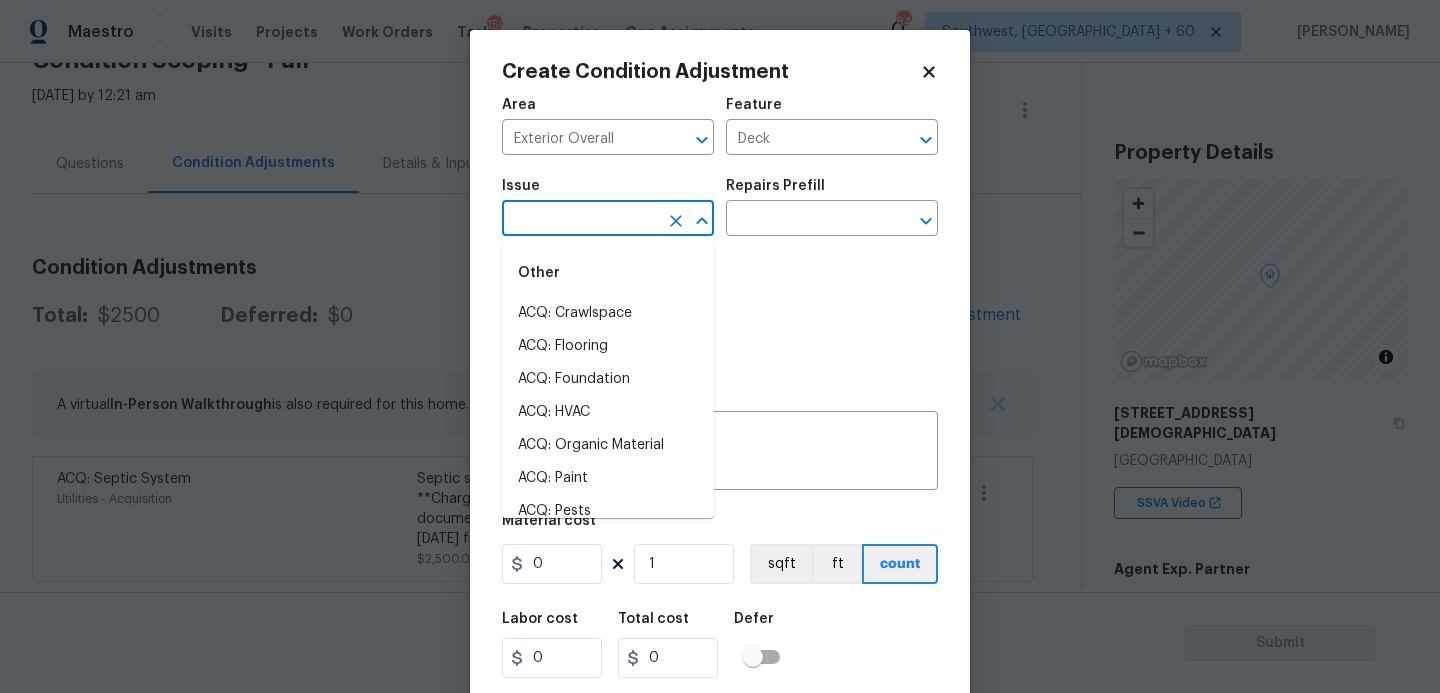 click at bounding box center [580, 220] 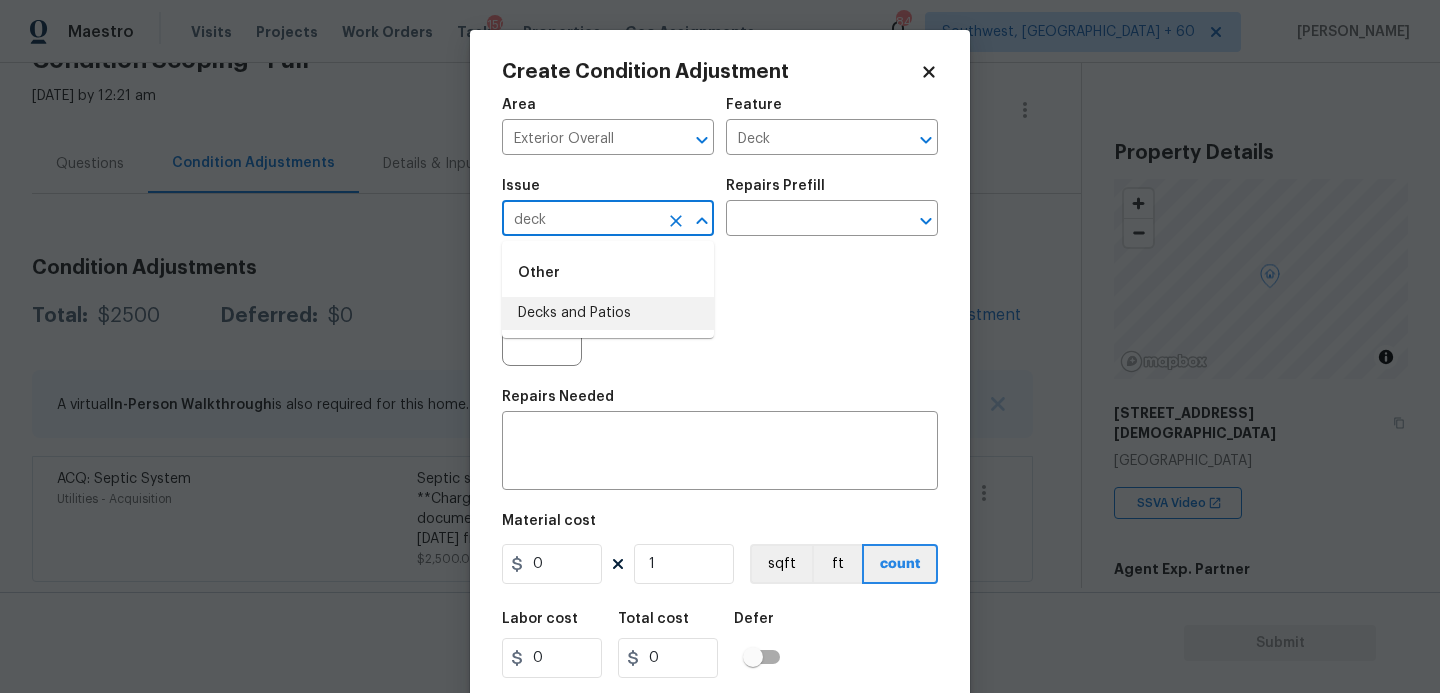 click on "Decks and Patios" at bounding box center (608, 313) 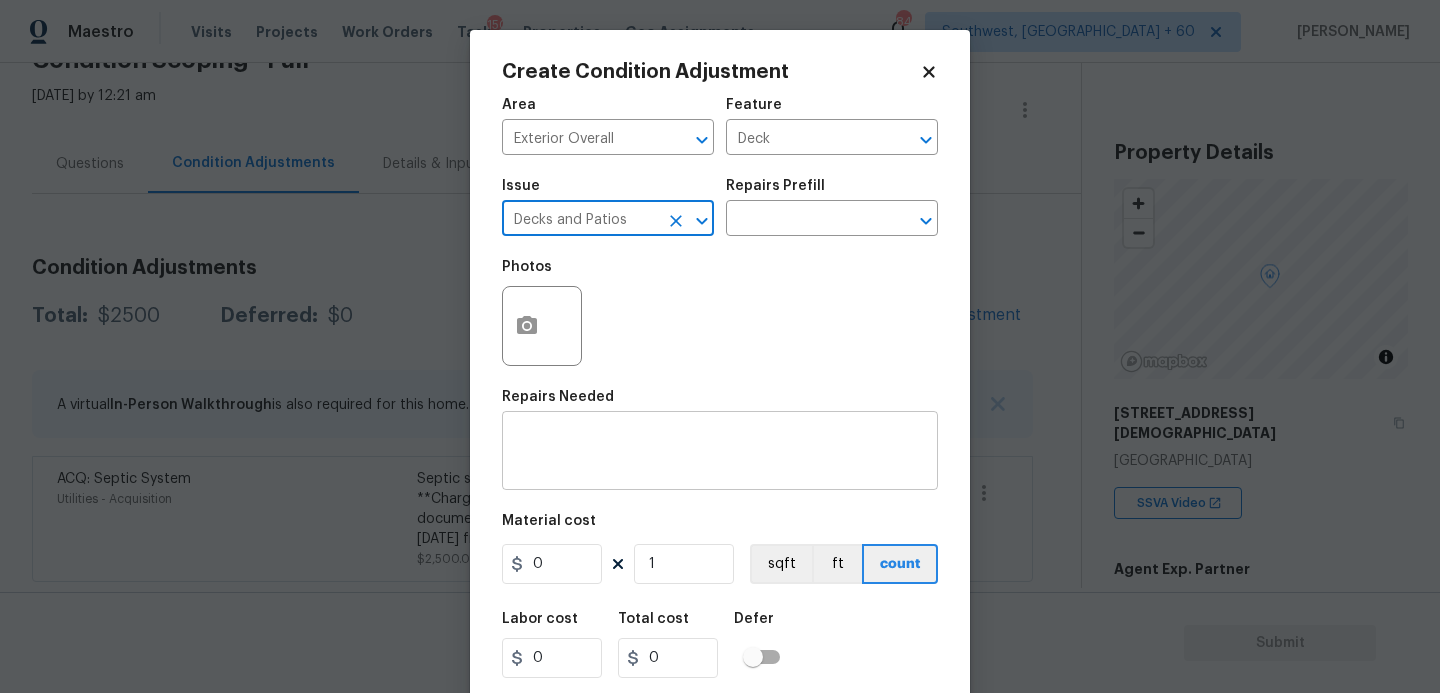 type on "Decks and Patios" 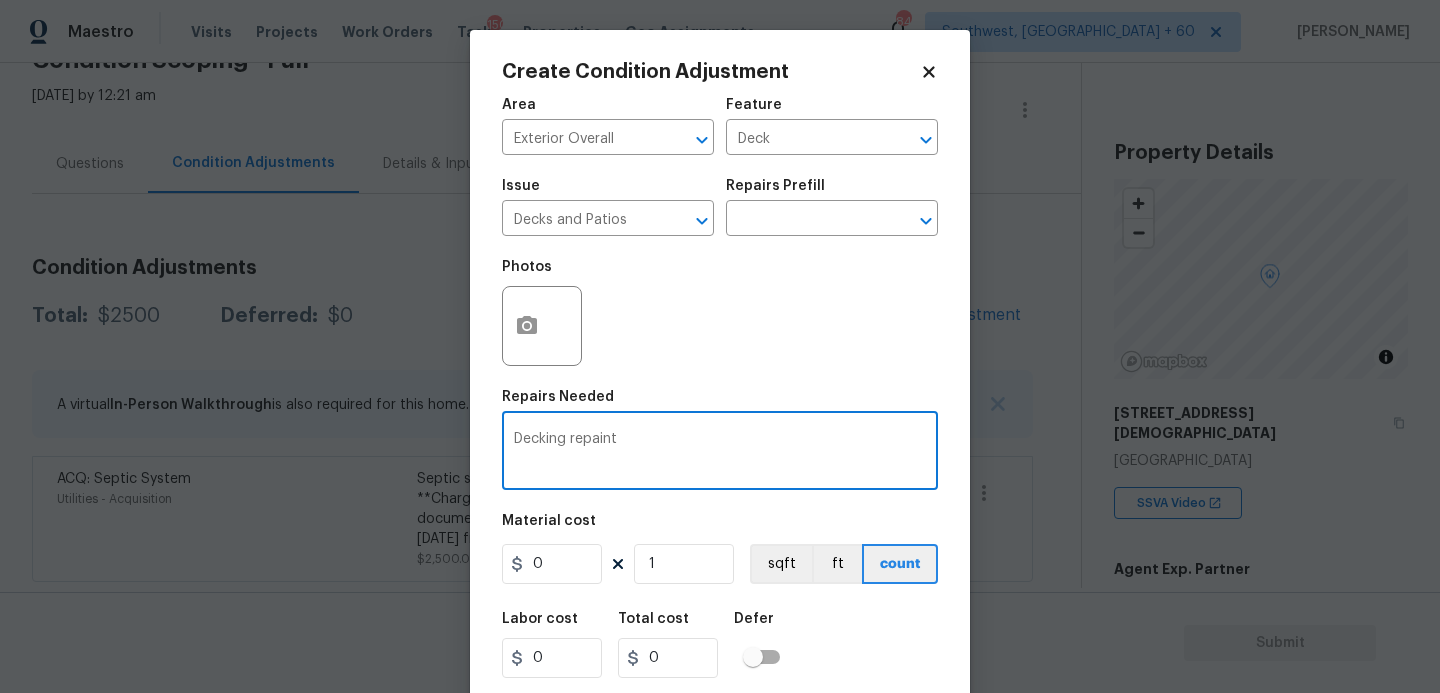 type on "Decking repaint" 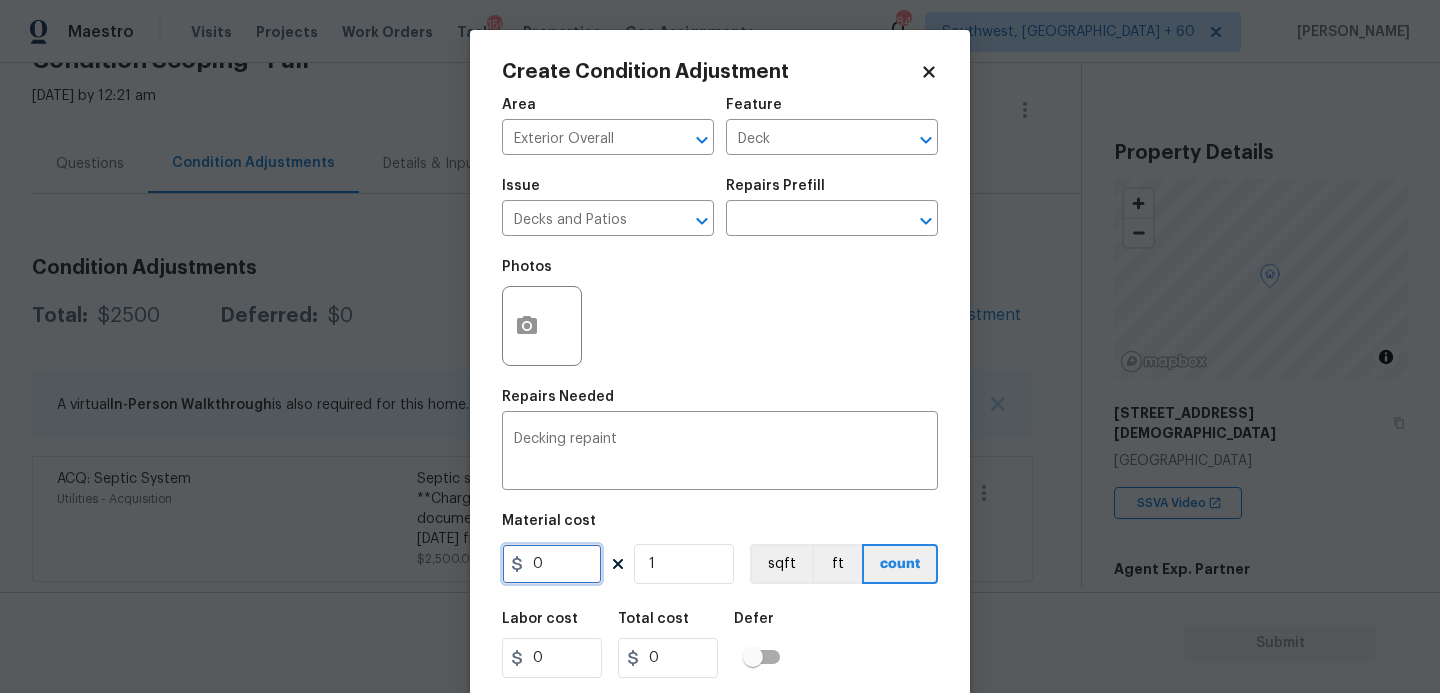 drag, startPoint x: 579, startPoint y: 565, endPoint x: 413, endPoint y: 566, distance: 166.003 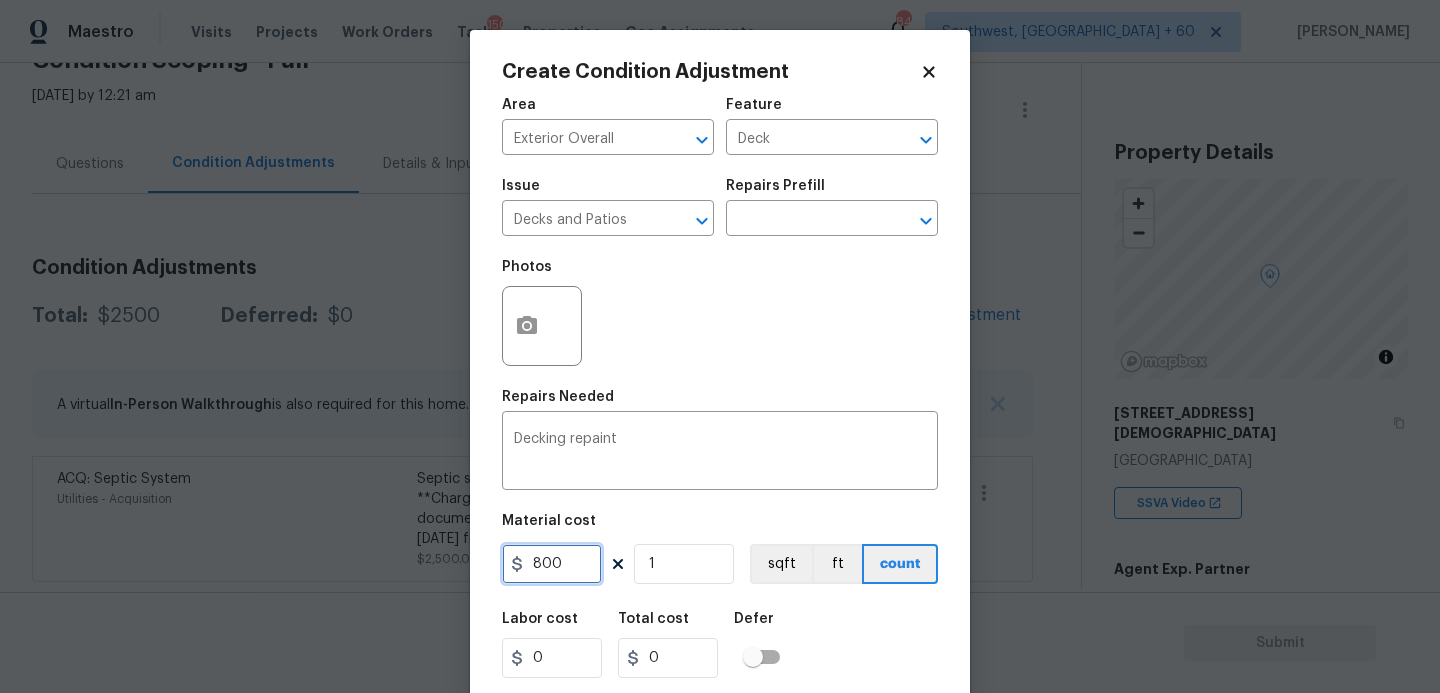 type on "800" 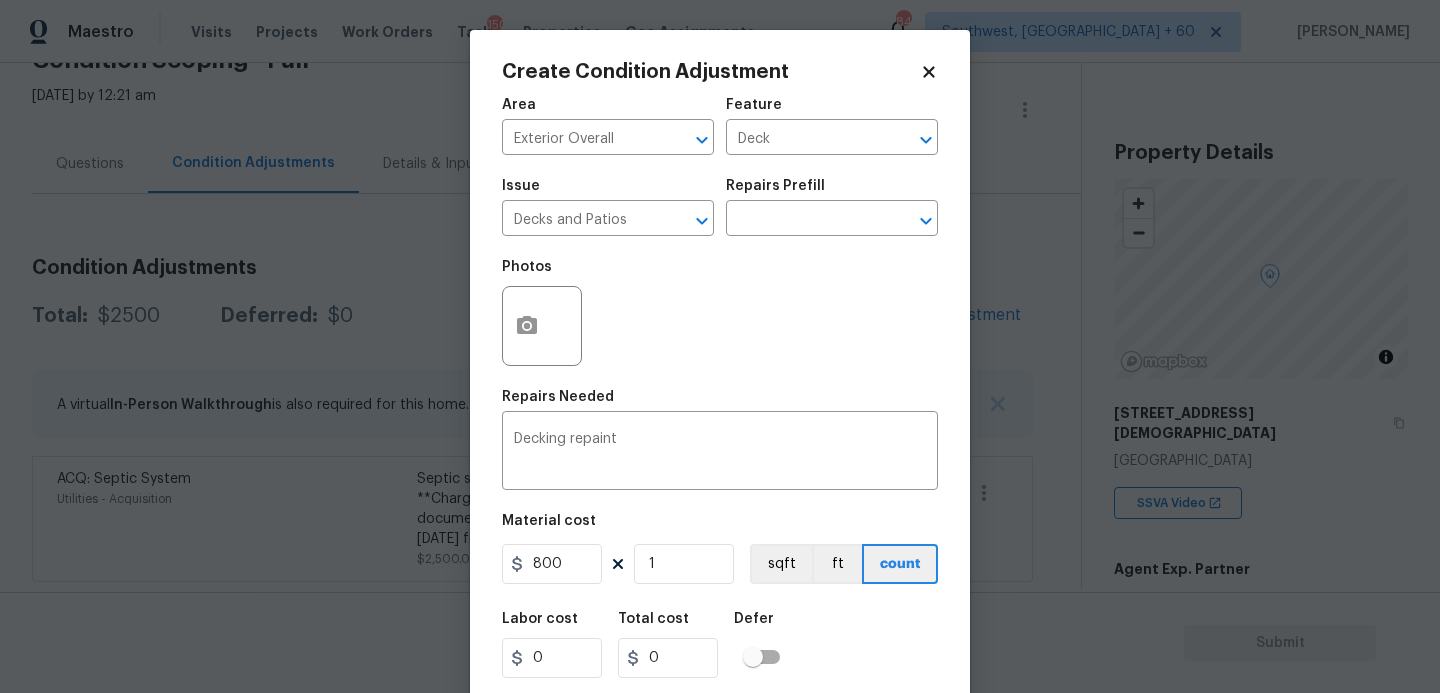 type on "800" 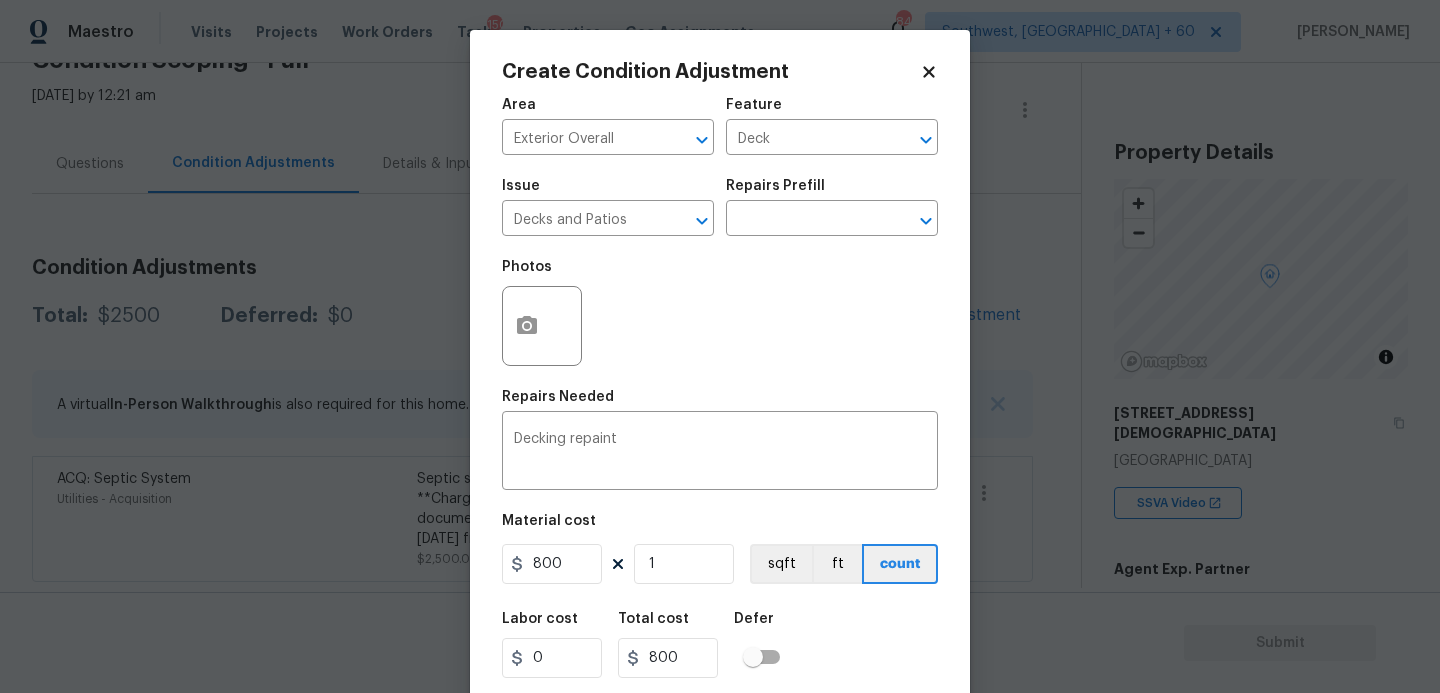 click at bounding box center [542, 326] 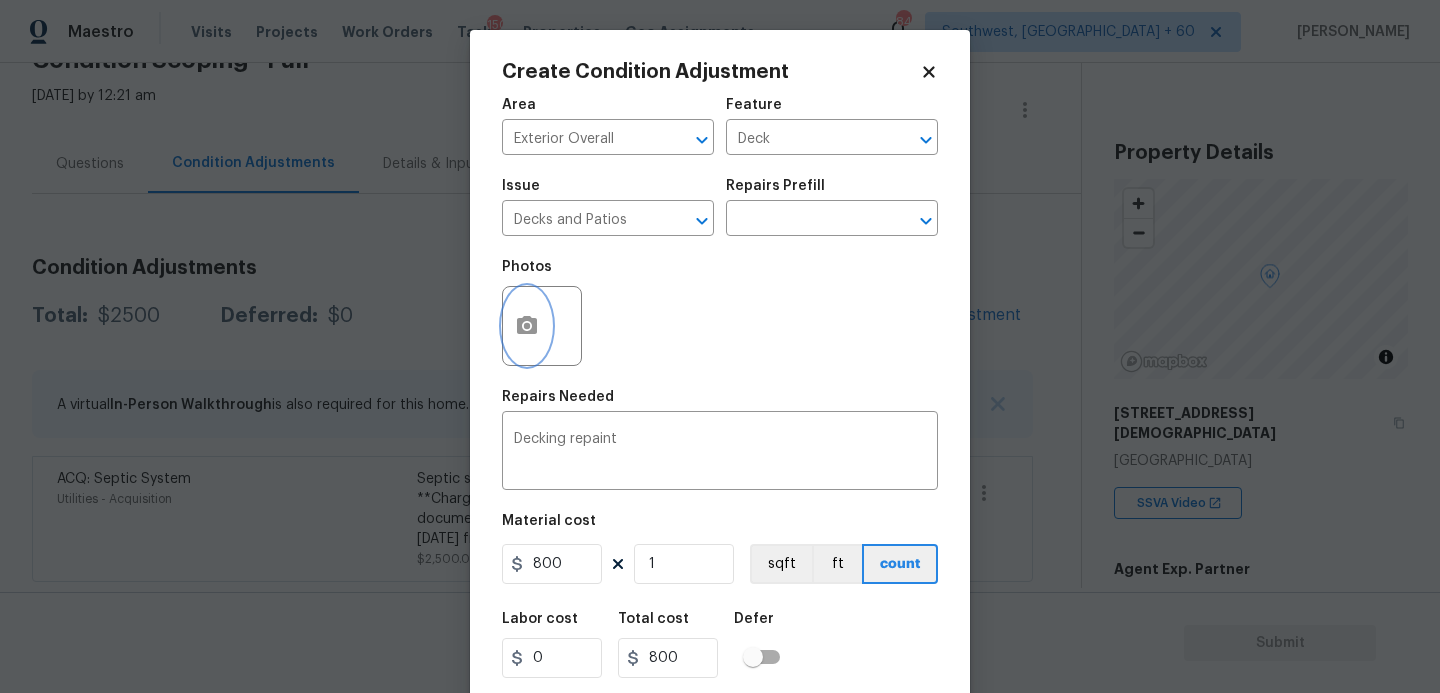 click at bounding box center (527, 326) 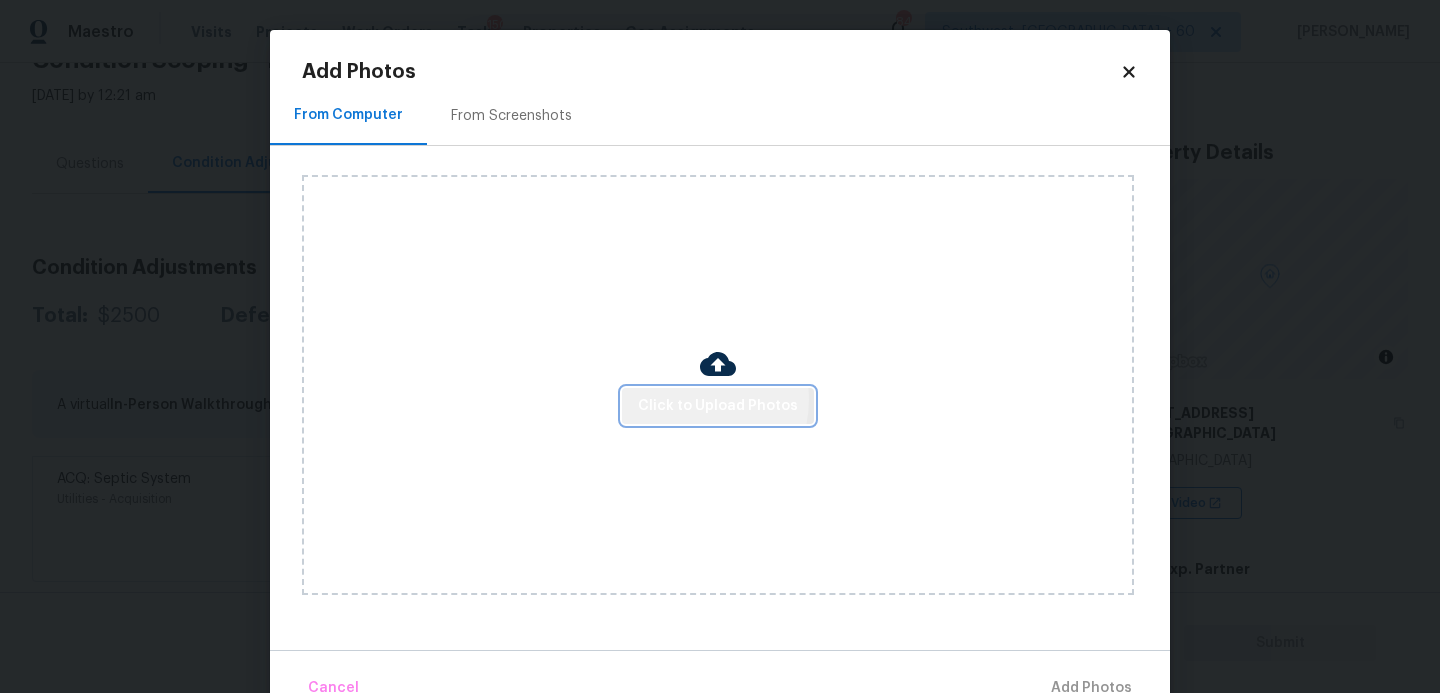 click on "Click to Upload Photos" at bounding box center [718, 406] 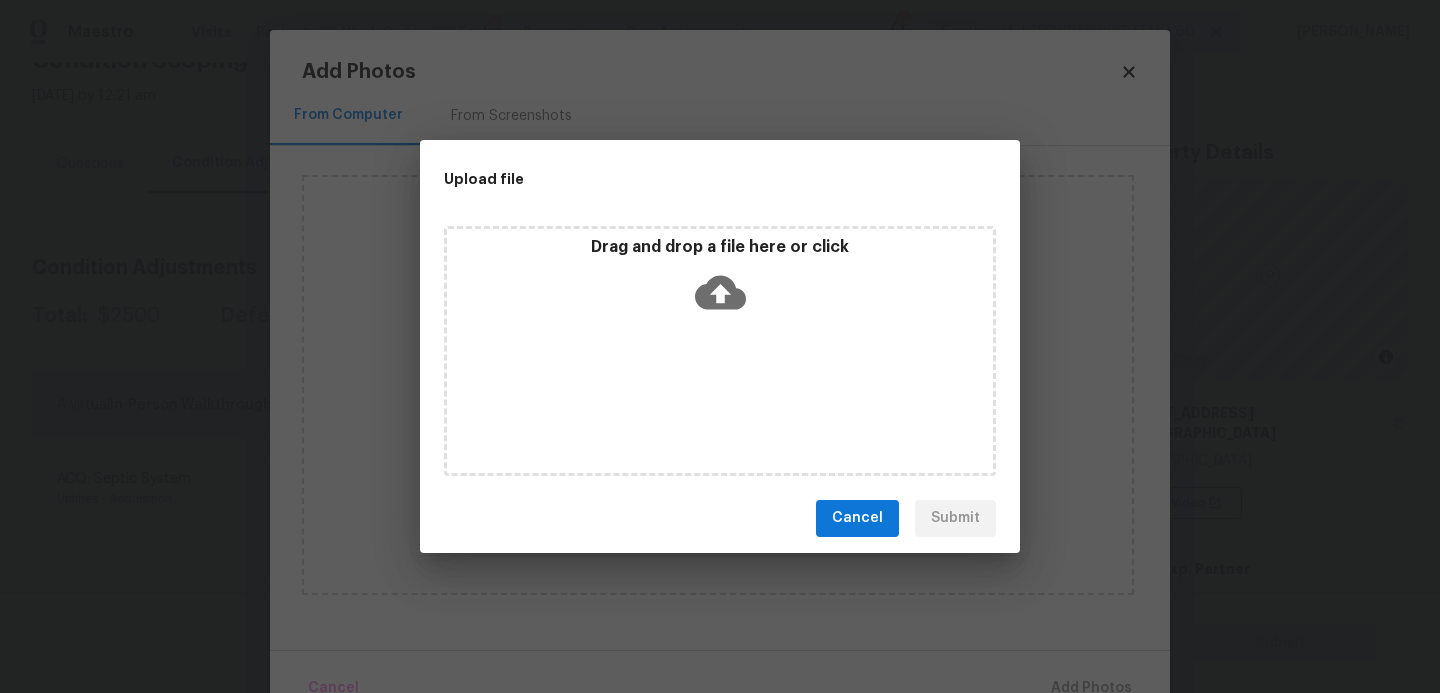 click 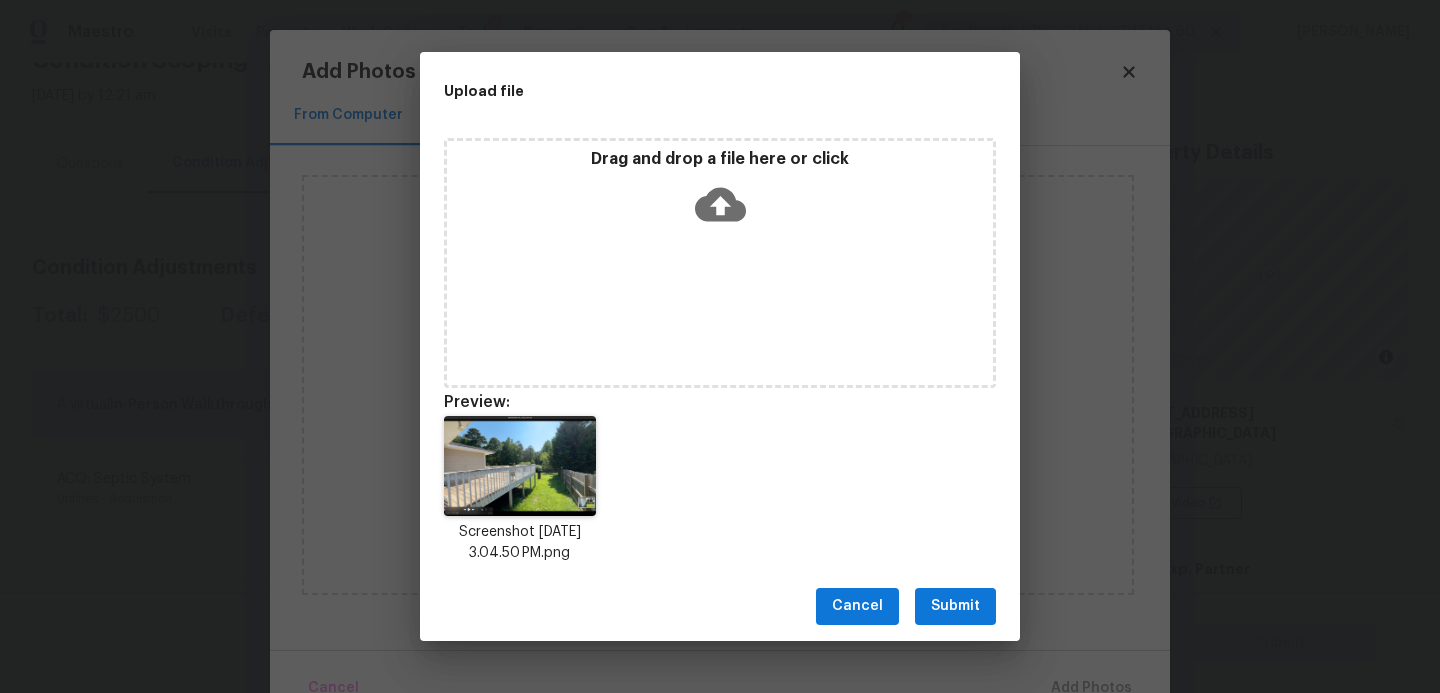 click on "Submit" at bounding box center (955, 606) 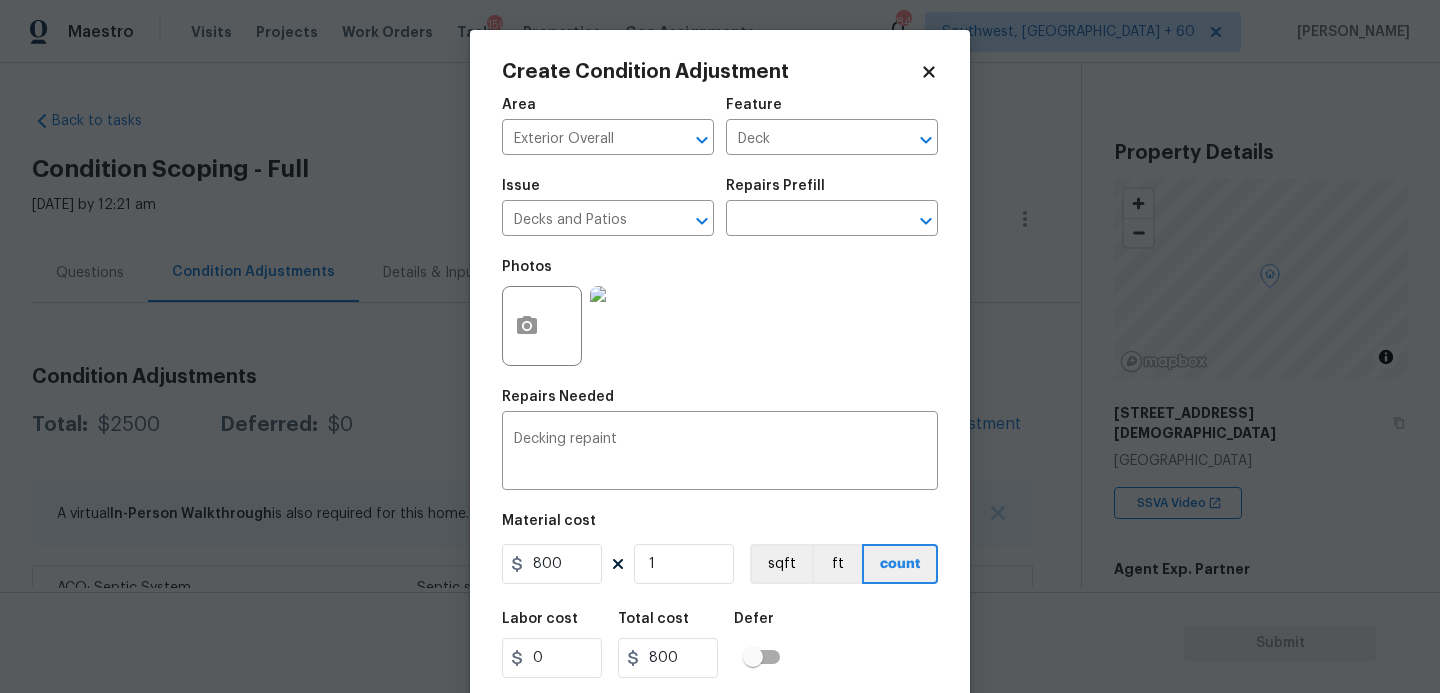 scroll, scrollTop: 0, scrollLeft: 0, axis: both 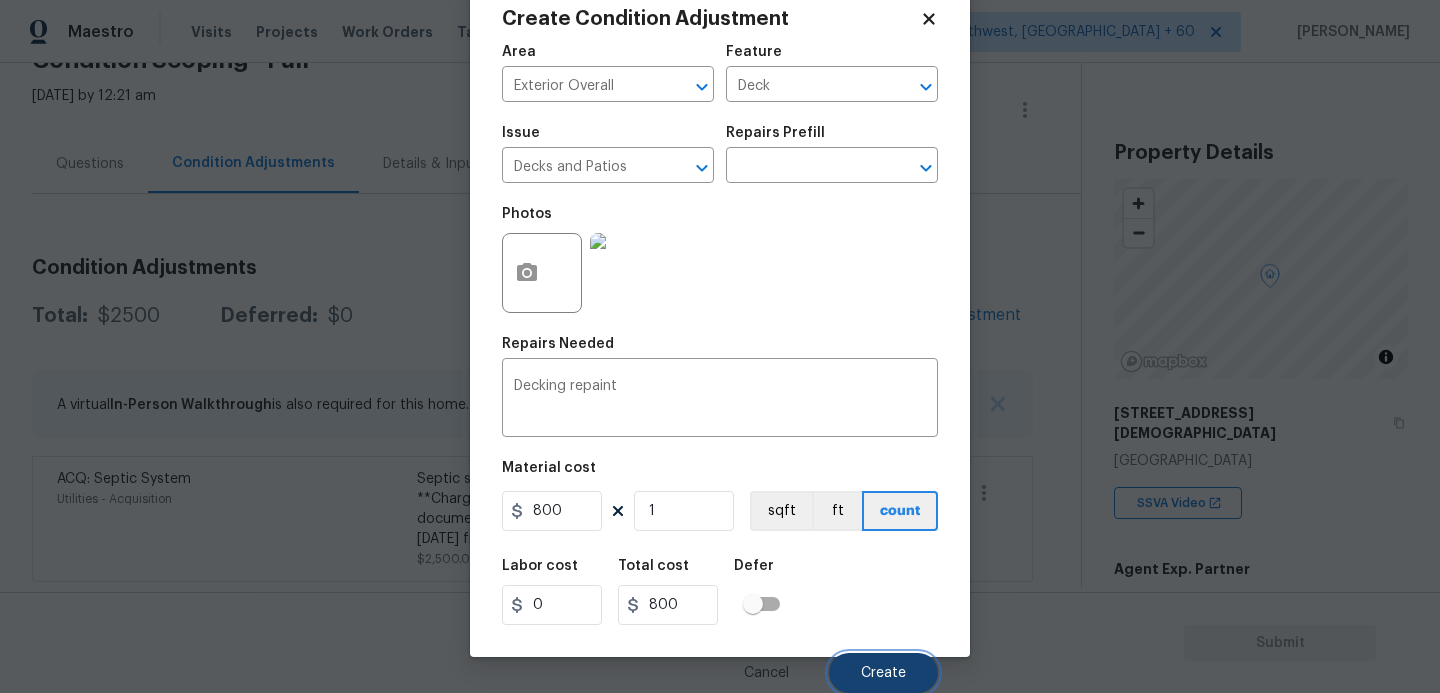 click on "Create" at bounding box center (883, 673) 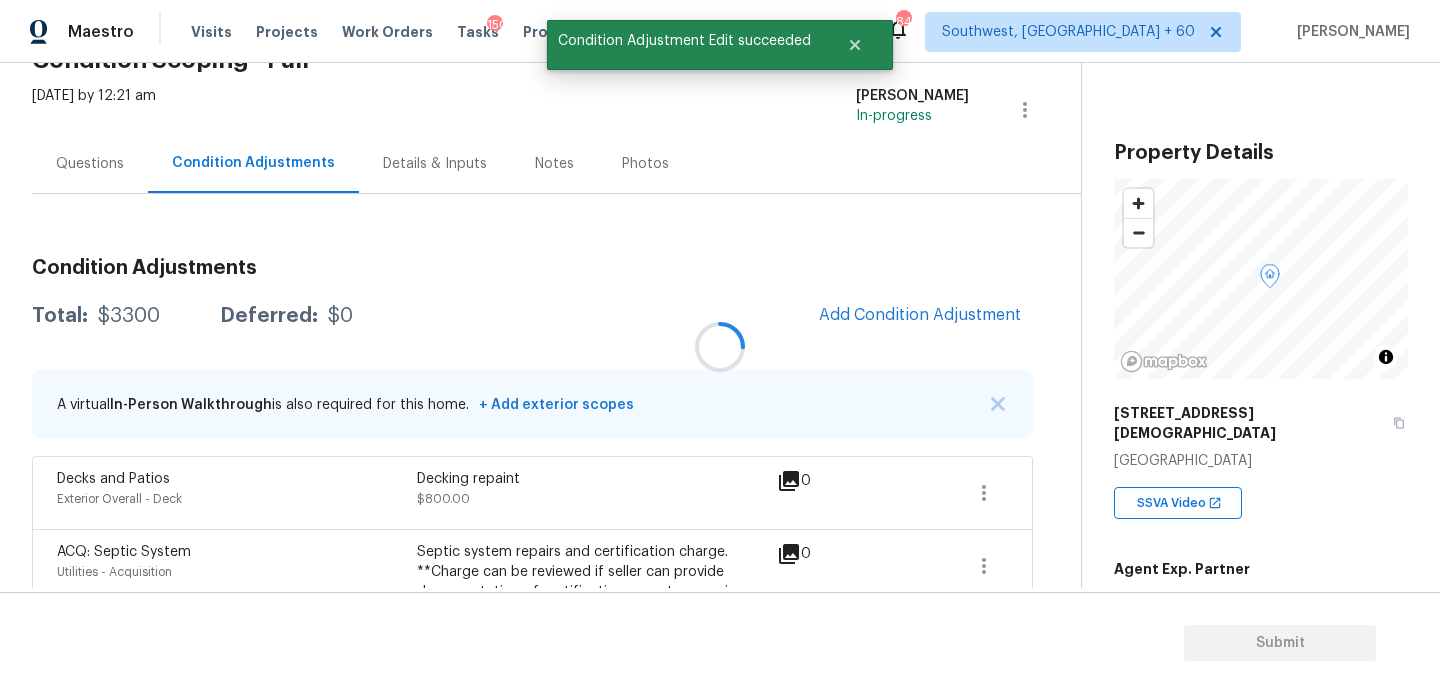 scroll, scrollTop: 47, scrollLeft: 0, axis: vertical 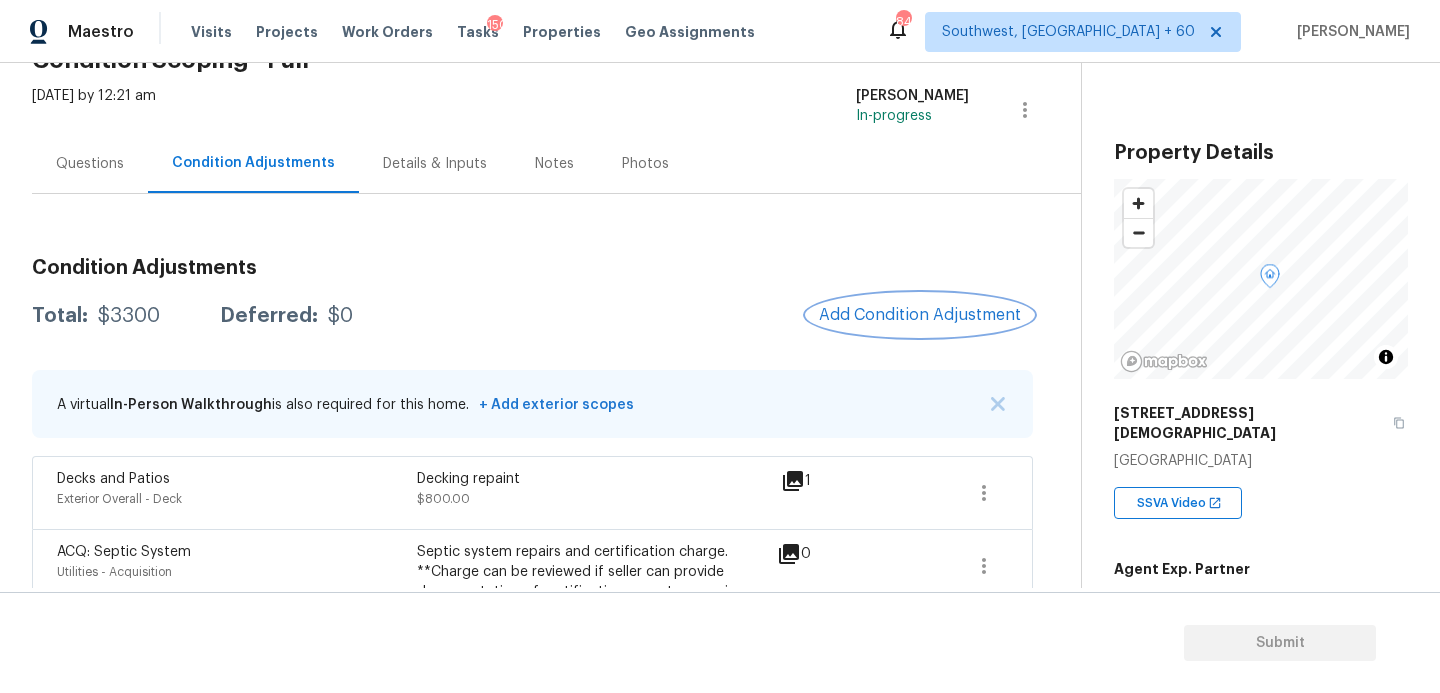 click on "Add Condition Adjustment" at bounding box center [920, 315] 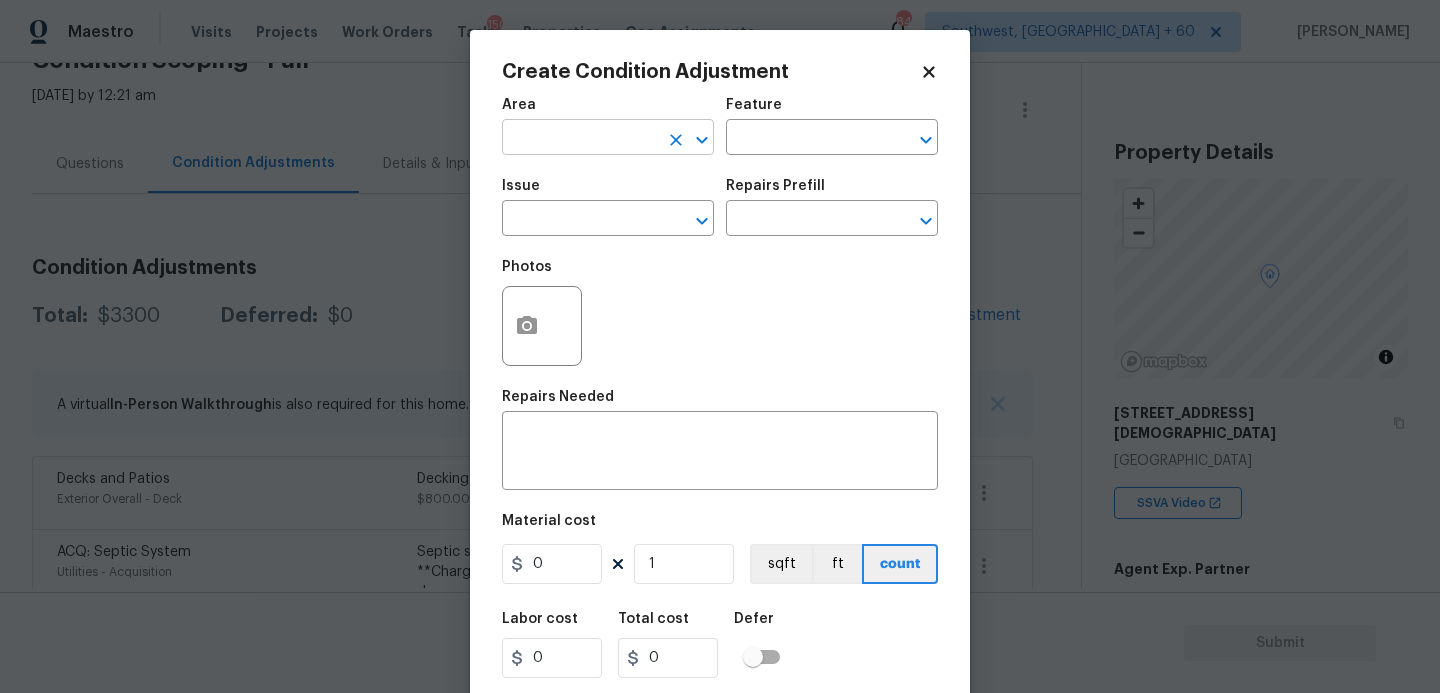 click at bounding box center (580, 139) 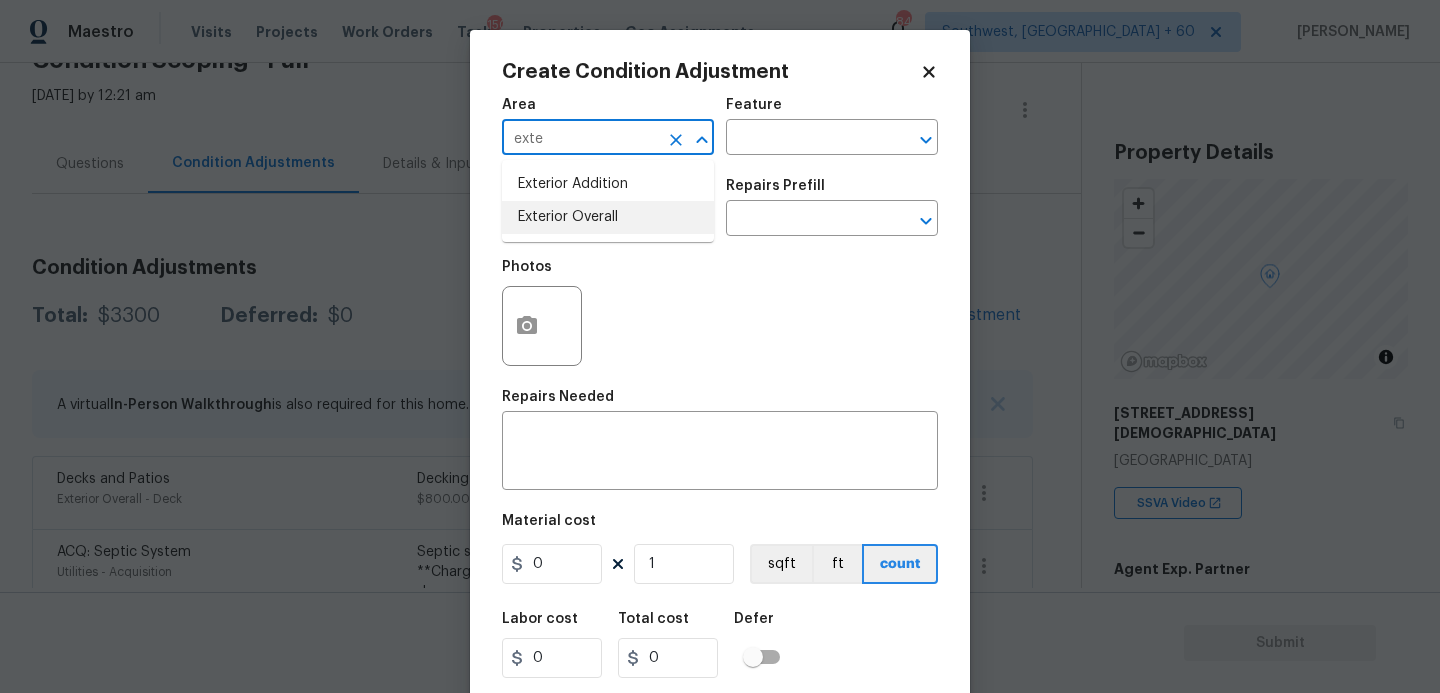 click on "Exterior Overall" at bounding box center [608, 217] 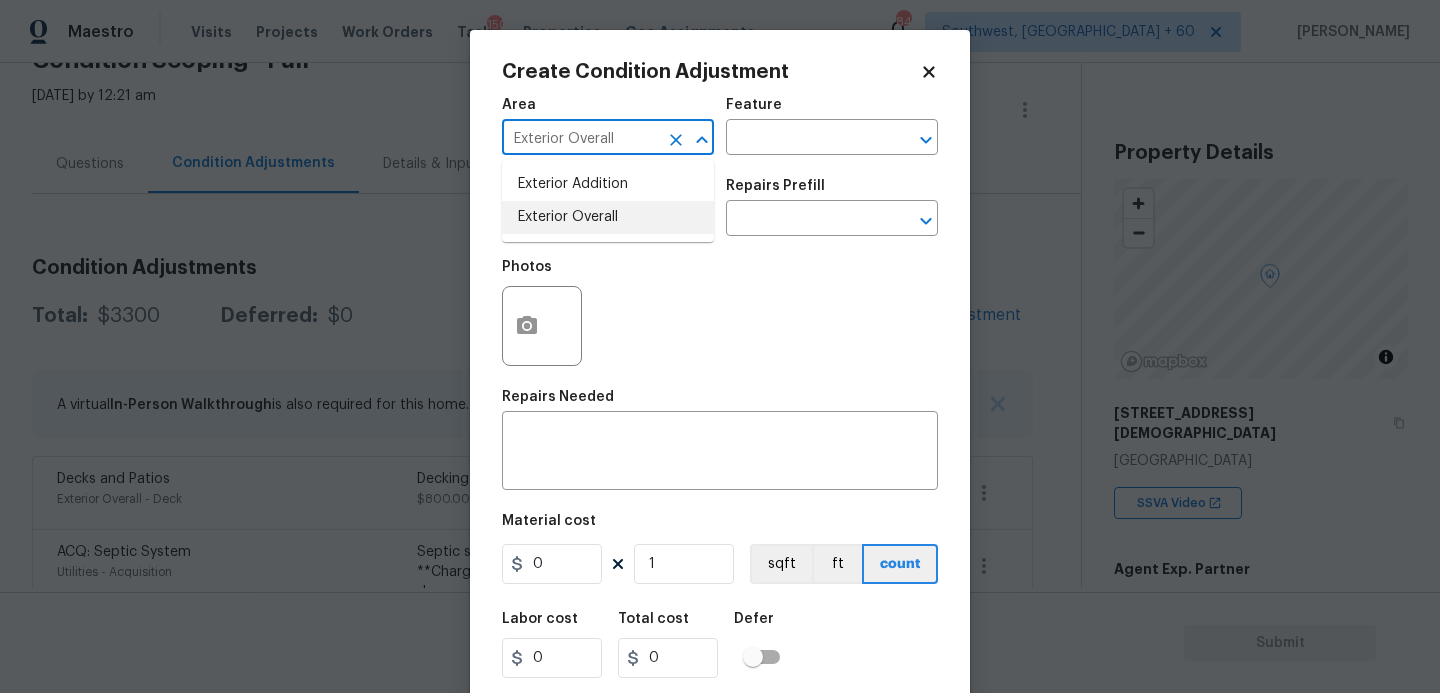 type on "Exterior Overall" 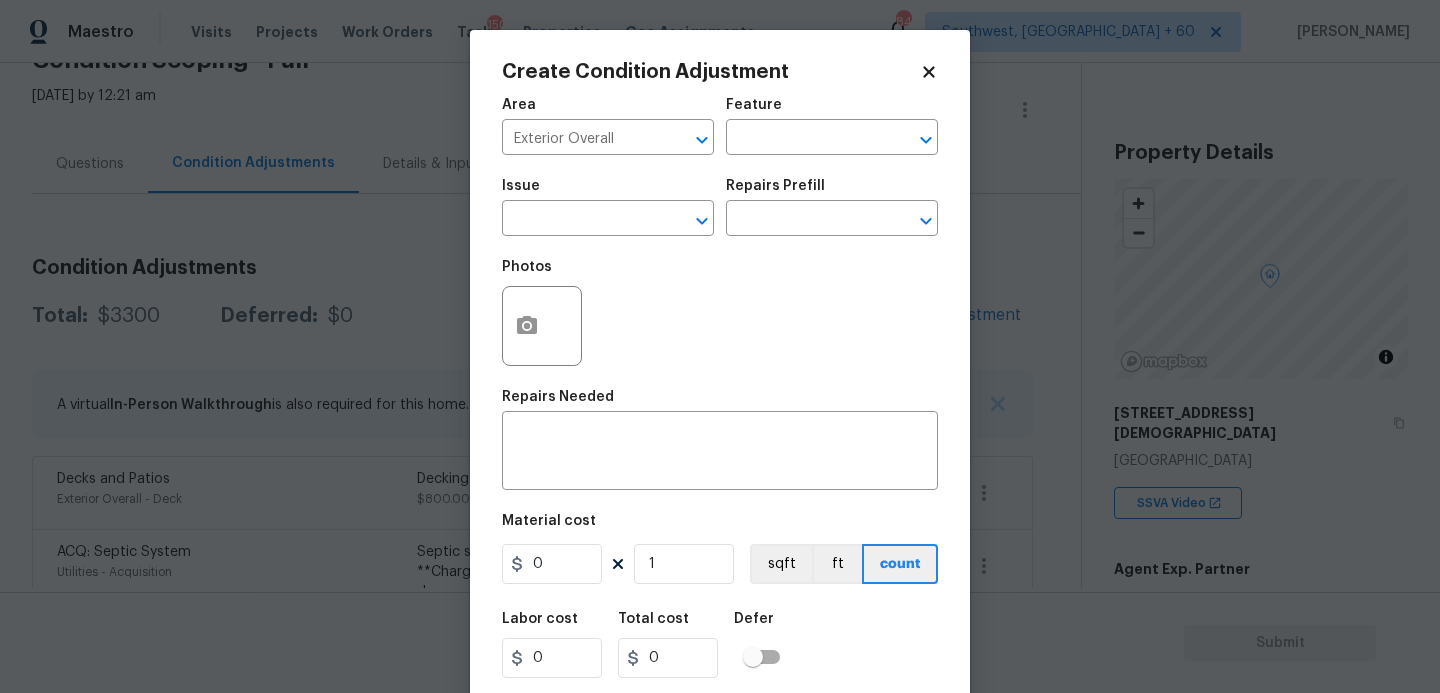 click on "Feature" at bounding box center [832, 111] 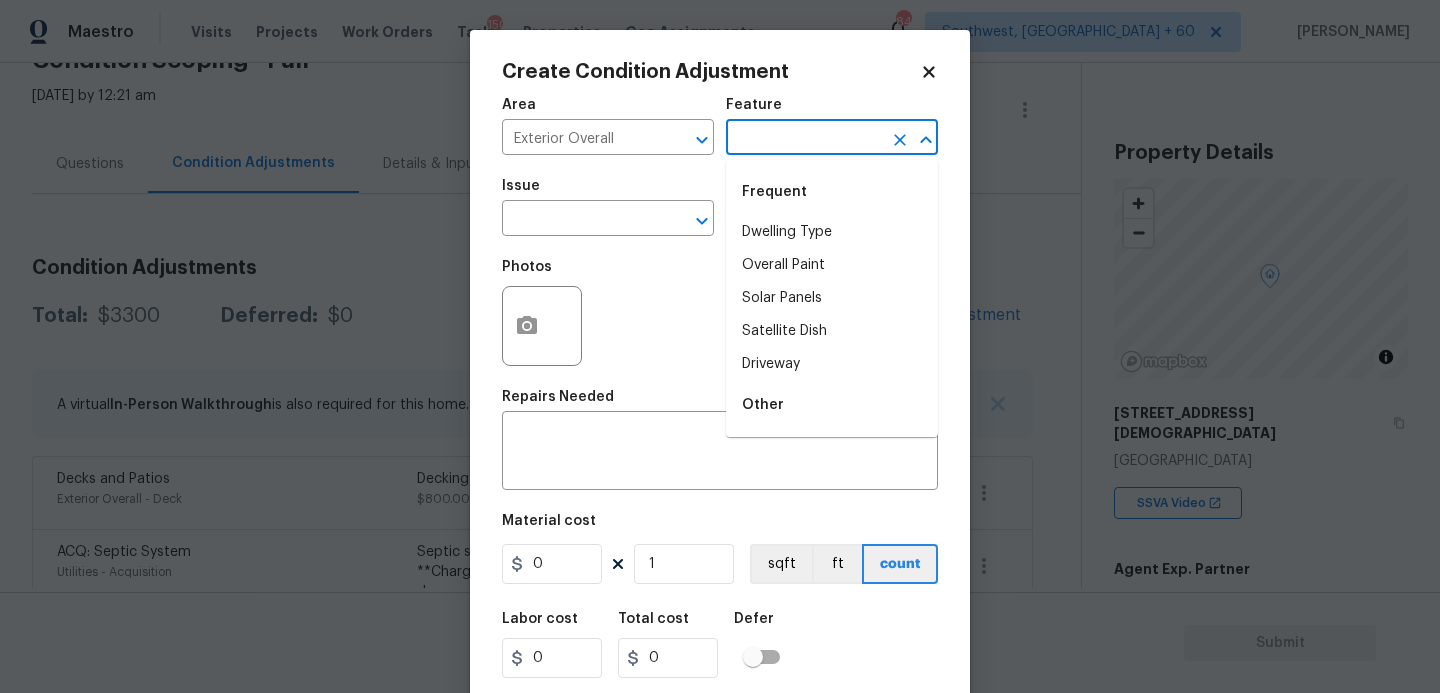 click at bounding box center (804, 139) 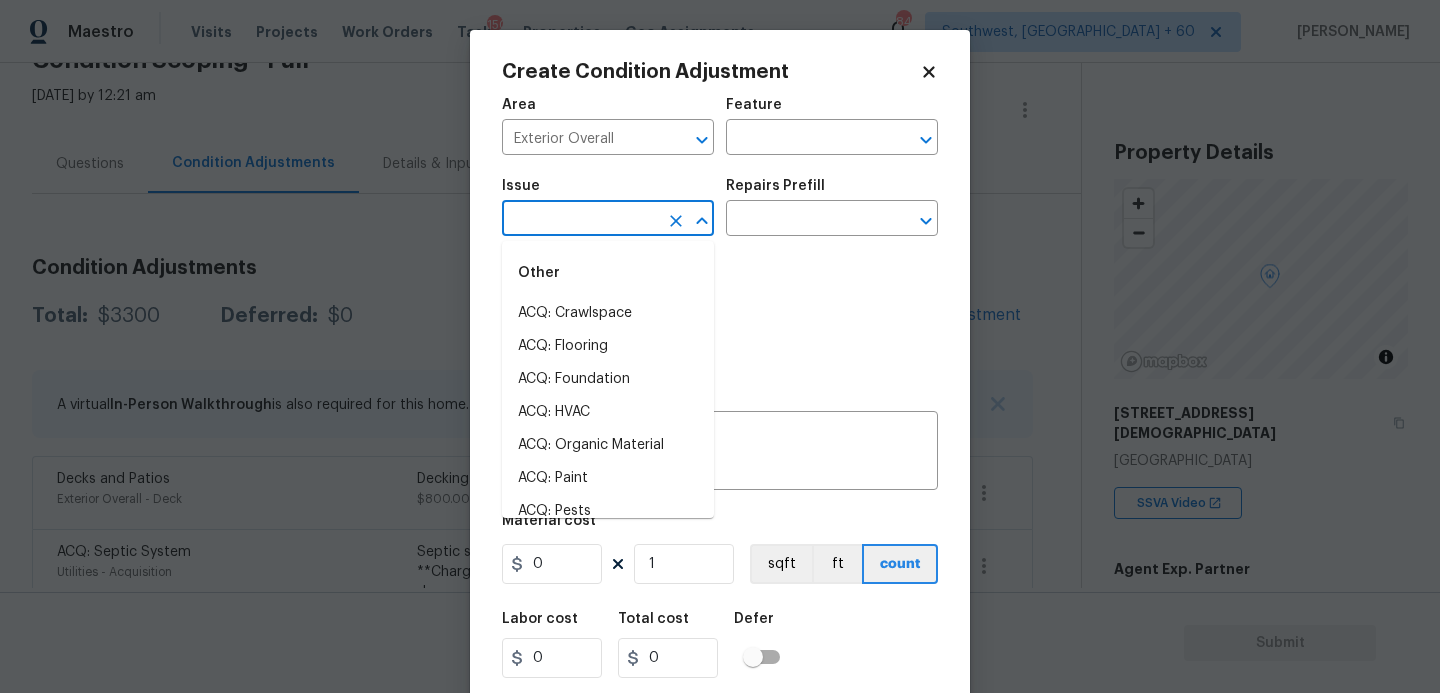 click at bounding box center (580, 220) 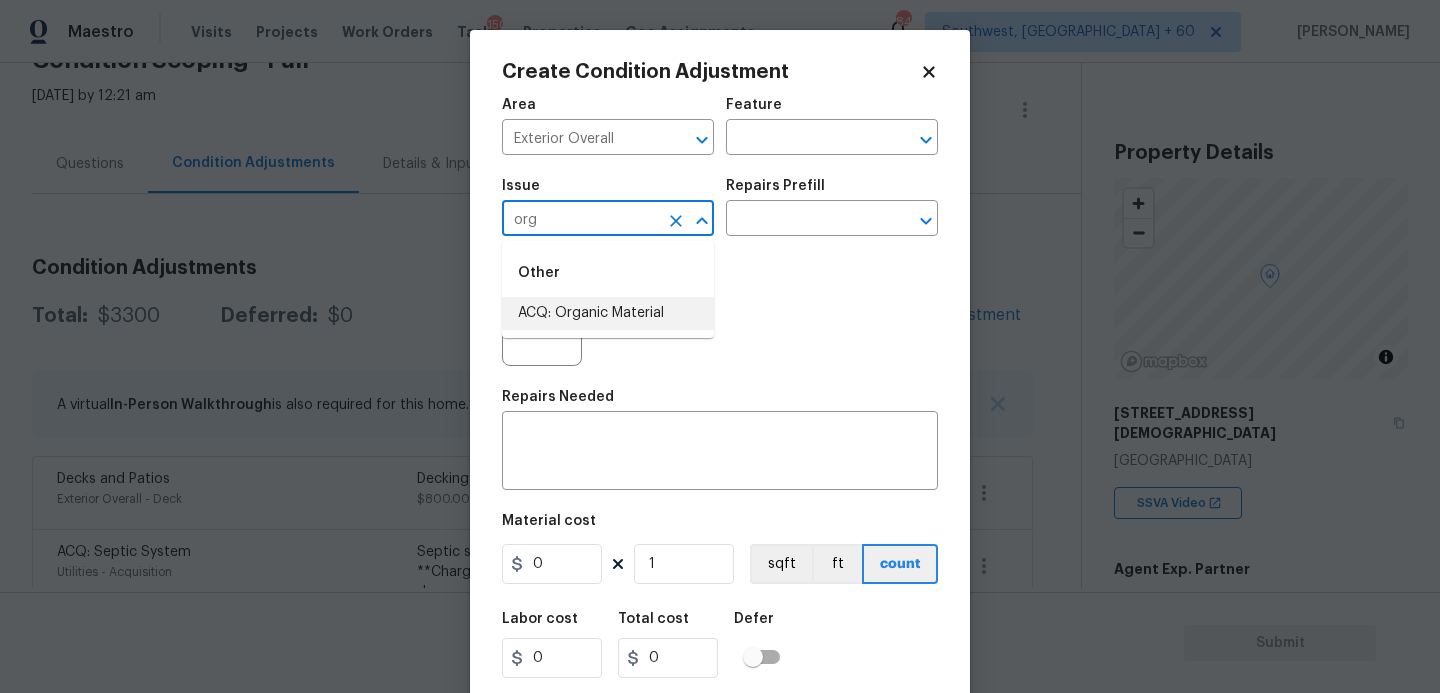 click on "ACQ: Organic Material" at bounding box center (608, 313) 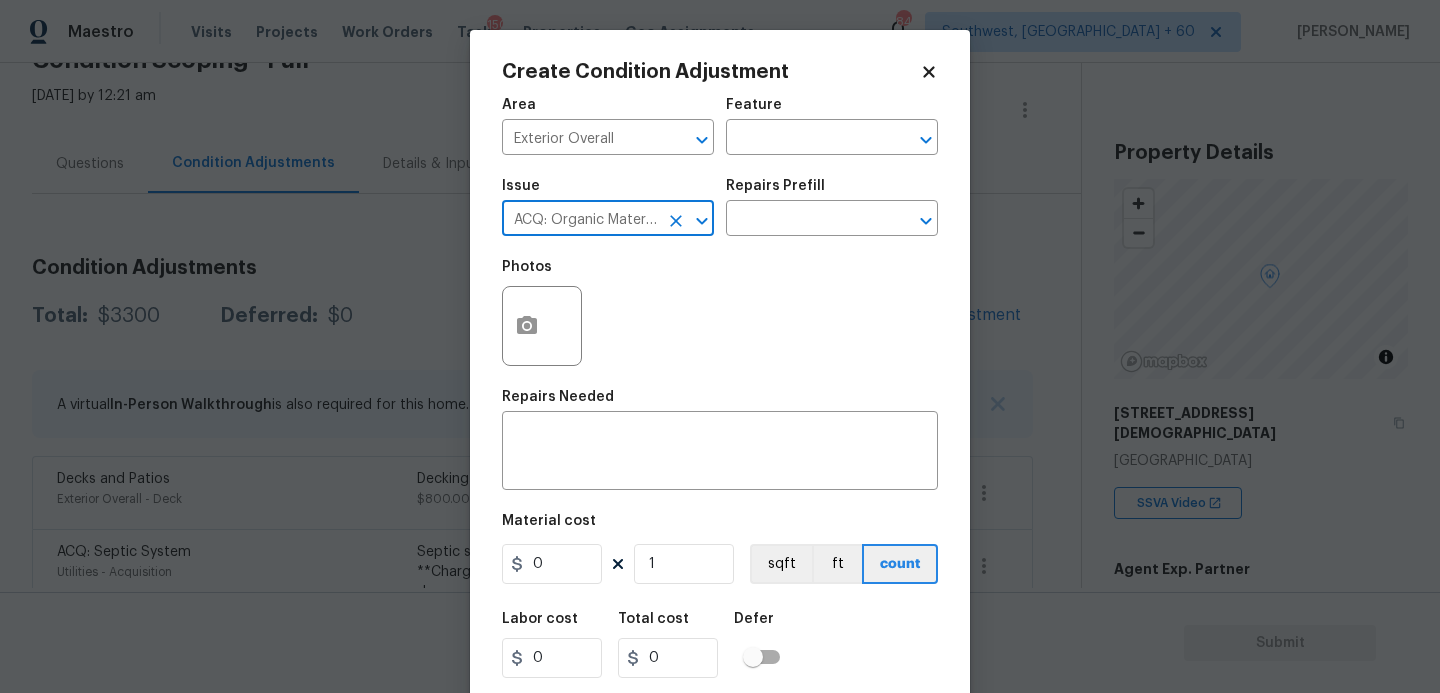 type on "ACQ: Organic Material" 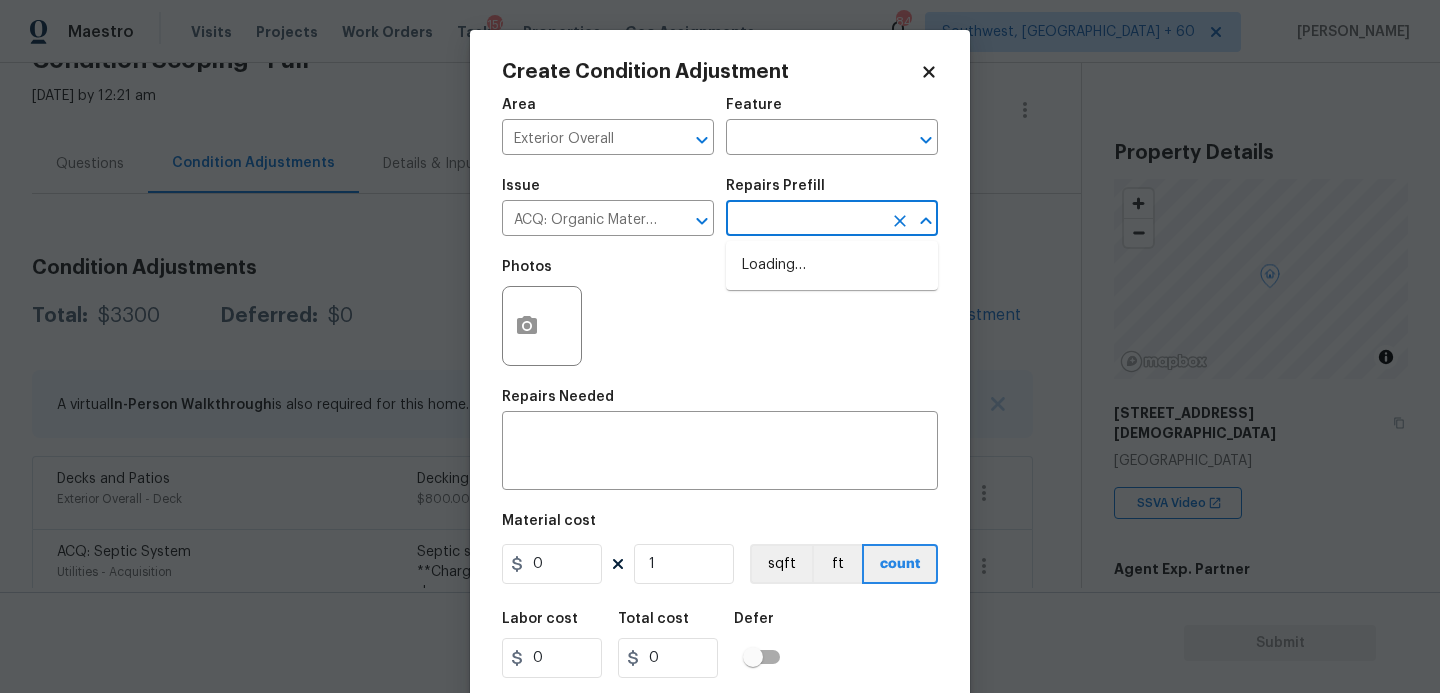 click at bounding box center (804, 220) 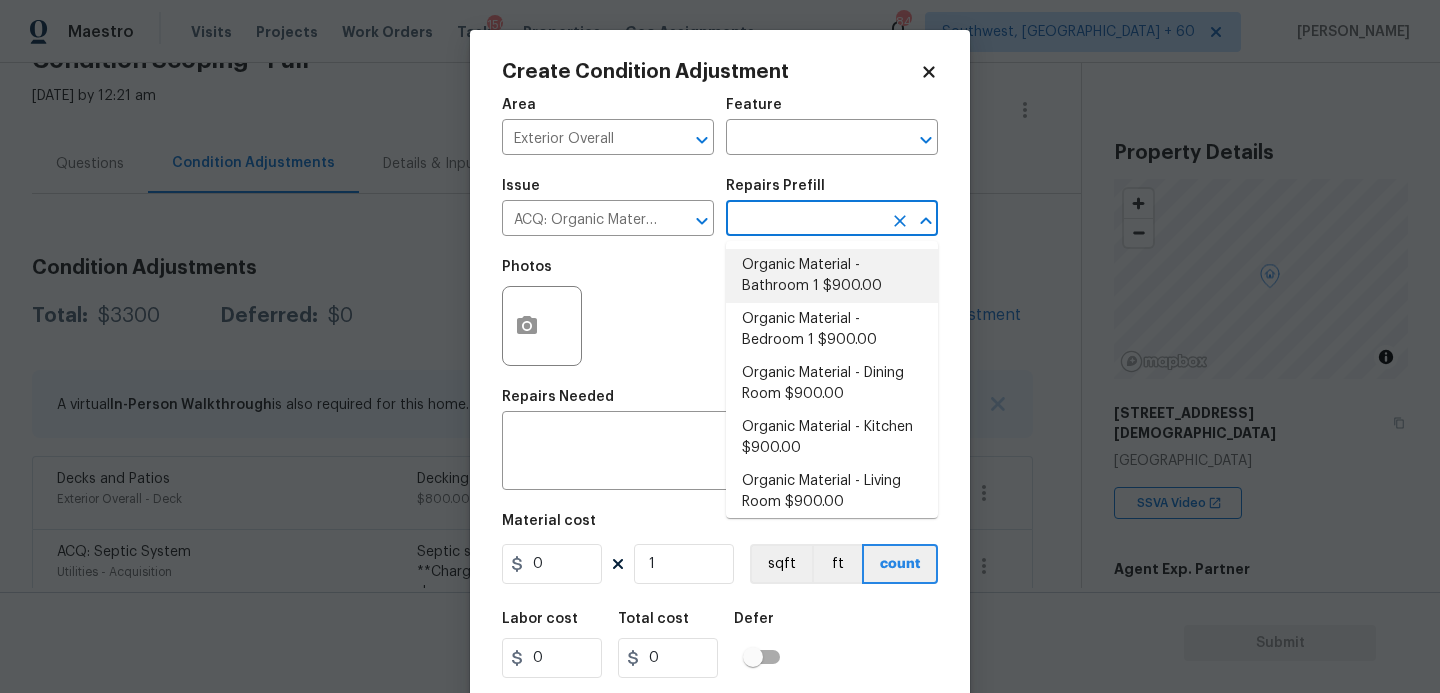 click on "Organic Material - Bathroom 1 $900.00" at bounding box center (832, 276) 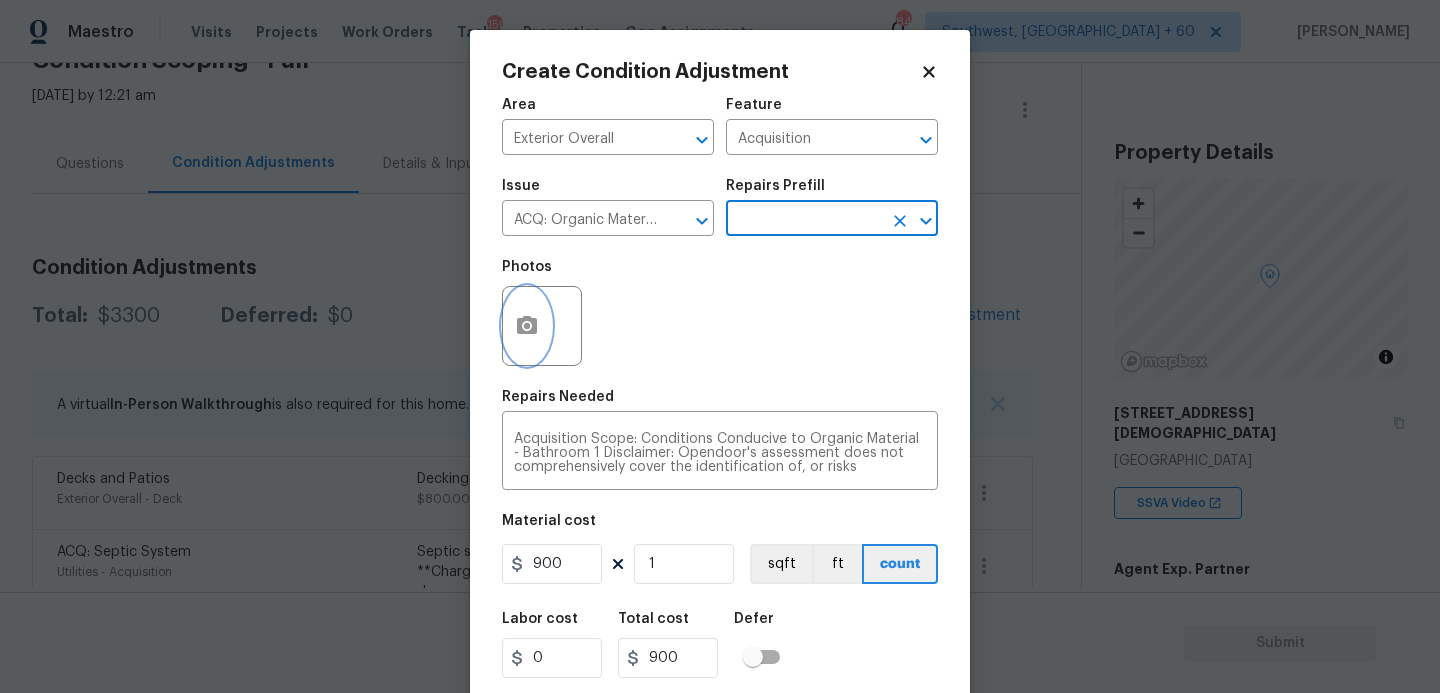click at bounding box center (527, 326) 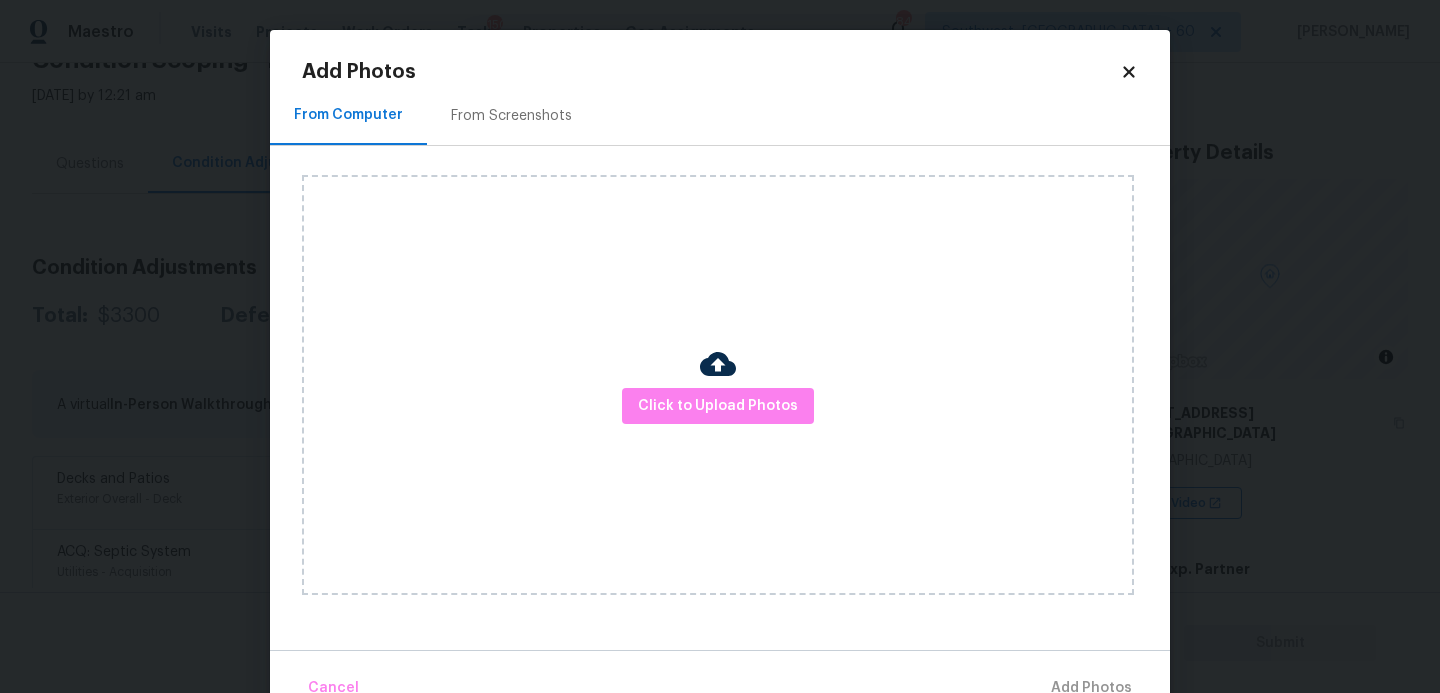 click on "Click to Upload Photos" at bounding box center (718, 385) 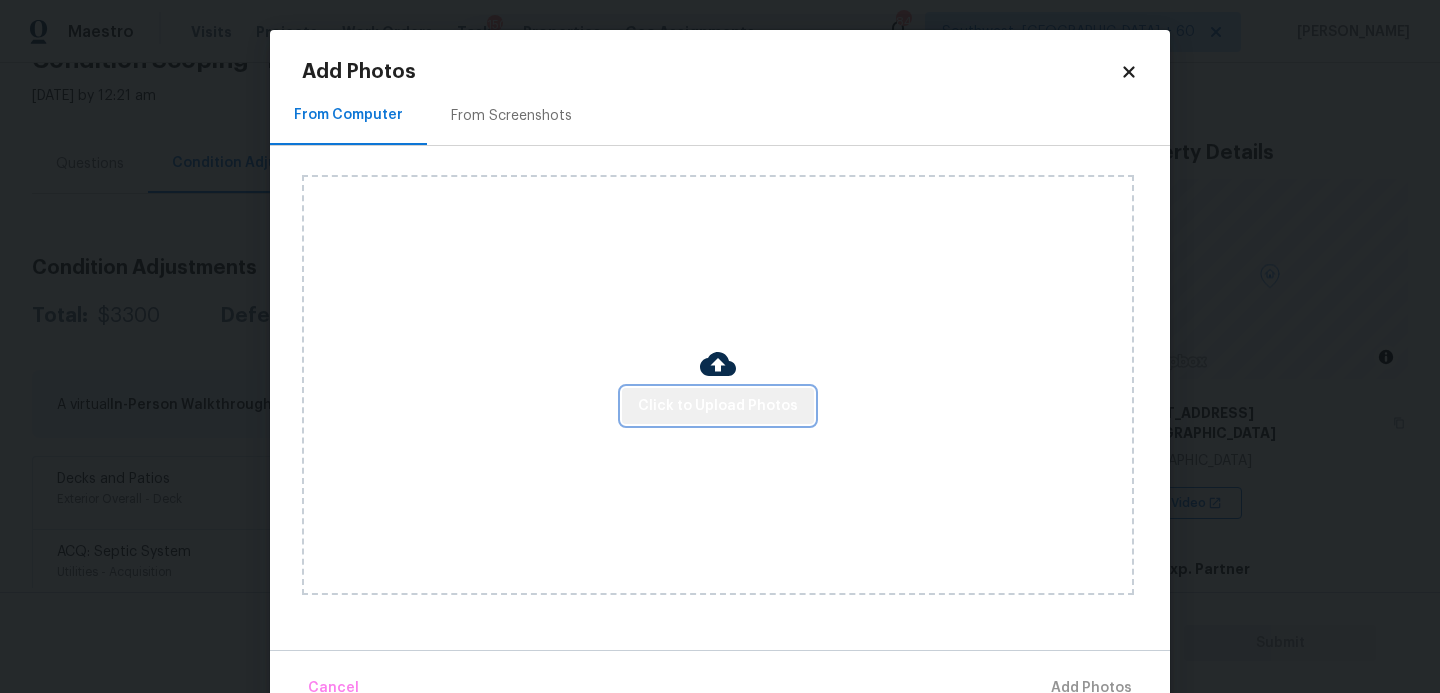 click on "Click to Upload Photos" at bounding box center (718, 406) 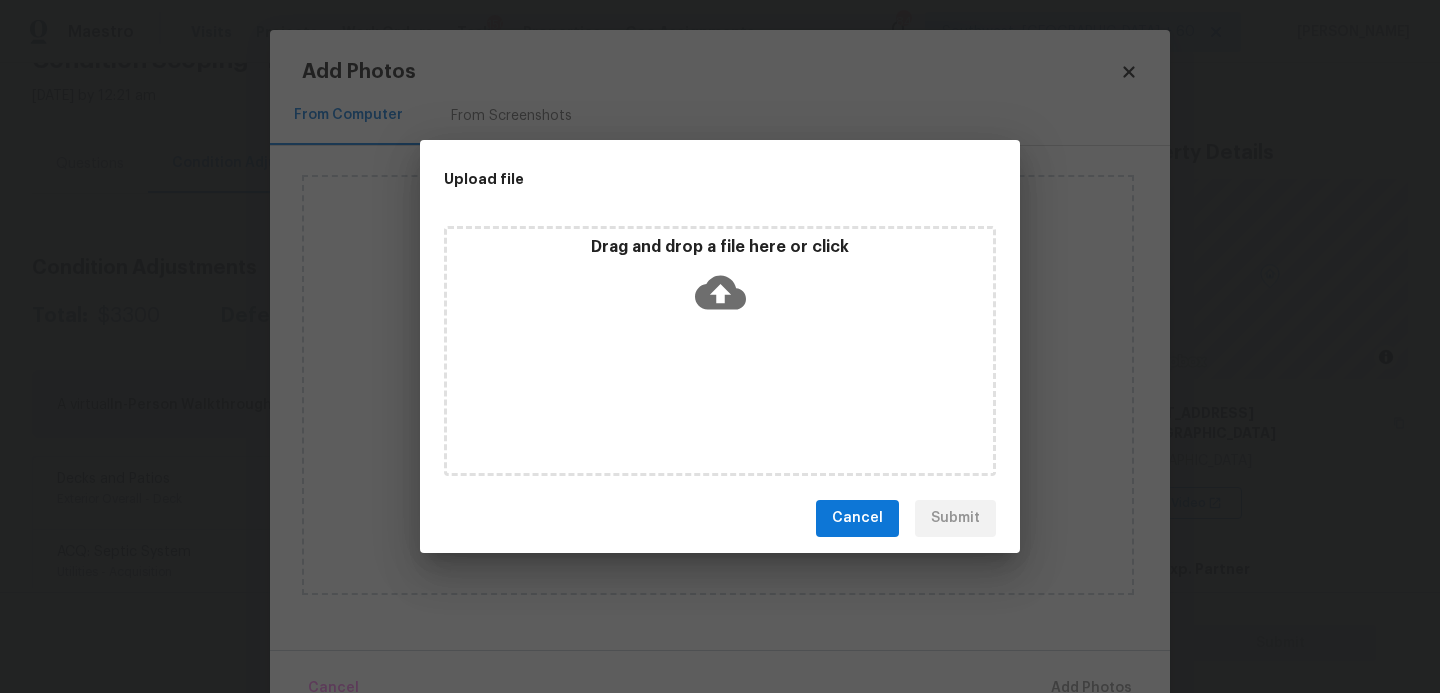 click 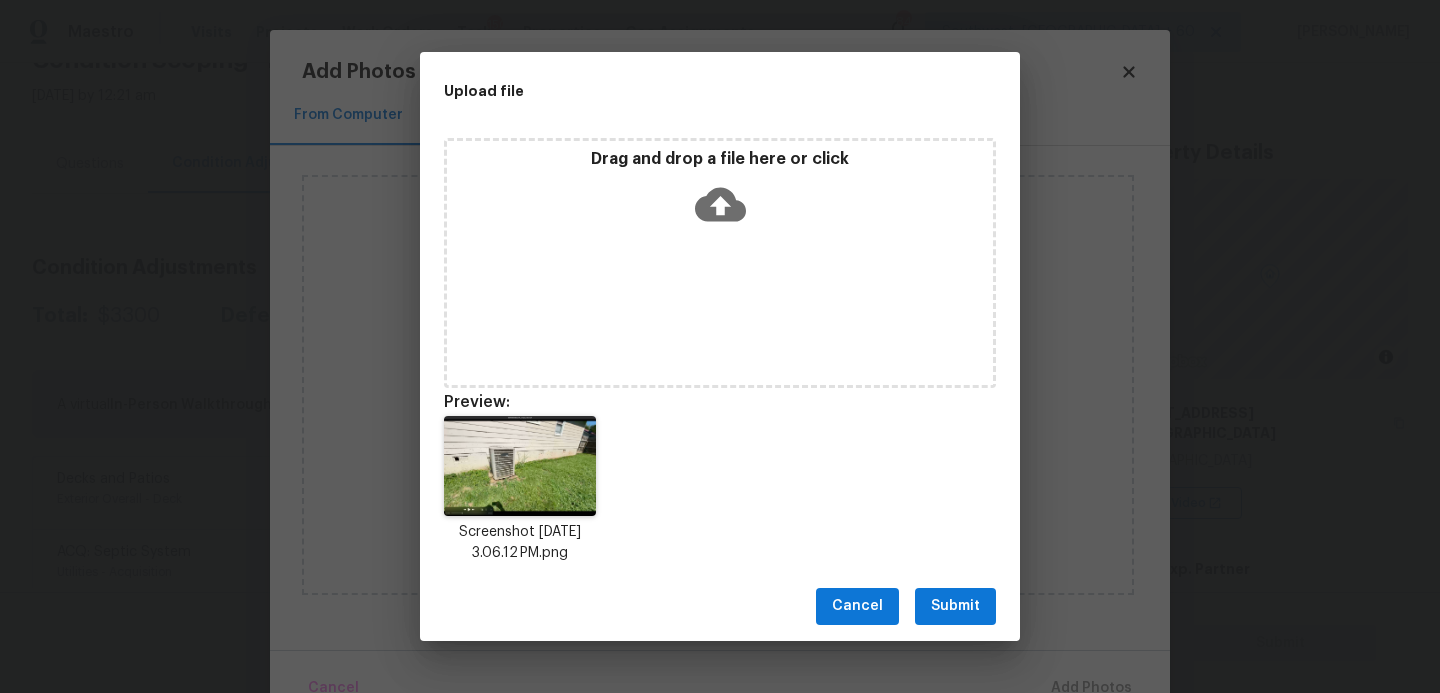 click on "Submit" at bounding box center (955, 606) 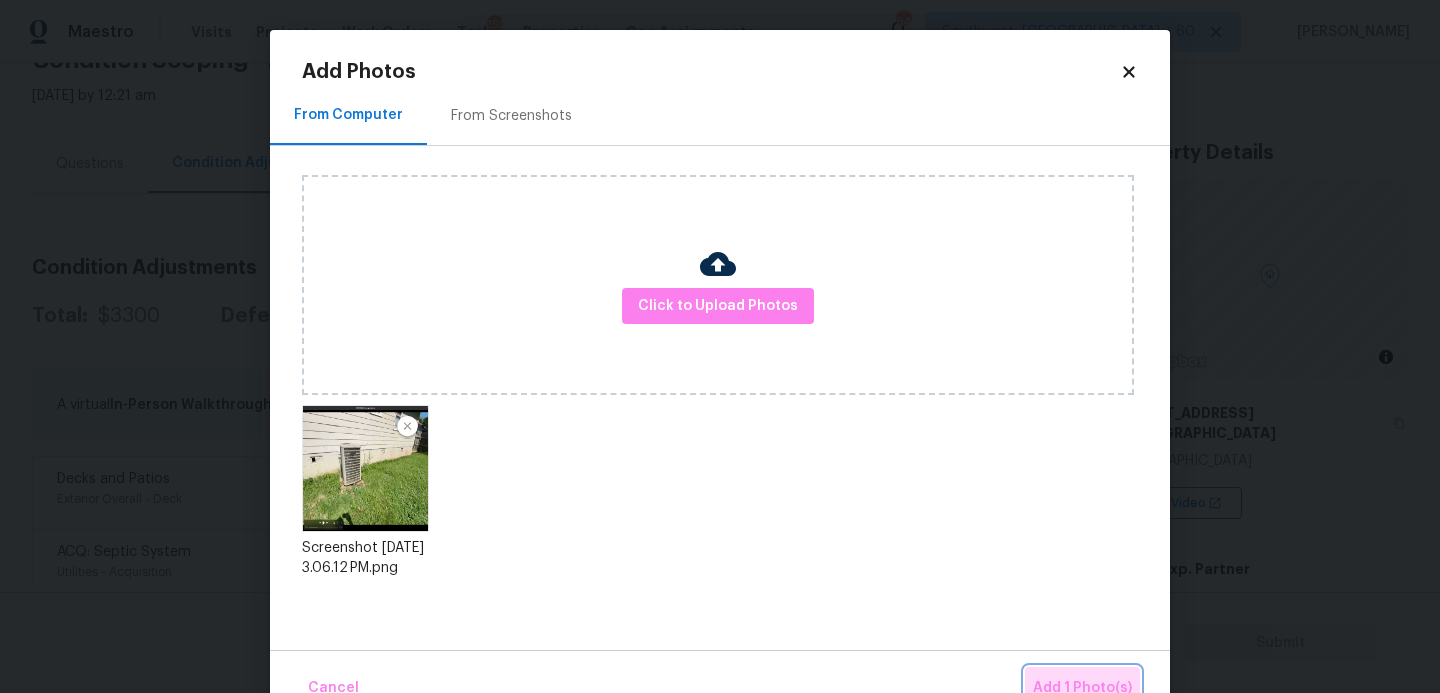 click on "Add 1 Photo(s)" at bounding box center [1082, 688] 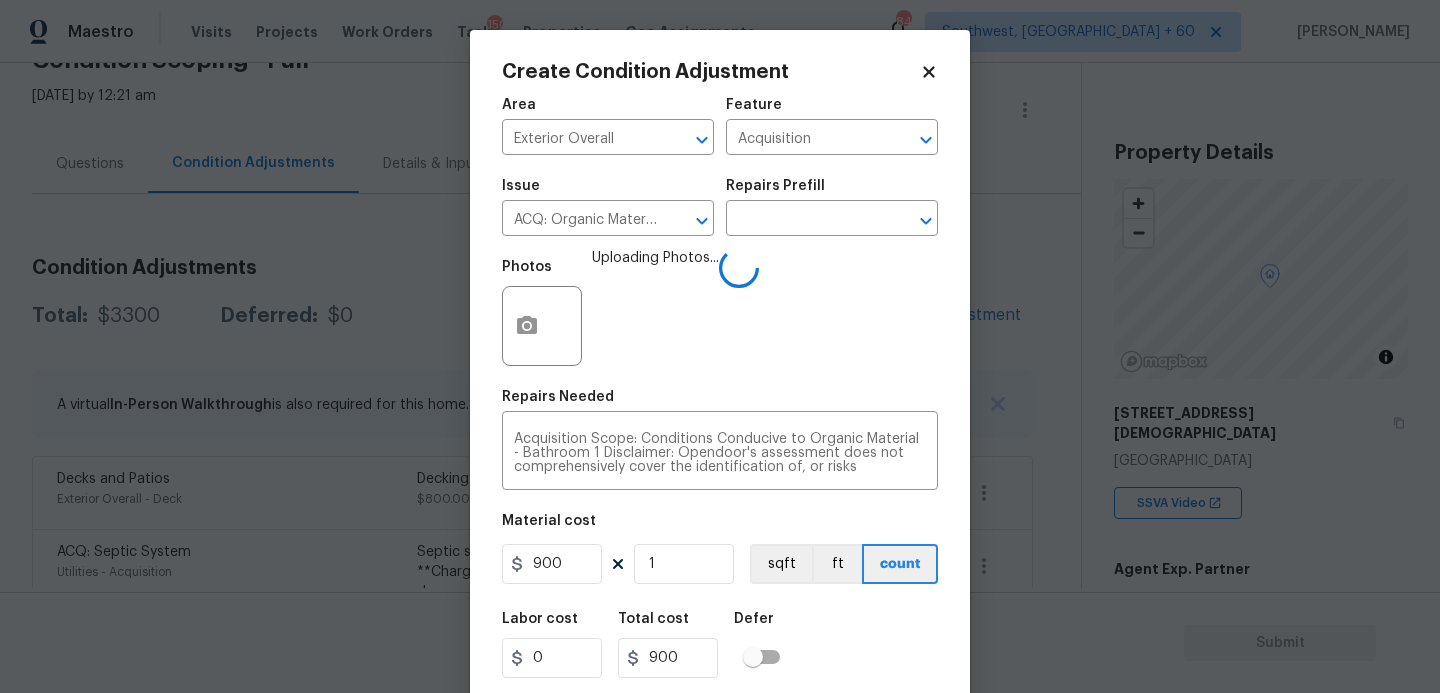 click on "Labor cost 0 Total cost 900 Defer" at bounding box center (720, 645) 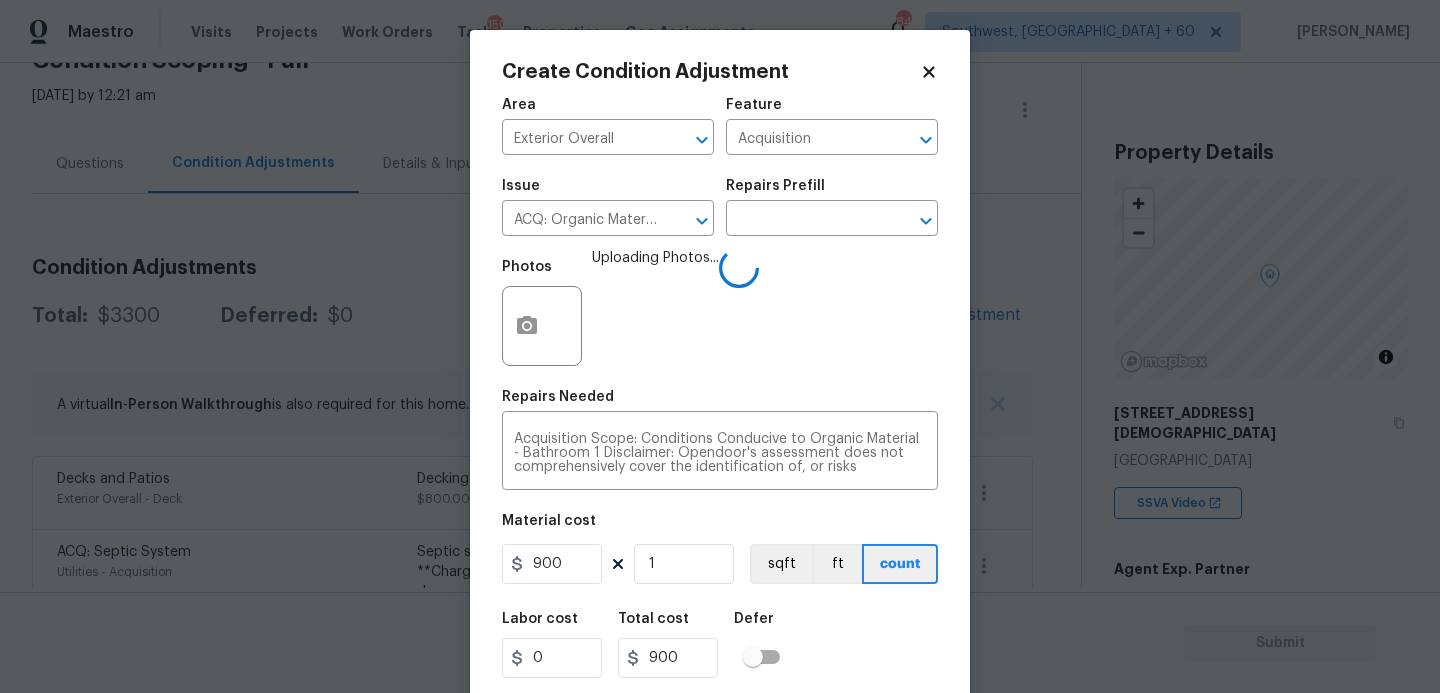 scroll, scrollTop: 54, scrollLeft: 0, axis: vertical 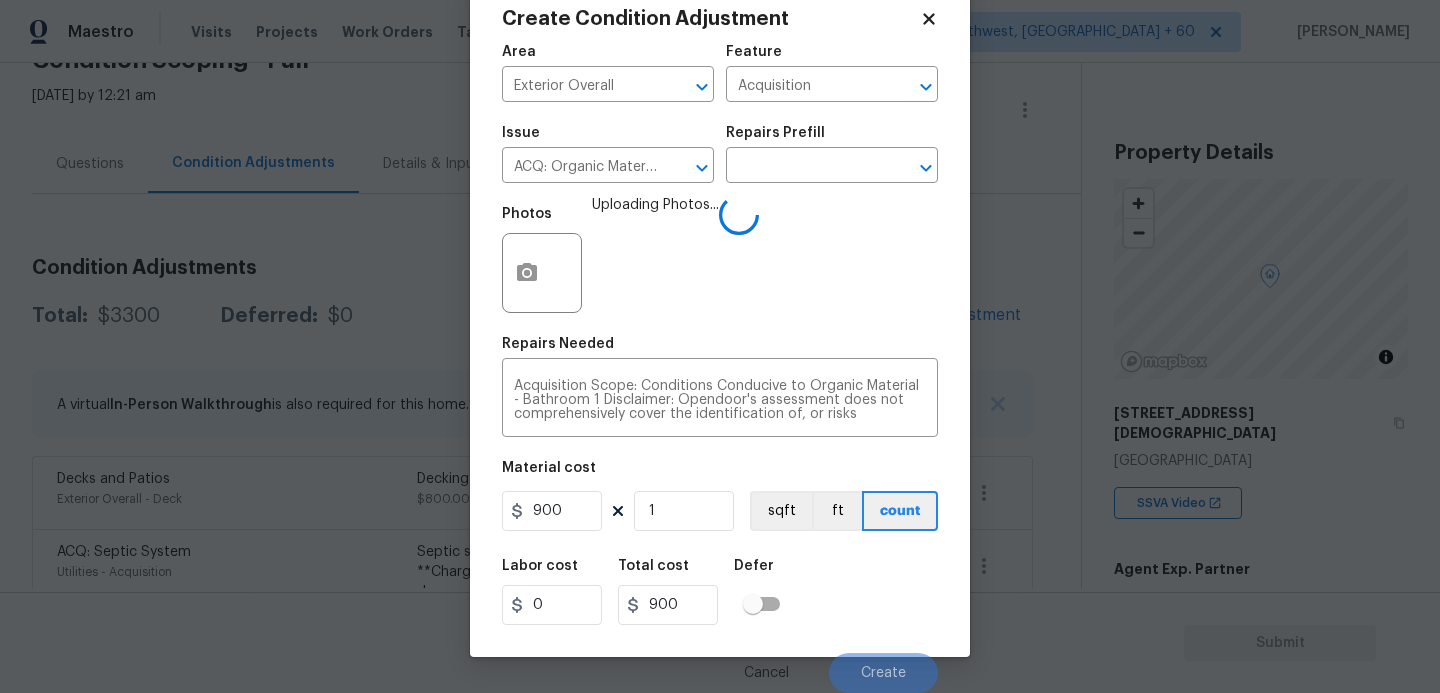 click on "Labor cost 0 Total cost 900 Defer" at bounding box center (720, 592) 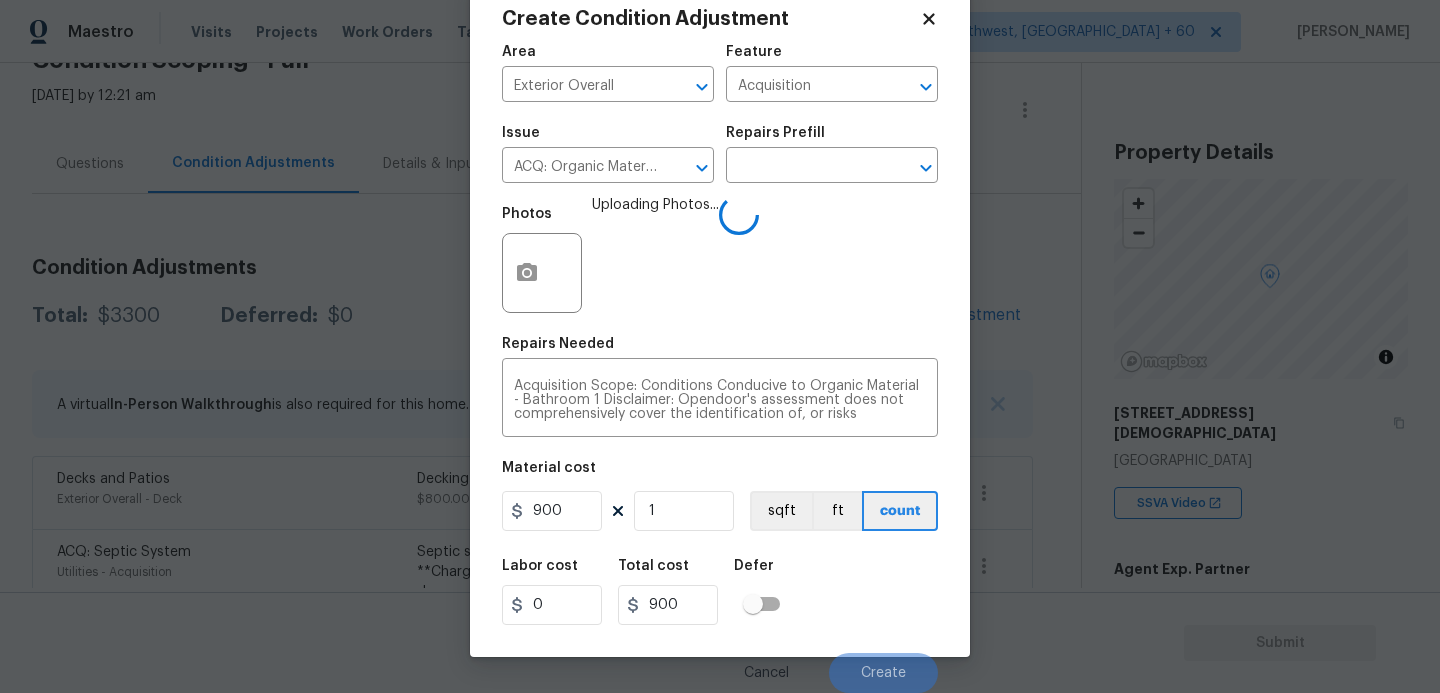 click on "Labor cost 0 Total cost 900 Defer" at bounding box center [720, 592] 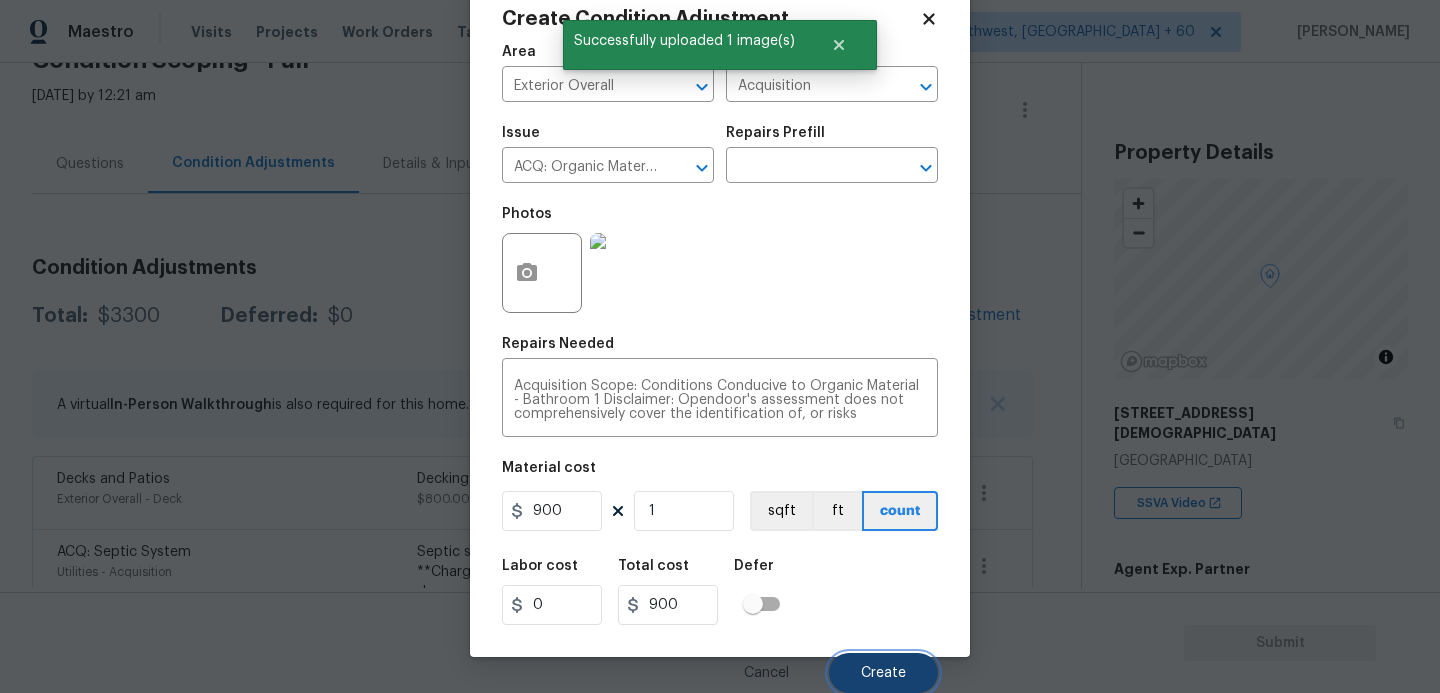 click on "Create" at bounding box center (883, 673) 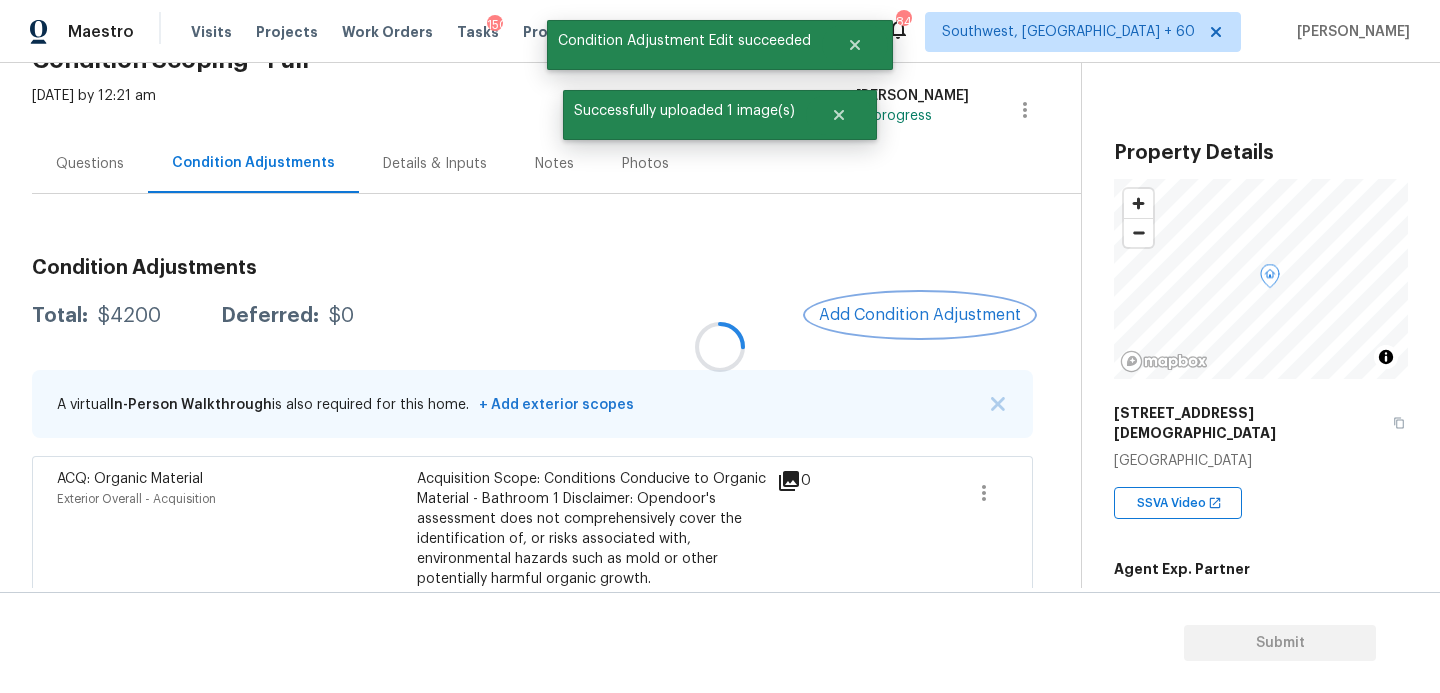 scroll, scrollTop: 0, scrollLeft: 0, axis: both 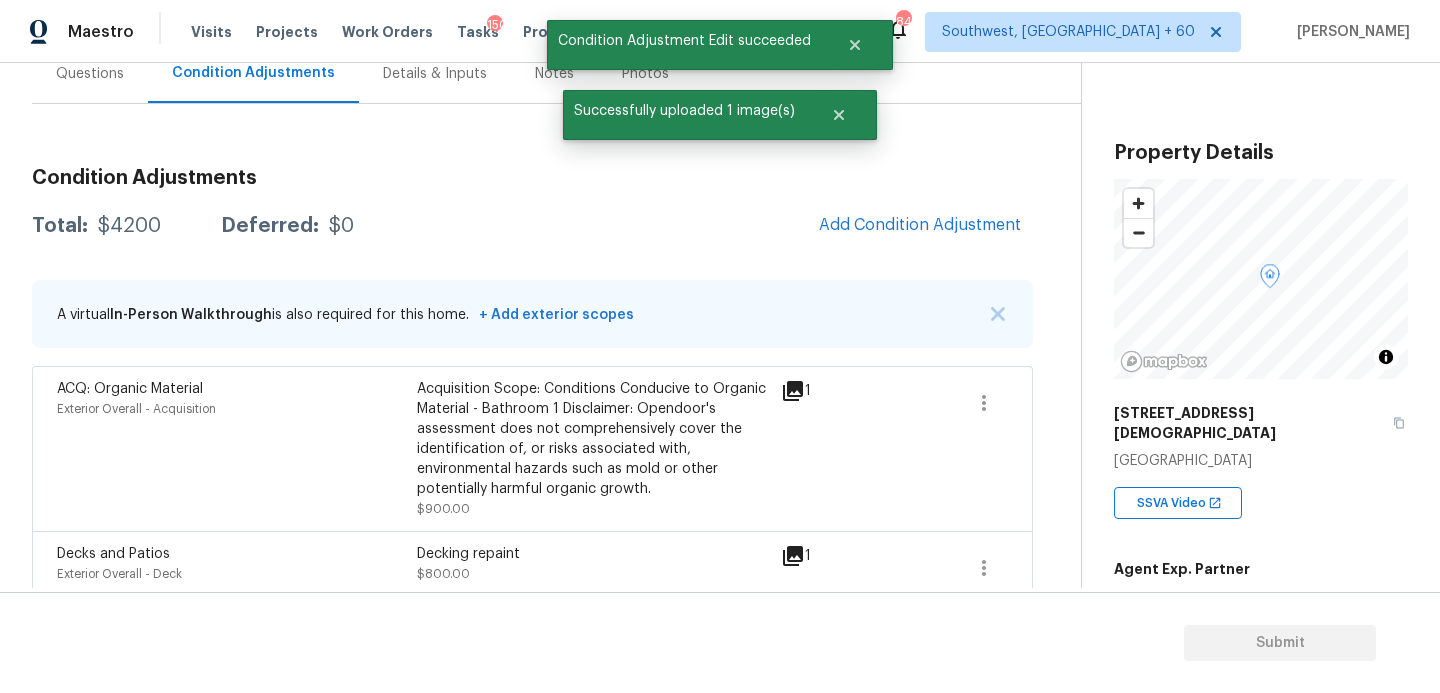 click on "Questions" at bounding box center [90, 73] 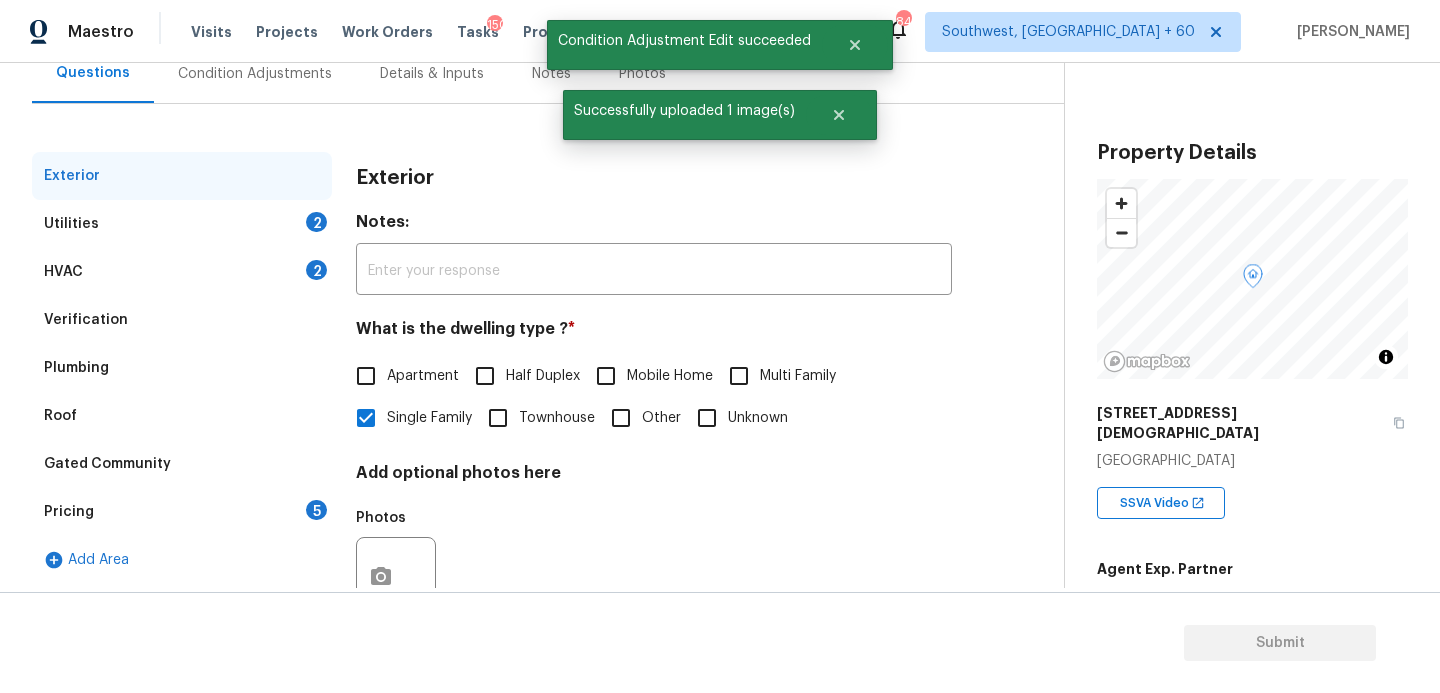 scroll, scrollTop: 198, scrollLeft: 0, axis: vertical 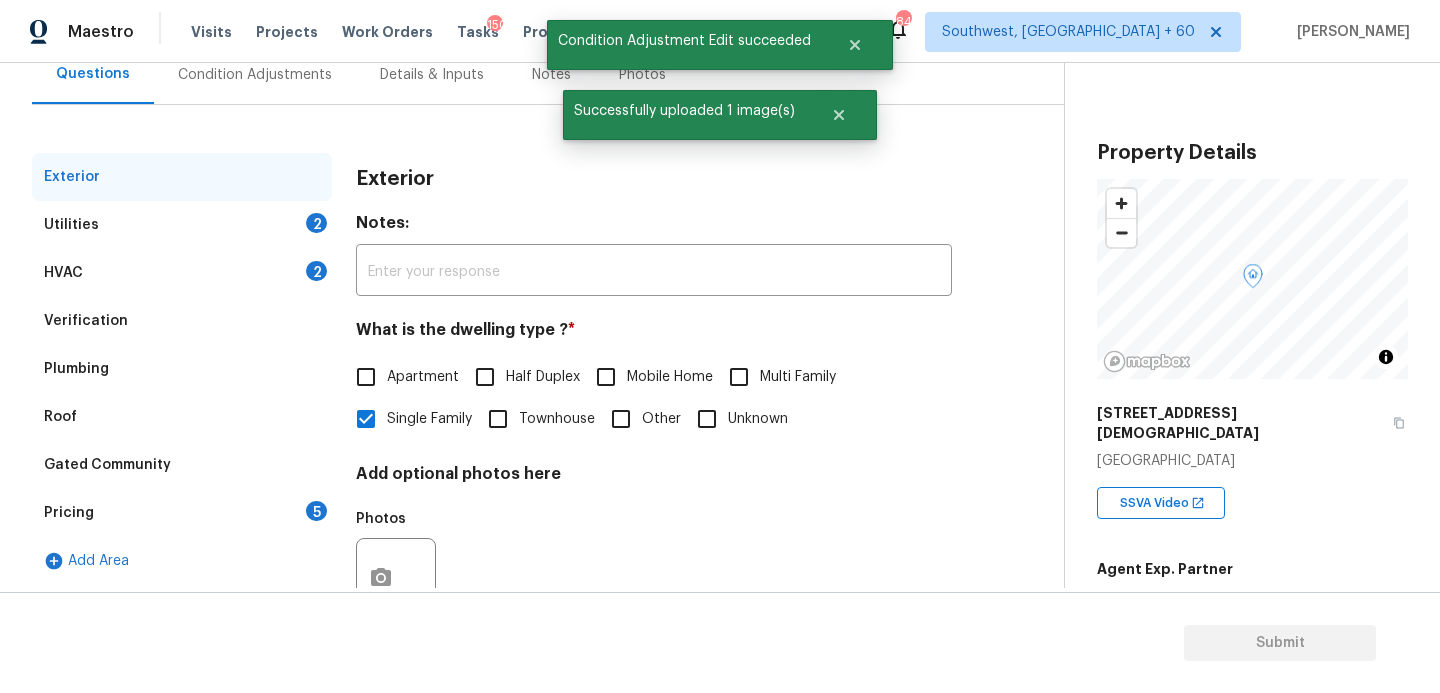 click on "Verification" at bounding box center [182, 321] 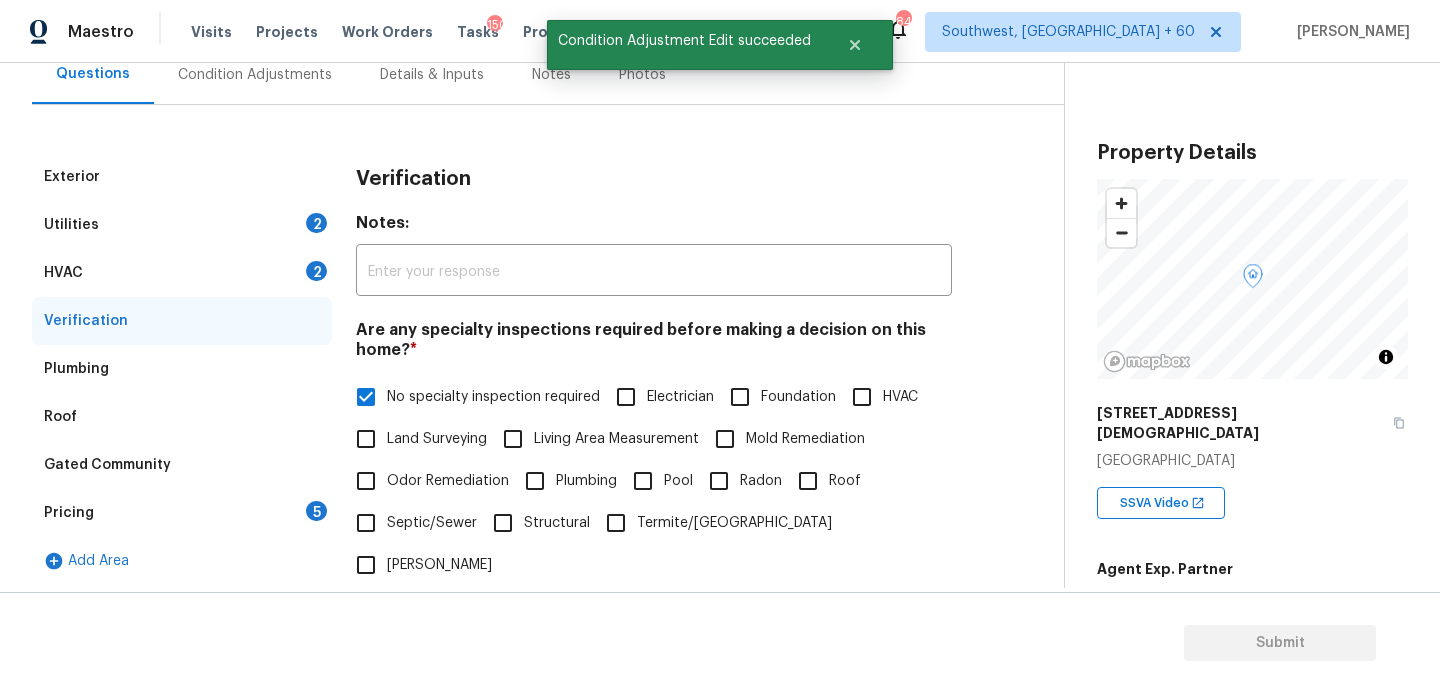 scroll, scrollTop: 285, scrollLeft: 0, axis: vertical 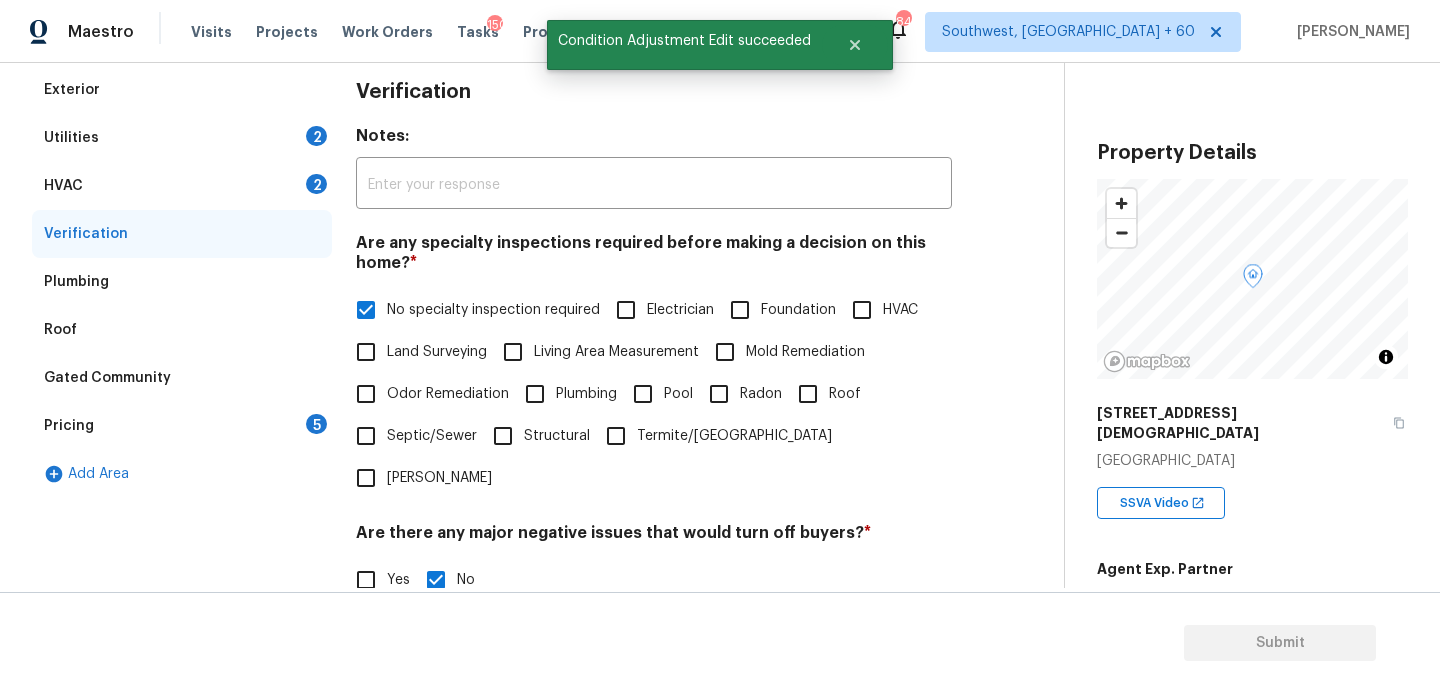 click on "Mold Remediation" at bounding box center (805, 352) 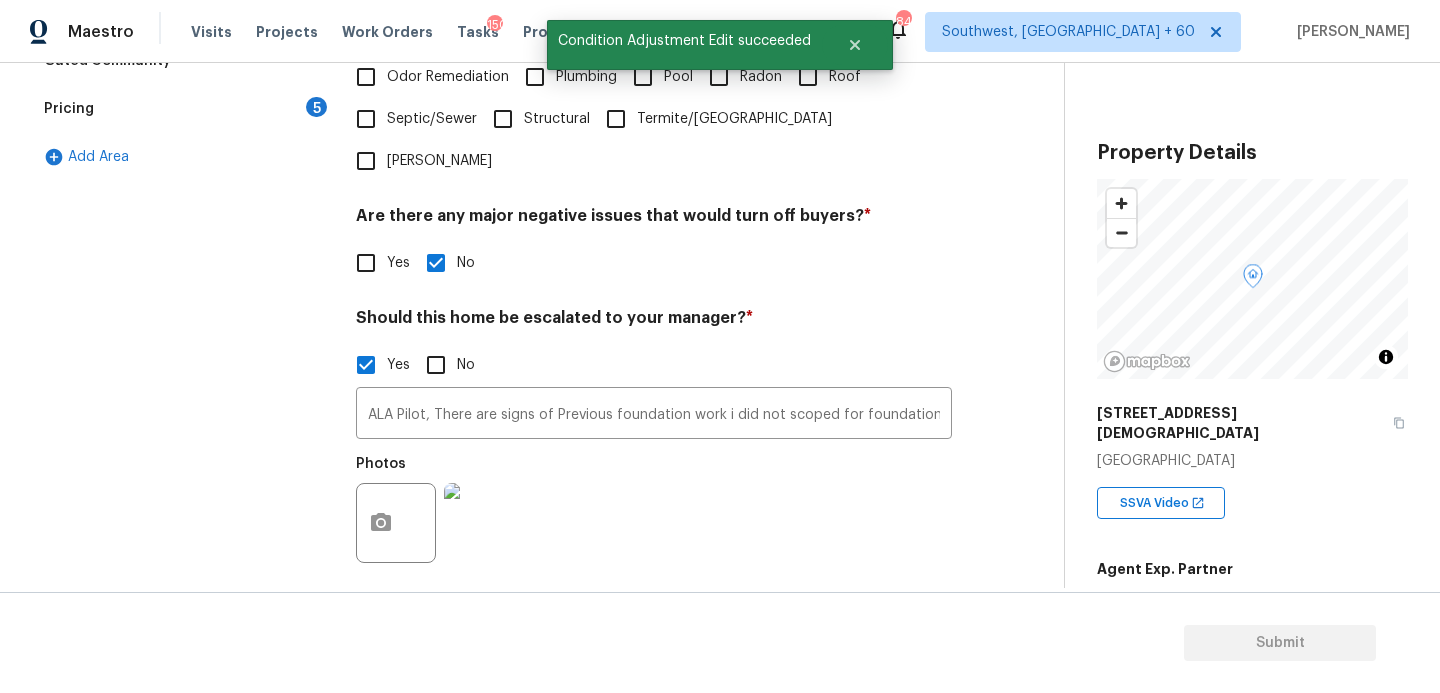 scroll, scrollTop: 700, scrollLeft: 0, axis: vertical 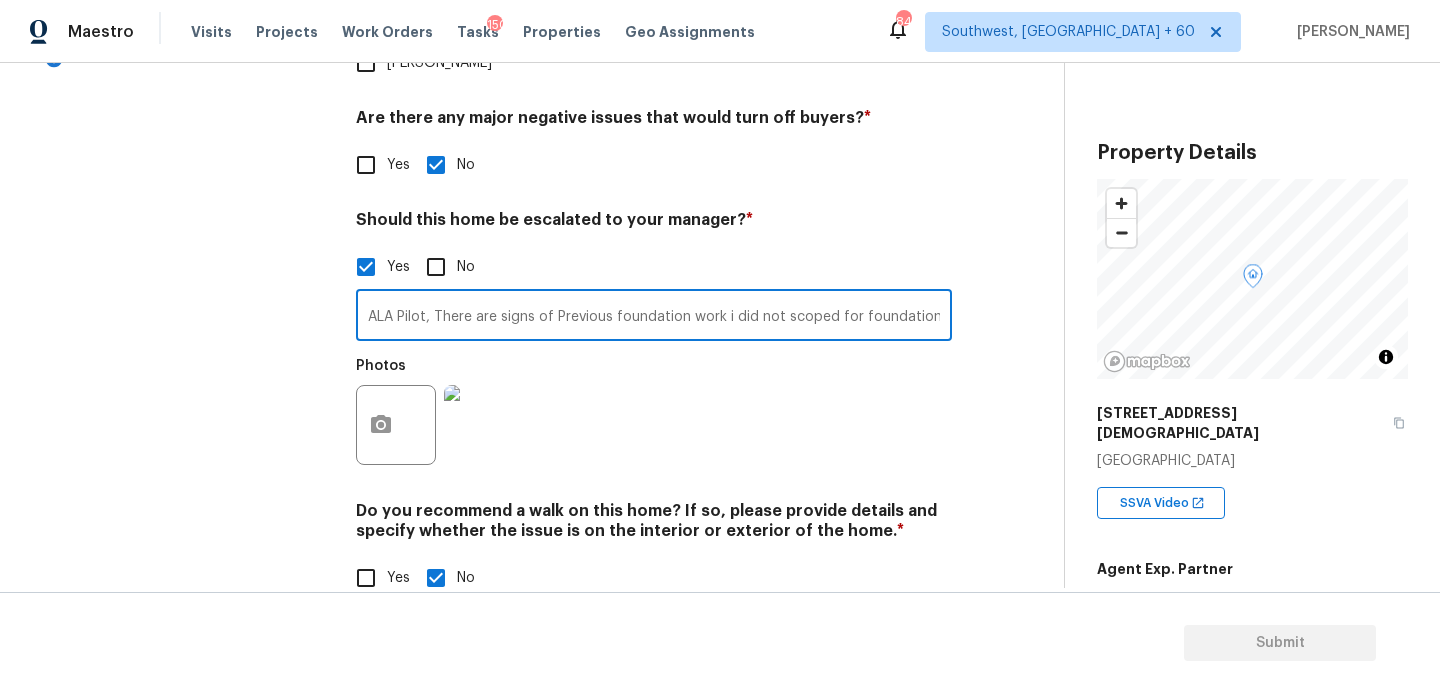 click on "ALA Pilot, There are signs of Previous foundation work i did not scoped for foundation issue i just flagged it for your review @00:58" at bounding box center [654, 317] 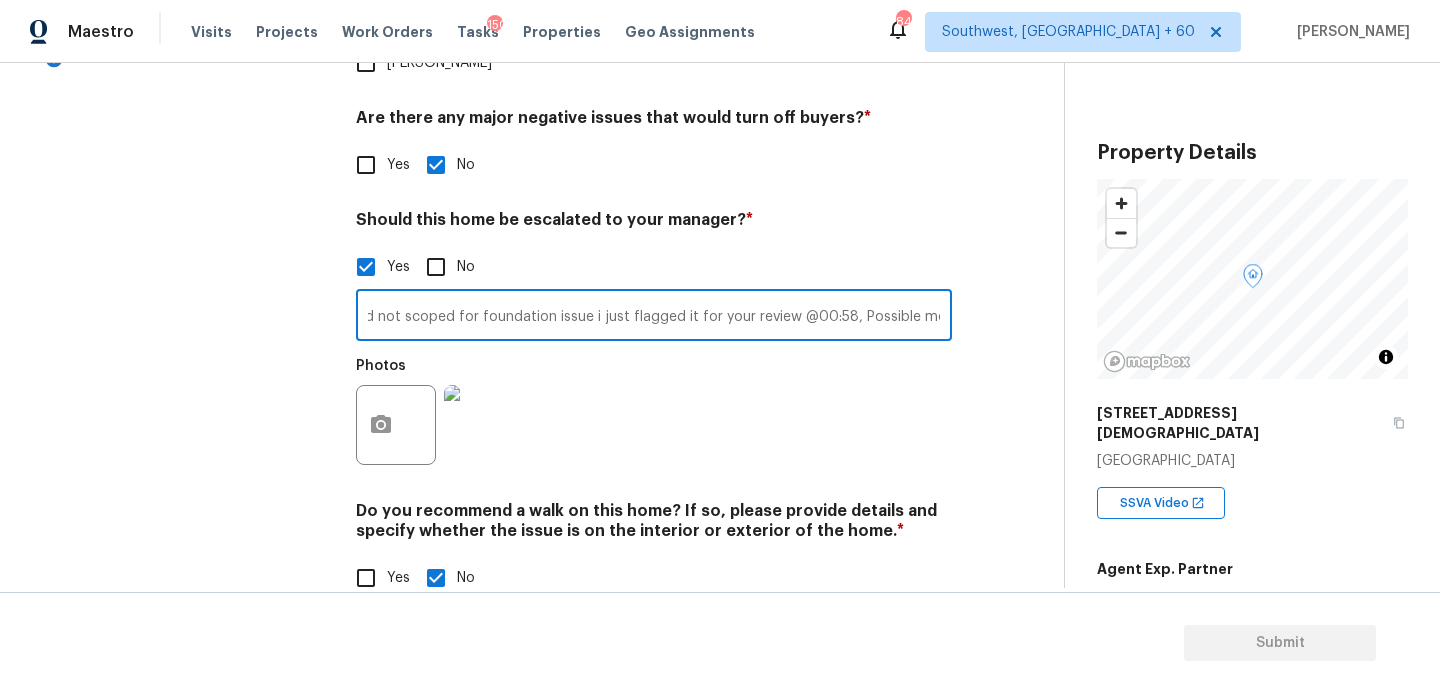scroll, scrollTop: 0, scrollLeft: 398, axis: horizontal 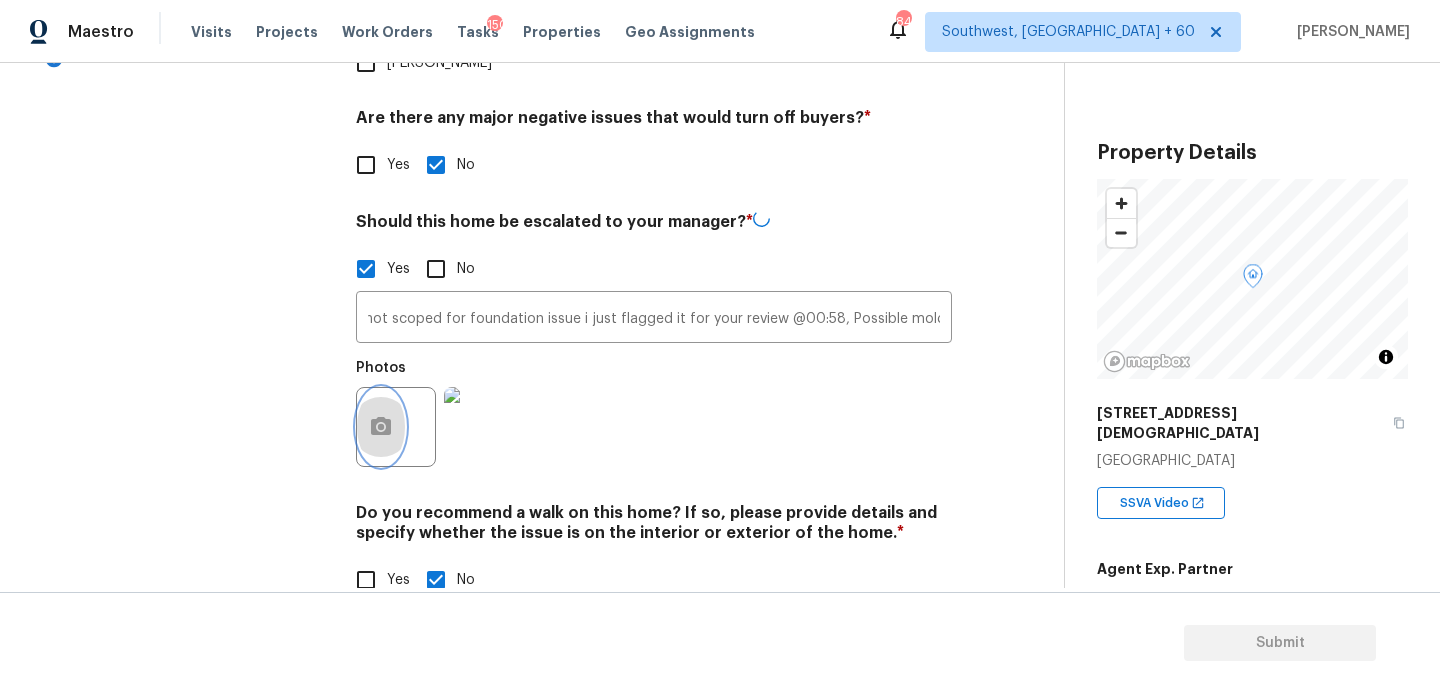 click 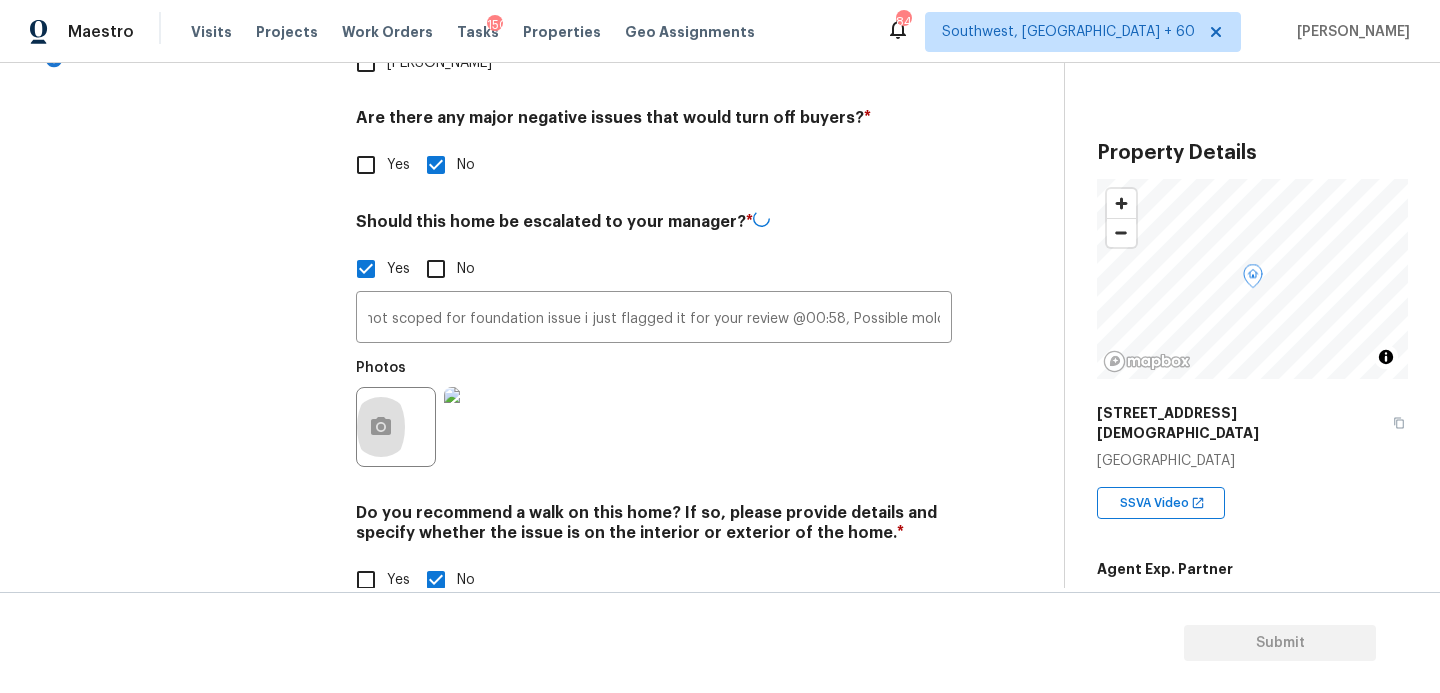 scroll, scrollTop: 0, scrollLeft: 0, axis: both 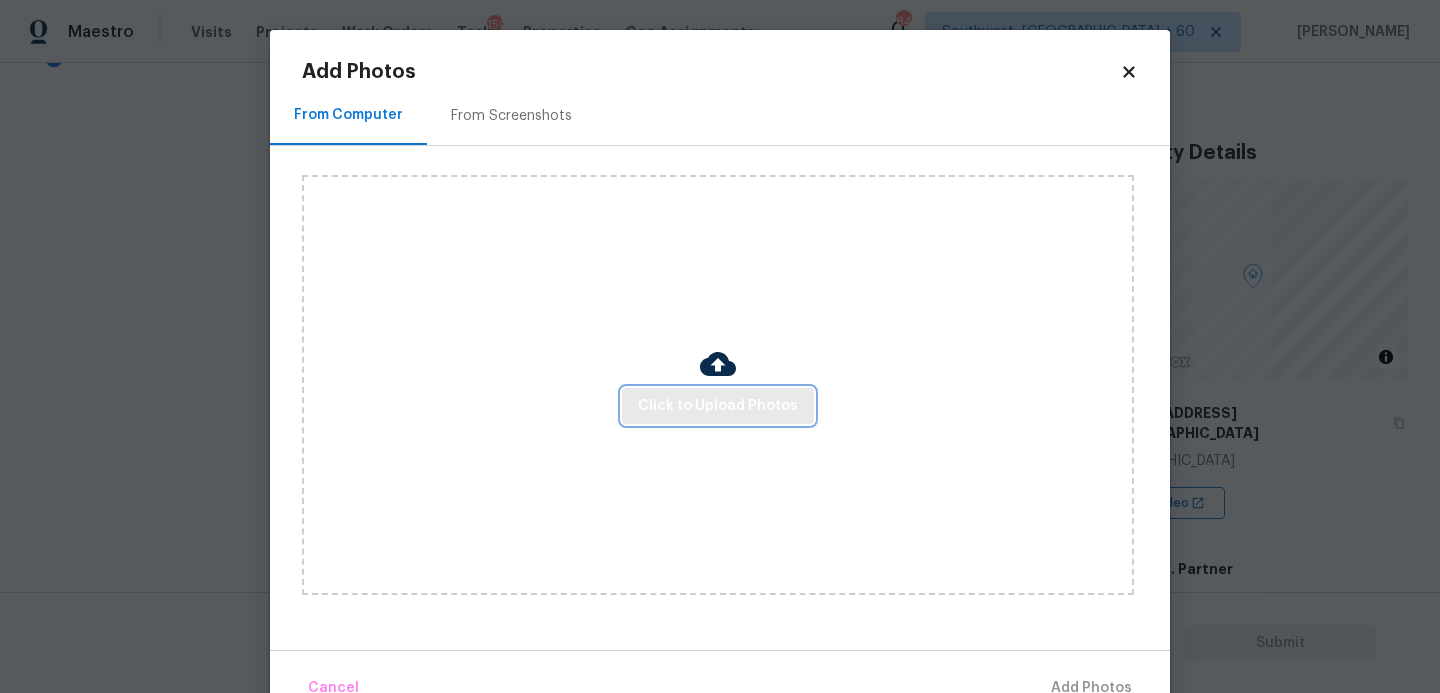 drag, startPoint x: 375, startPoint y: 391, endPoint x: 721, endPoint y: 391, distance: 346 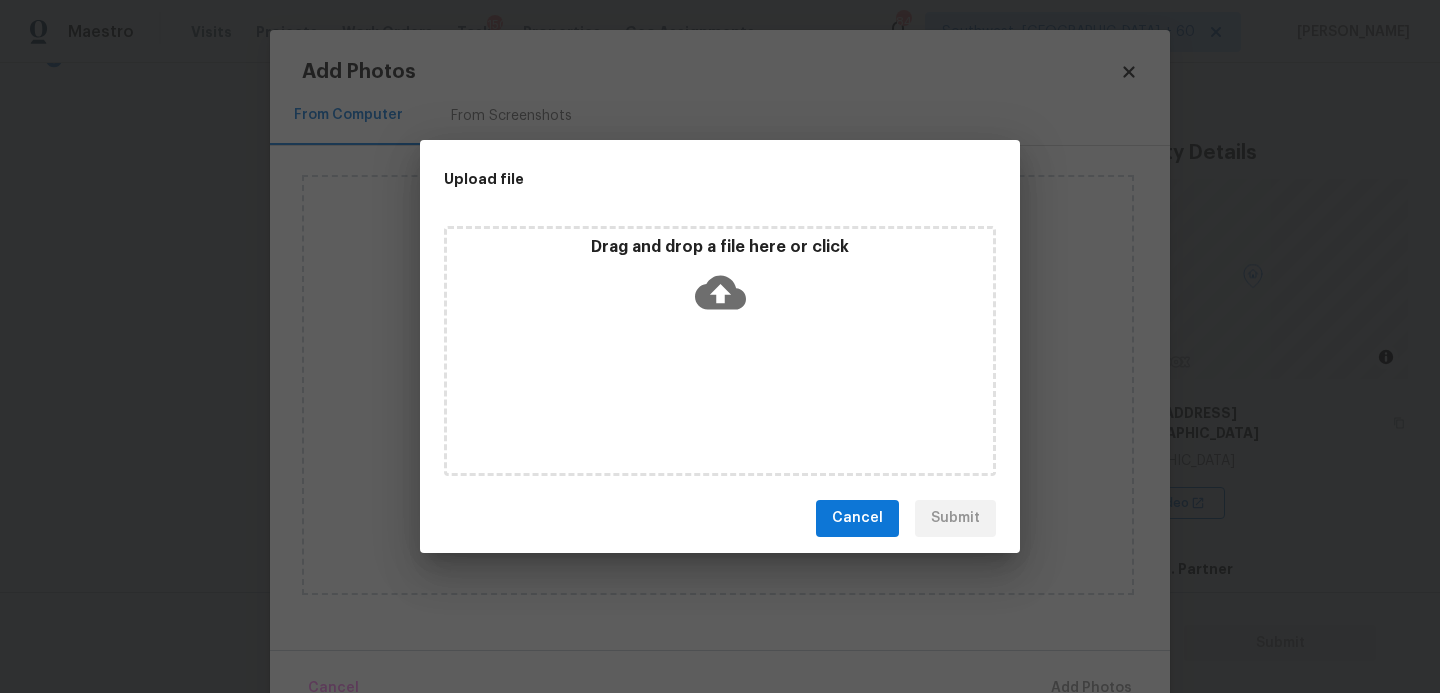 click on "Drag and drop a file here or click" at bounding box center [720, 351] 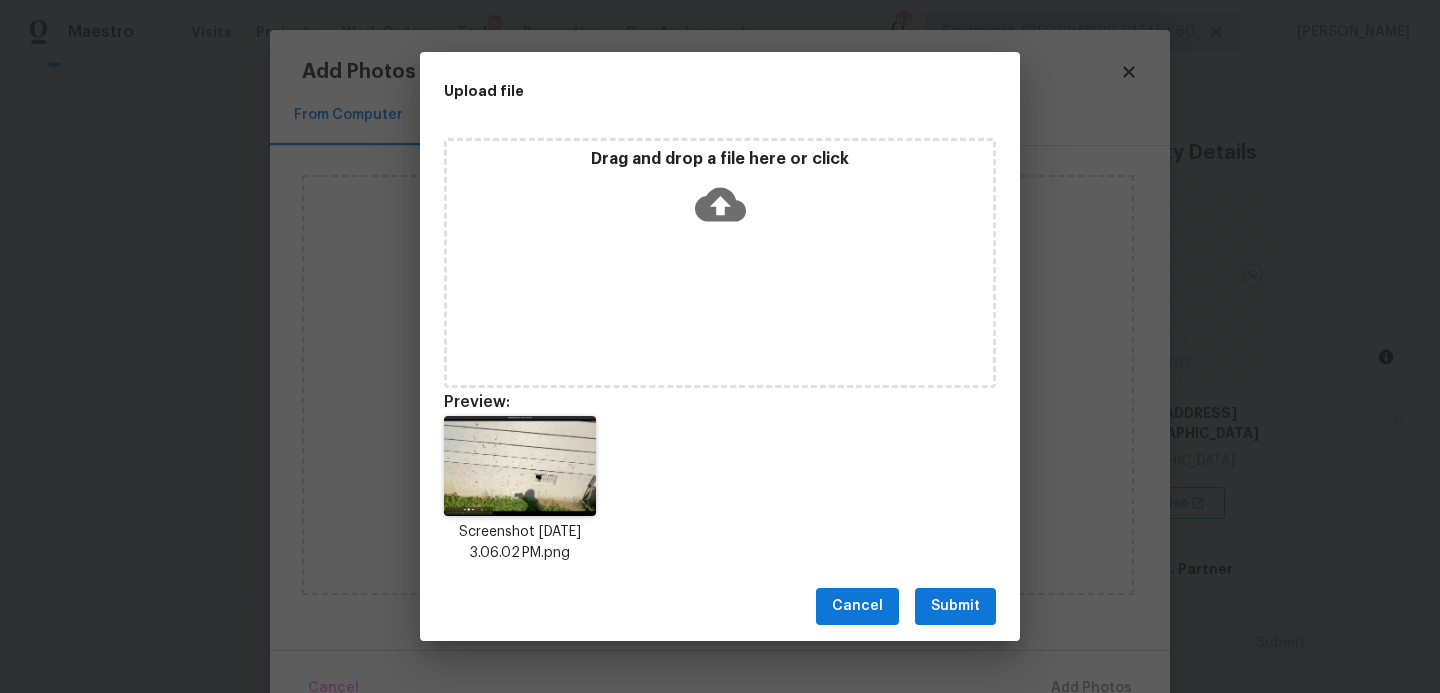 click on "Submit" at bounding box center [955, 606] 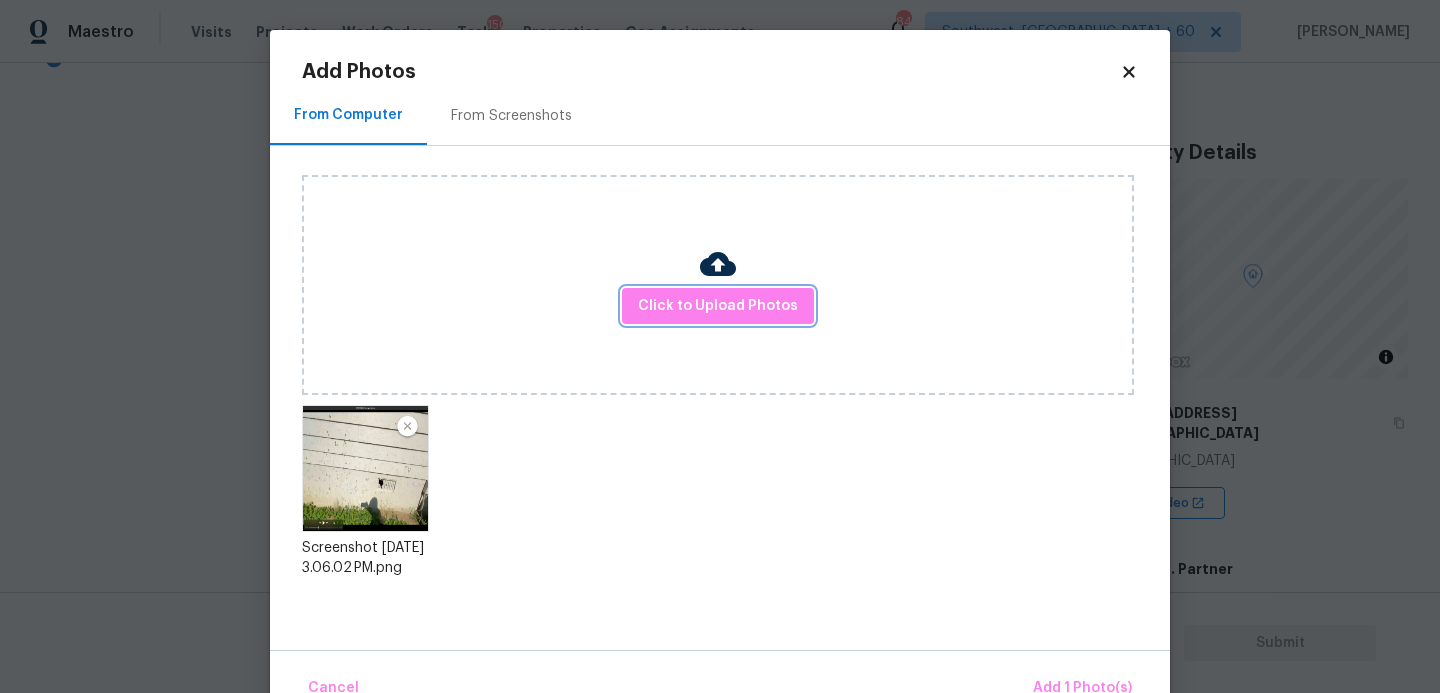 scroll, scrollTop: 47, scrollLeft: 0, axis: vertical 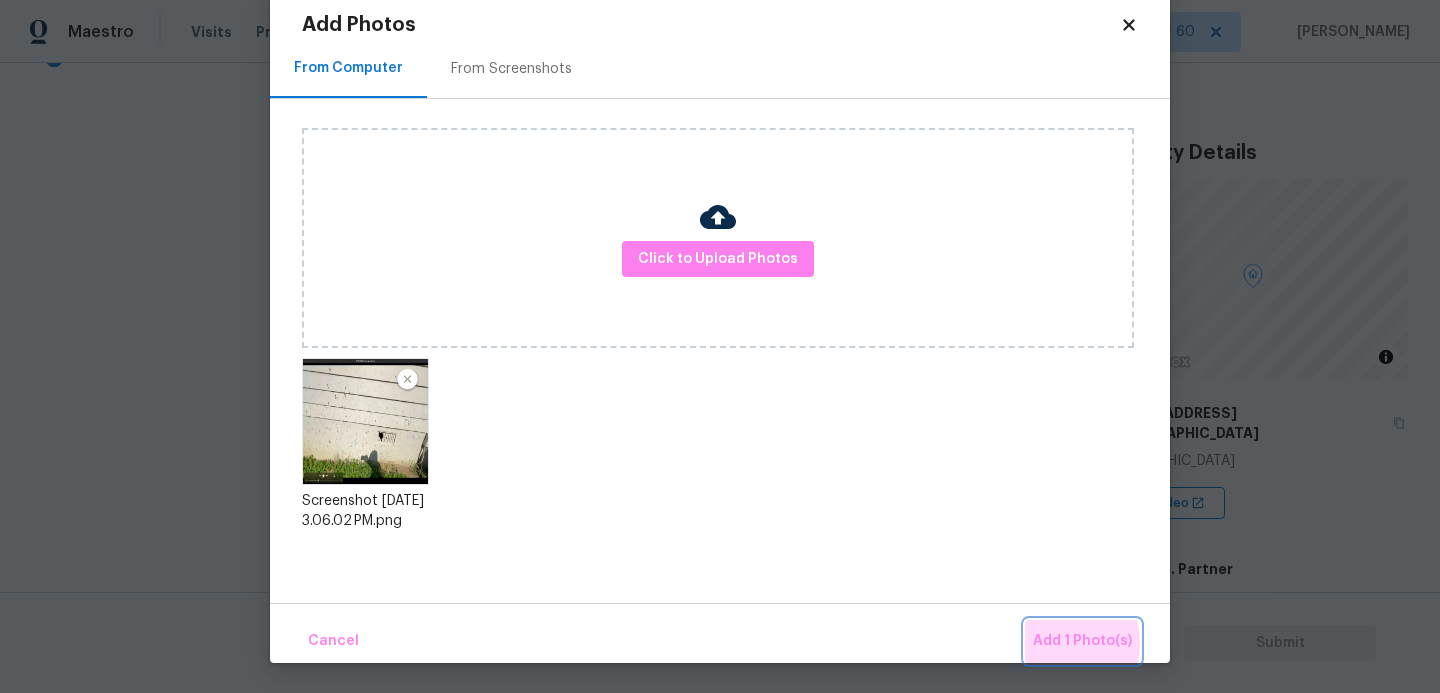 click on "Add 1 Photo(s)" at bounding box center (1082, 641) 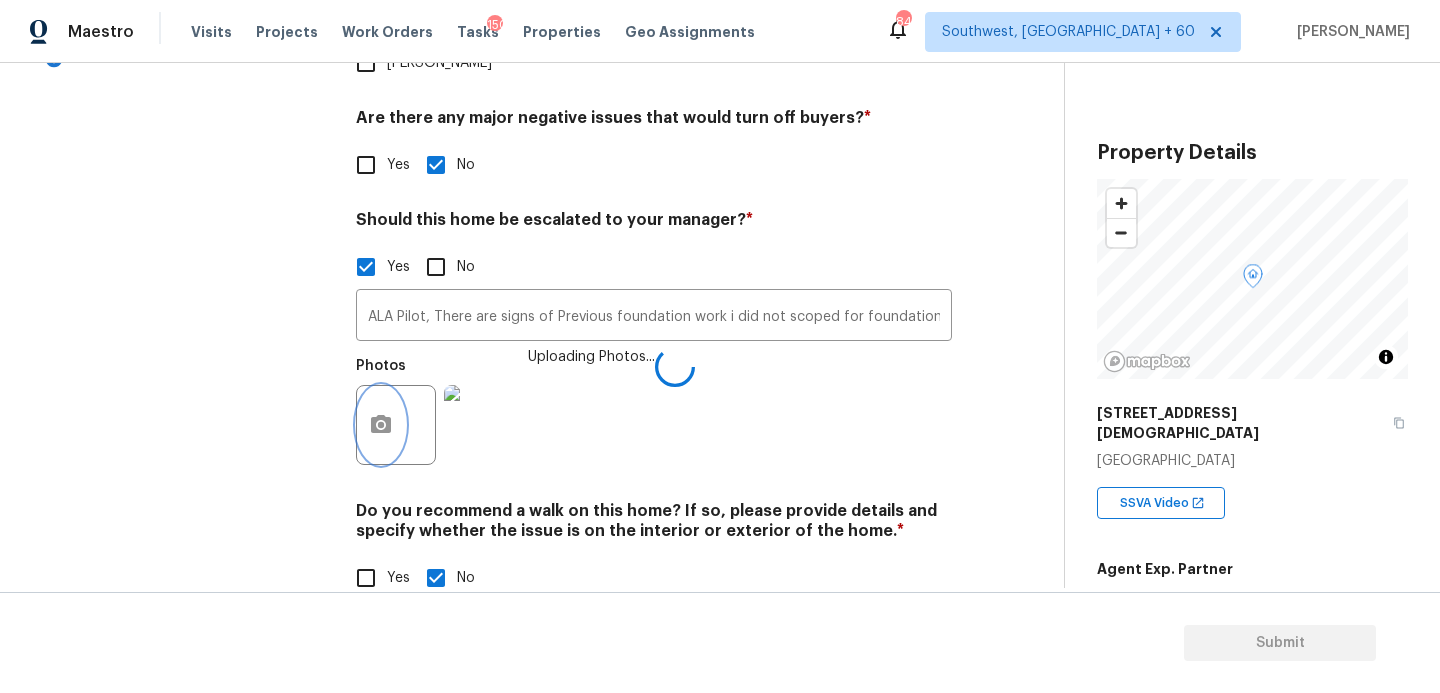 scroll, scrollTop: 0, scrollLeft: 0, axis: both 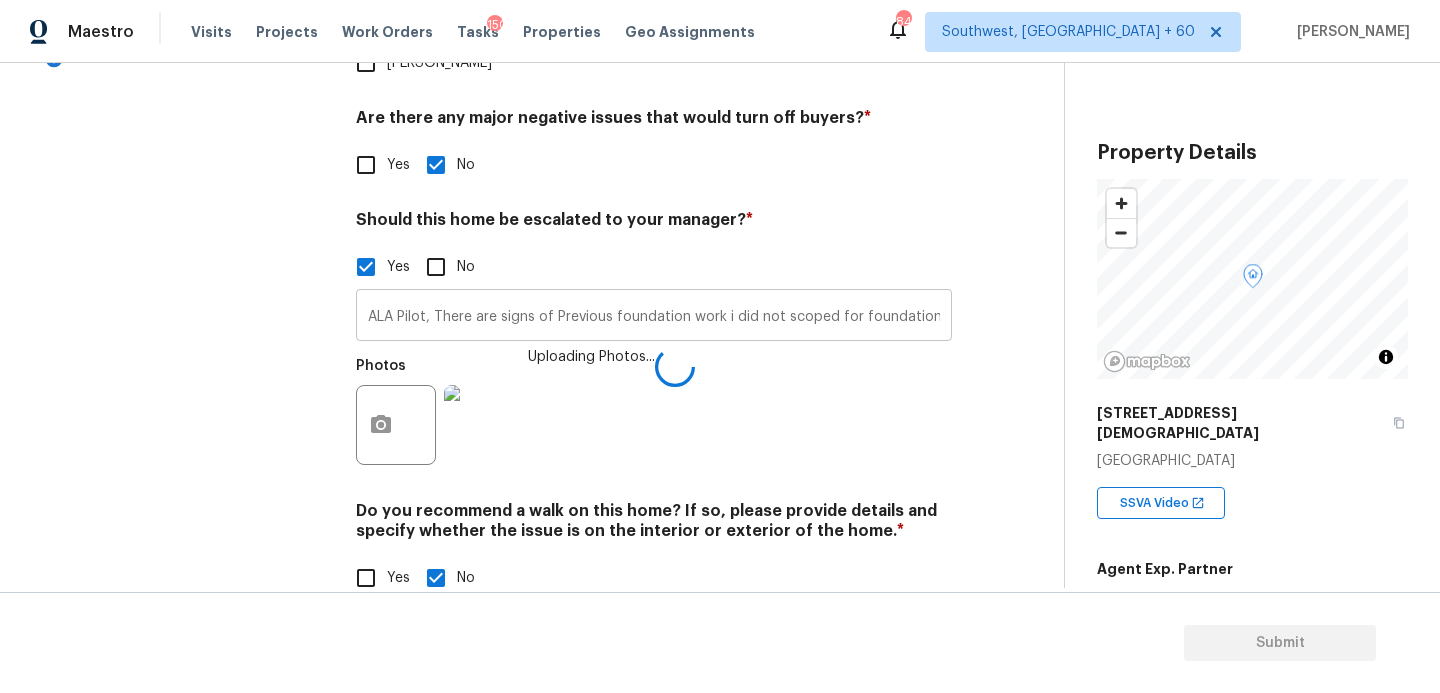 click on "ALA Pilot, There are signs of Previous foundation work i did not scoped for foundation issue i just flagged it for your review @00:58, Possible mold @" at bounding box center [654, 317] 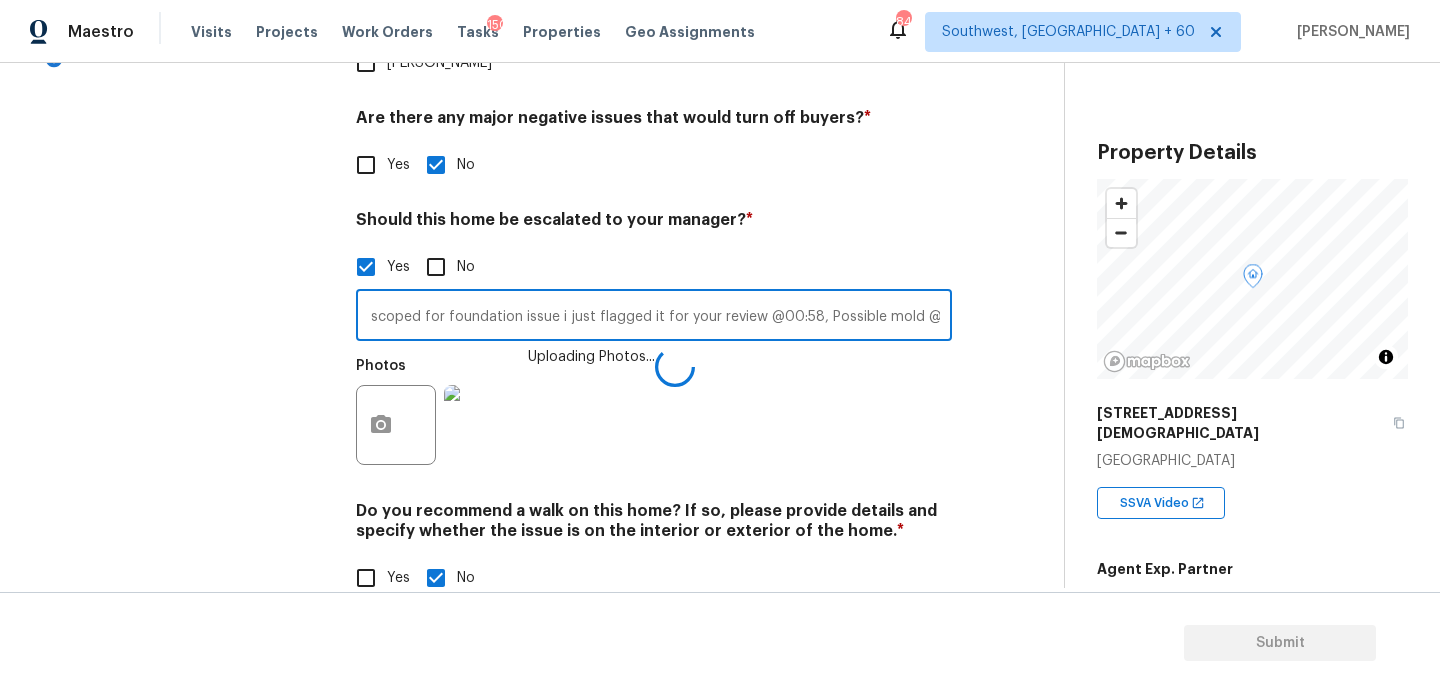 scroll, scrollTop: 0, scrollLeft: 436, axis: horizontal 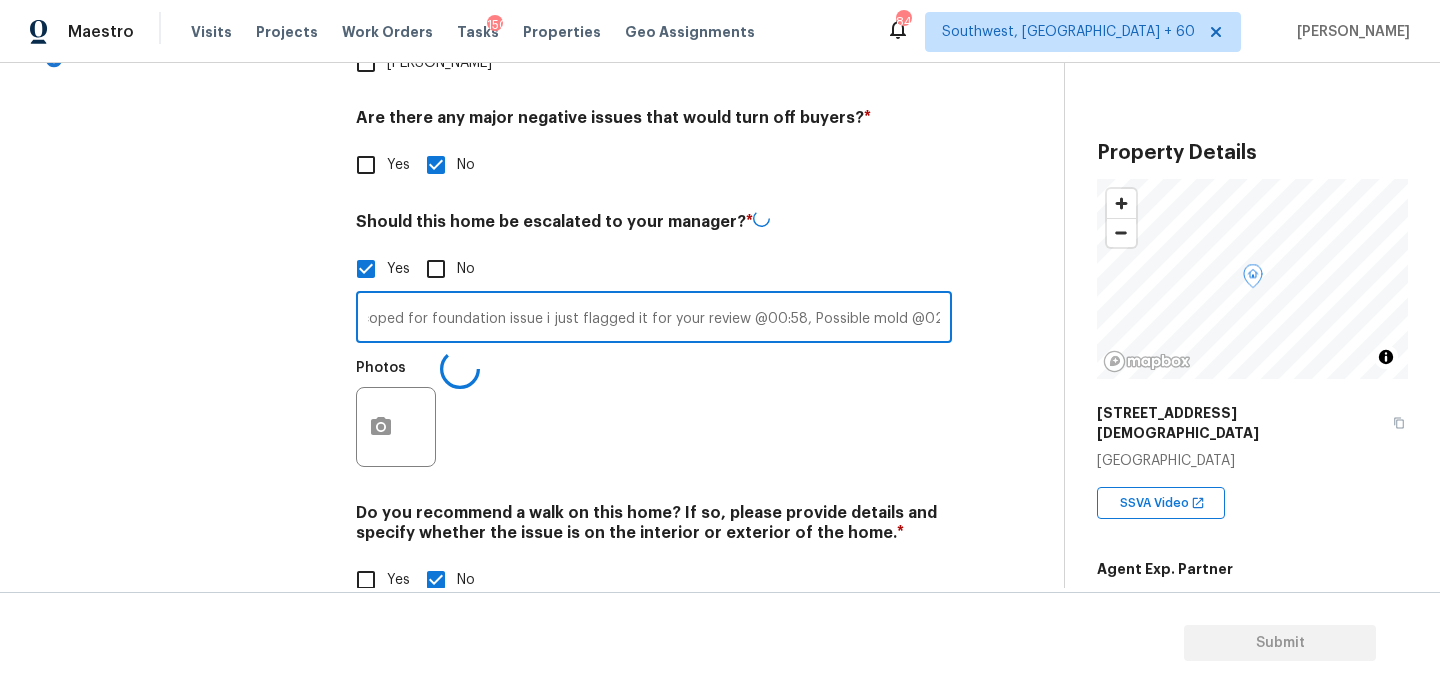 click on "Photos" at bounding box center [654, 414] 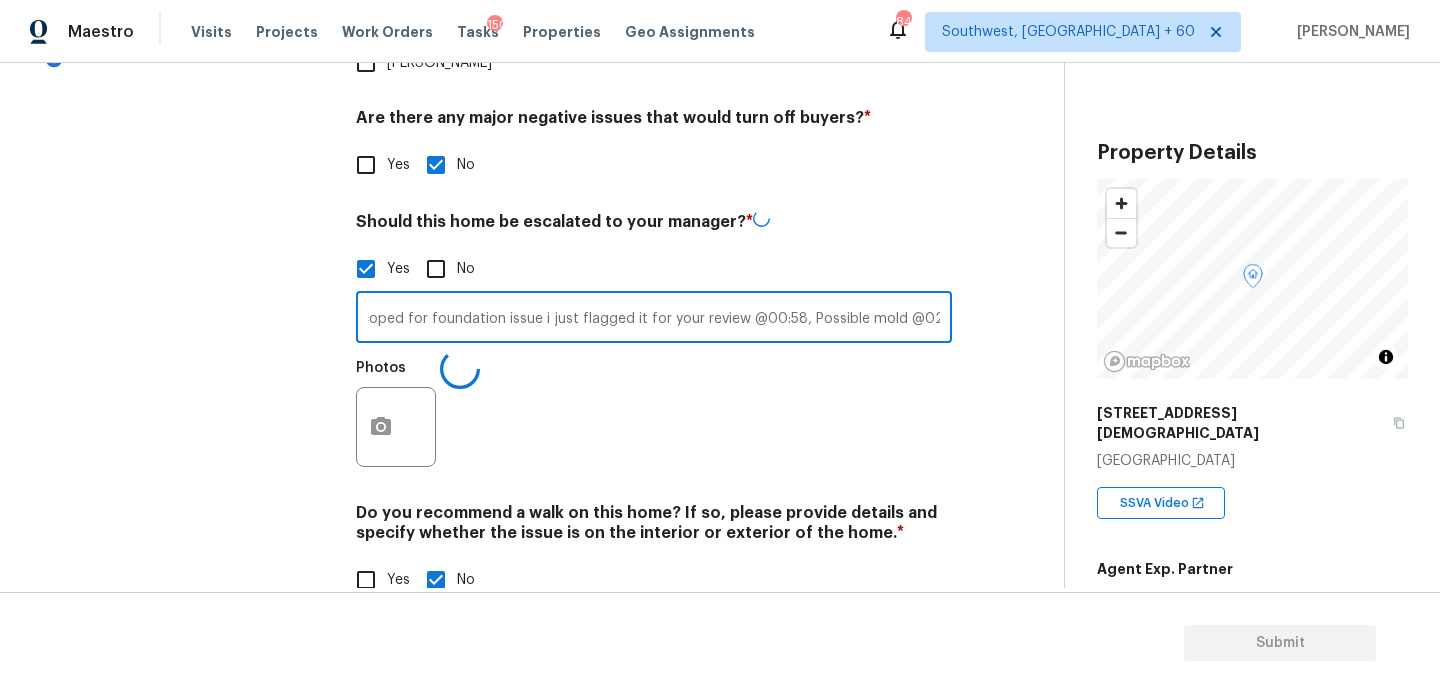 scroll, scrollTop: 0, scrollLeft: 0, axis: both 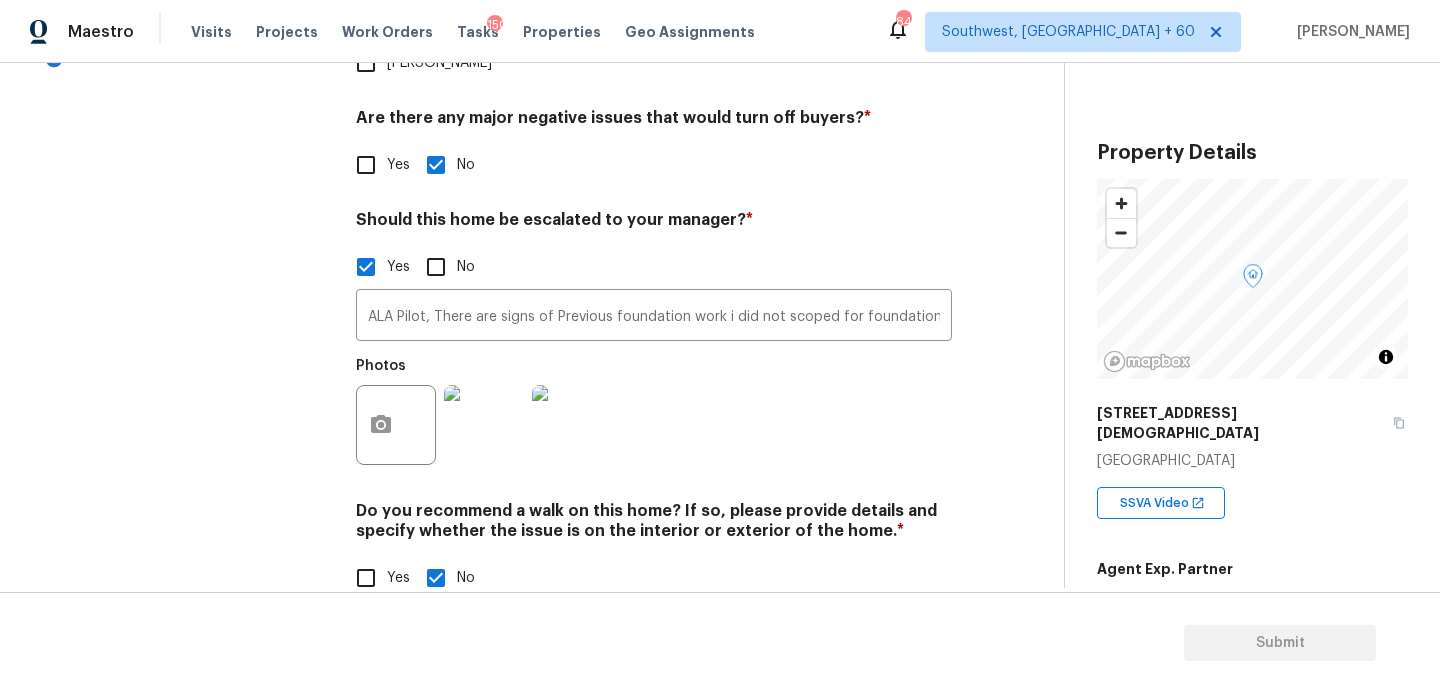 type on "ALA Pilot, There are signs of Previous foundation work i did not scoped for foundation issue i just flagged it for your review @00:58, Possible mold @02:34" 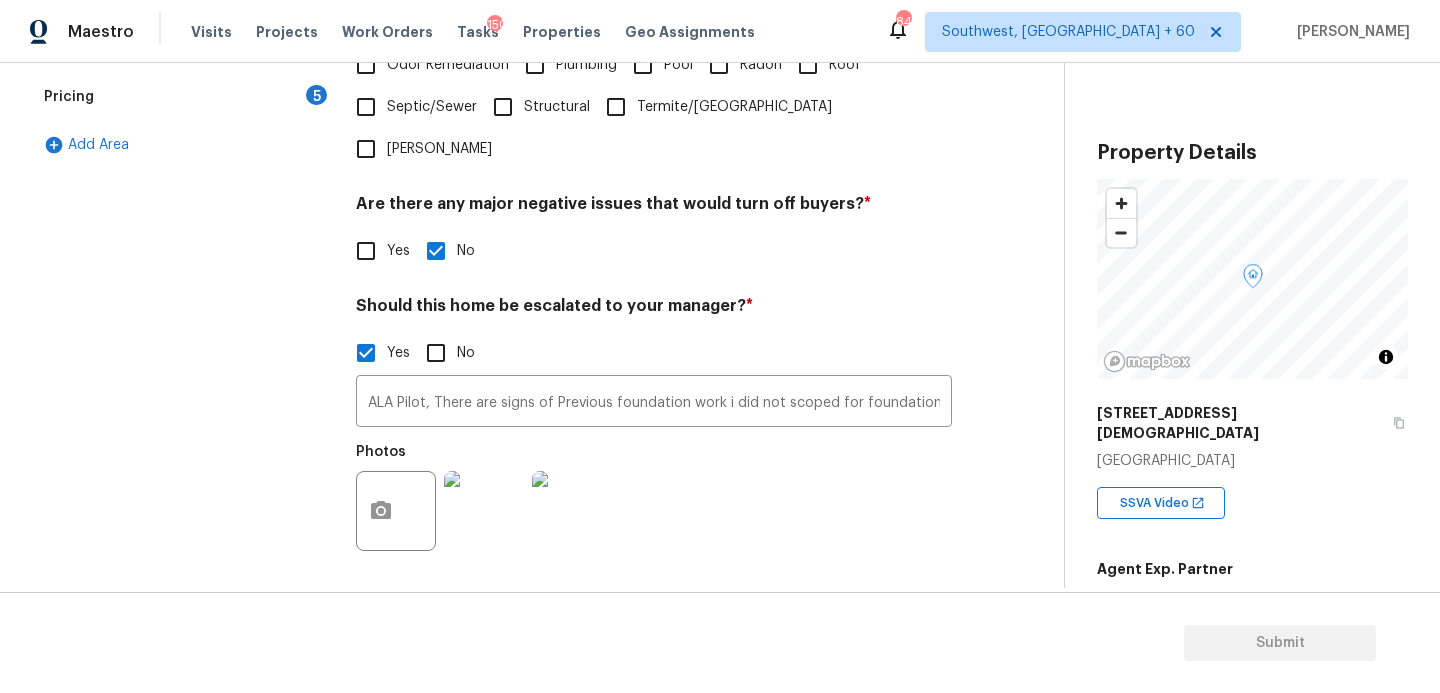 scroll, scrollTop: 74, scrollLeft: 0, axis: vertical 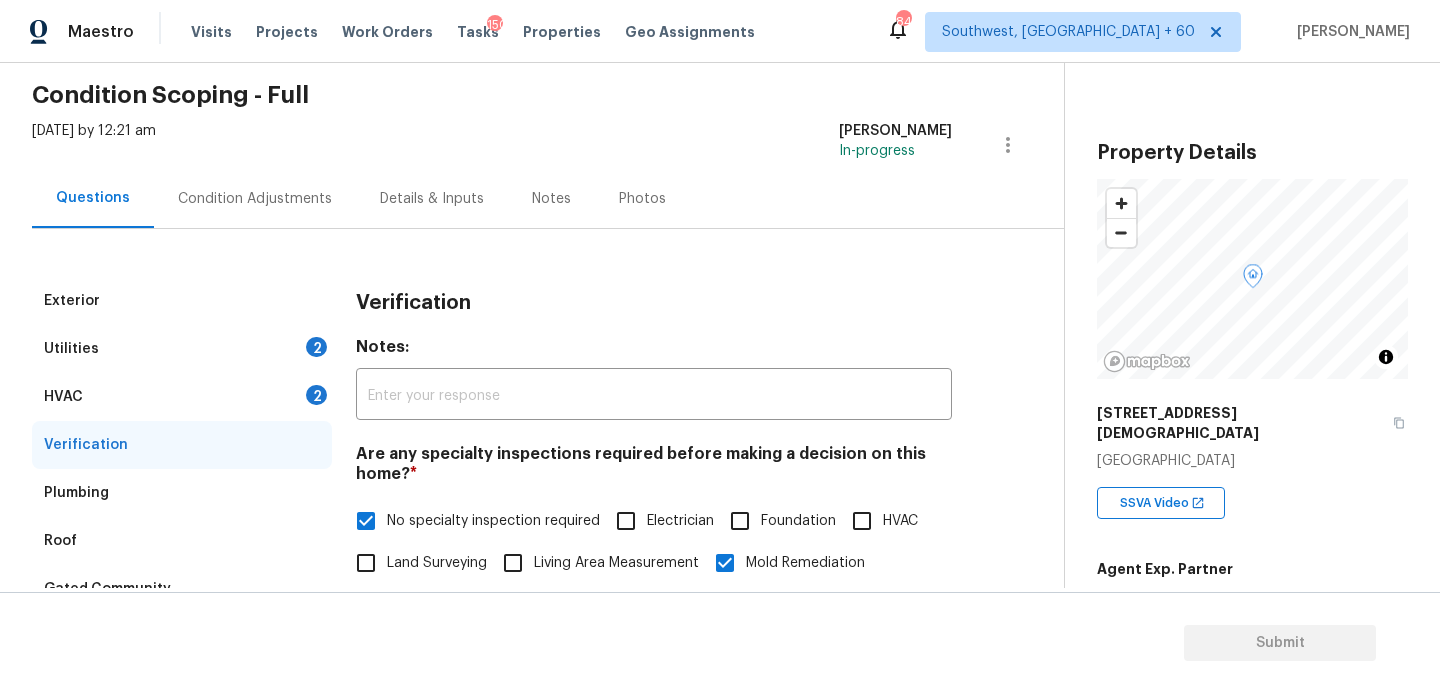 click on "Condition Adjustments" at bounding box center [255, 199] 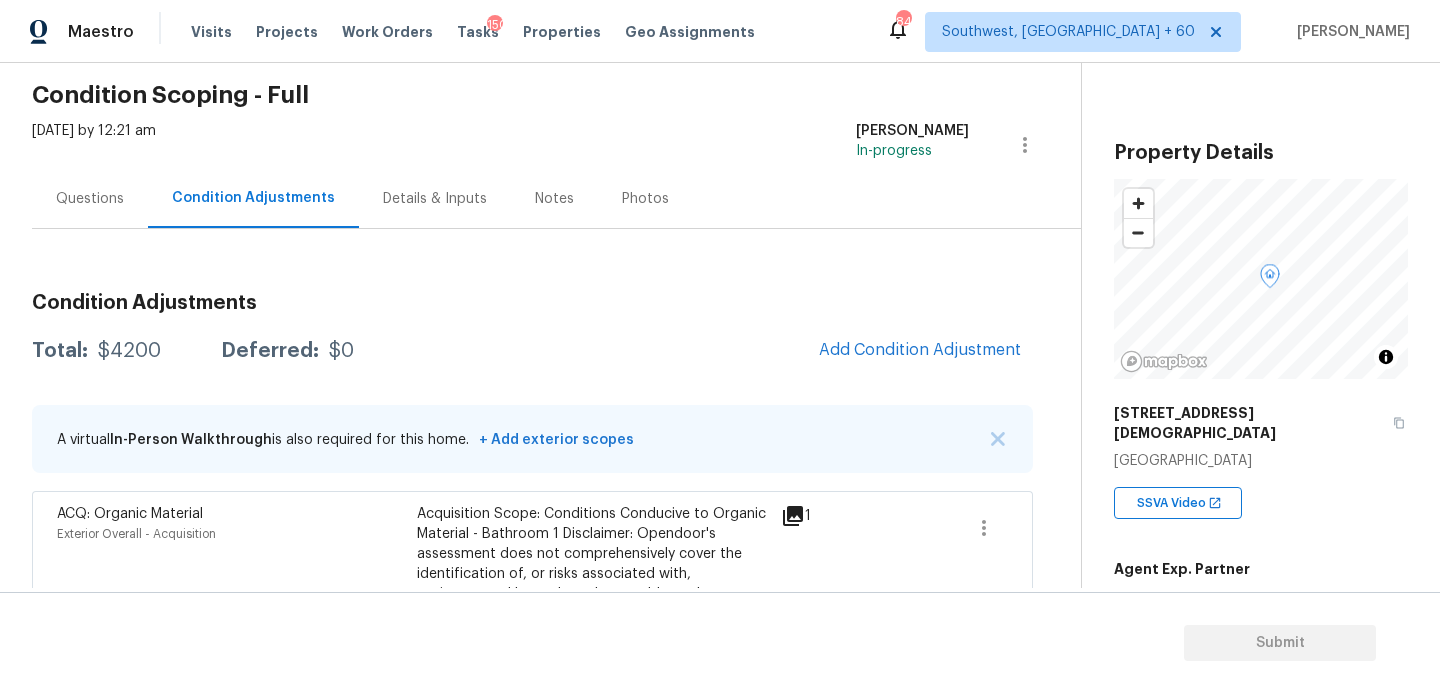 scroll, scrollTop: 285, scrollLeft: 0, axis: vertical 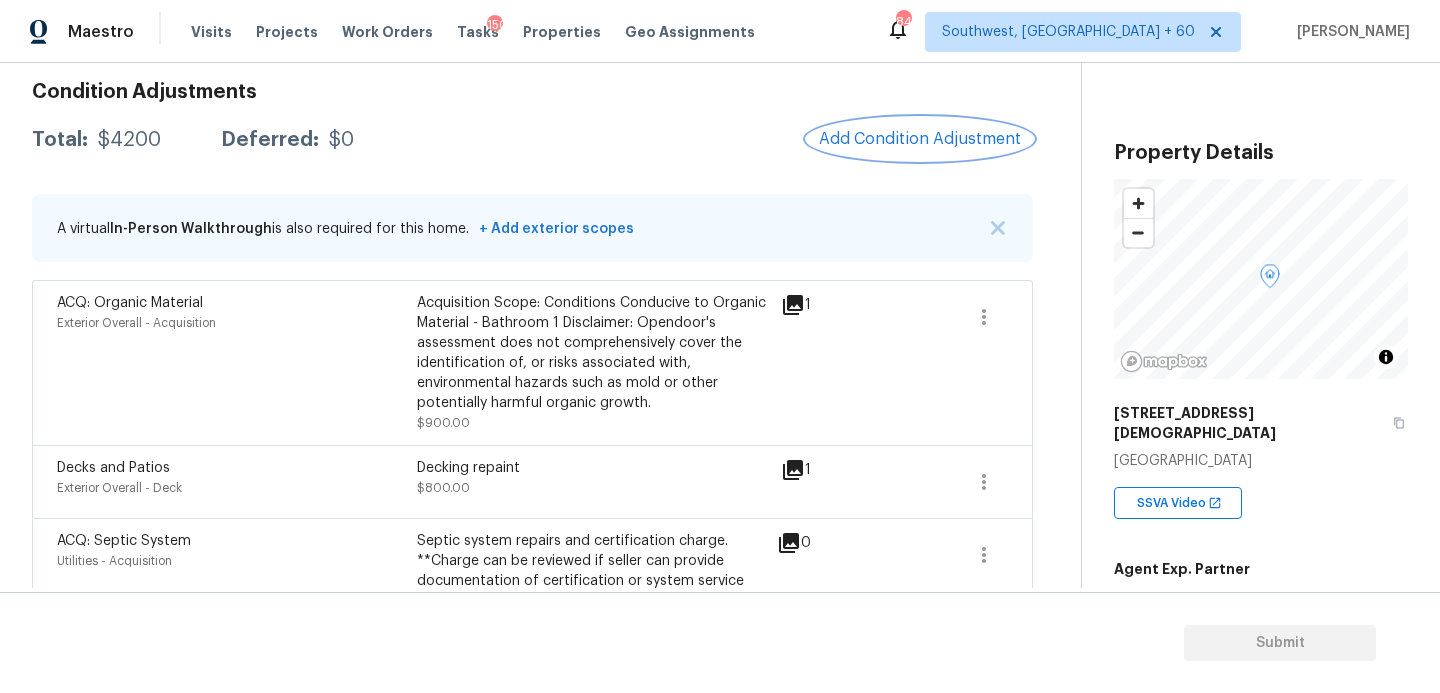 click on "Add Condition Adjustment" at bounding box center (920, 139) 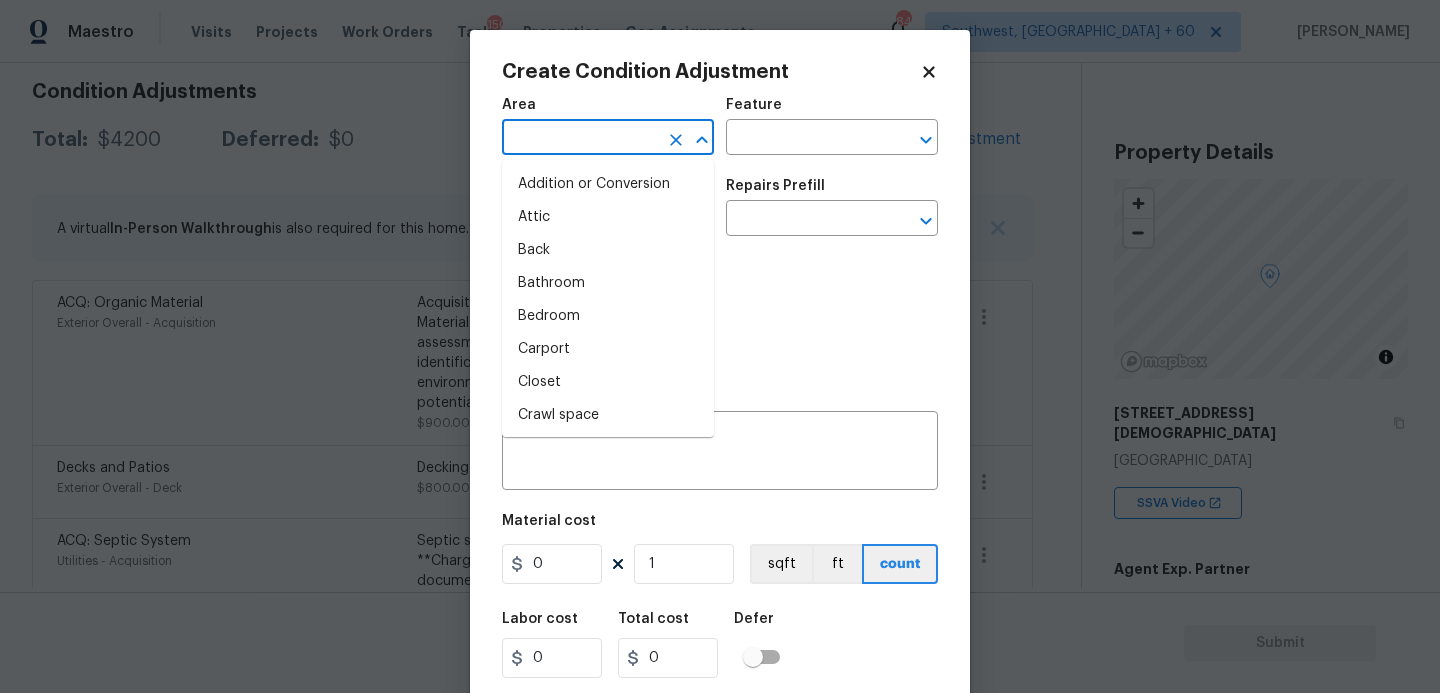 click at bounding box center [580, 139] 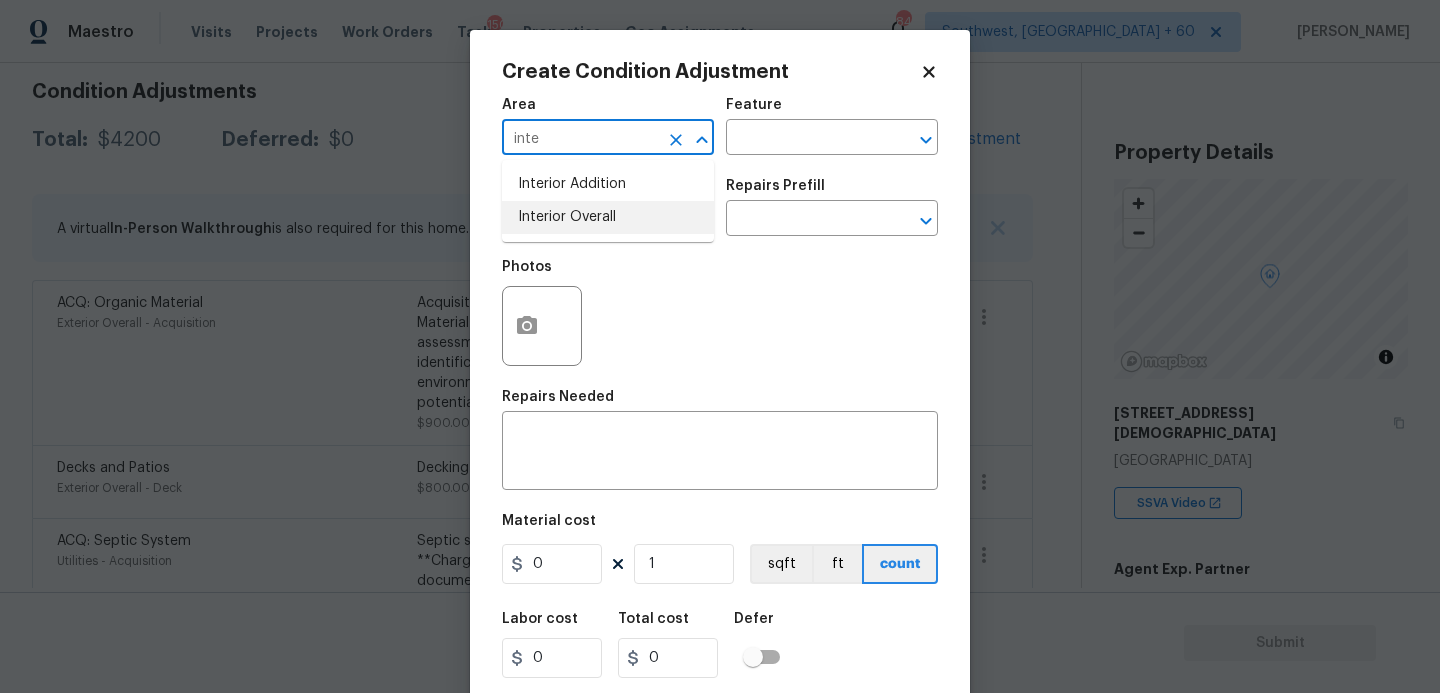 click on "Interior Overall" at bounding box center [608, 217] 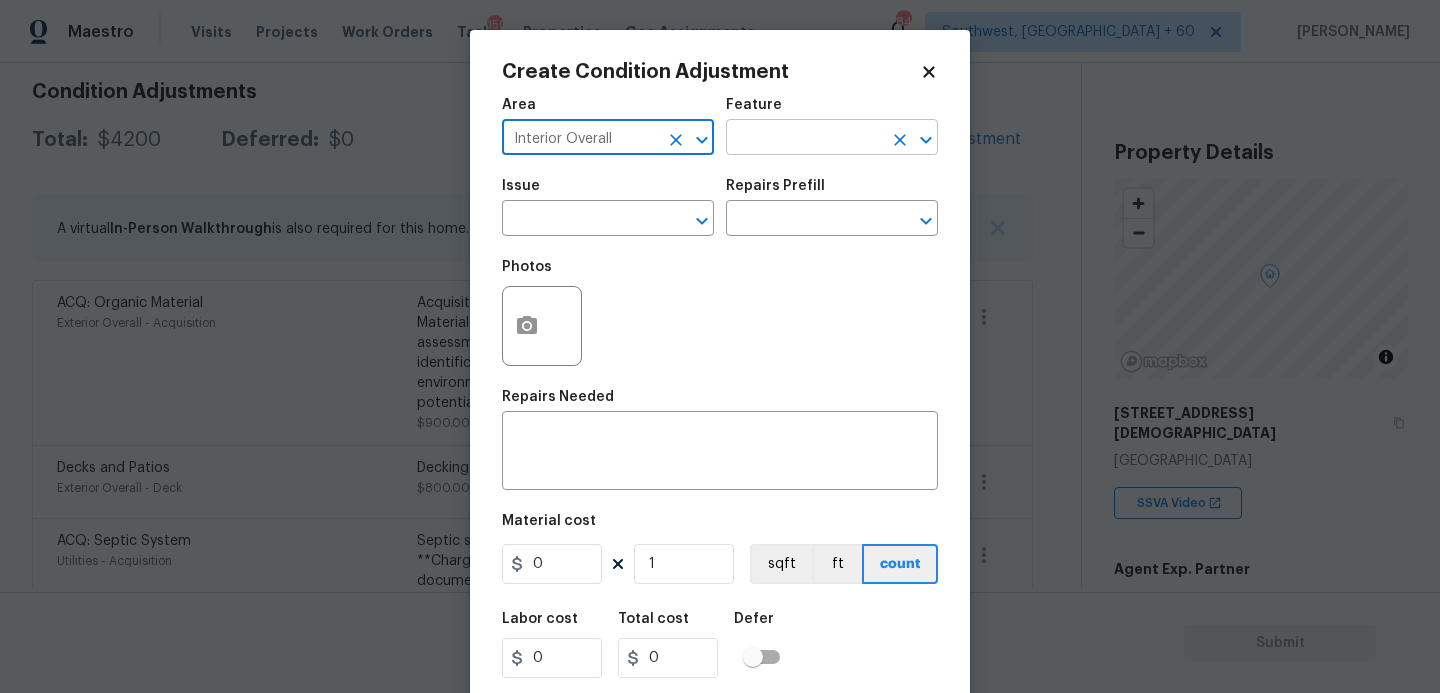 type on "Interior Overall" 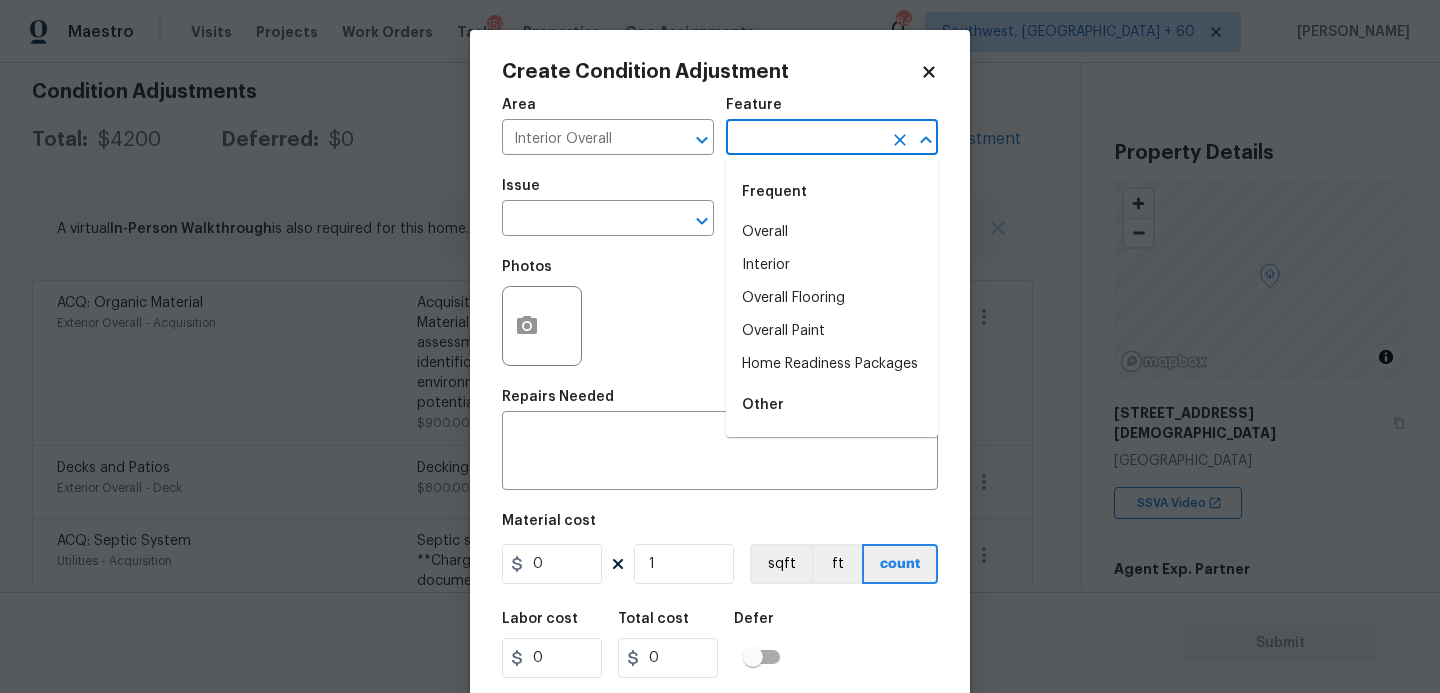 click at bounding box center (804, 139) 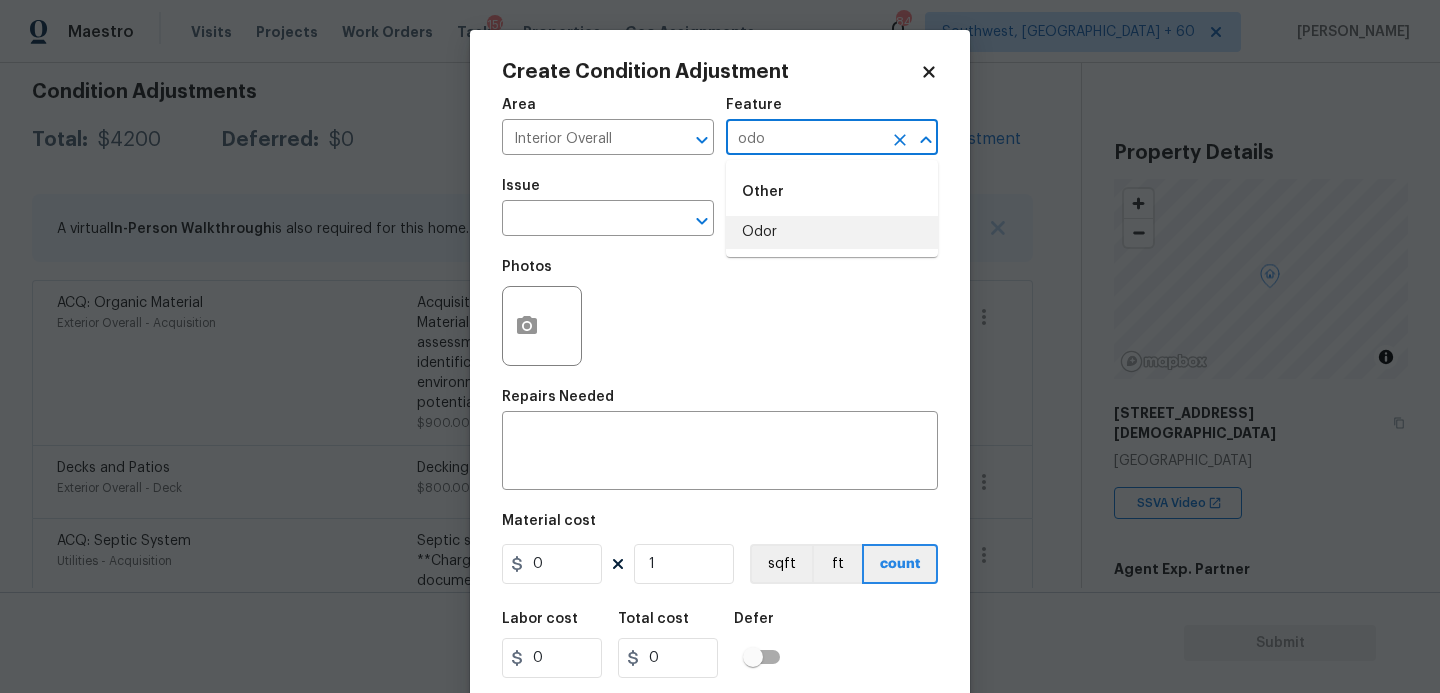 click on "Odor" at bounding box center (832, 232) 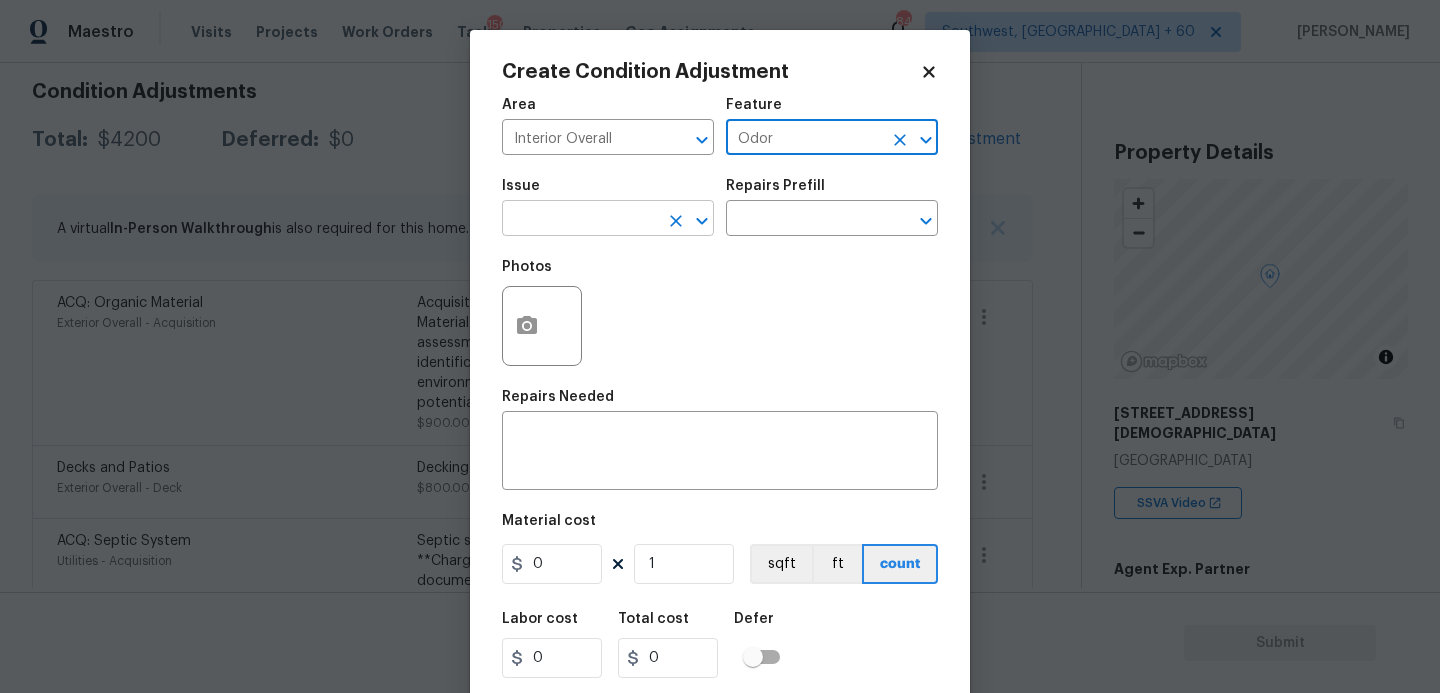 type on "Odor" 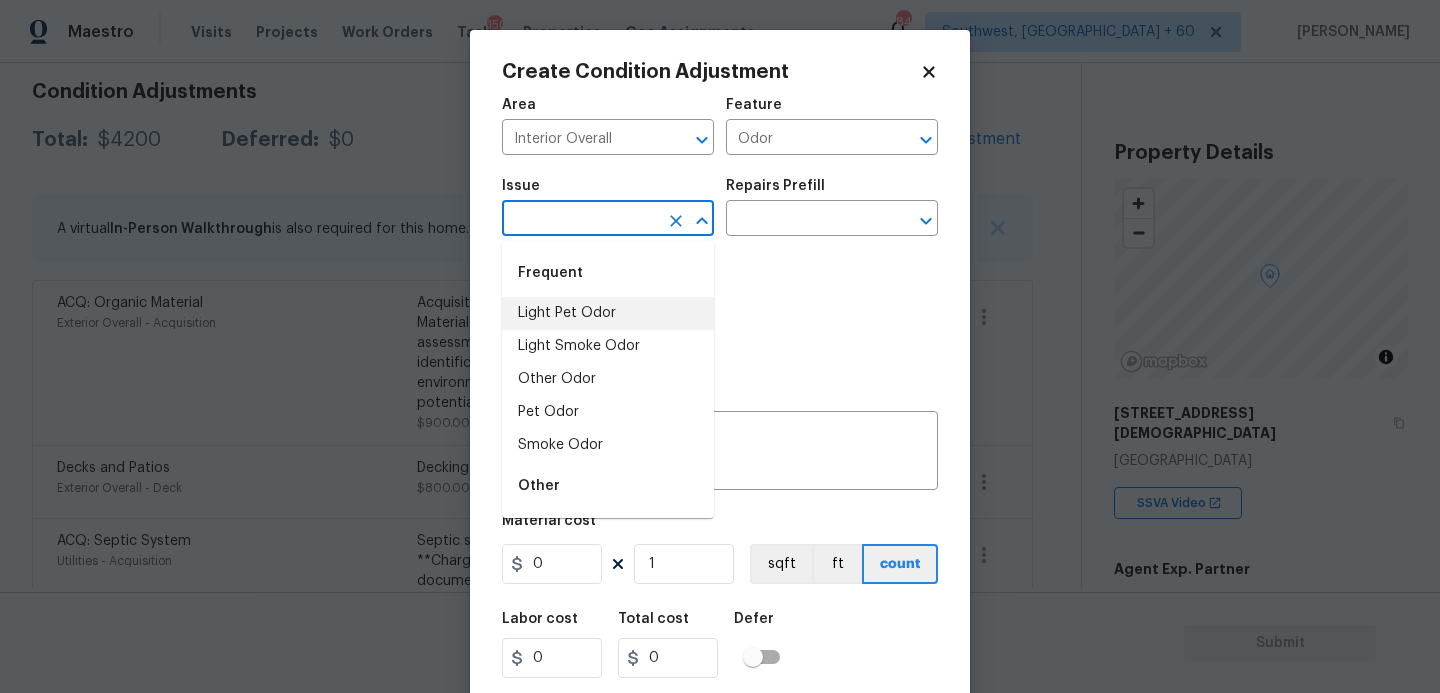 click on "Light Pet Odor" at bounding box center (608, 313) 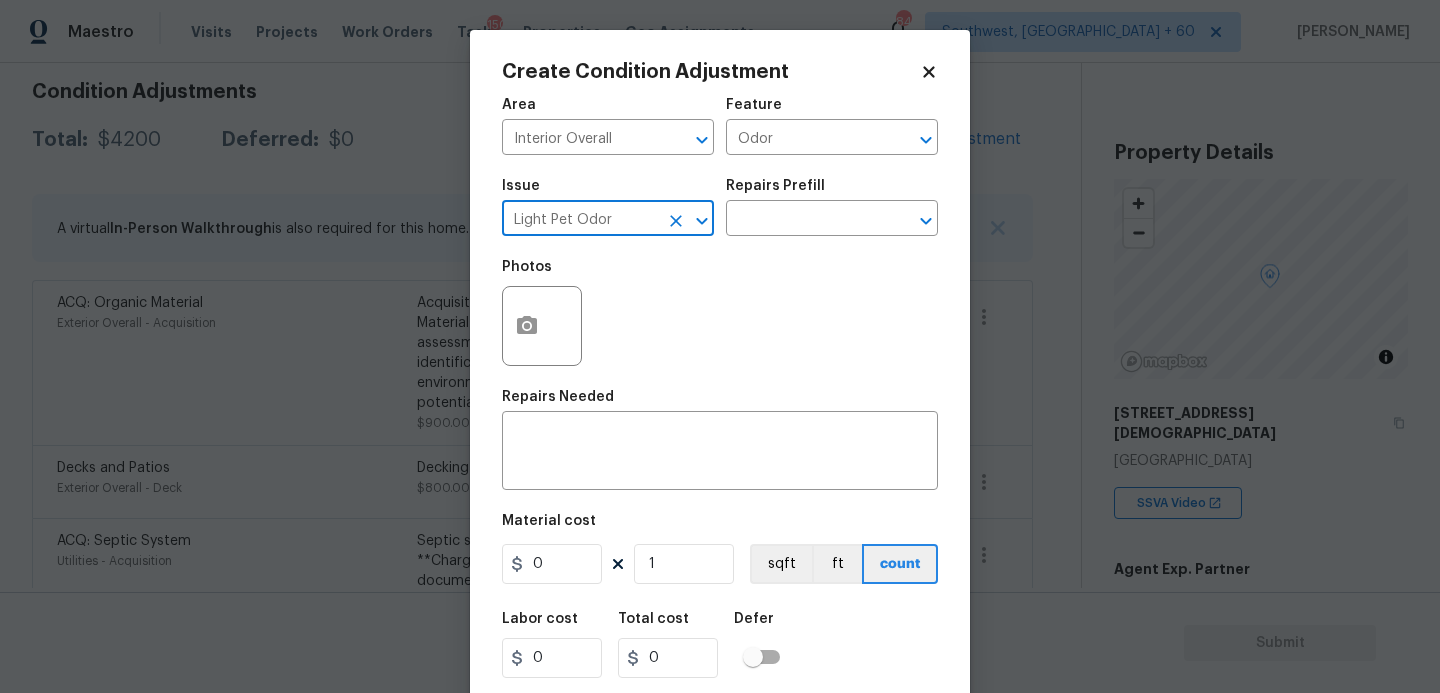 click on "Photos" at bounding box center (720, 313) 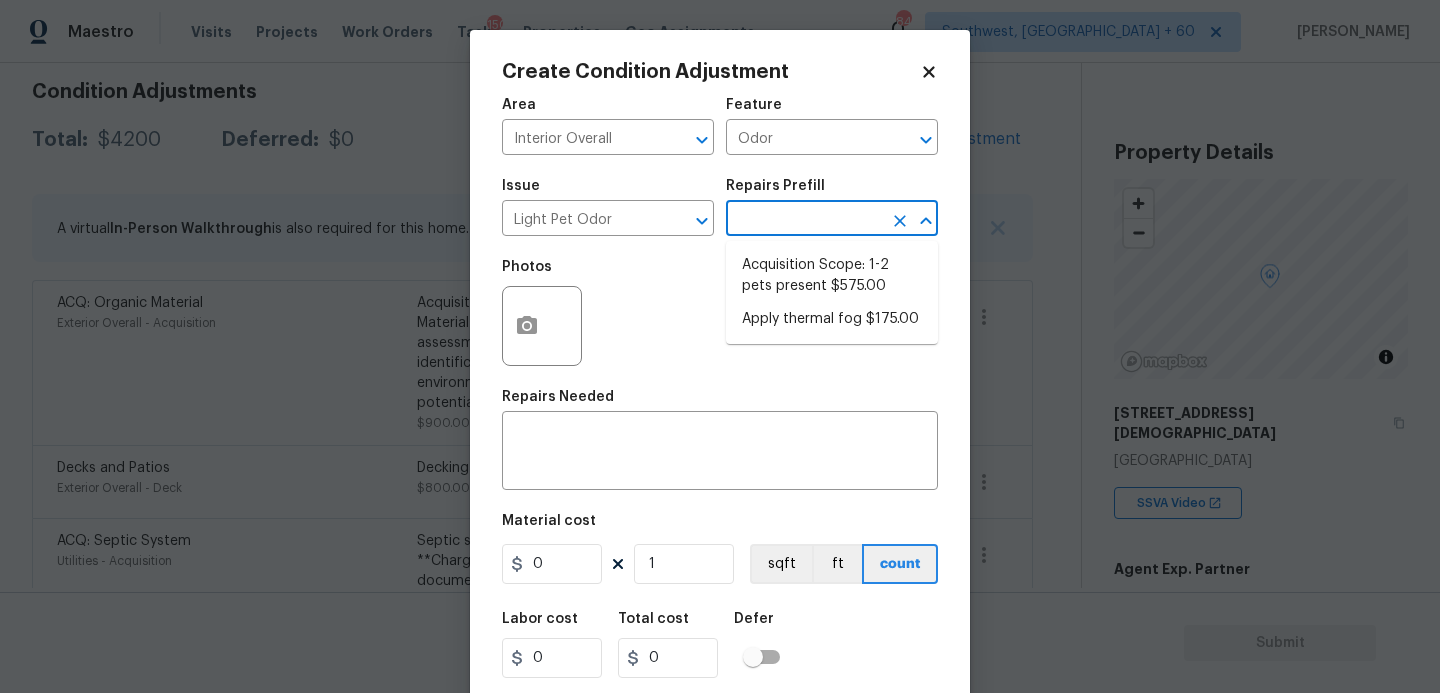click at bounding box center (804, 220) 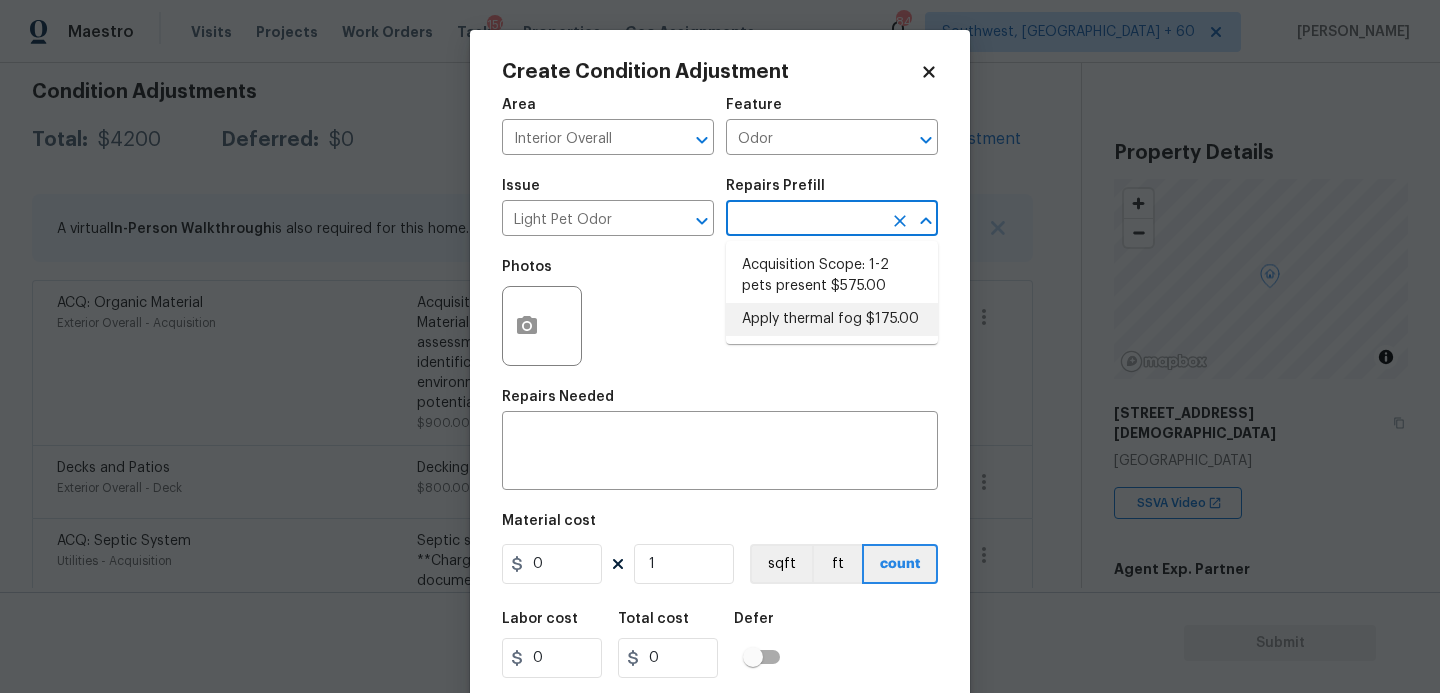 click on "Acquisition Scope: 1-2 pets present $575.00" at bounding box center [832, 276] 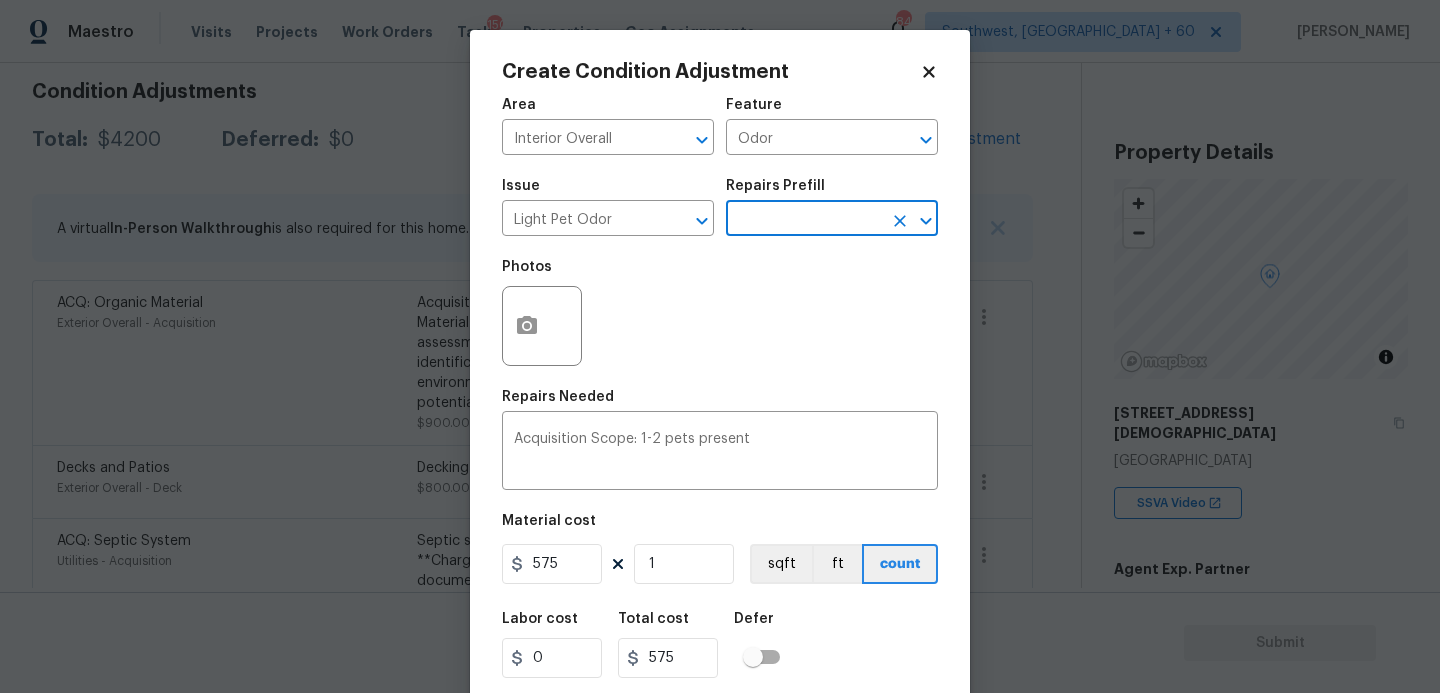 scroll, scrollTop: 54, scrollLeft: 0, axis: vertical 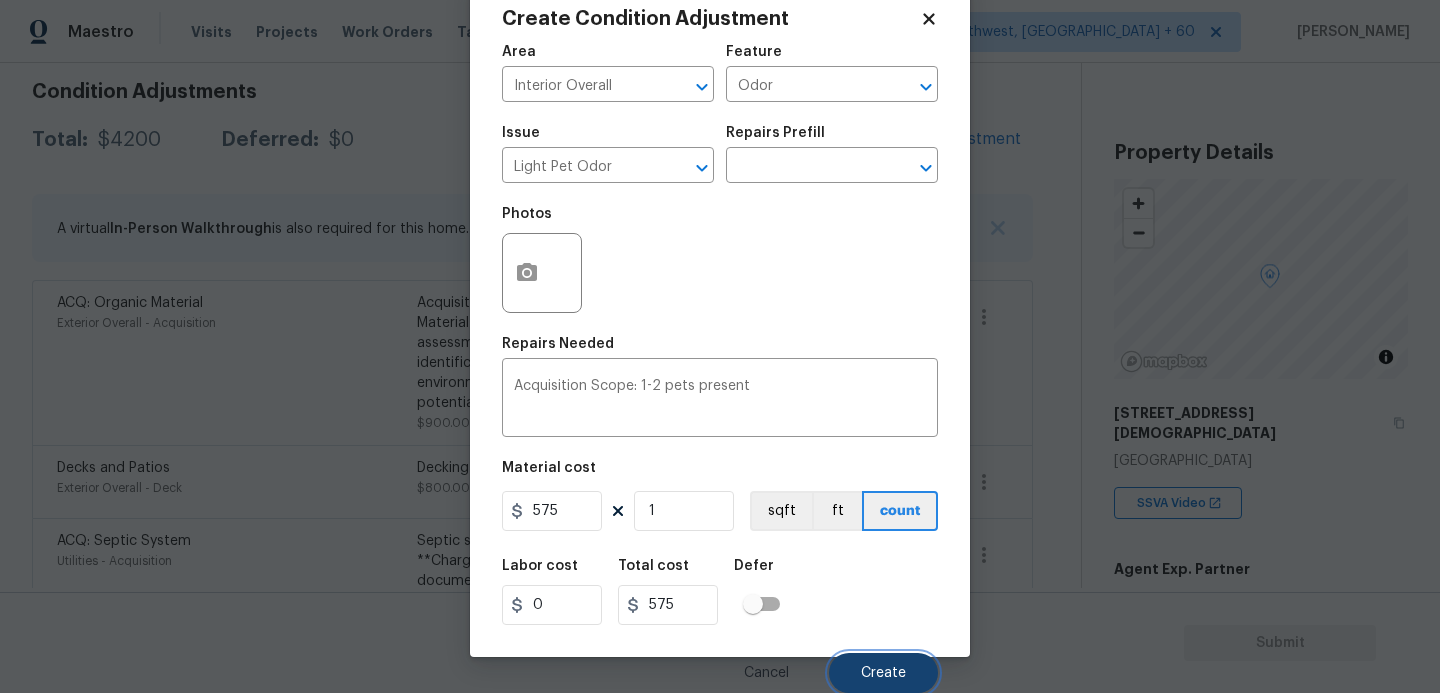 click on "Create" at bounding box center [883, 673] 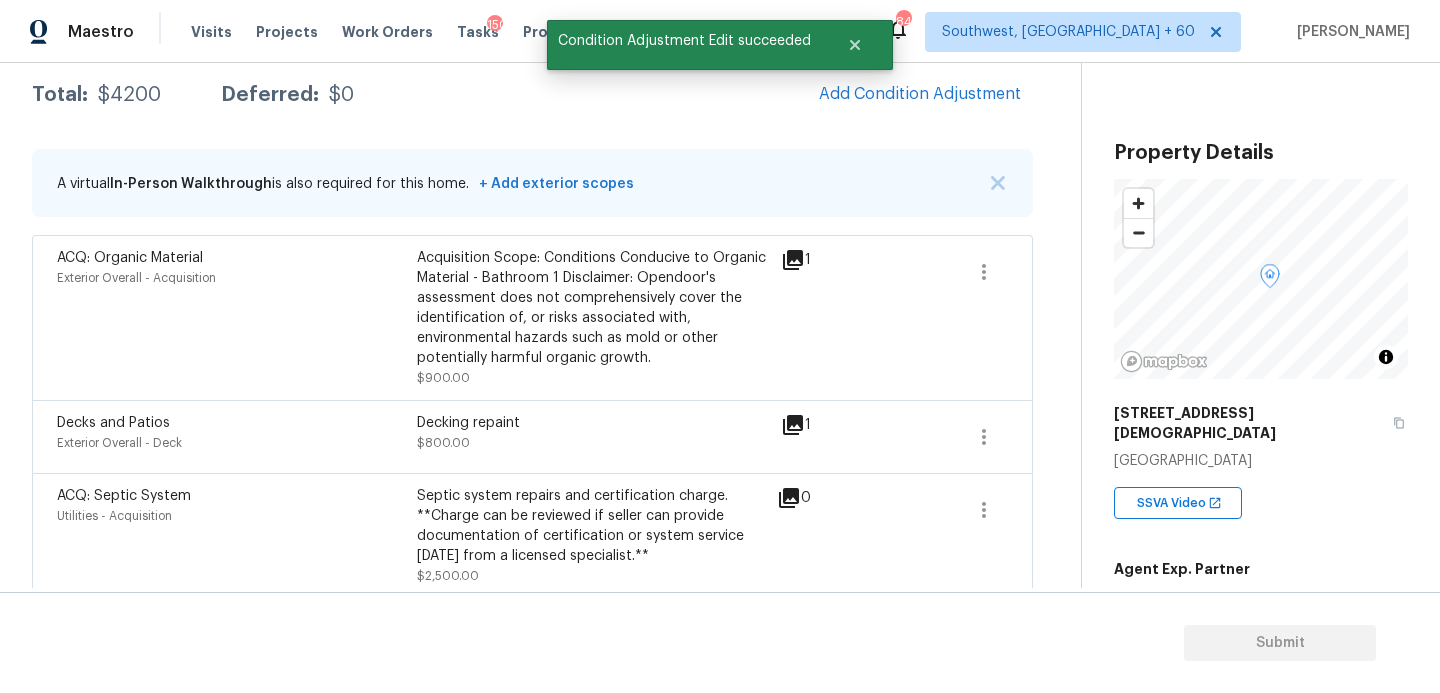 scroll, scrollTop: 285, scrollLeft: 0, axis: vertical 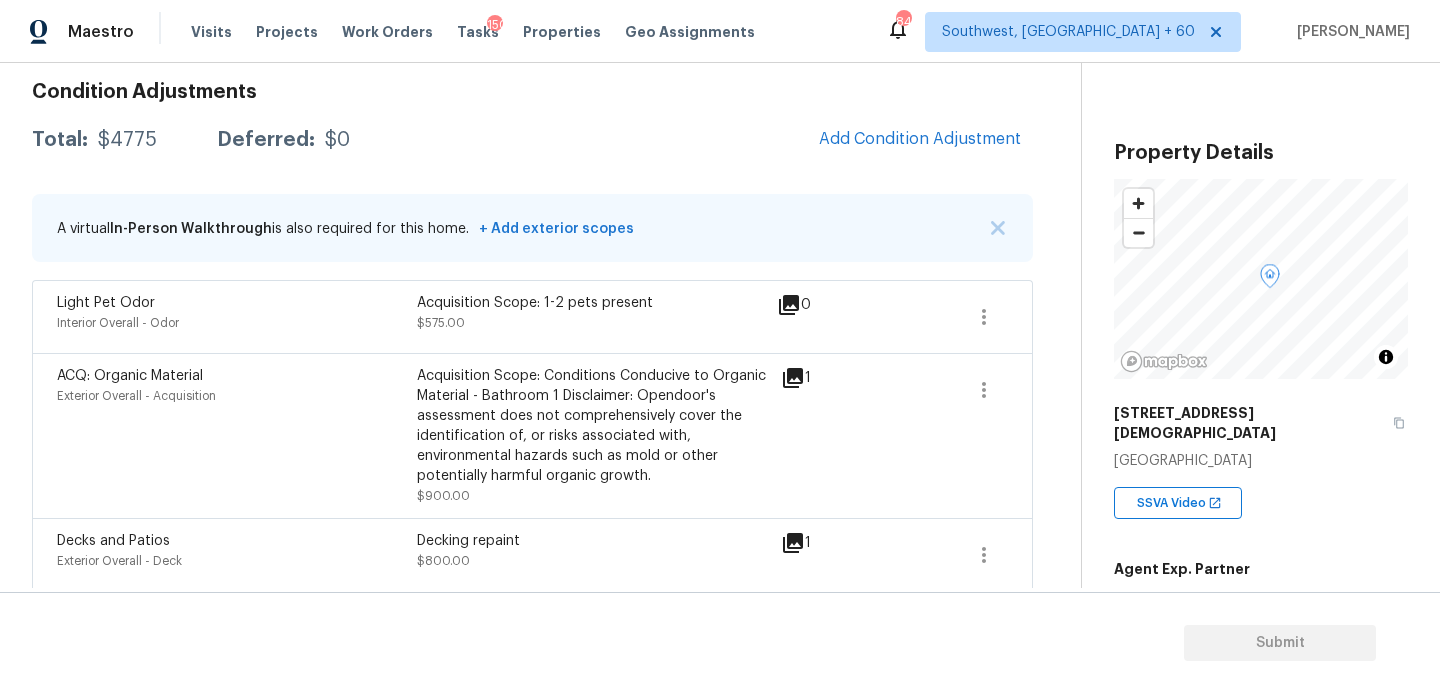 click on "Condition Adjustments Total:  $4775 Deferred:  $0 Add Condition Adjustment A virtual  In-Person Walkthrough  is also required for this home.   + Add exterior scopes Light Pet Odor Interior Overall - Odor Acquisition Scope: 1-2 pets present $575.00   0 ACQ: Organic Material Exterior Overall - Acquisition Acquisition Scope: Conditions Conducive to Organic Material - Bathroom 1 Disclaimer: Opendoor's assessment does not comprehensively cover the identification of, or risks associated with, environmental hazards such as mold or other potentially harmful organic growth. $900.00   1 Decks and Patios Exterior Overall - Deck Decking repaint $800.00   1 ACQ: Septic System Utilities - Acquisition Septic system repairs and certification charge. **Charge can be reviewed if seller can provide documentation of certification or system service [DATE] from a licensed specialist.** $2,500.00   0" at bounding box center (532, 391) 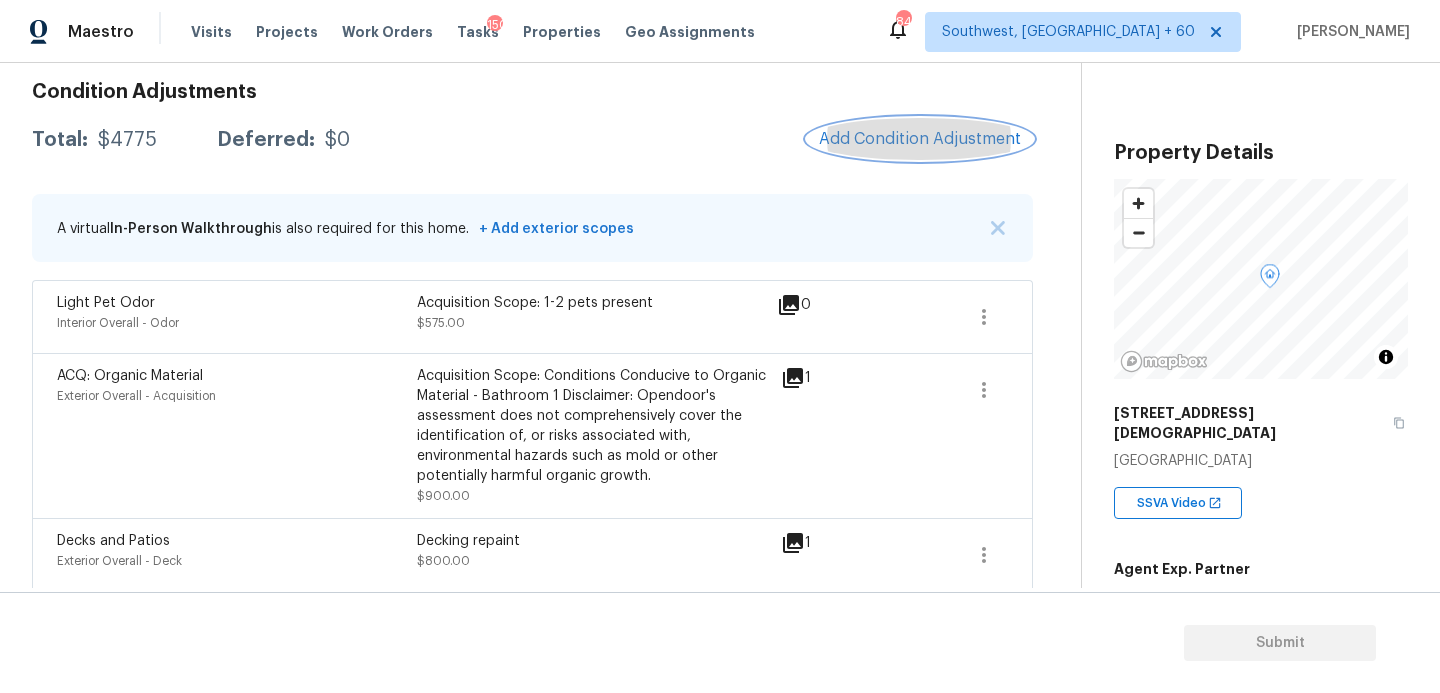 click on "Add Condition Adjustment" at bounding box center (920, 139) 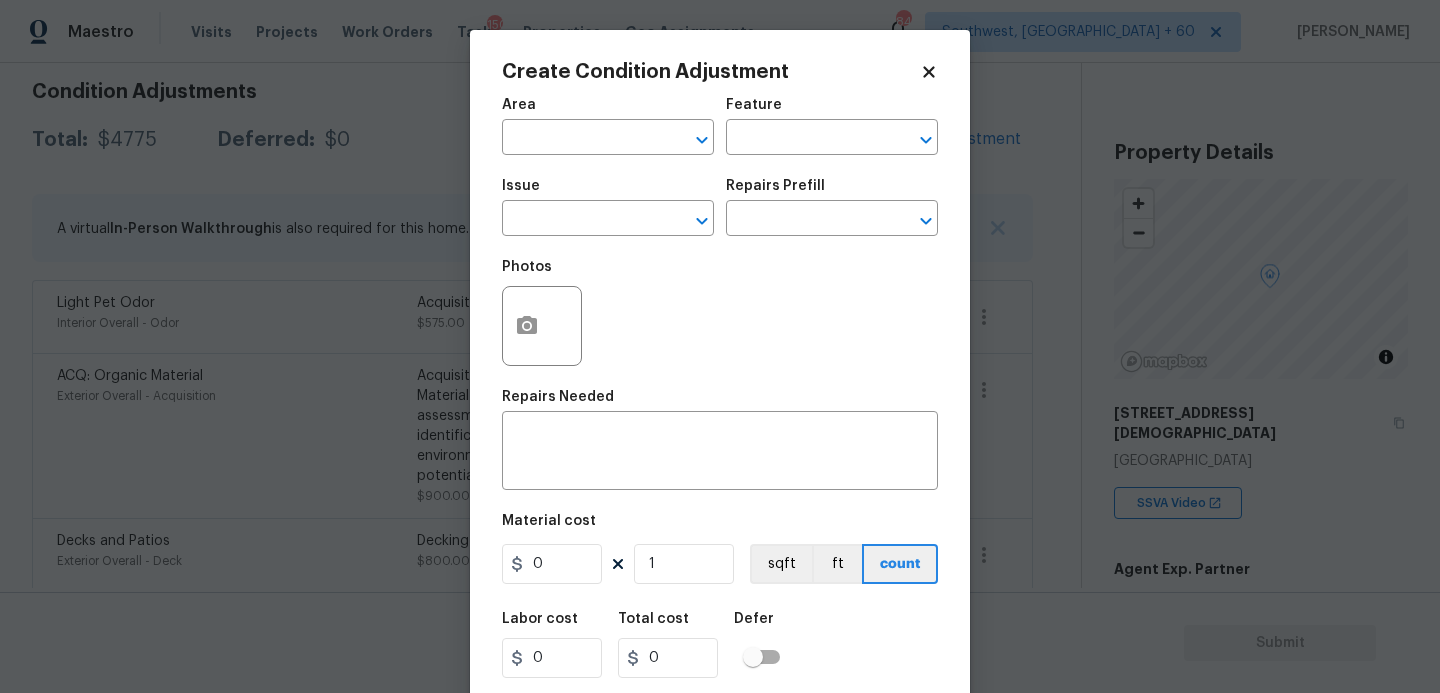 click on "Create Condition Adjustment Area ​ Feature ​ Issue ​ Repairs Prefill ​ Photos Repairs Needed x ​ Material cost 0 1 sqft ft count Labor cost 0 Total cost 0 Defer Cancel Create" at bounding box center (720, 370) 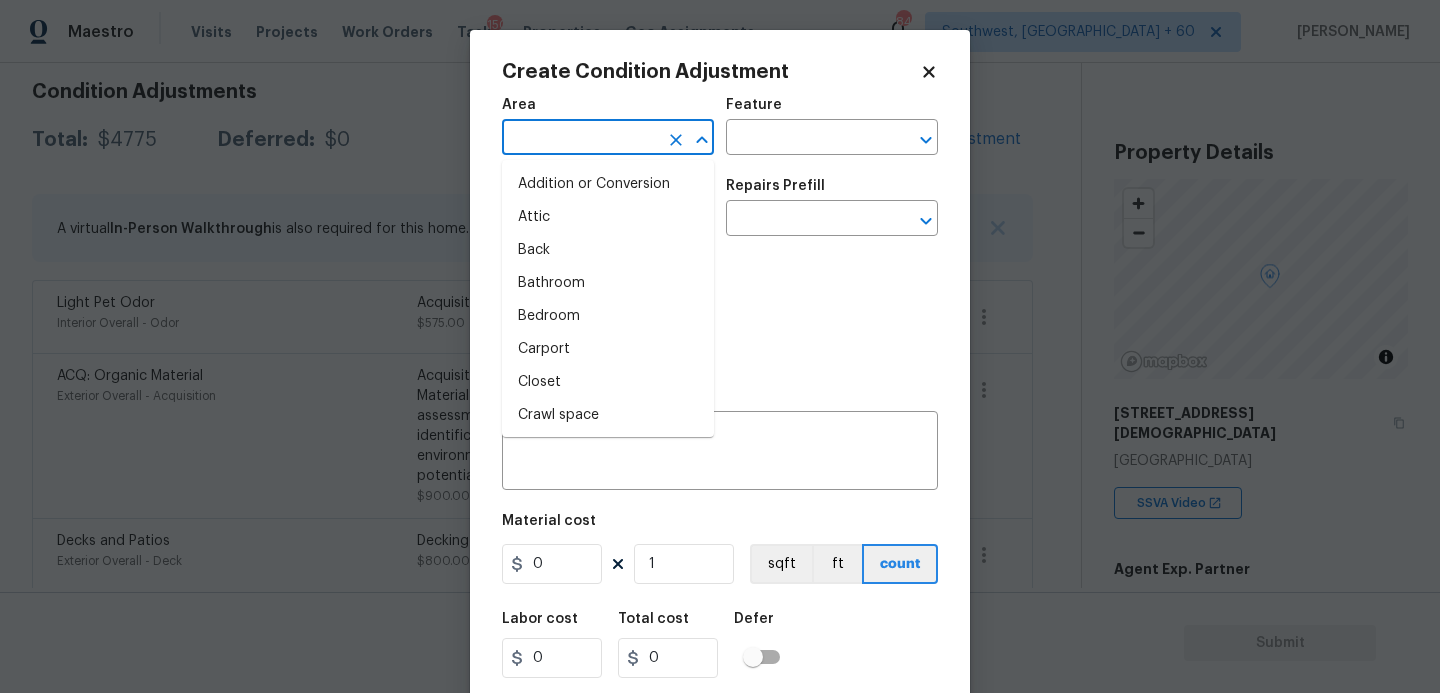 click at bounding box center (580, 139) 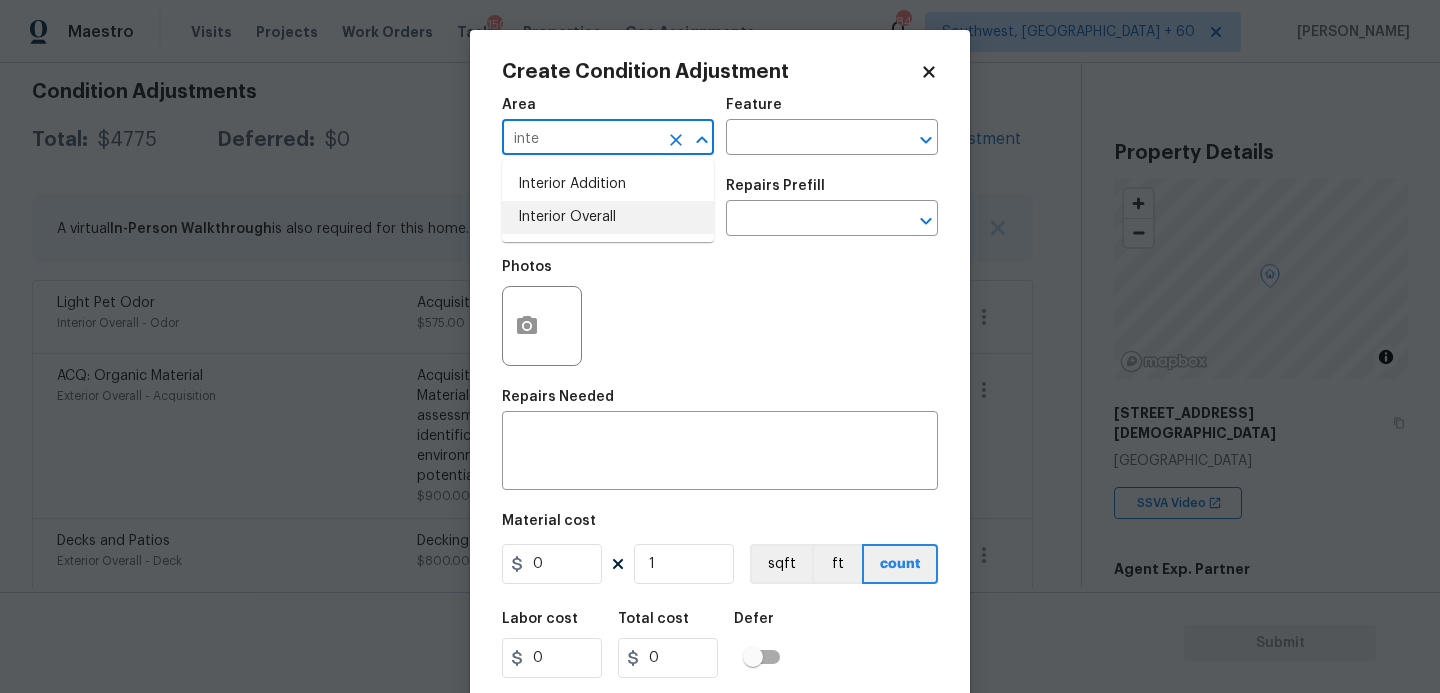 click on "Interior Overall" at bounding box center (608, 217) 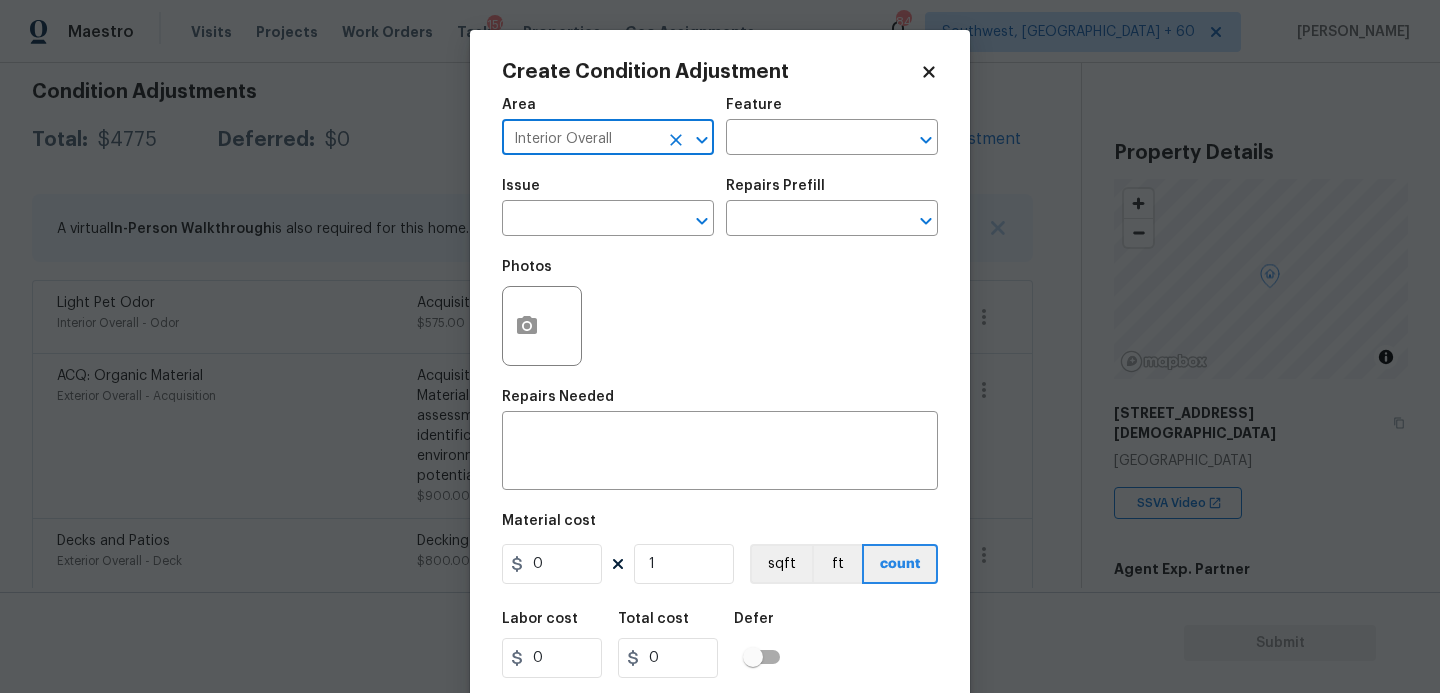 type on "Interior Overall" 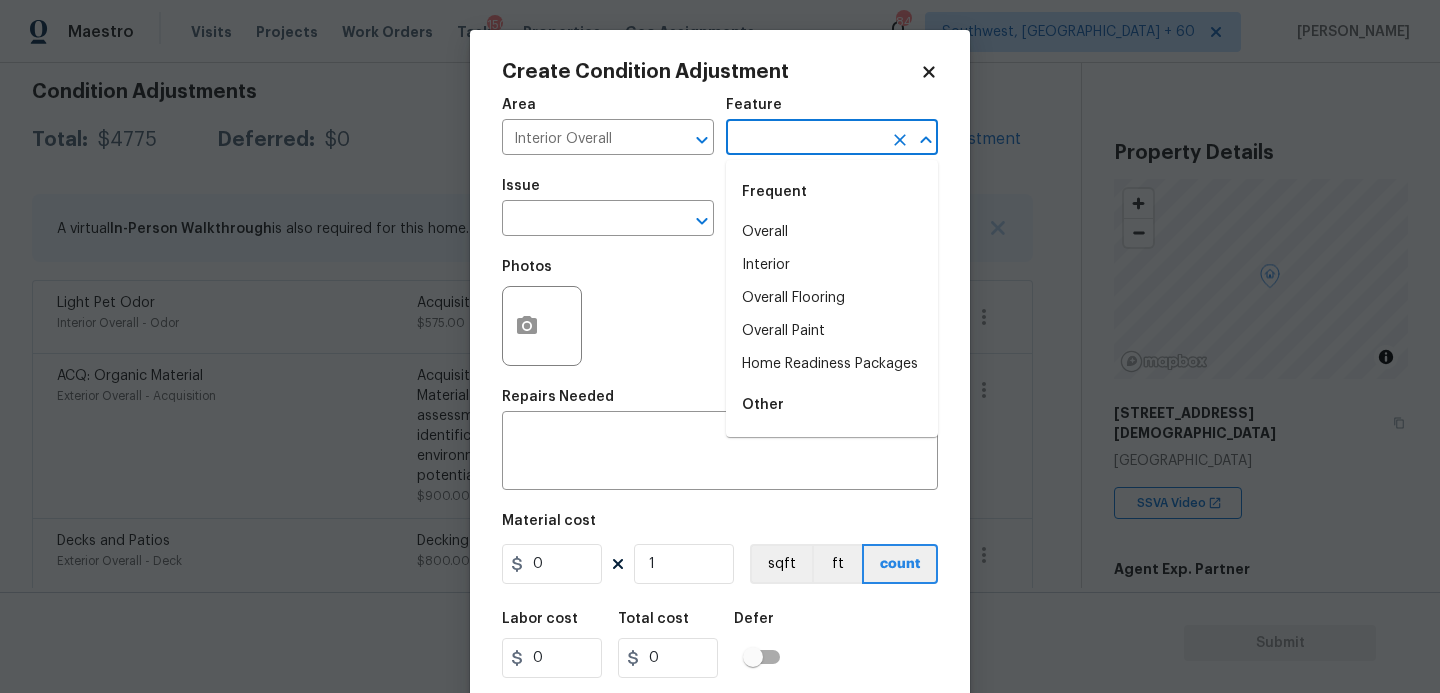 click at bounding box center [804, 139] 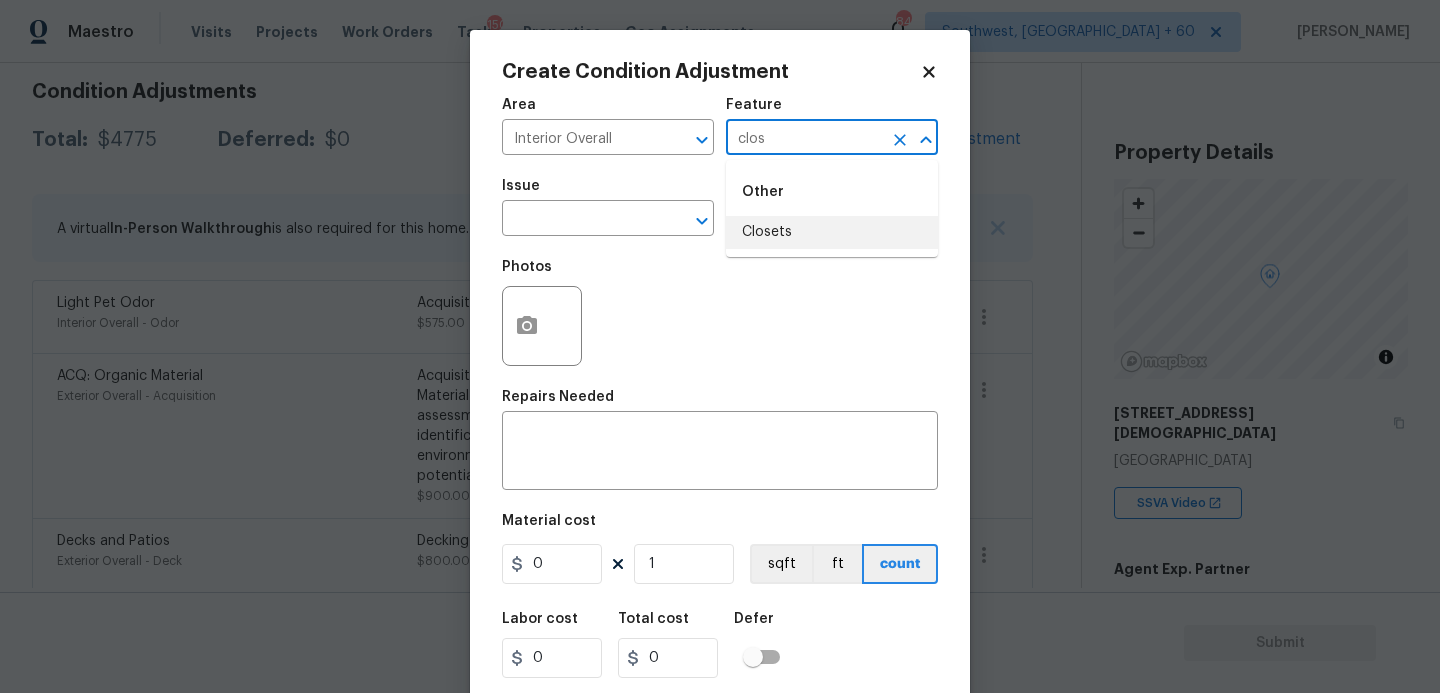 click on "Closets" at bounding box center [832, 232] 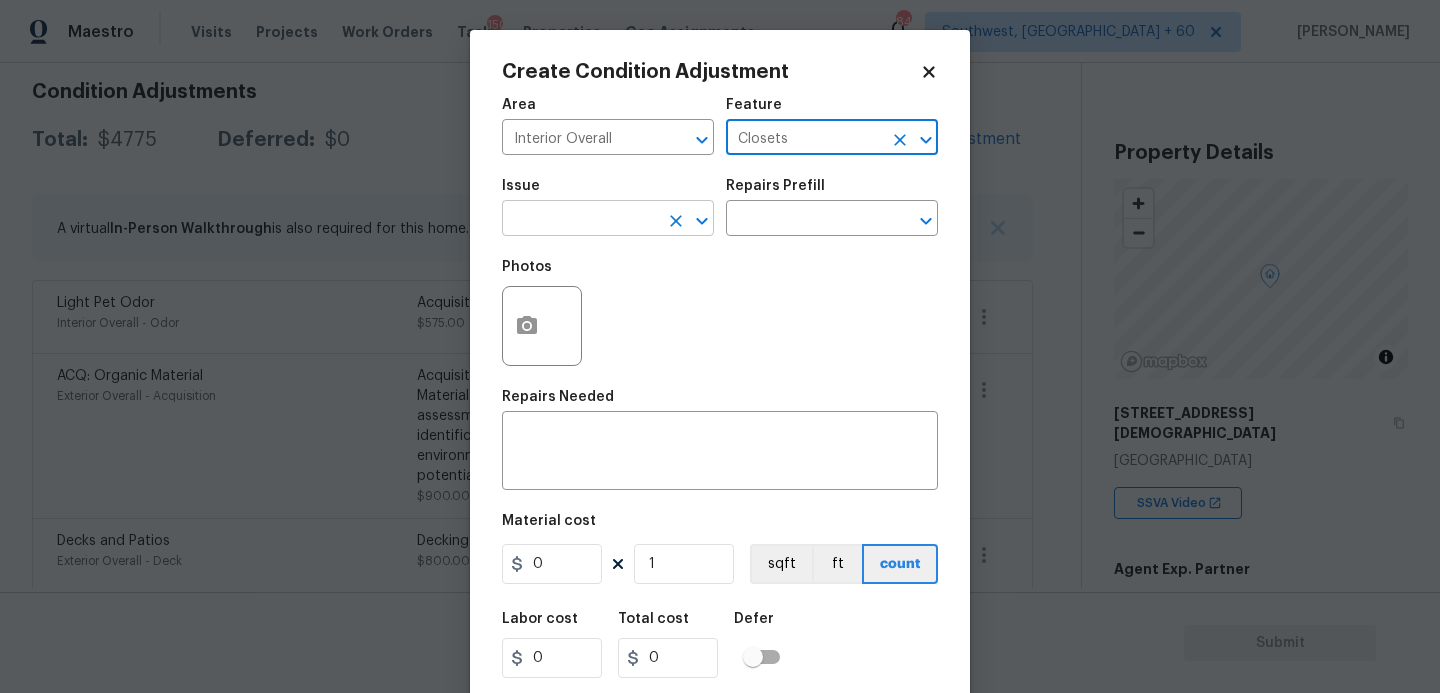 click at bounding box center (688, 221) 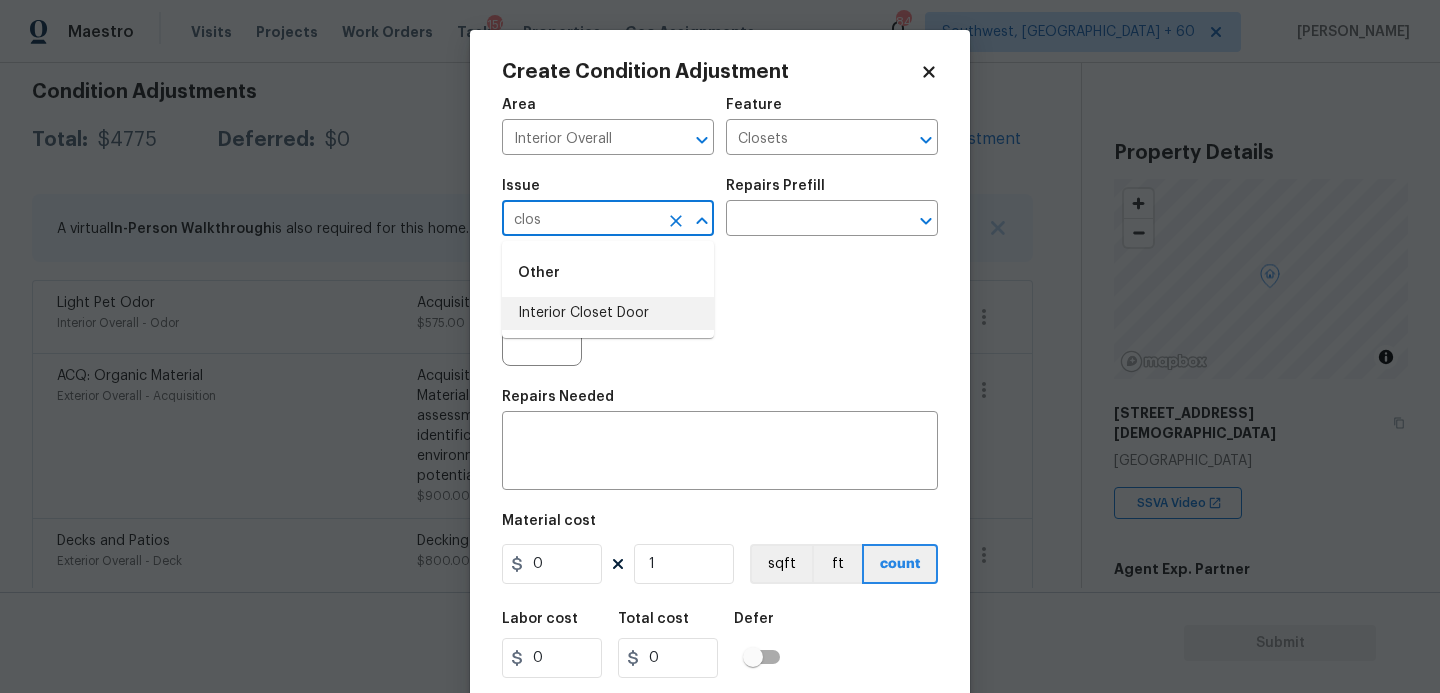 click on "Interior Closet Door" at bounding box center (608, 313) 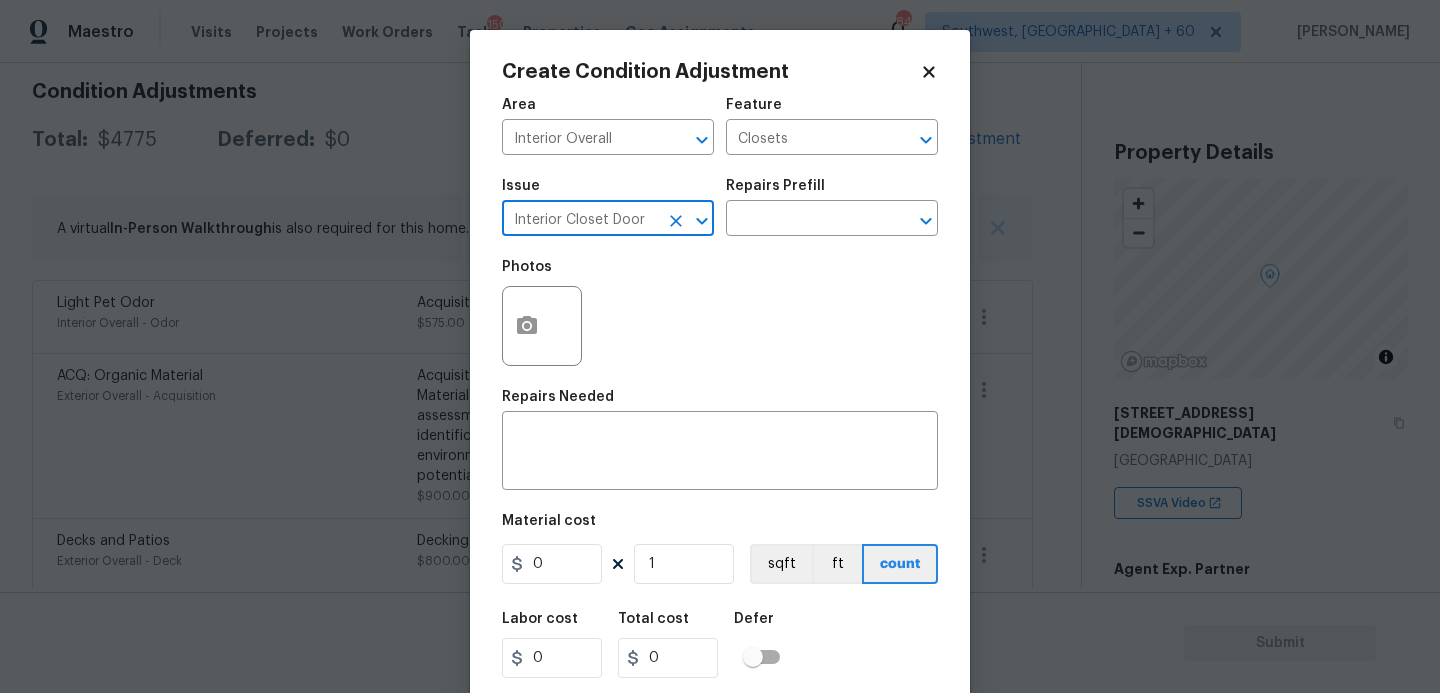 type on "Interior Closet Door" 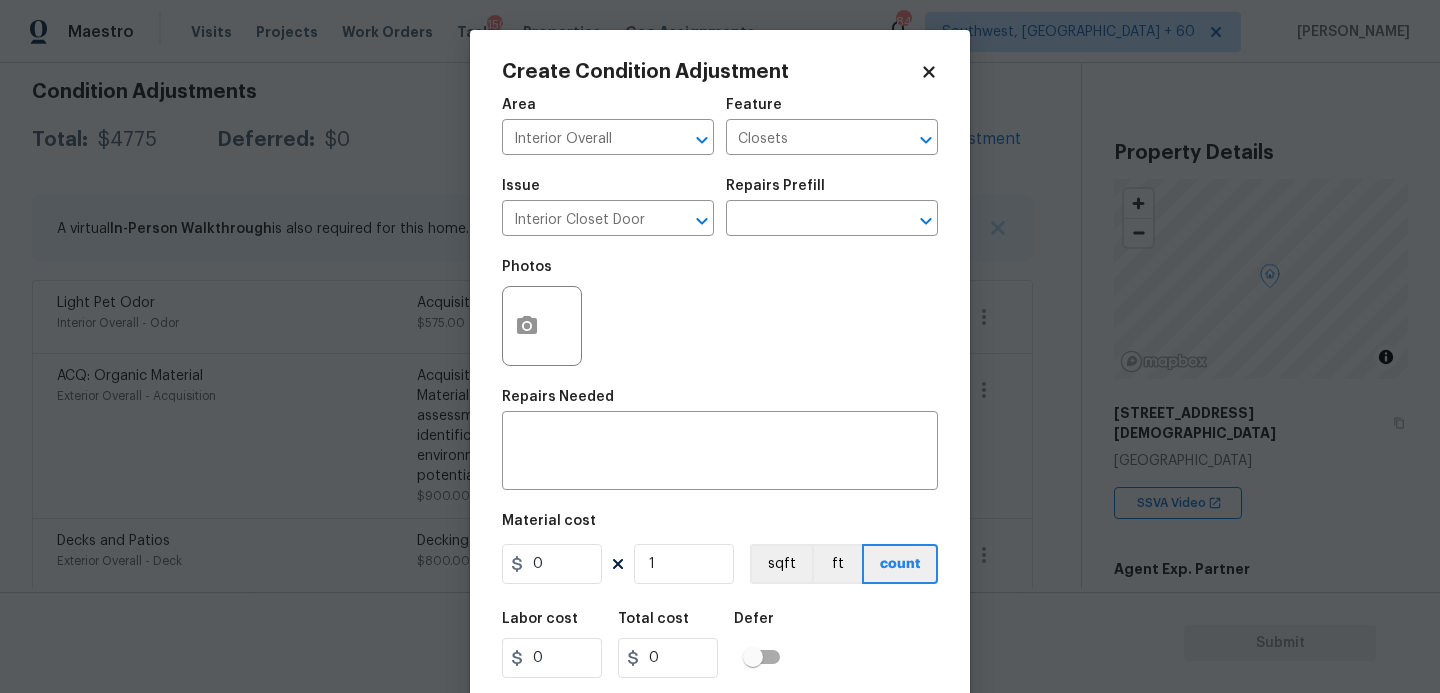 click on "Issue Interior Closet Door ​ Repairs Prefill ​" at bounding box center [720, 207] 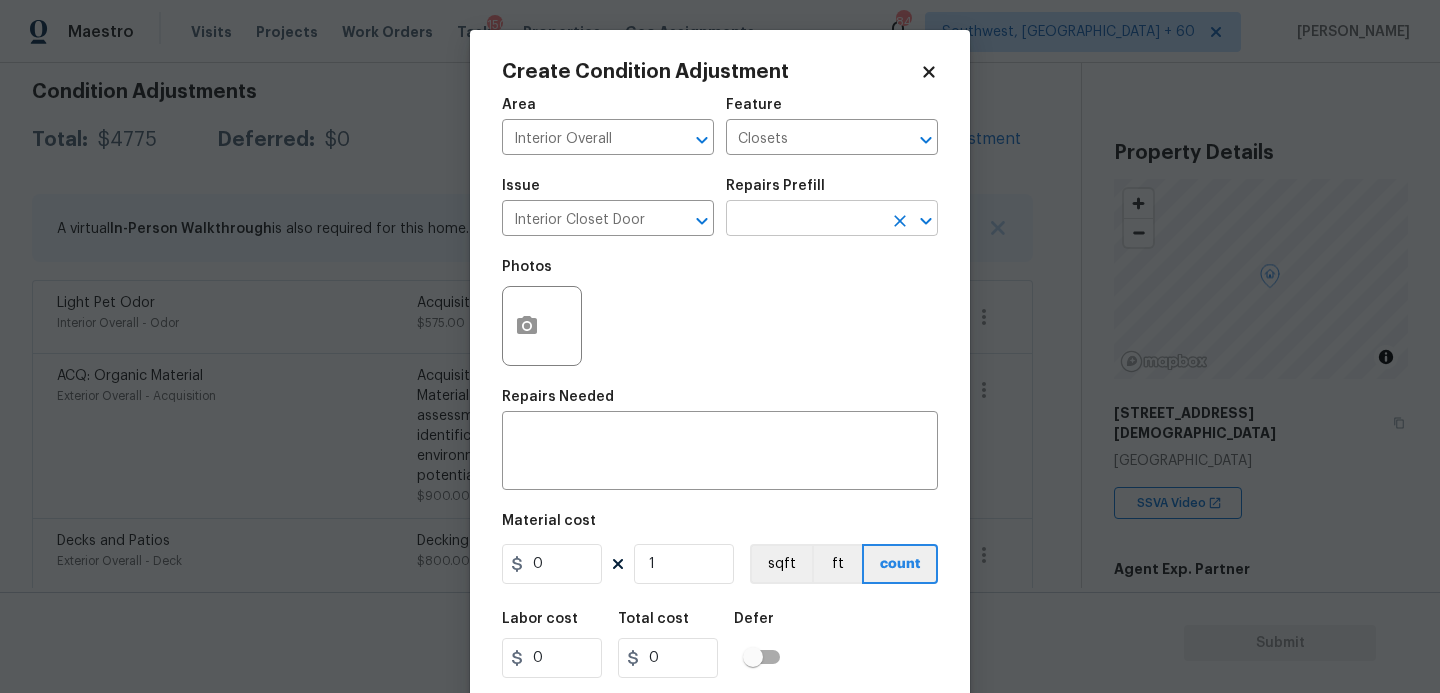 click at bounding box center (804, 220) 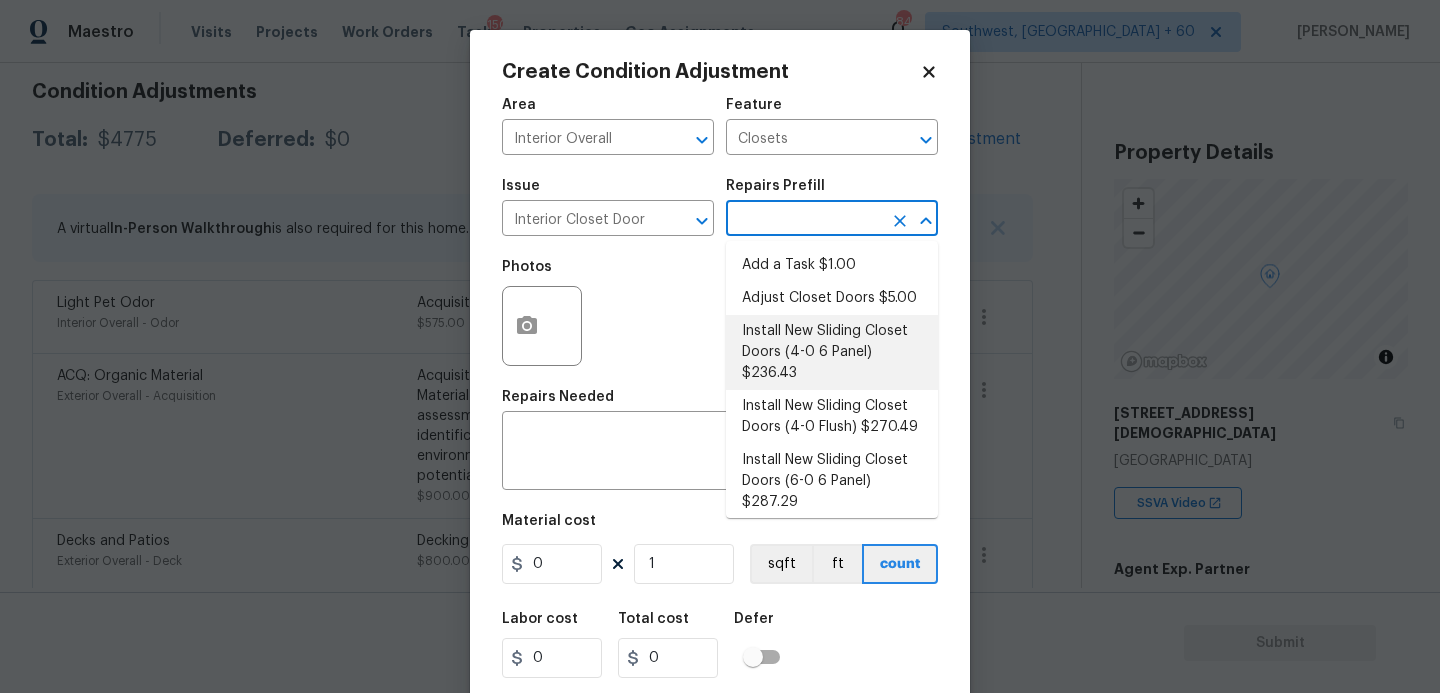 click on "Install New Sliding Closet Doors (4-0 6 Panel) $236.43" at bounding box center [832, 352] 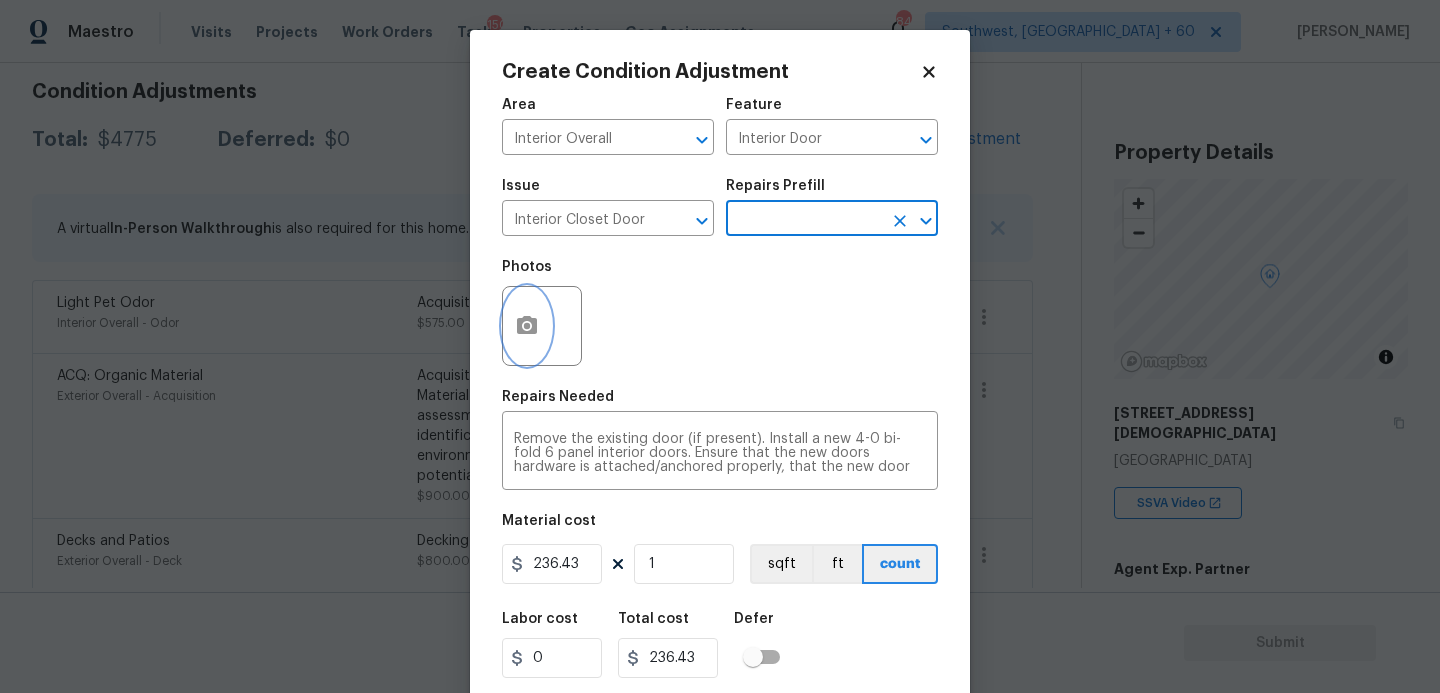 click 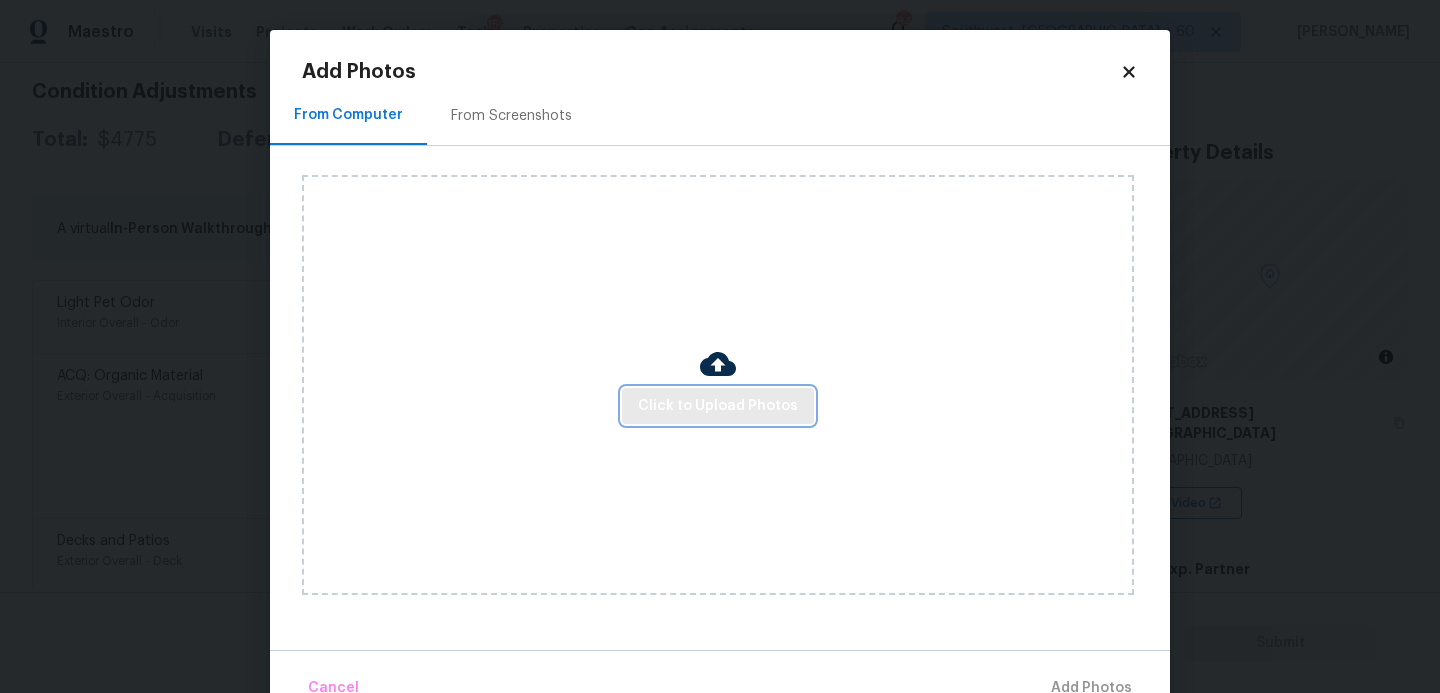 click on "Click to Upload Photos" at bounding box center (718, 406) 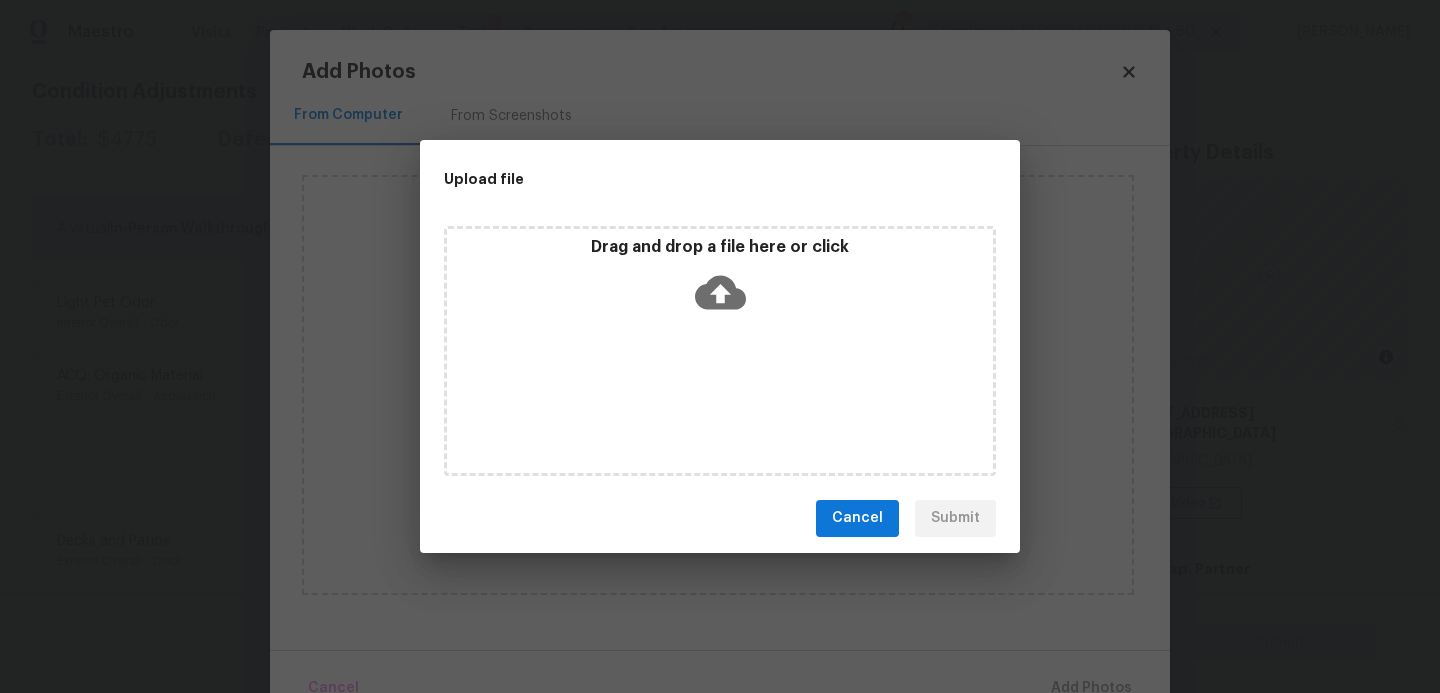 click on "Drag and drop a file here or click" at bounding box center (720, 351) 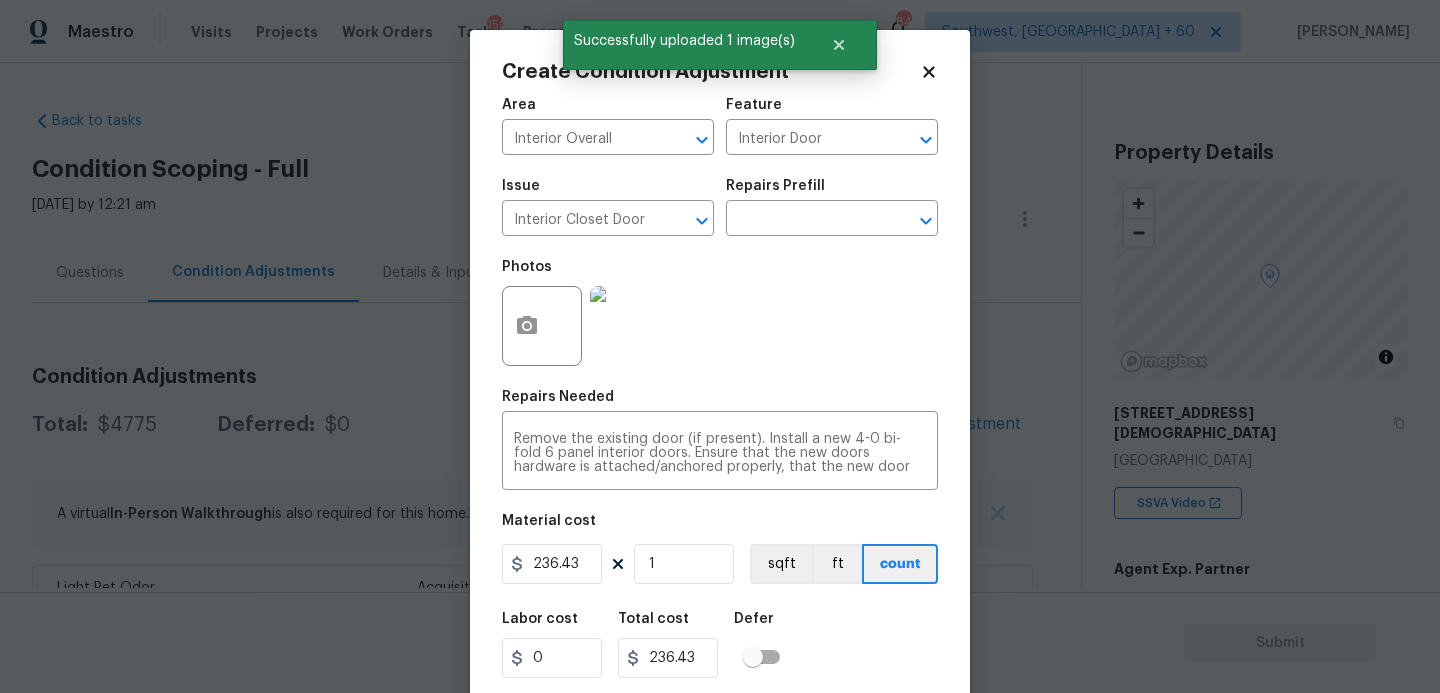 scroll, scrollTop: 0, scrollLeft: 0, axis: both 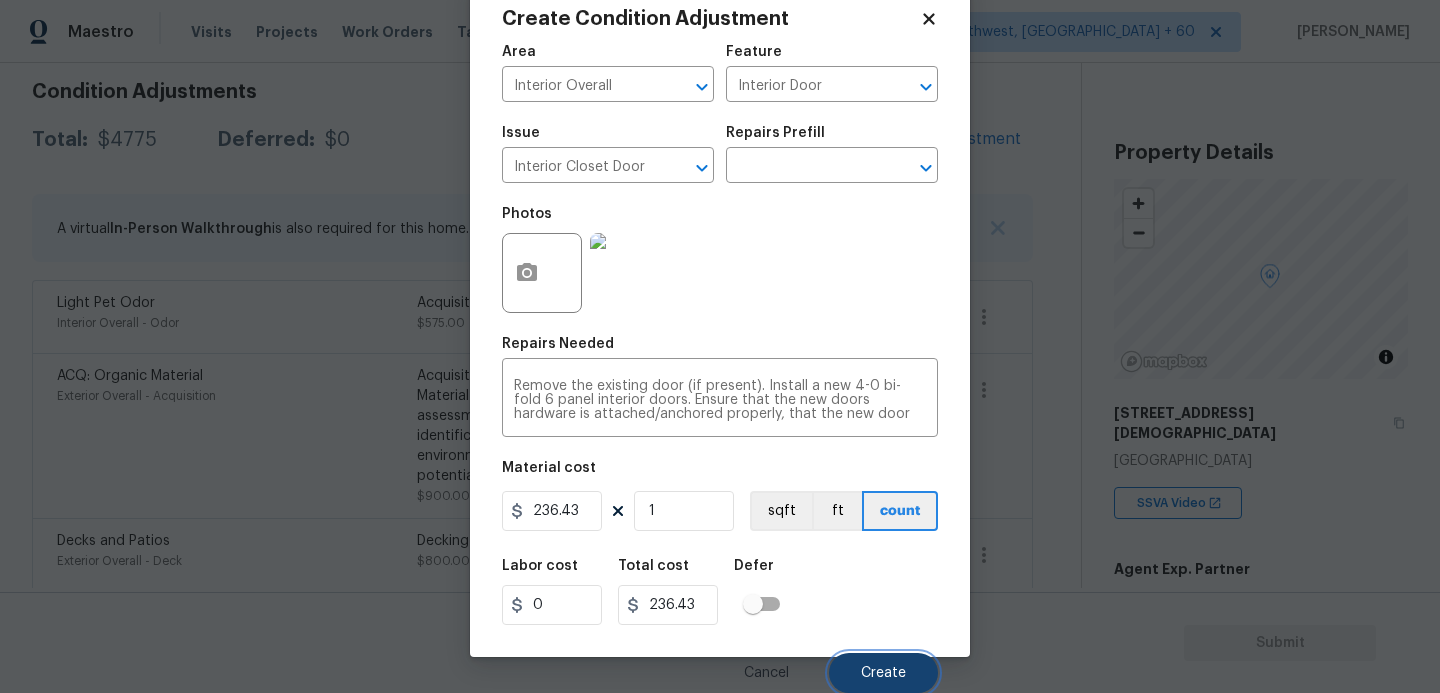 click on "Create" at bounding box center (883, 673) 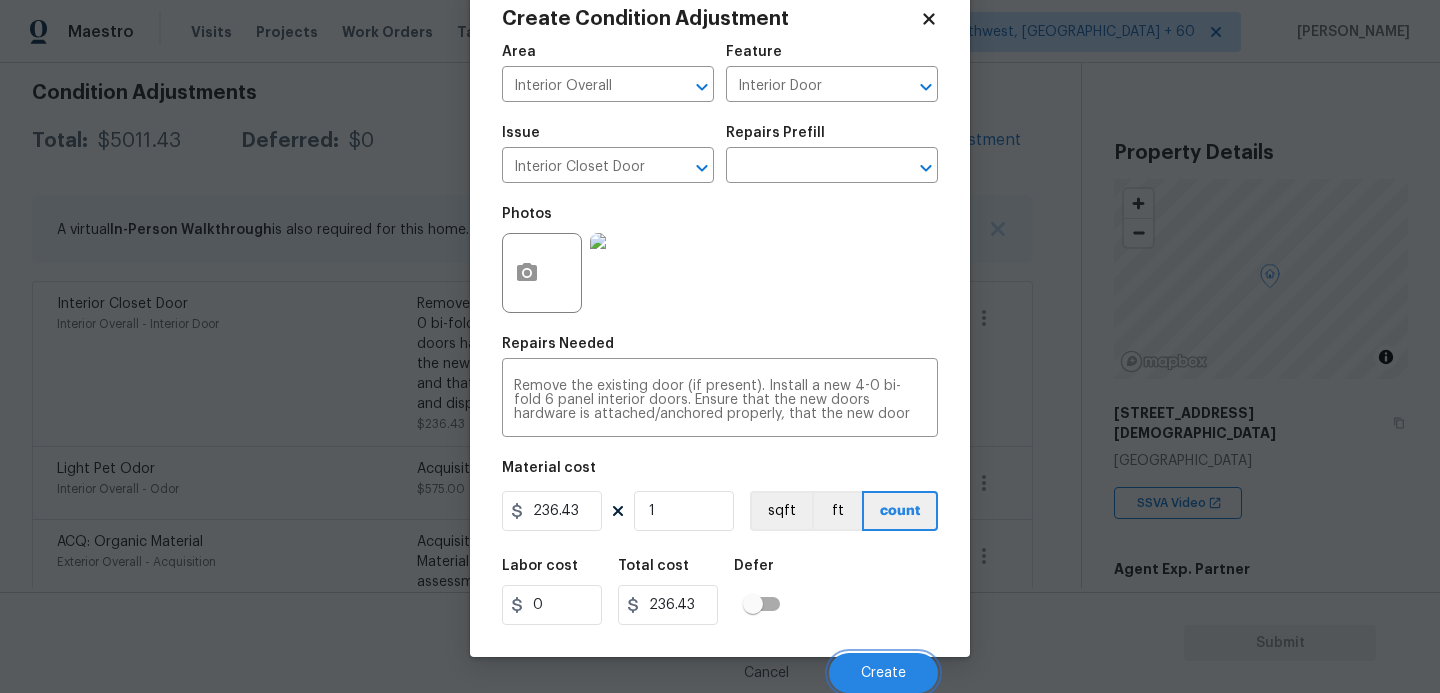 scroll, scrollTop: 285, scrollLeft: 0, axis: vertical 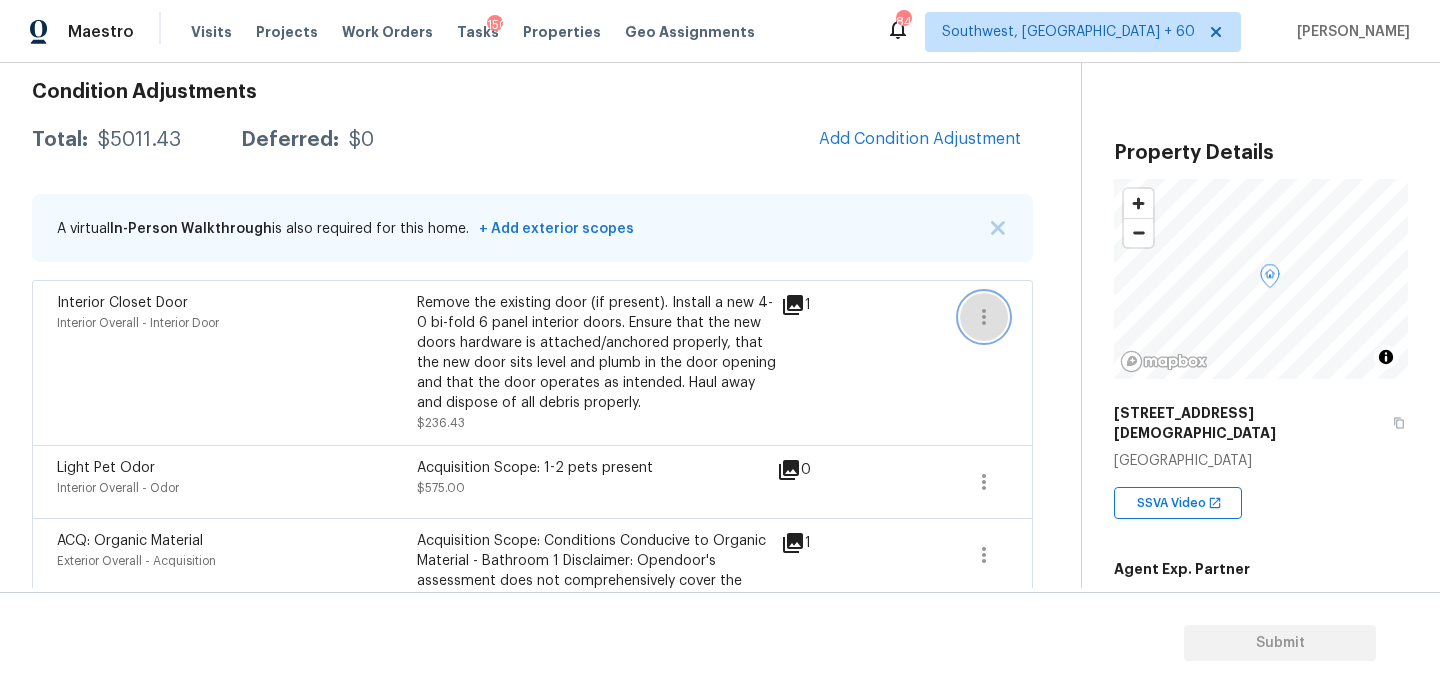click 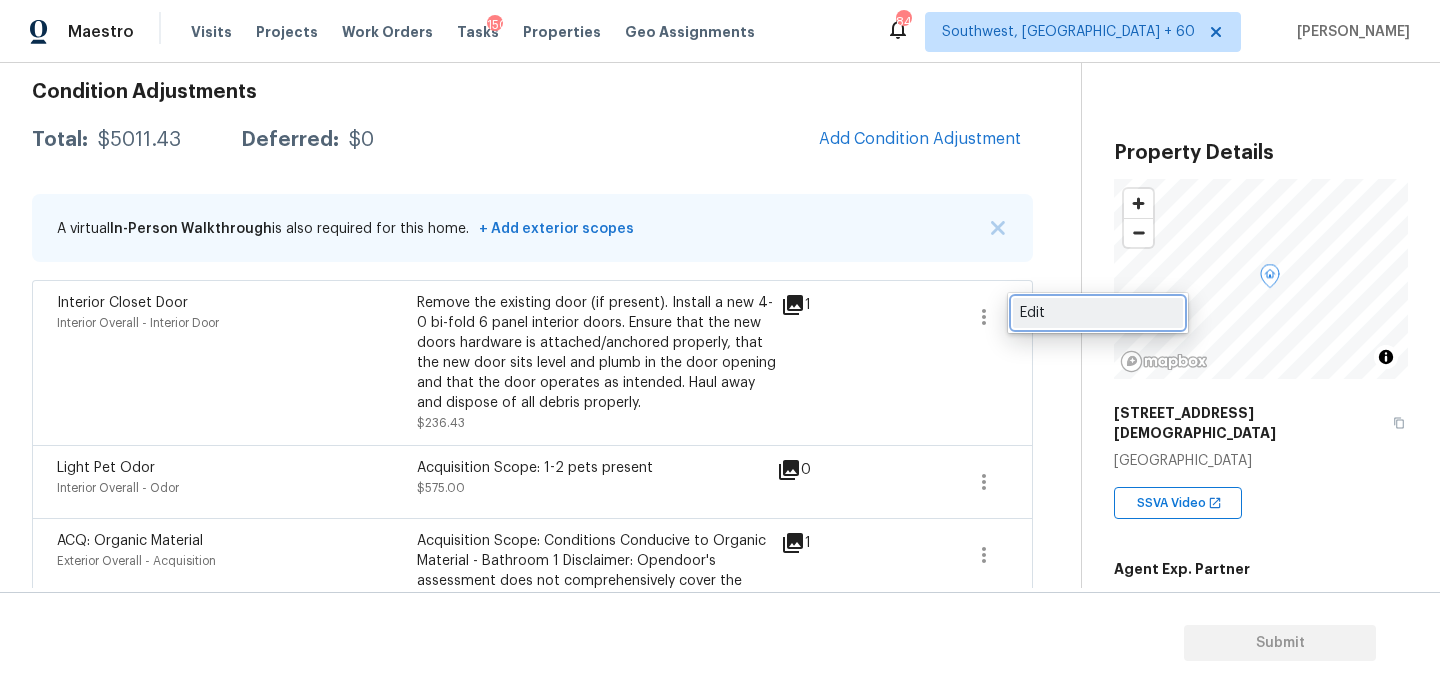 drag, startPoint x: 1005, startPoint y: 313, endPoint x: 1027, endPoint y: 313, distance: 22 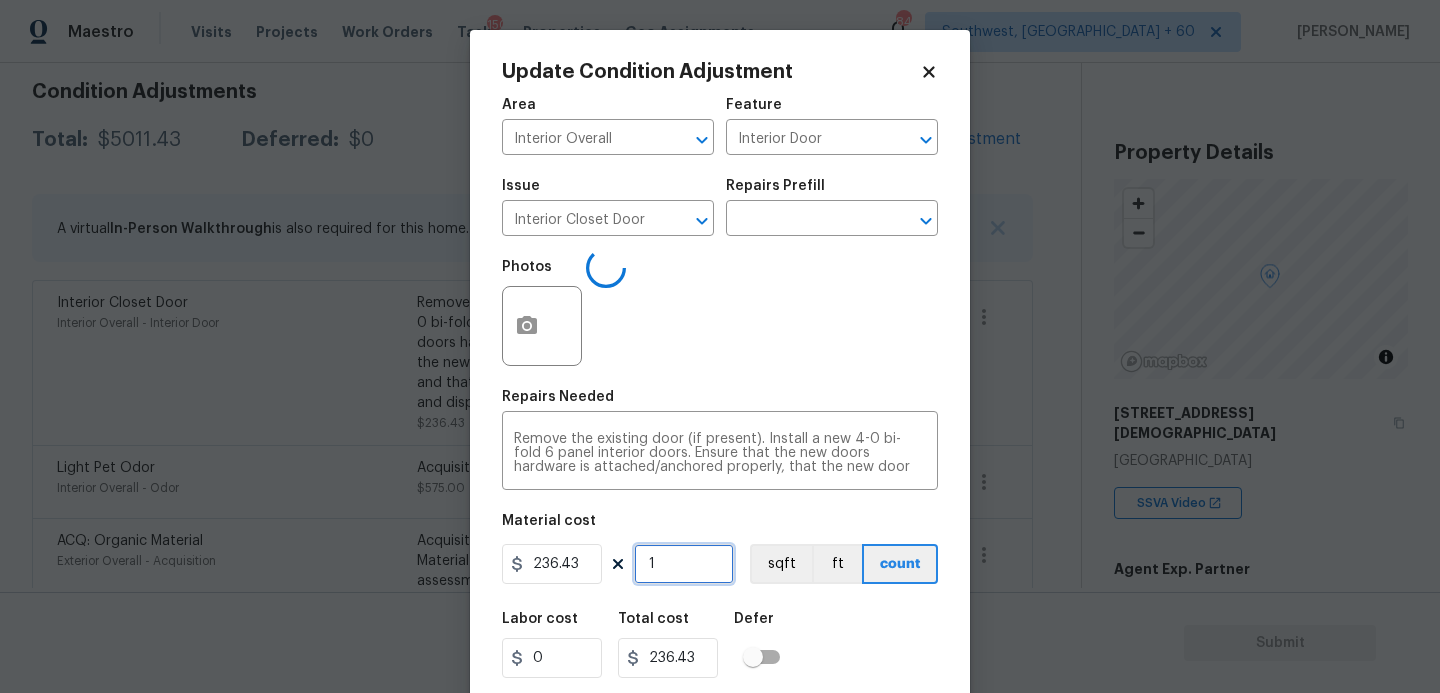 click on "1" at bounding box center [684, 564] 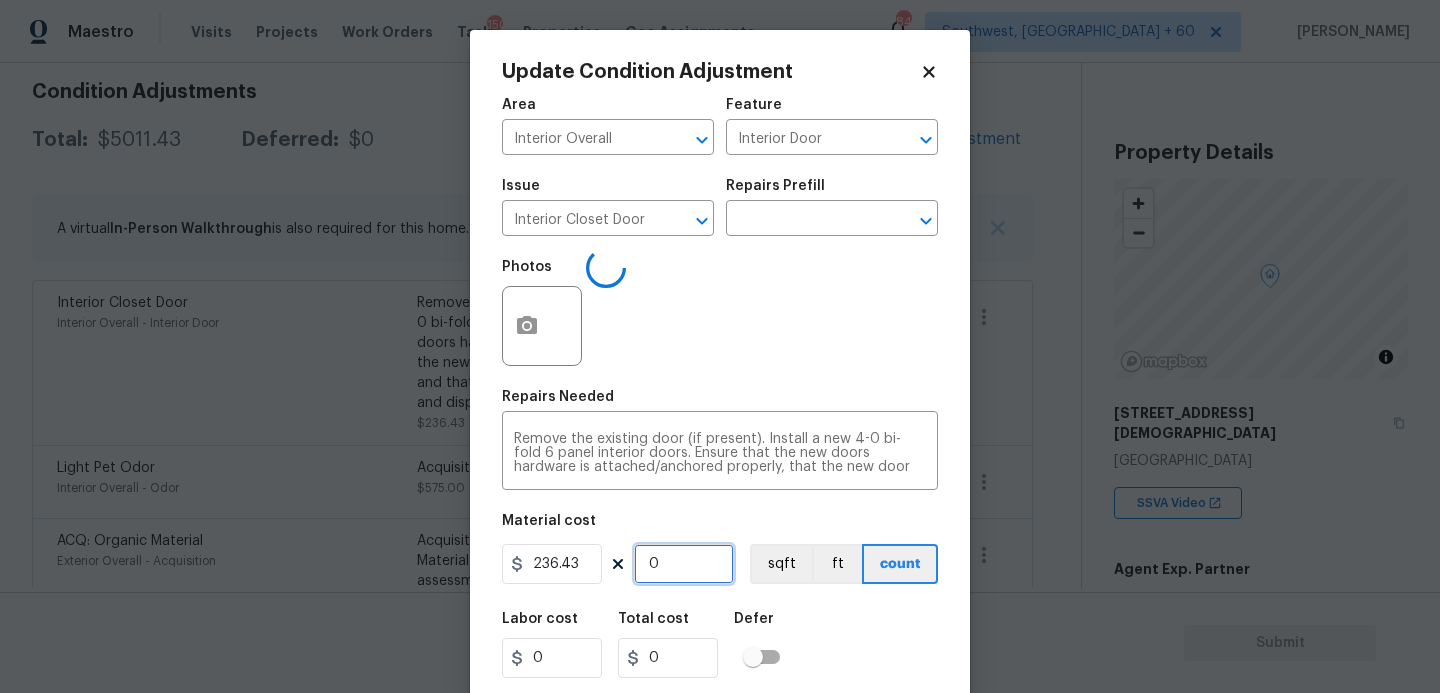 type on "2" 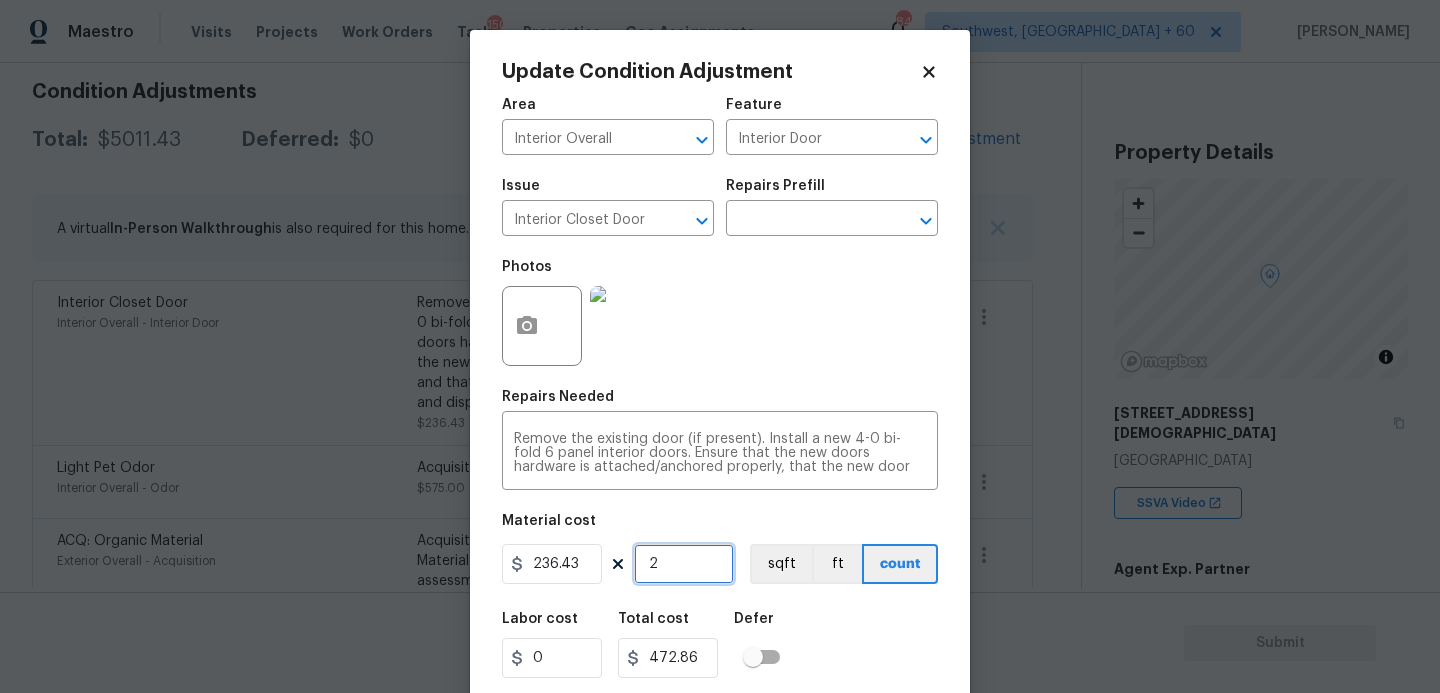 type on "2" 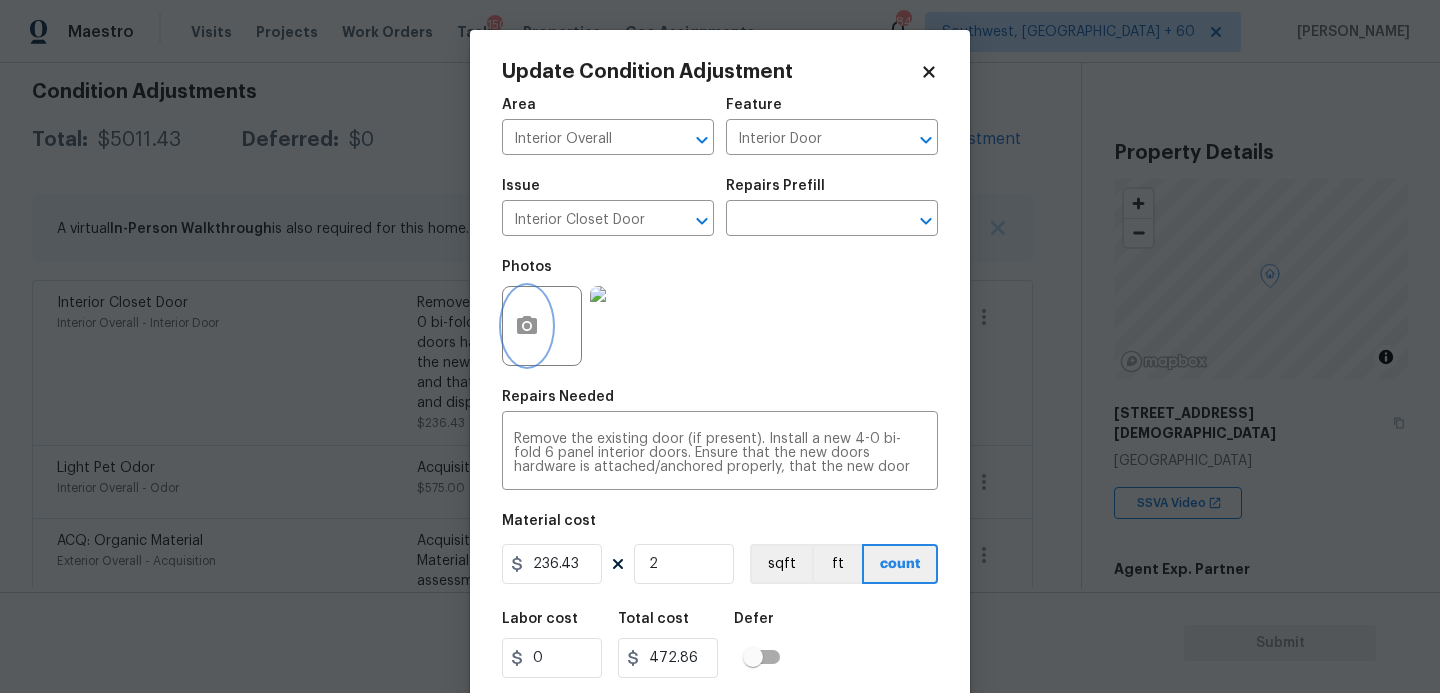 click at bounding box center (527, 326) 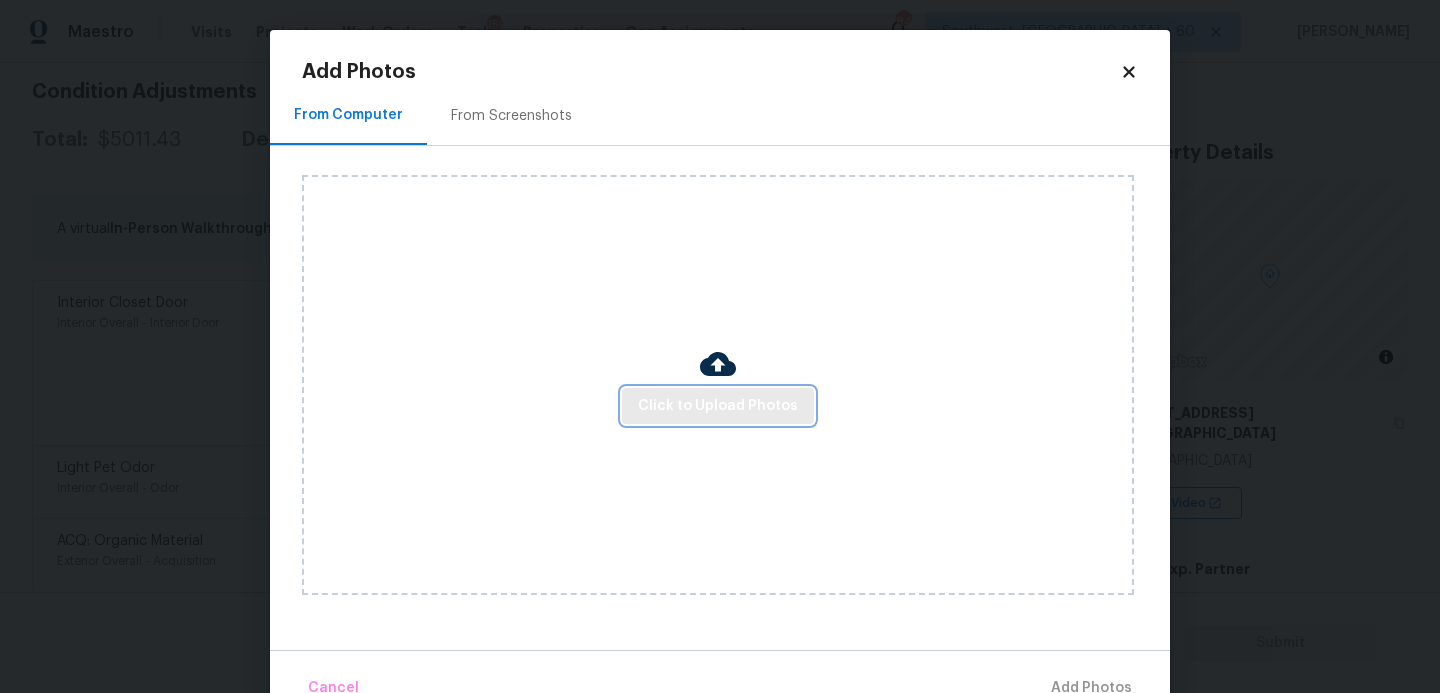 click on "Click to Upload Photos" at bounding box center (718, 406) 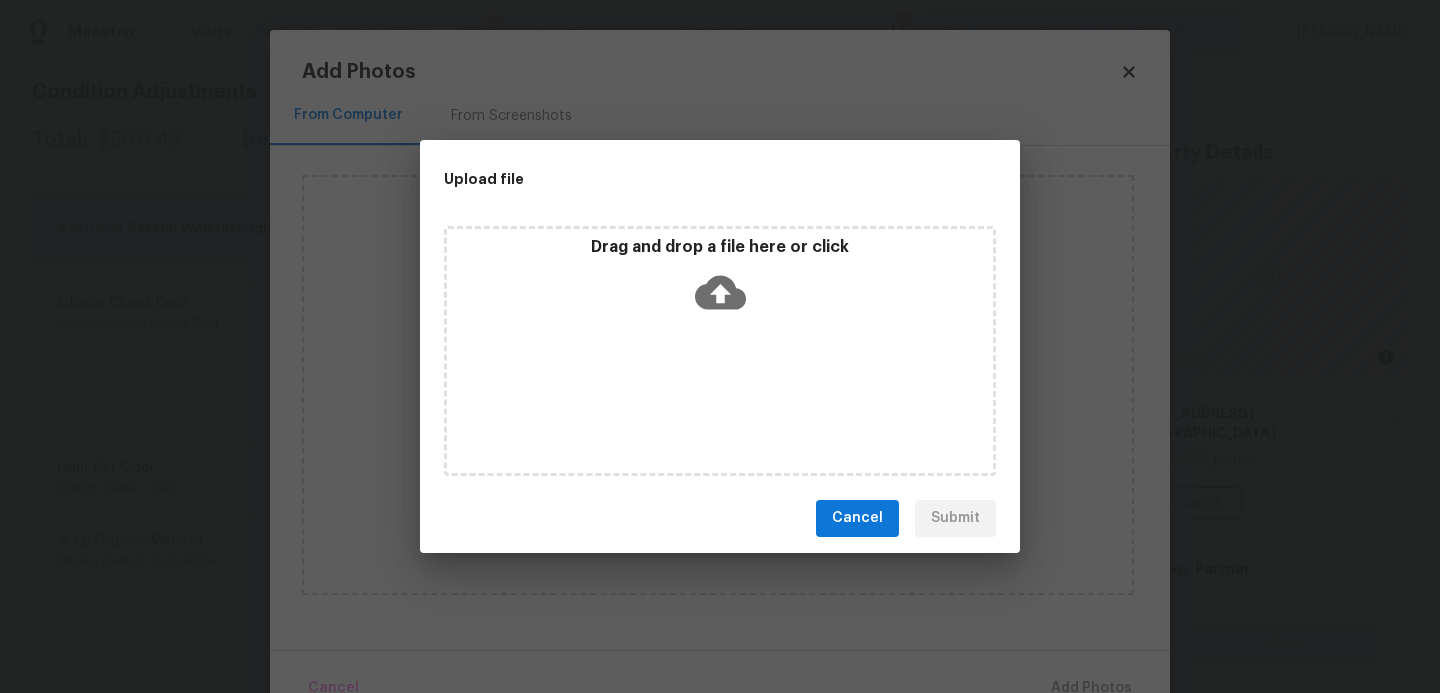 click 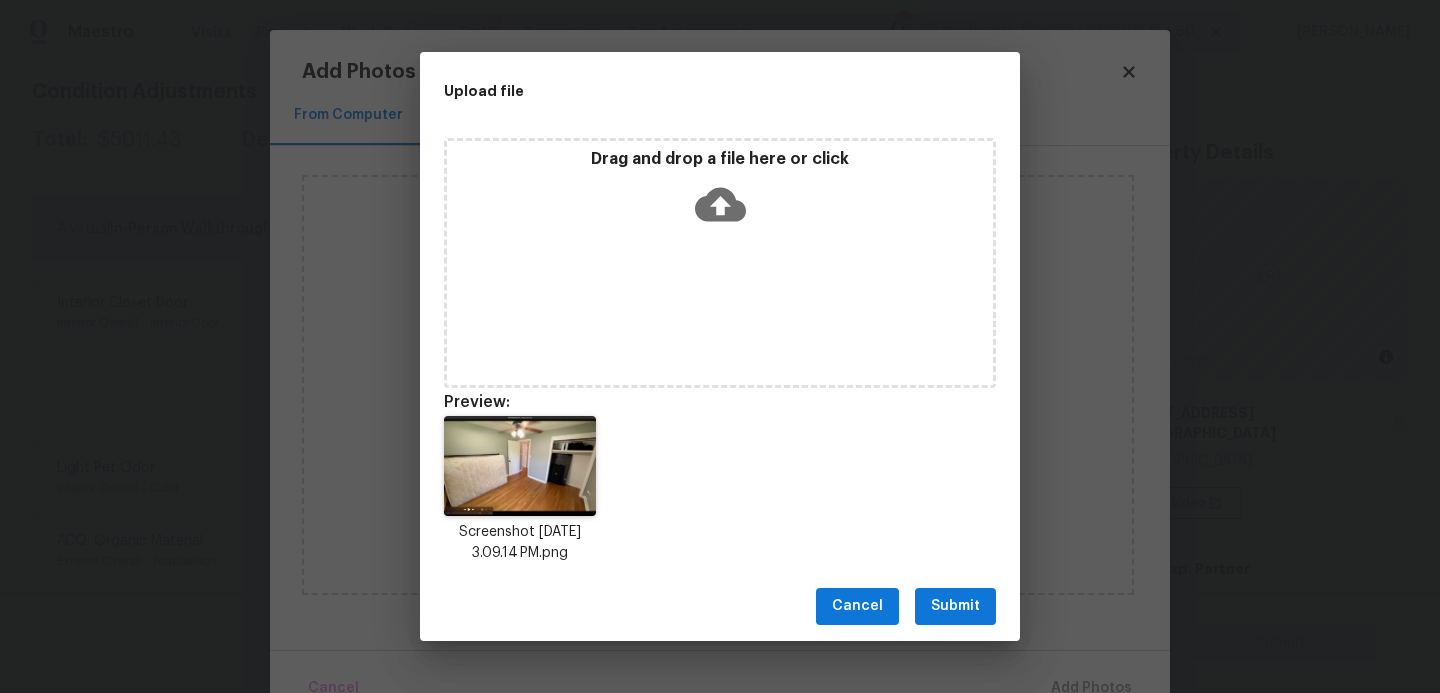 click on "Submit" at bounding box center [955, 606] 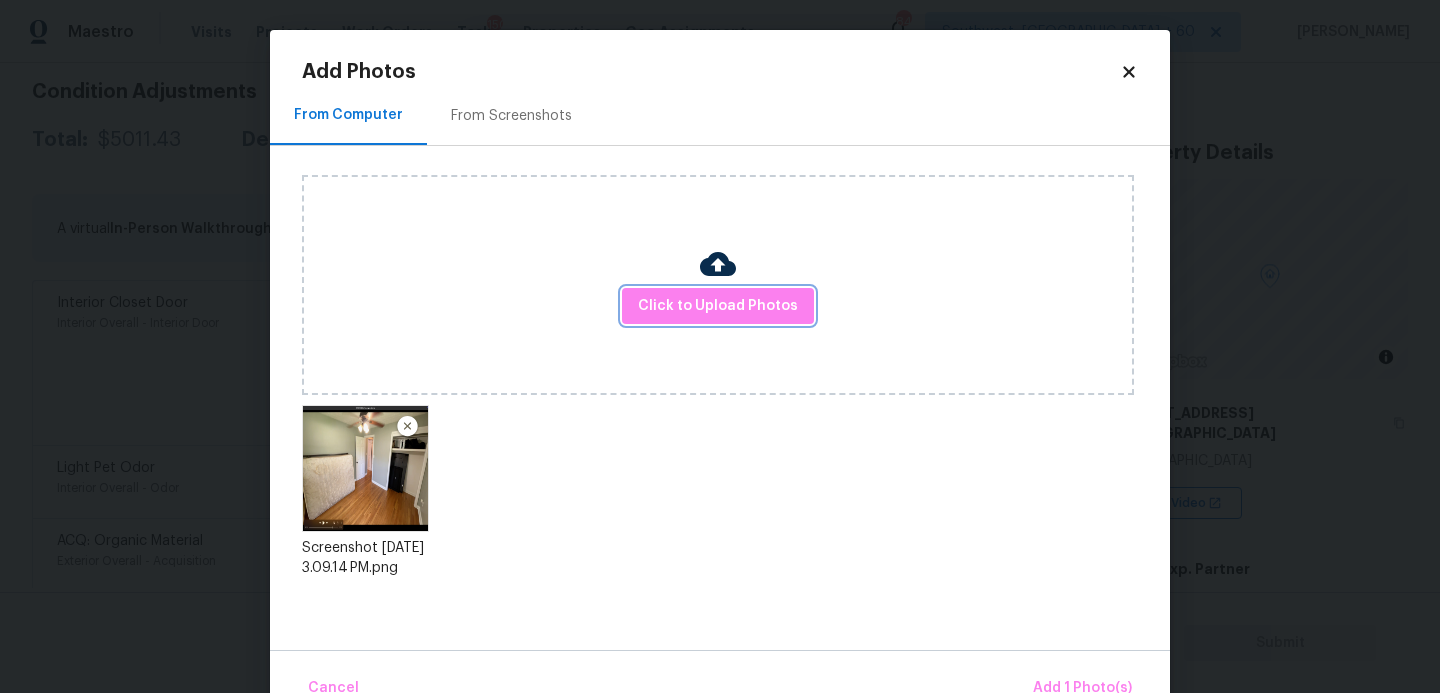 scroll, scrollTop: 47, scrollLeft: 0, axis: vertical 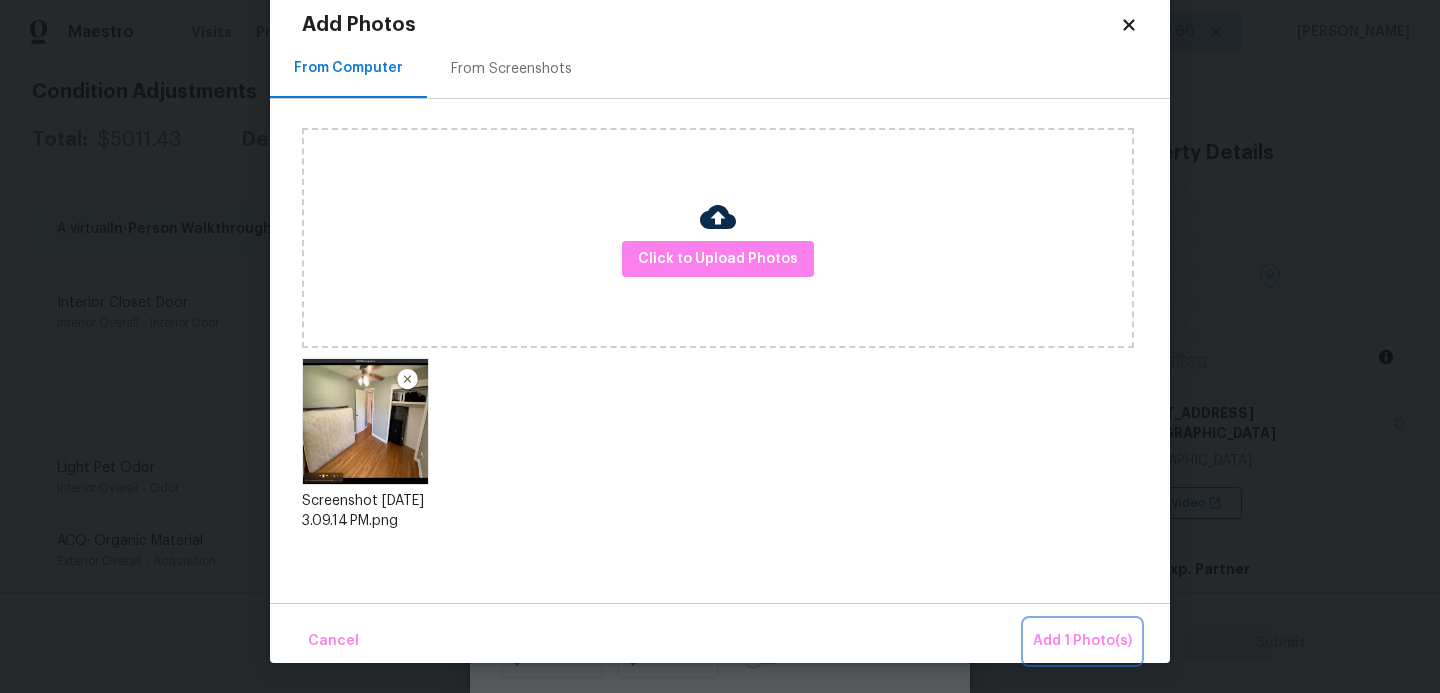 click on "Add 1 Photo(s)" at bounding box center [1082, 641] 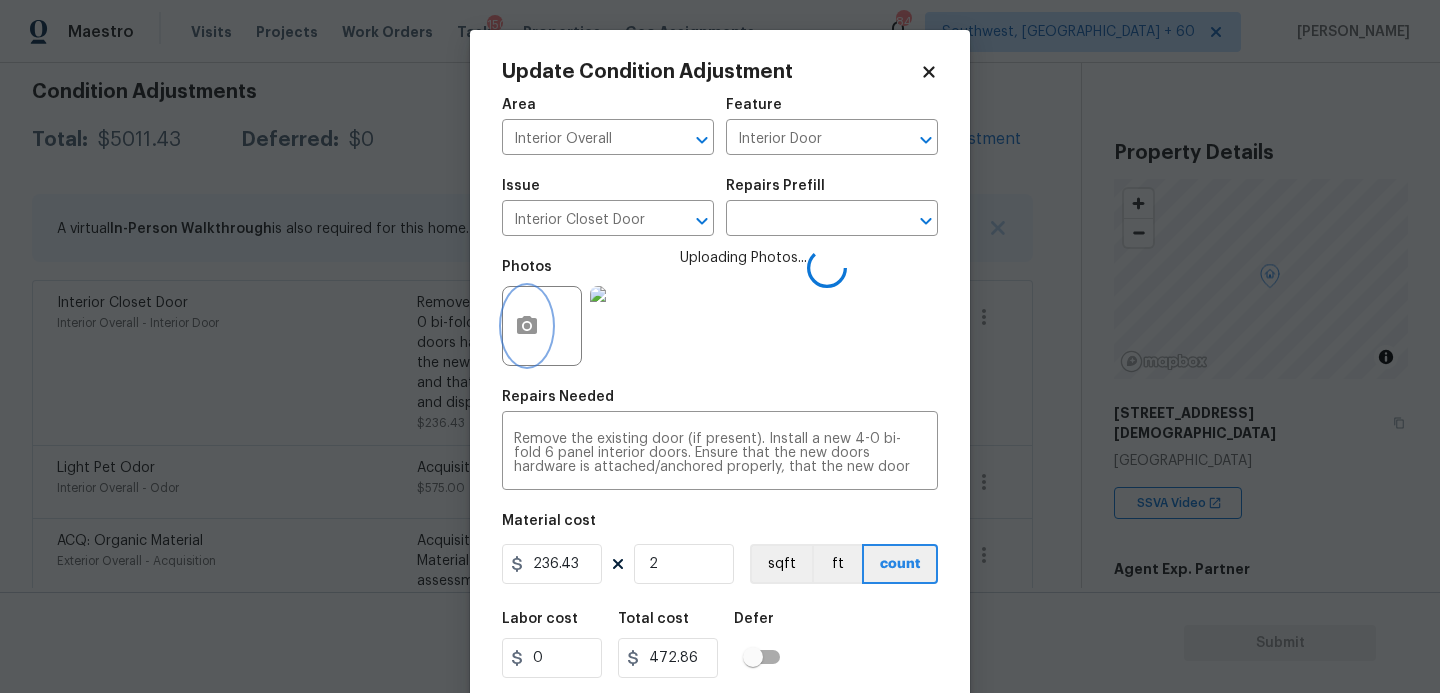 scroll, scrollTop: 0, scrollLeft: 0, axis: both 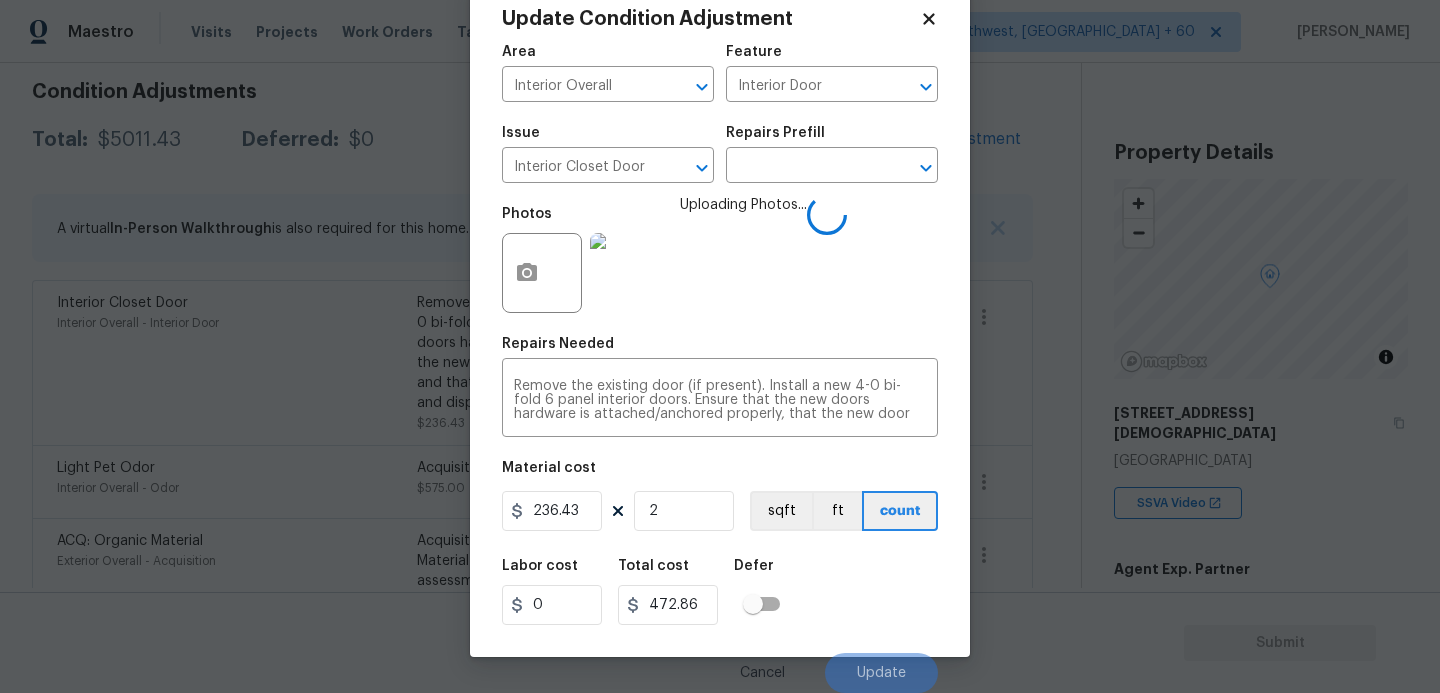 click on "Labor cost 0 Total cost 472.86 Defer" at bounding box center (720, 592) 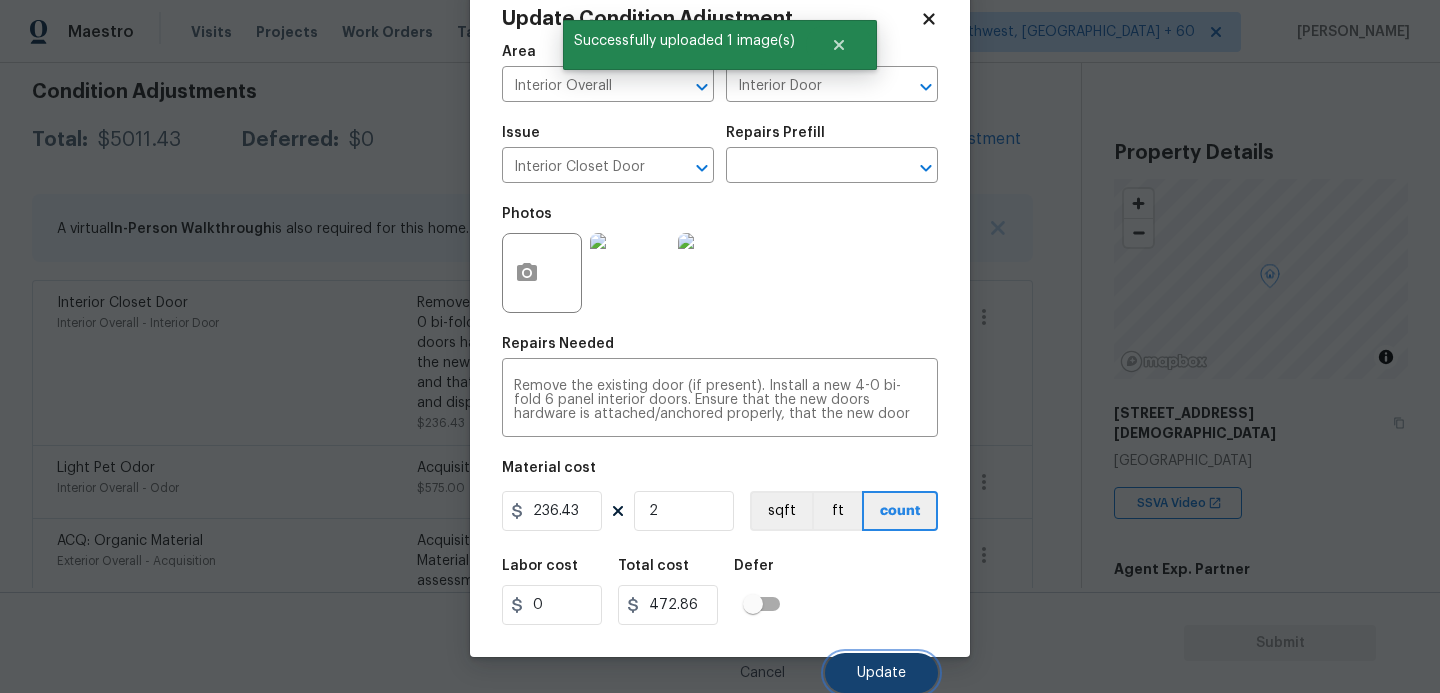 click on "Update" at bounding box center [881, 673] 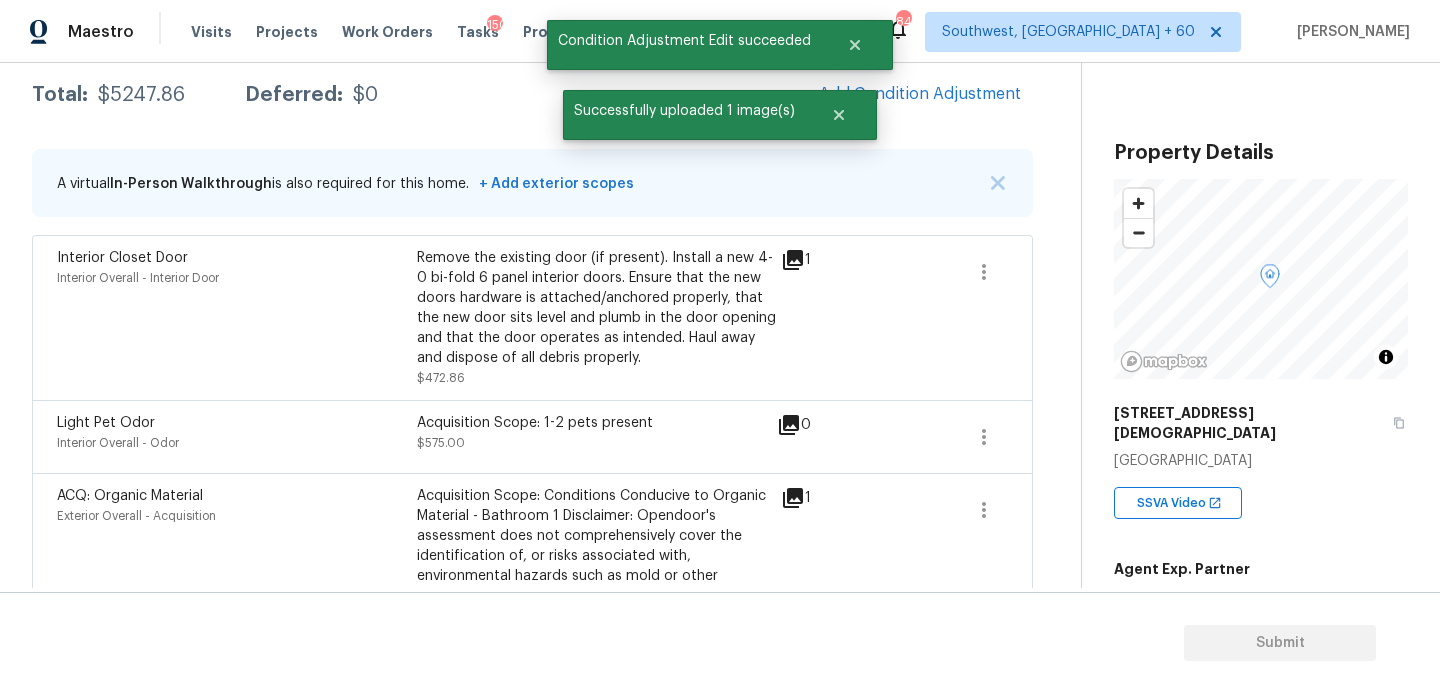 scroll, scrollTop: 285, scrollLeft: 0, axis: vertical 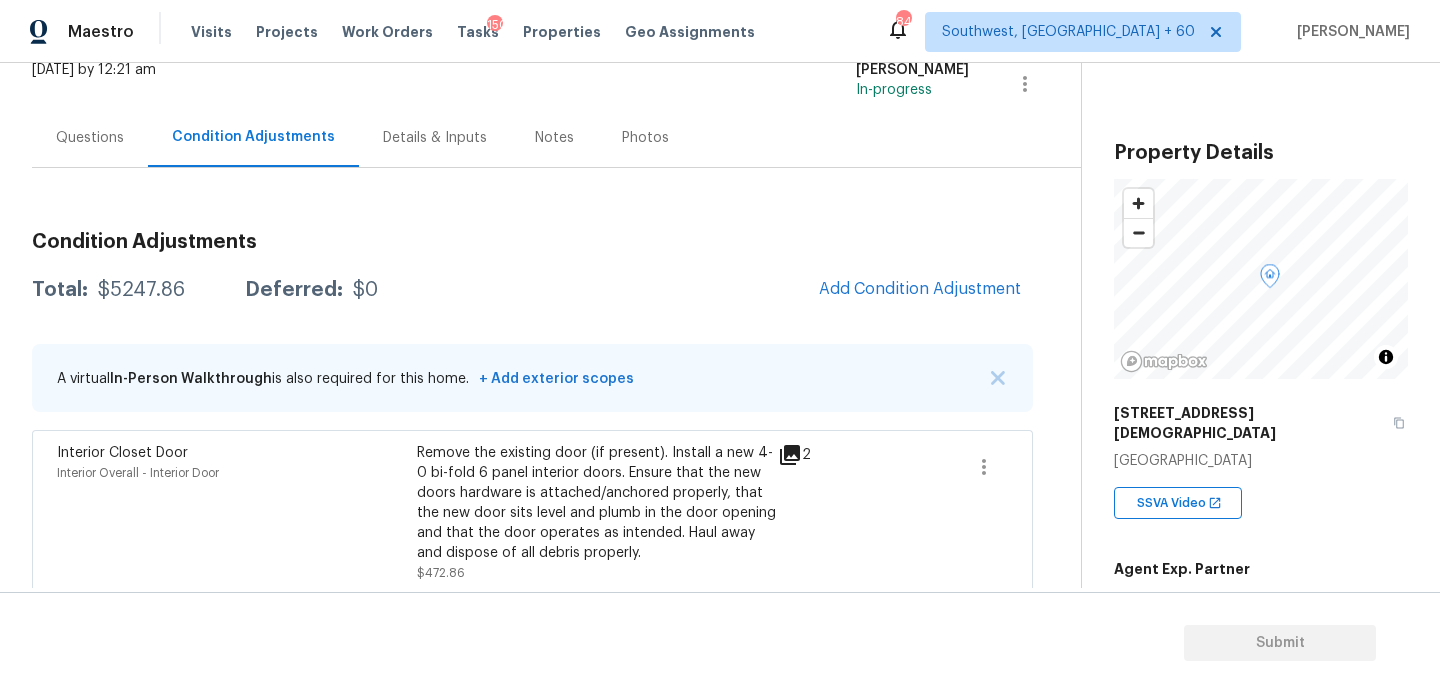 click on "Questions" at bounding box center [90, 137] 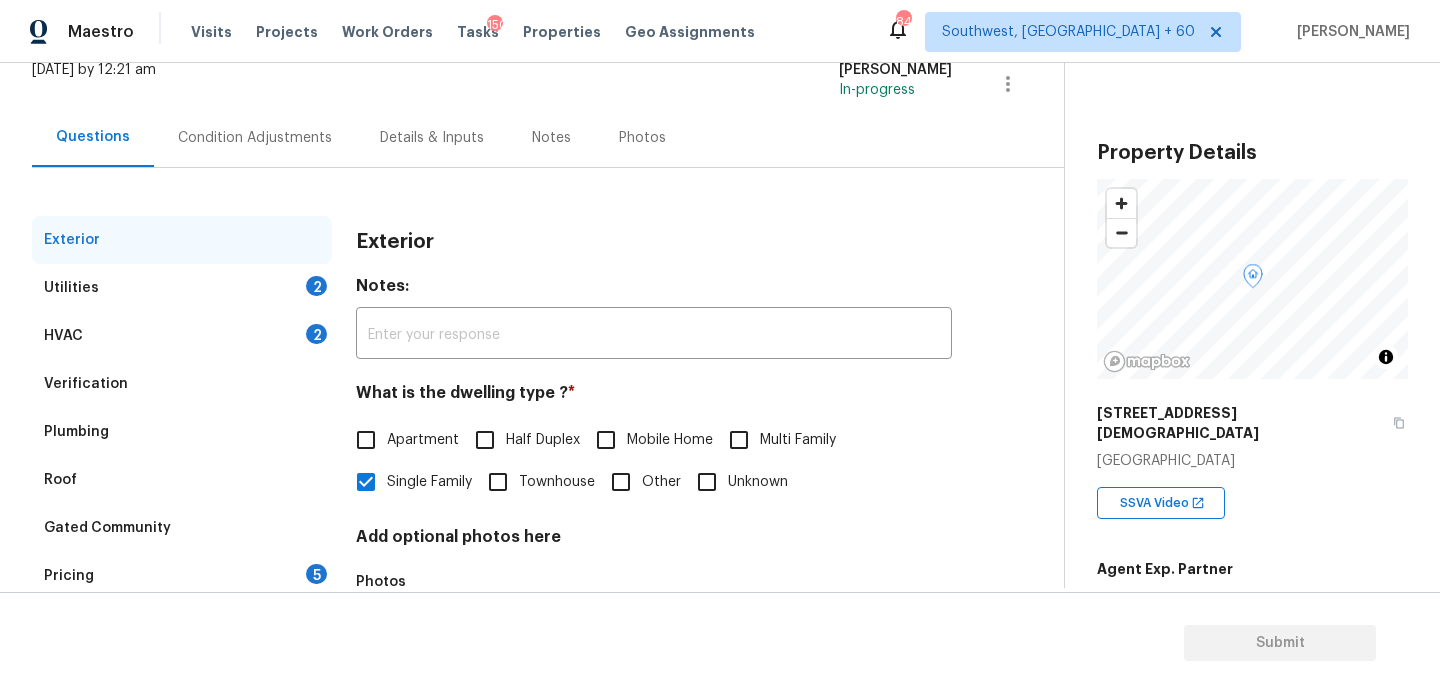 click on "Verification" at bounding box center (86, 384) 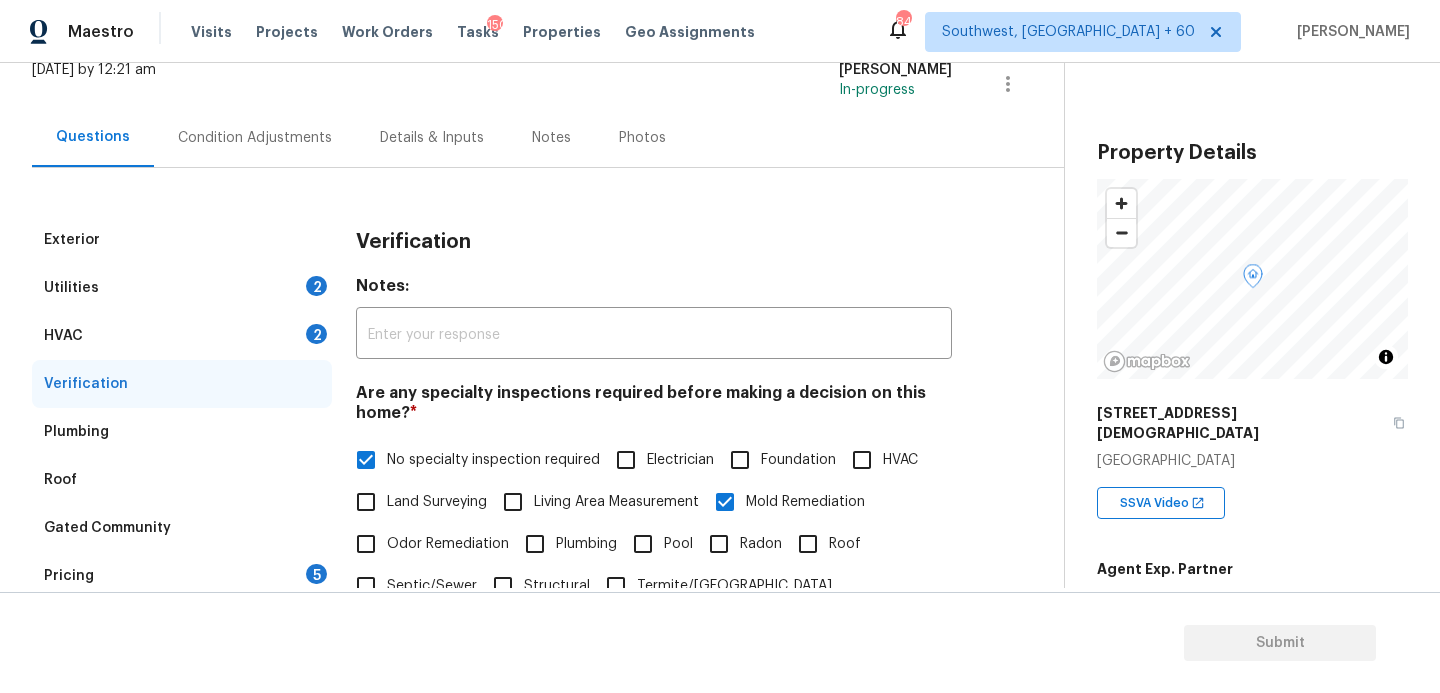 scroll, scrollTop: 498, scrollLeft: 0, axis: vertical 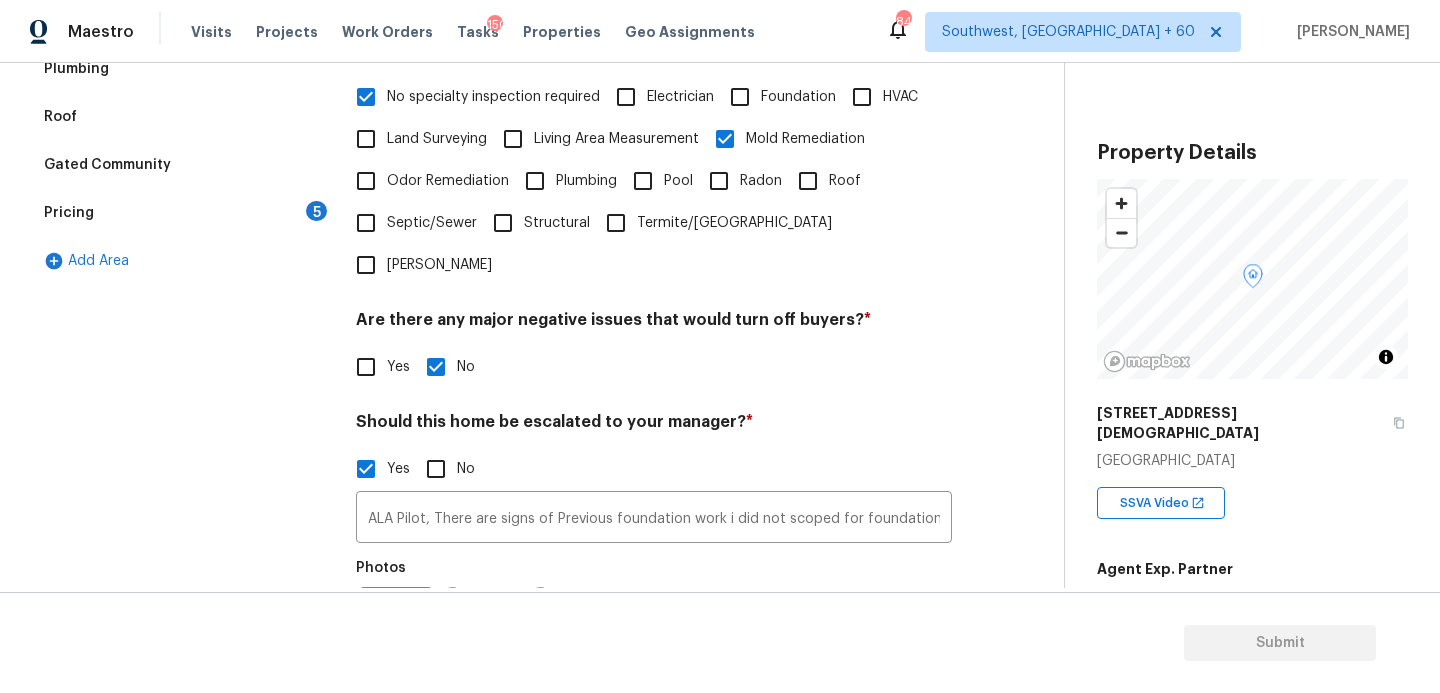 click on "Roof" at bounding box center (845, 181) 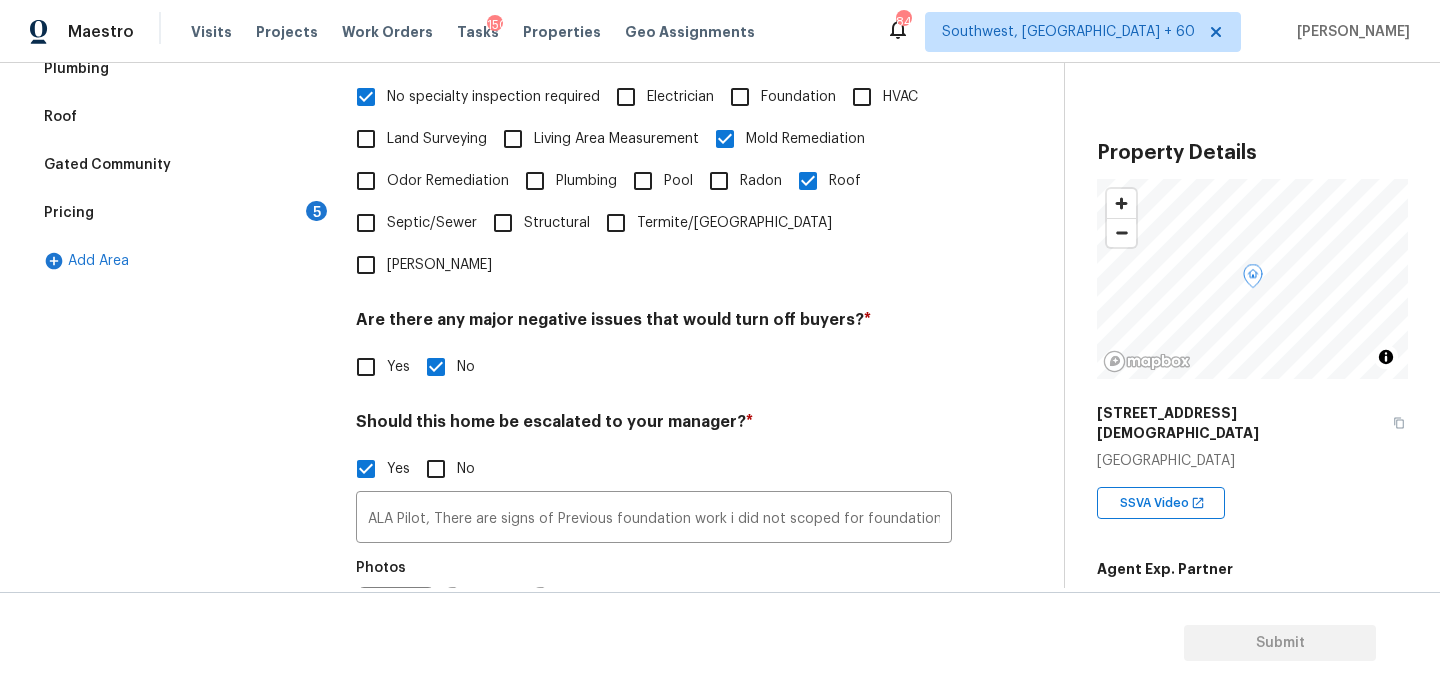 click on "HVAC" at bounding box center (900, 97) 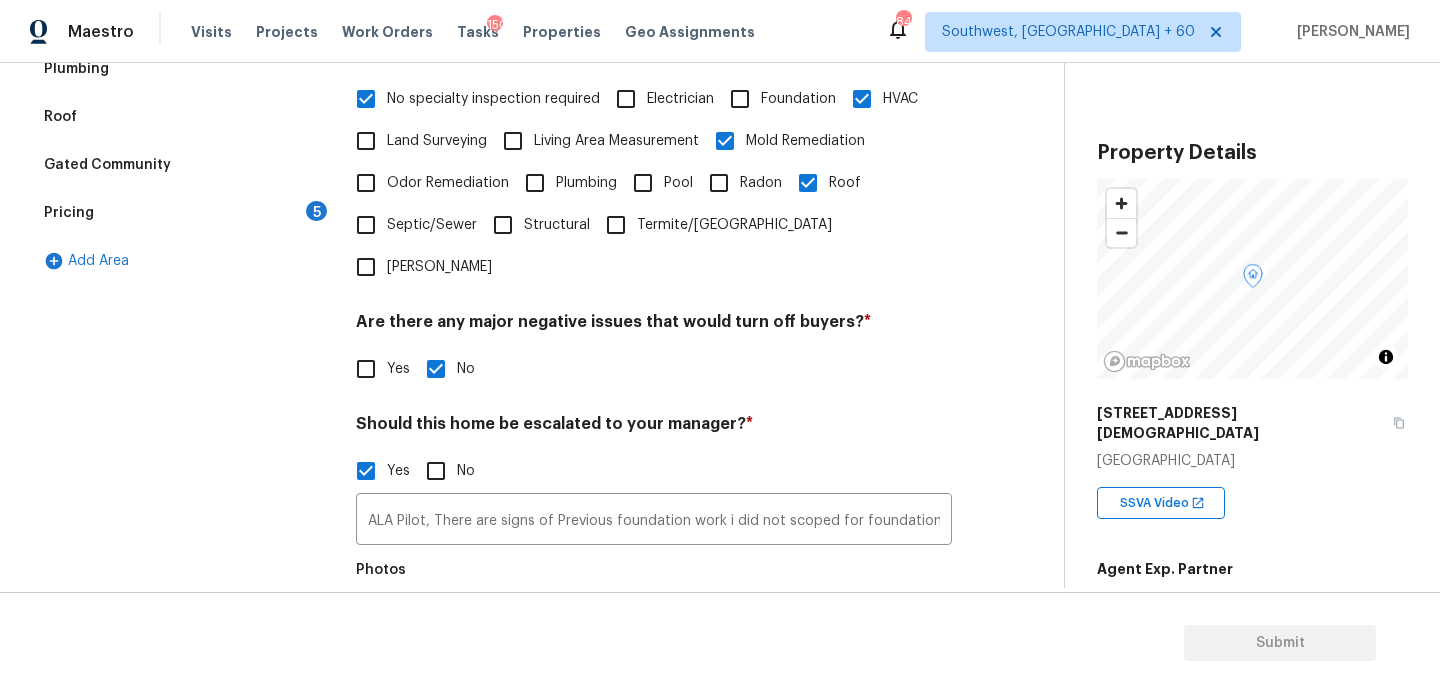 scroll, scrollTop: 623, scrollLeft: 0, axis: vertical 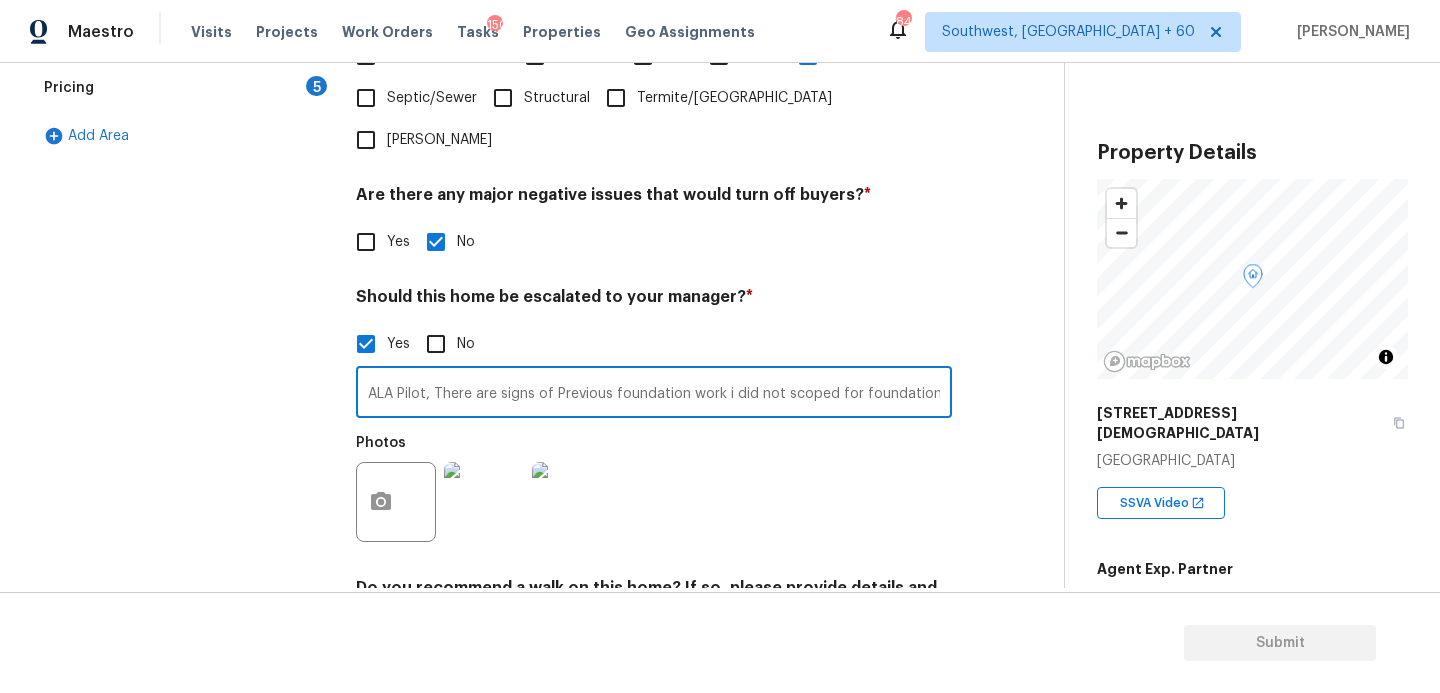 click on "ALA Pilot, There are signs of Previous foundation work i did not scoped for foundation issue i just flagged it for your review @00:58, Possible mold @02:34" at bounding box center (654, 394) 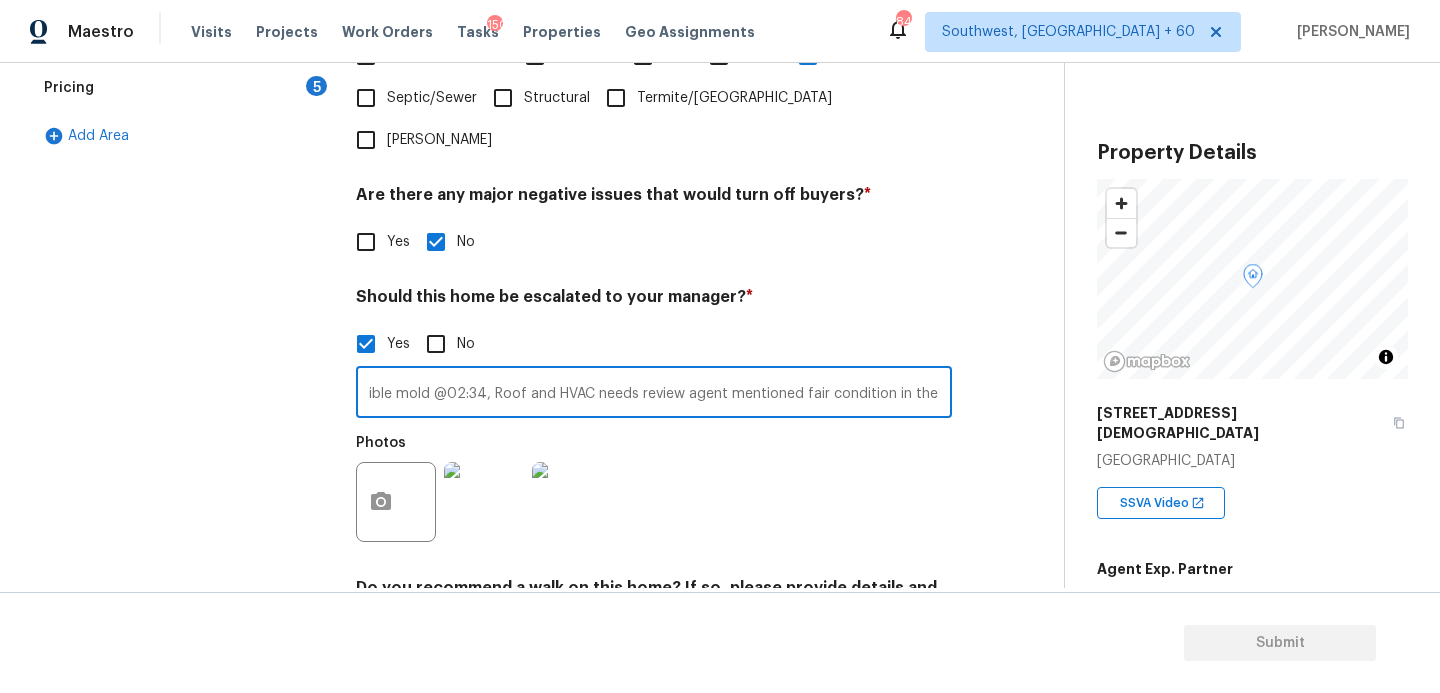 scroll, scrollTop: 0, scrollLeft: 926, axis: horizontal 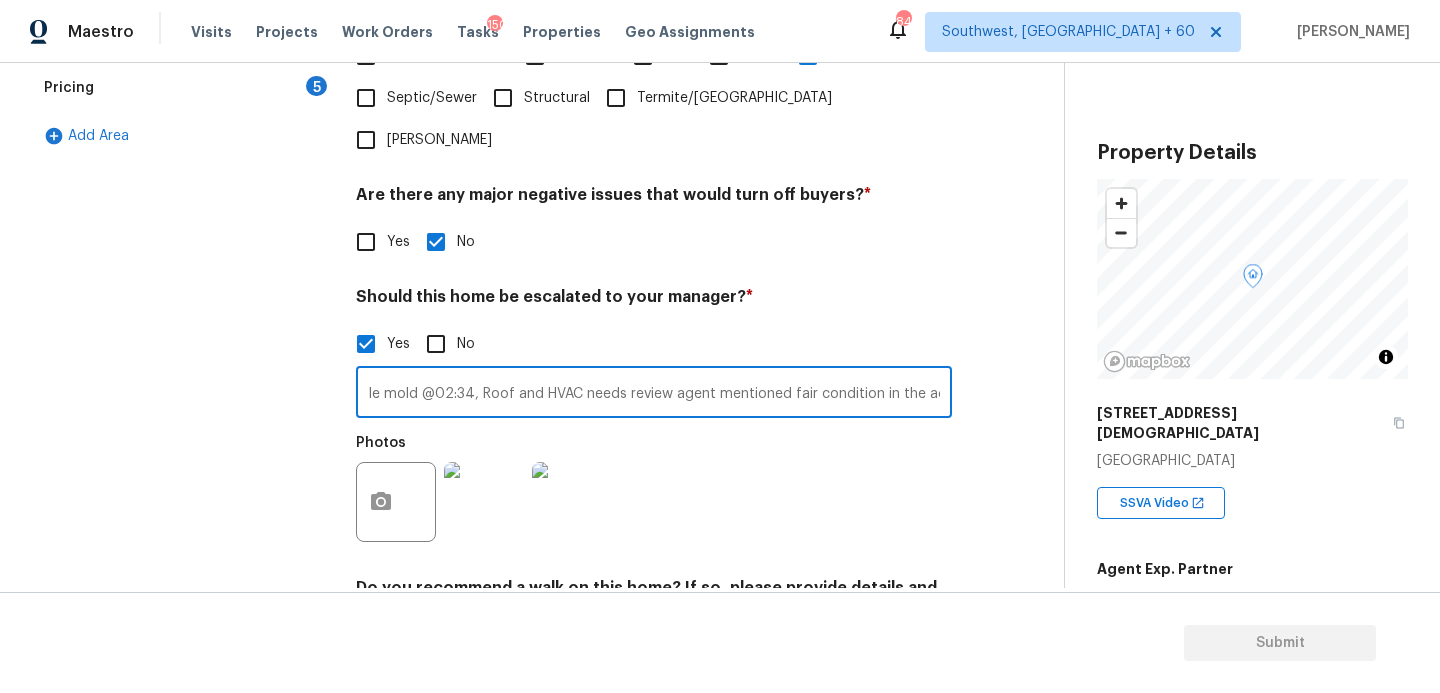 type on "ALA Pilot, There are signs of Previous foundation work i did not scoped for foundation issue i just flagged it for your review @00:58, Possible mold @02:34, Roof and HVAC needs review agent mentioned fair condition in the admin" 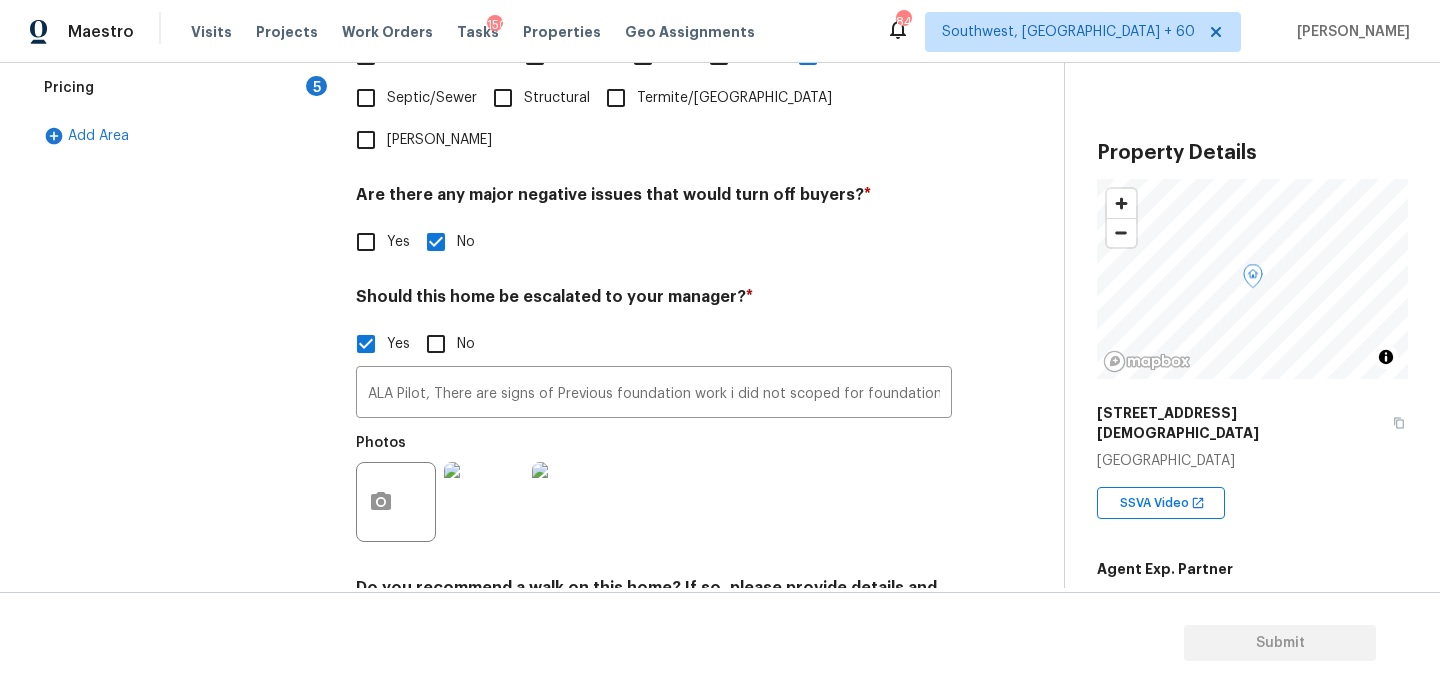click at bounding box center [484, 502] 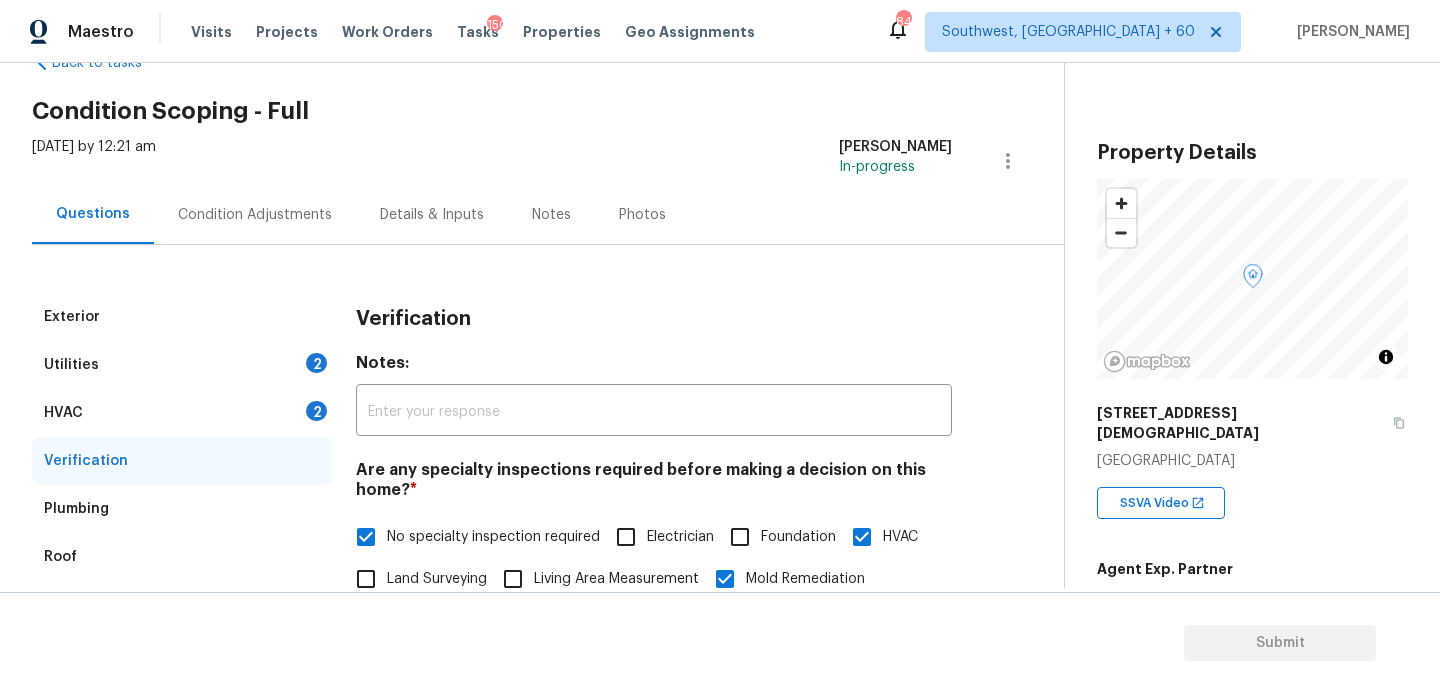 scroll, scrollTop: 0, scrollLeft: 0, axis: both 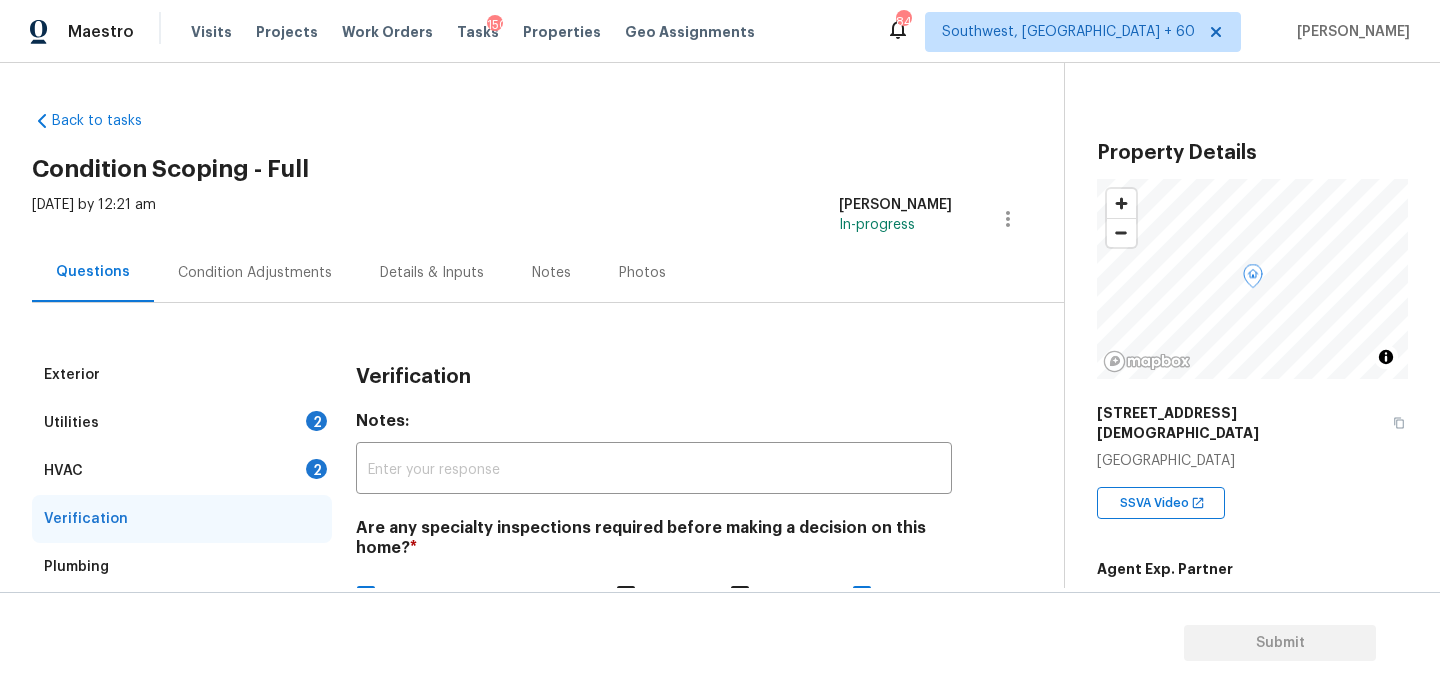 click on "Condition Adjustments" at bounding box center [255, 272] 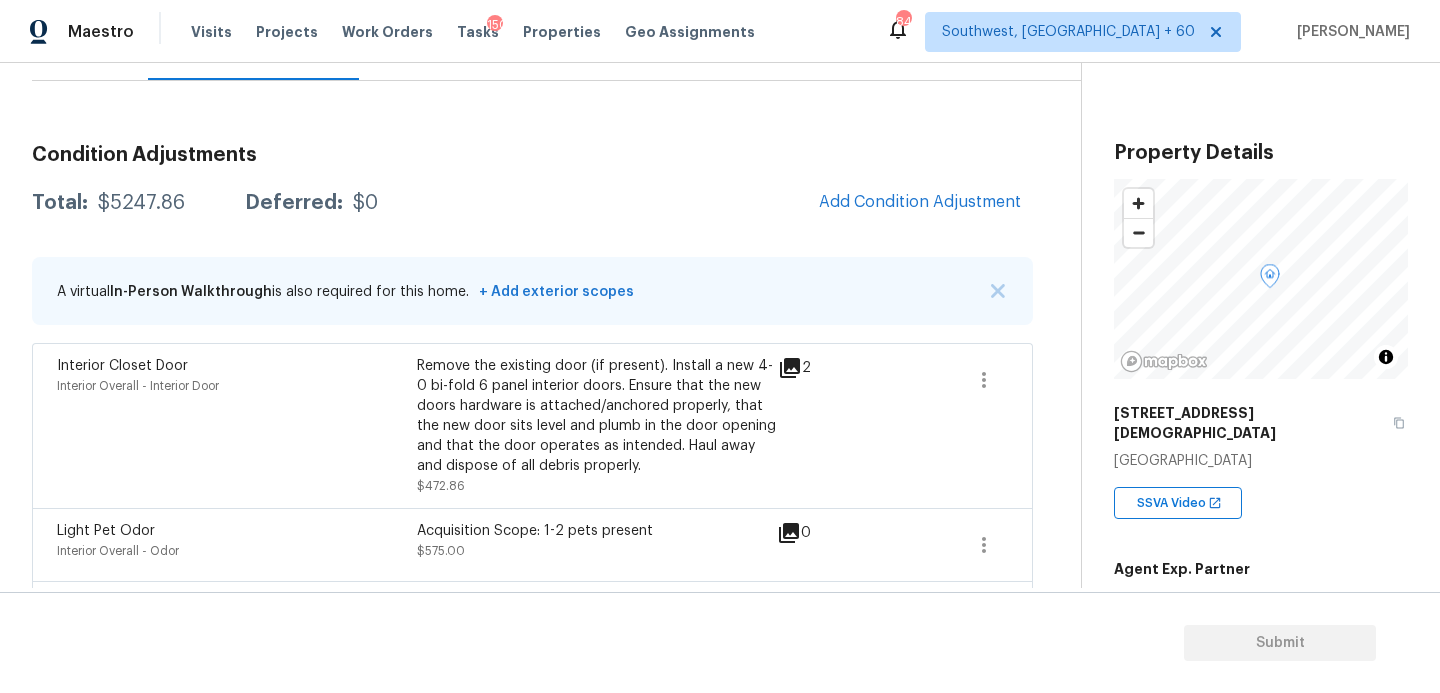 scroll, scrollTop: 192, scrollLeft: 0, axis: vertical 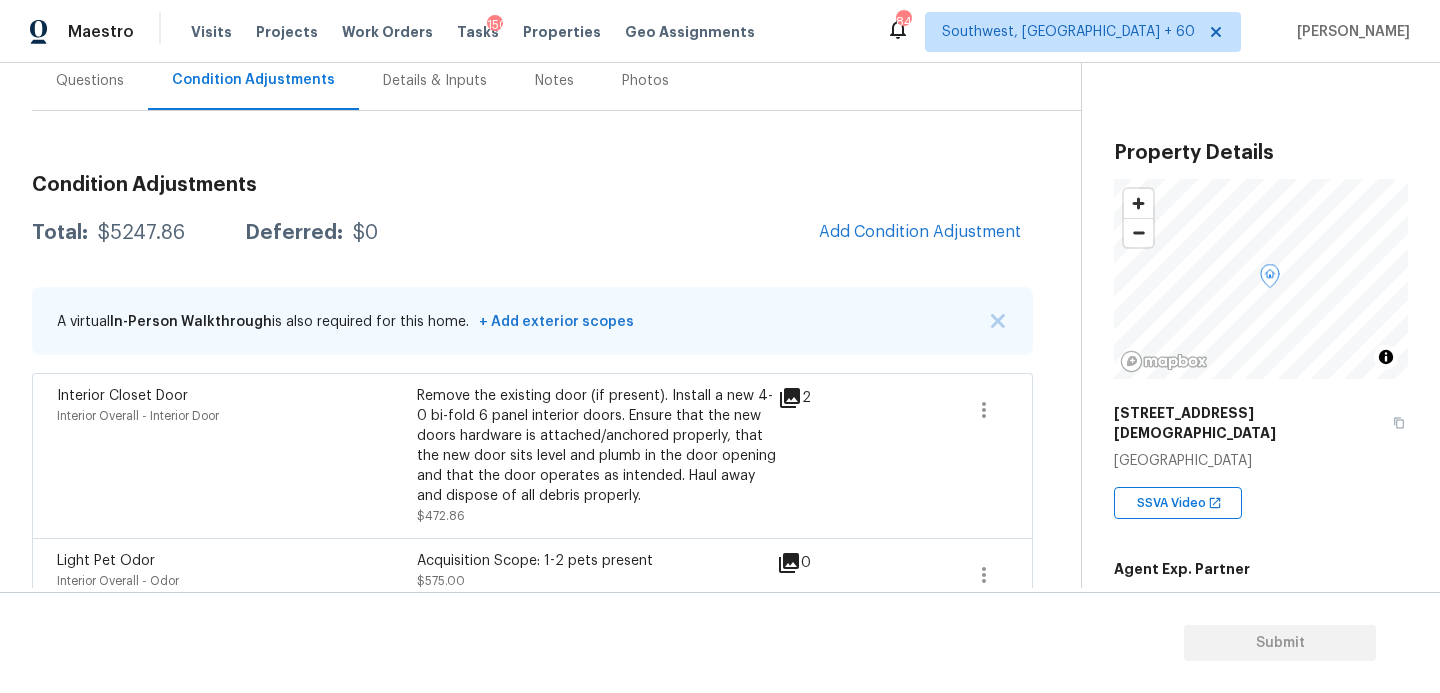 click on "Condition Adjustments Total:  $5247.86 Deferred:  $0 Add Condition Adjustment A virtual  In-Person Walkthrough  is also required for this home.   + Add exterior scopes Interior Closet Door Interior Overall - Interior Door Remove the existing door (if present). Install a new 4-0 bi-fold 6 panel interior doors. Ensure that the new doors hardware is attached/anchored properly, that the new door sits level and plumb in the door opening and that the door operates as intended. Haul away and dispose of all debris properly. $472.86   2 Light Pet Odor Interior Overall - Odor Acquisition Scope: 1-2 pets present $575.00   0 ACQ: Organic Material Exterior Overall - Acquisition Acquisition Scope: Conditions Conducive to Organic Material - Bathroom 1 Disclaimer: Opendoor's assessment does not comprehensively cover the identification of, or risks associated with, environmental hazards such as mold or other potentially harmful organic growth. $900.00   1 Decks and Patios Exterior Overall - Deck Decking repaint $800.00   1" at bounding box center (532, 567) 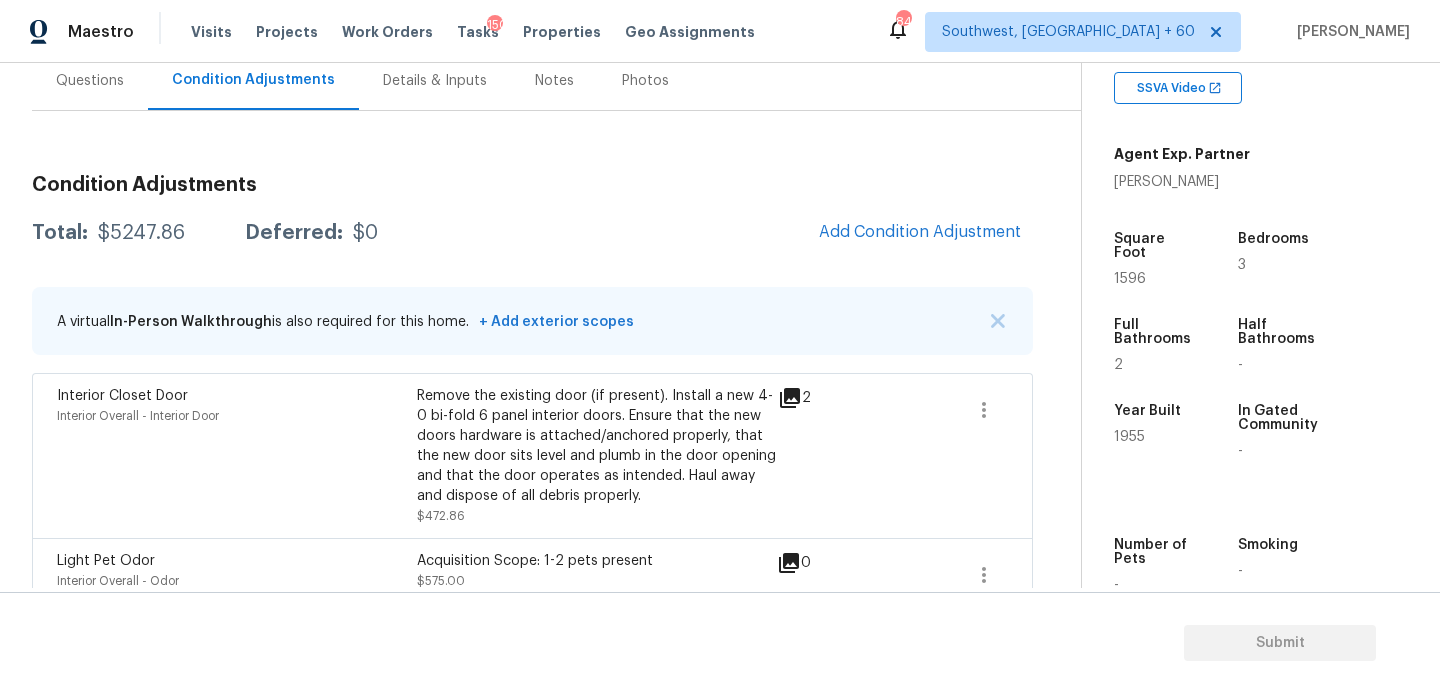 scroll, scrollTop: 403, scrollLeft: 0, axis: vertical 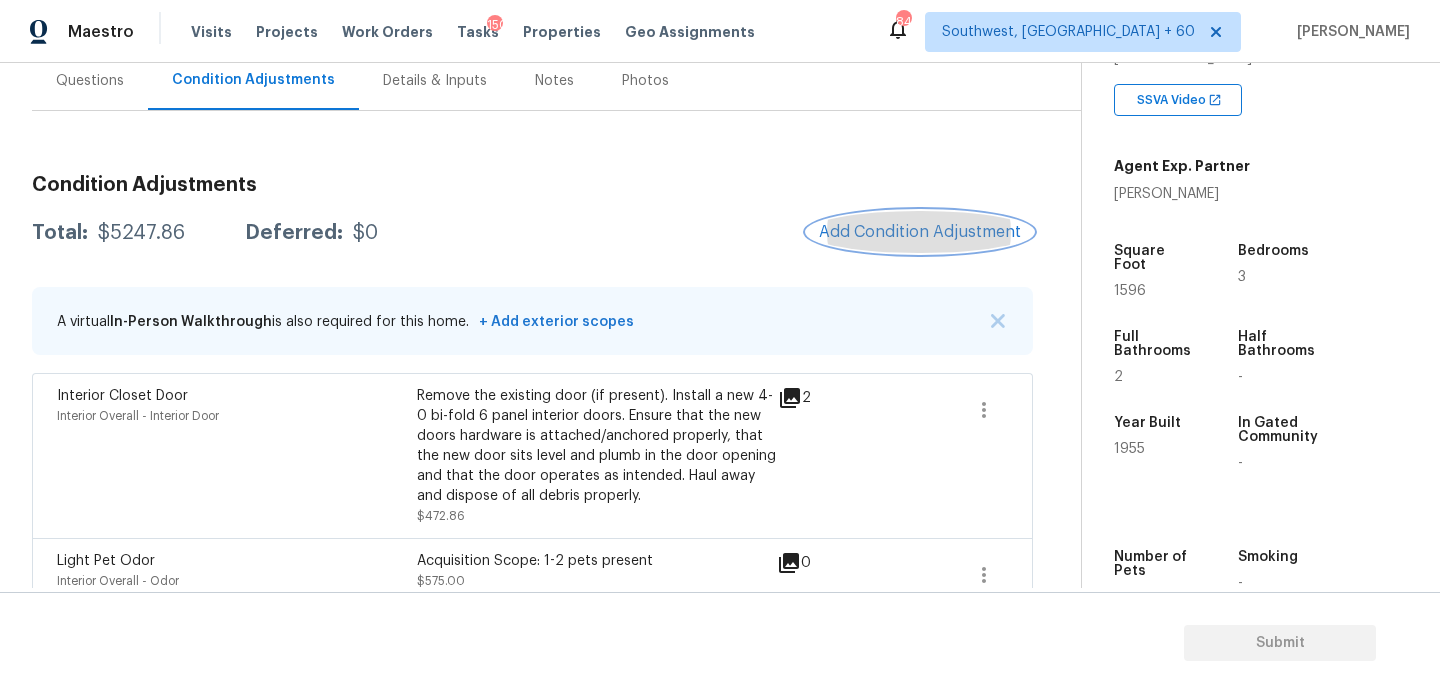 click on "Add Condition Adjustment" at bounding box center [920, 232] 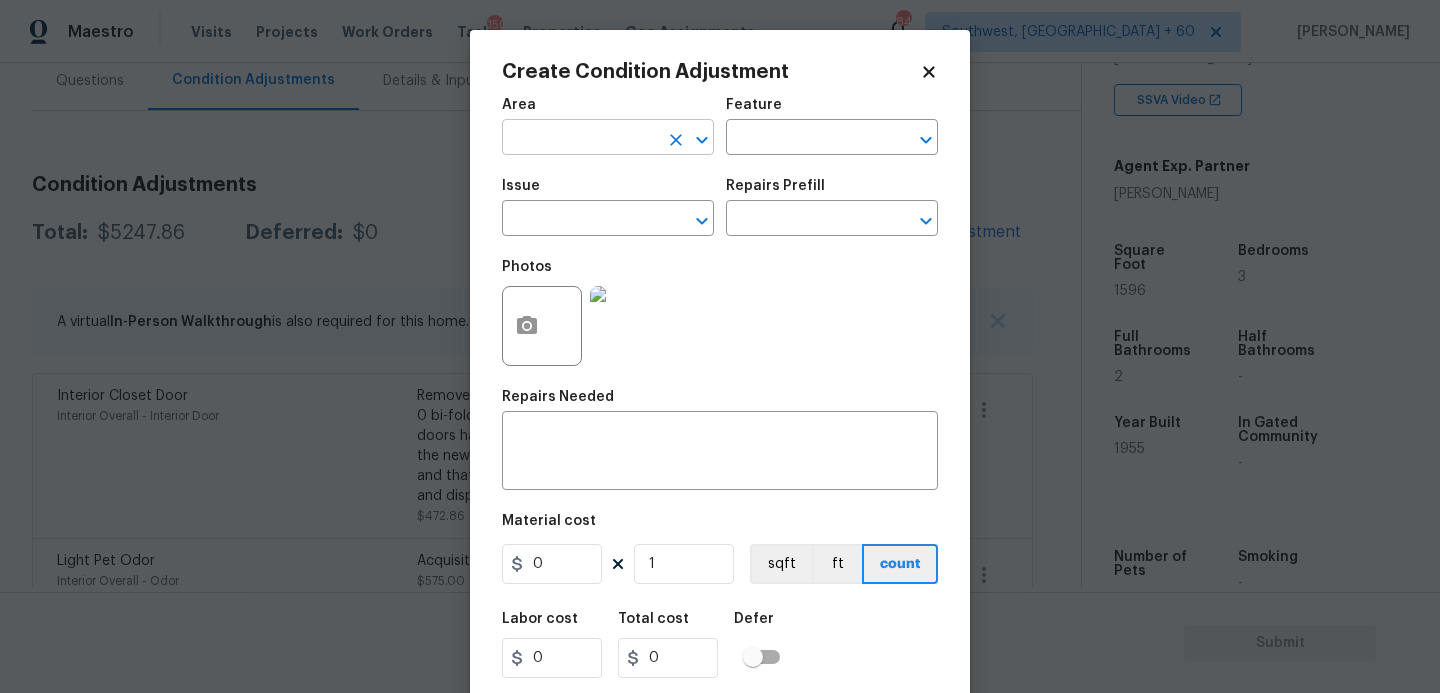 click at bounding box center (580, 139) 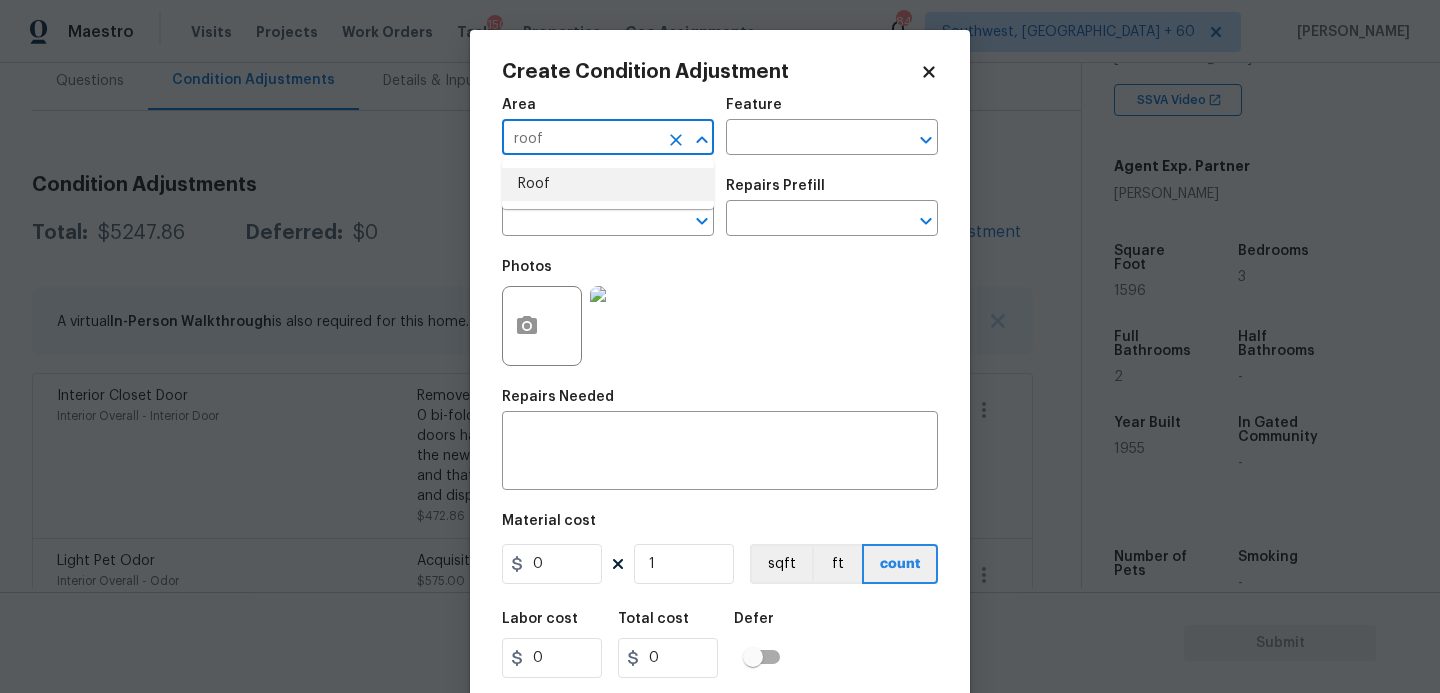 click on "Roof" at bounding box center [608, 184] 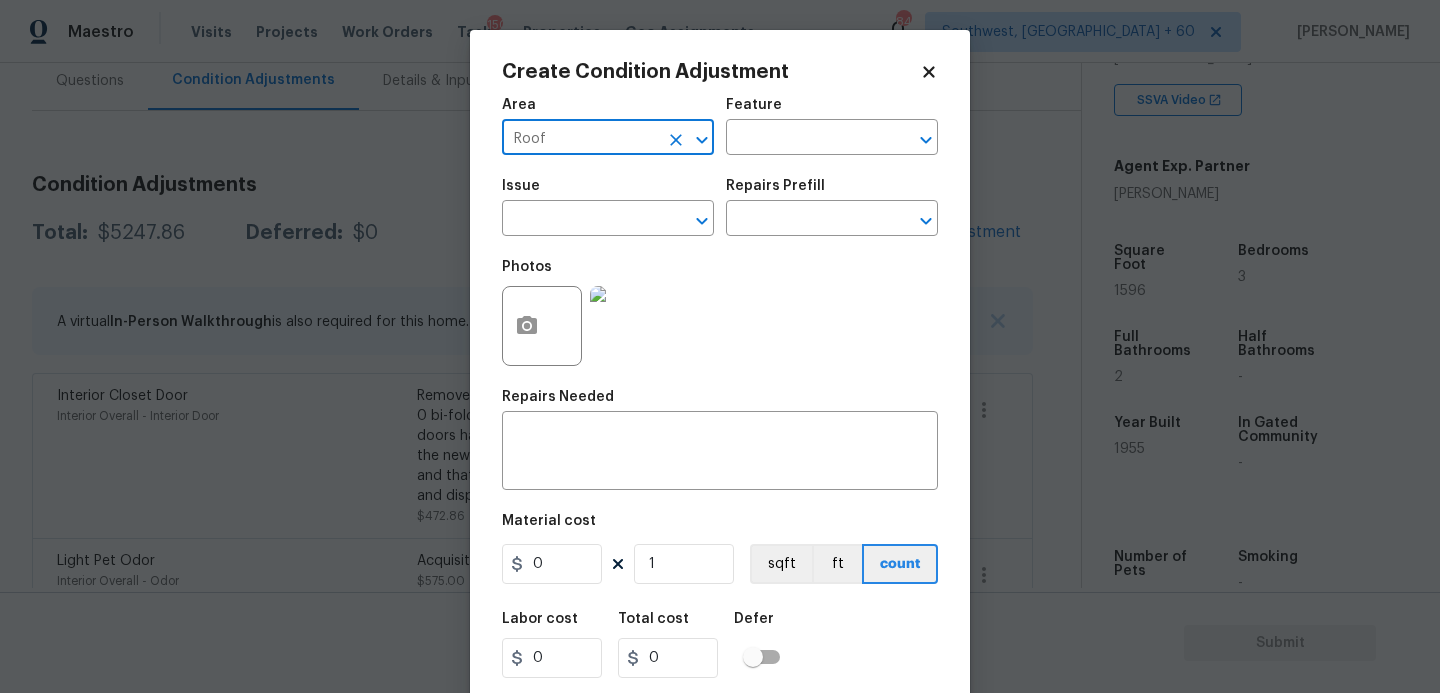 type on "Roof" 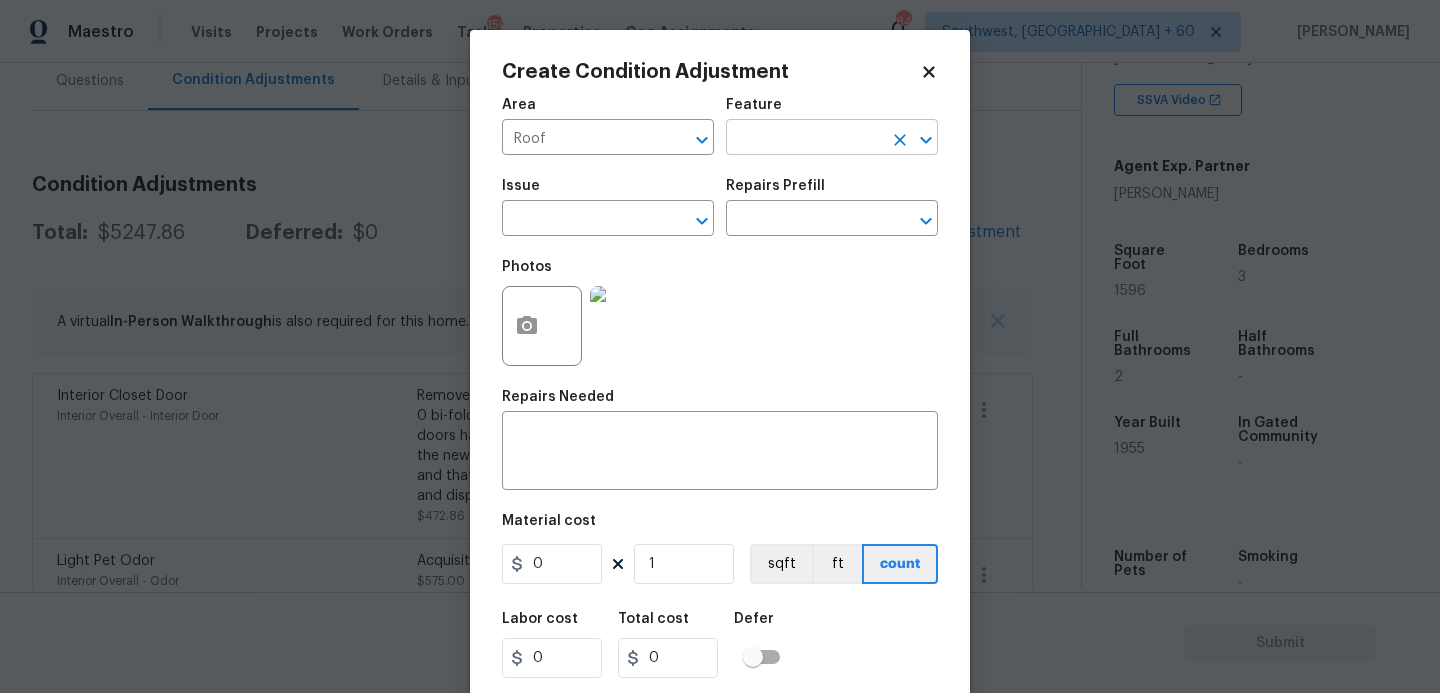 click at bounding box center [804, 139] 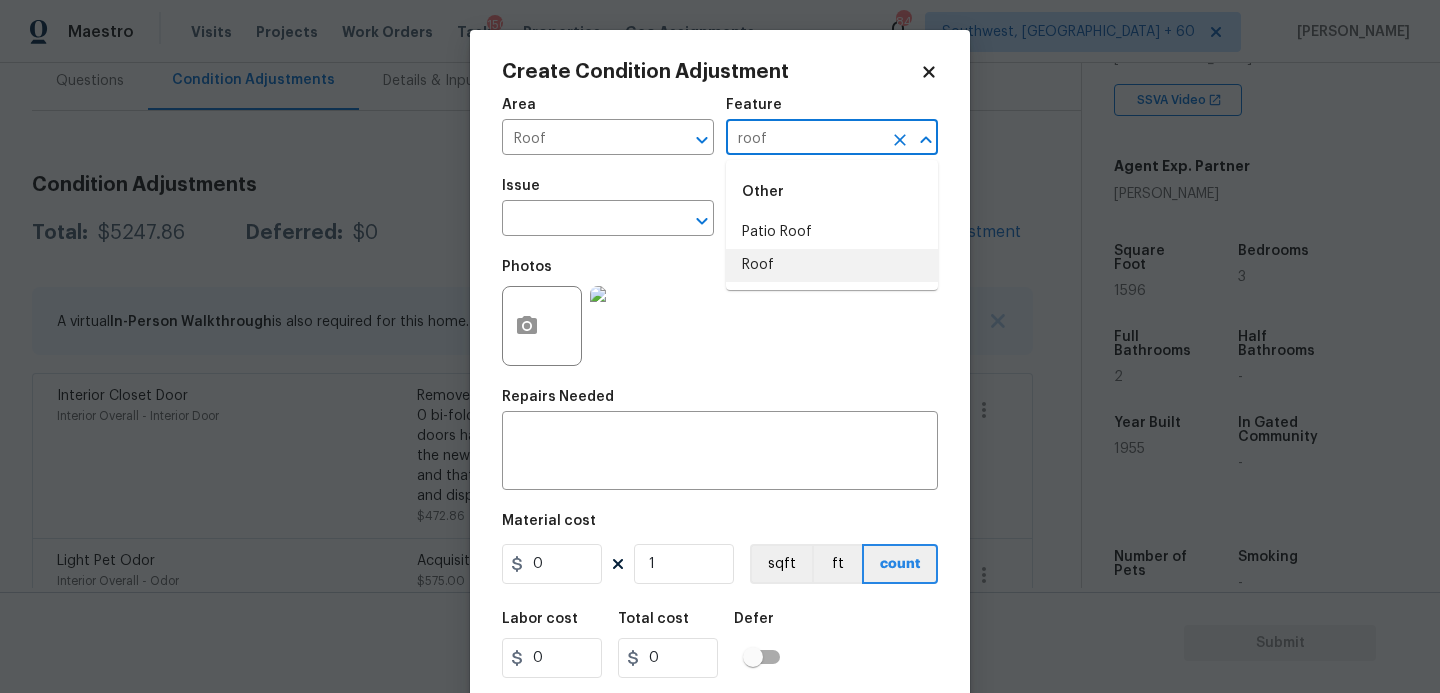 click on "Roof" at bounding box center [832, 265] 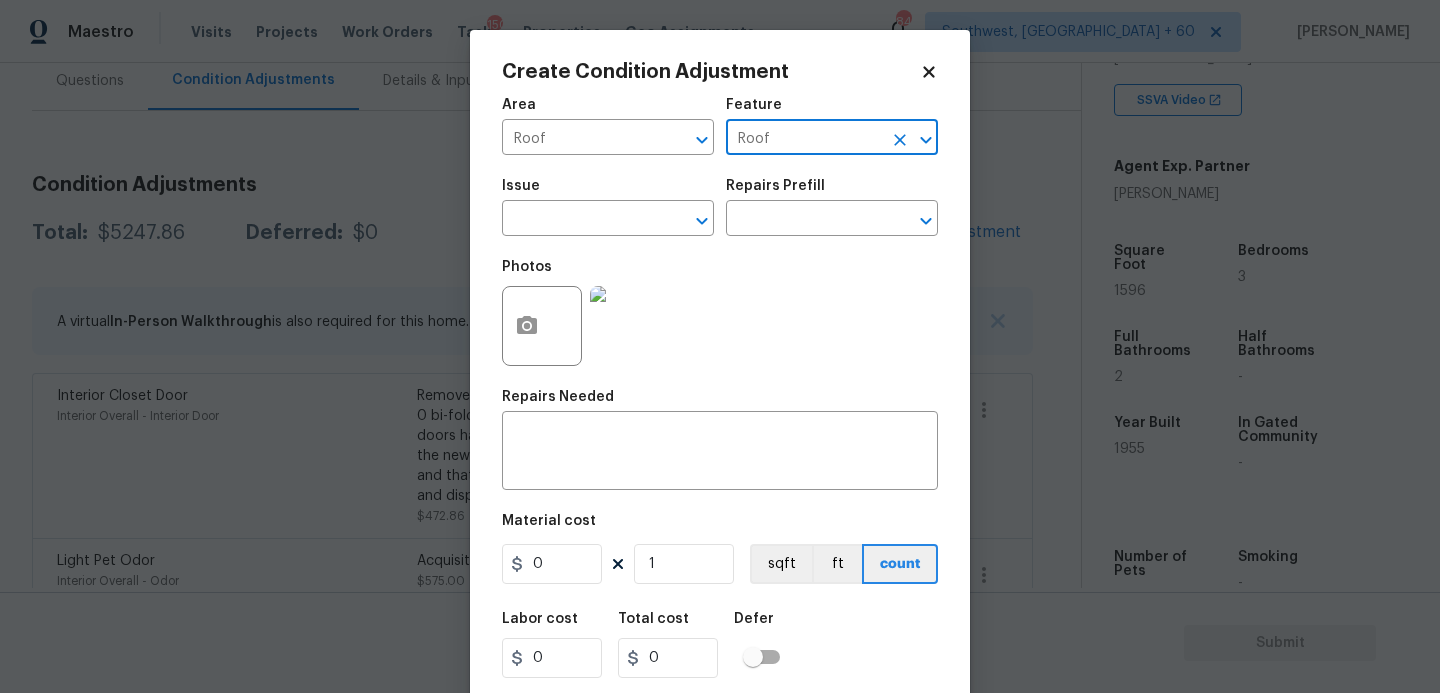 type on "Roof" 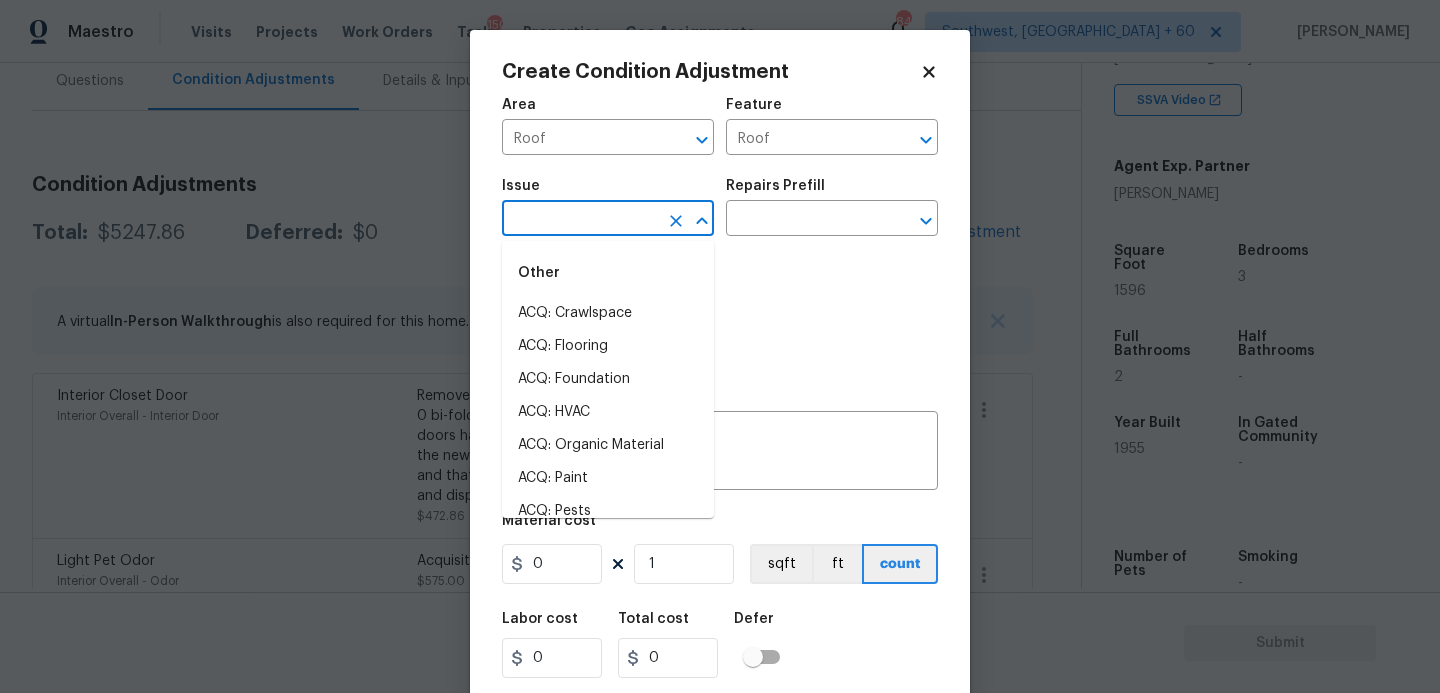 click at bounding box center (580, 220) 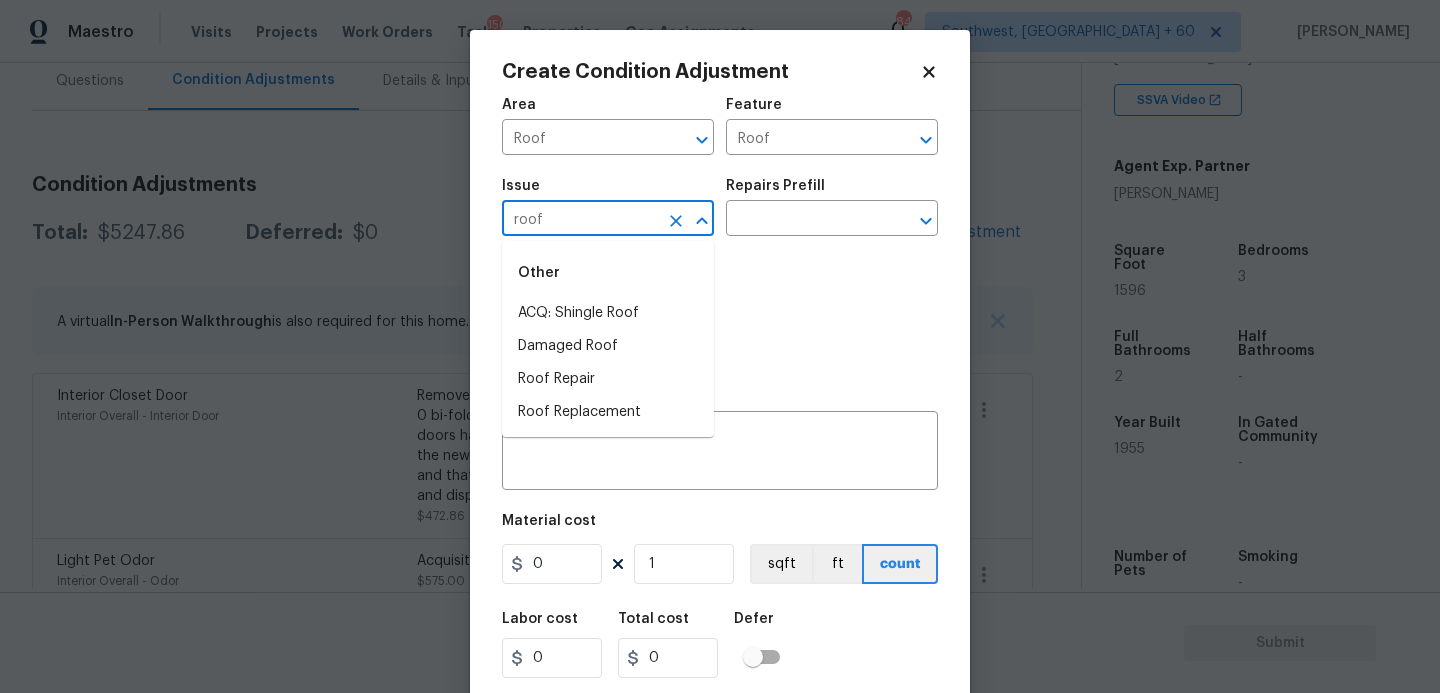 click on "ACQ: Shingle Roof" at bounding box center (608, 313) 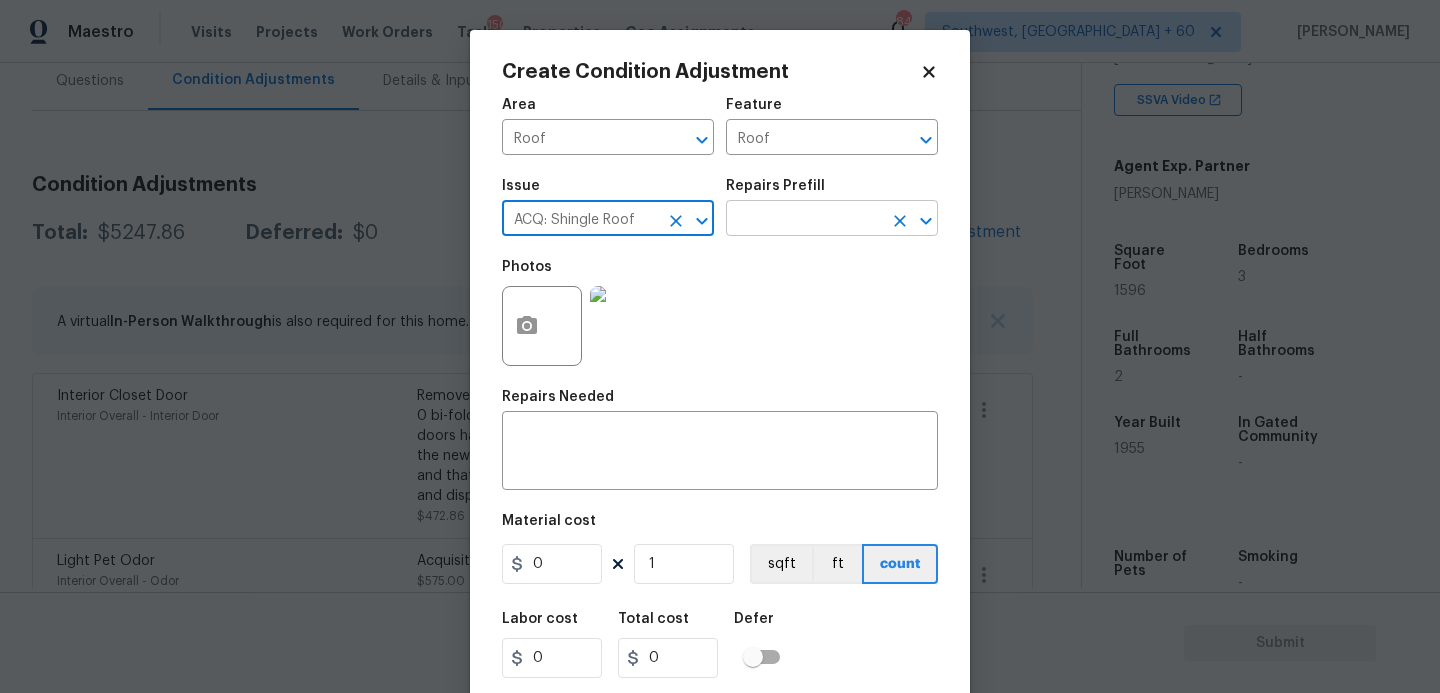 type on "ACQ: Shingle Roof" 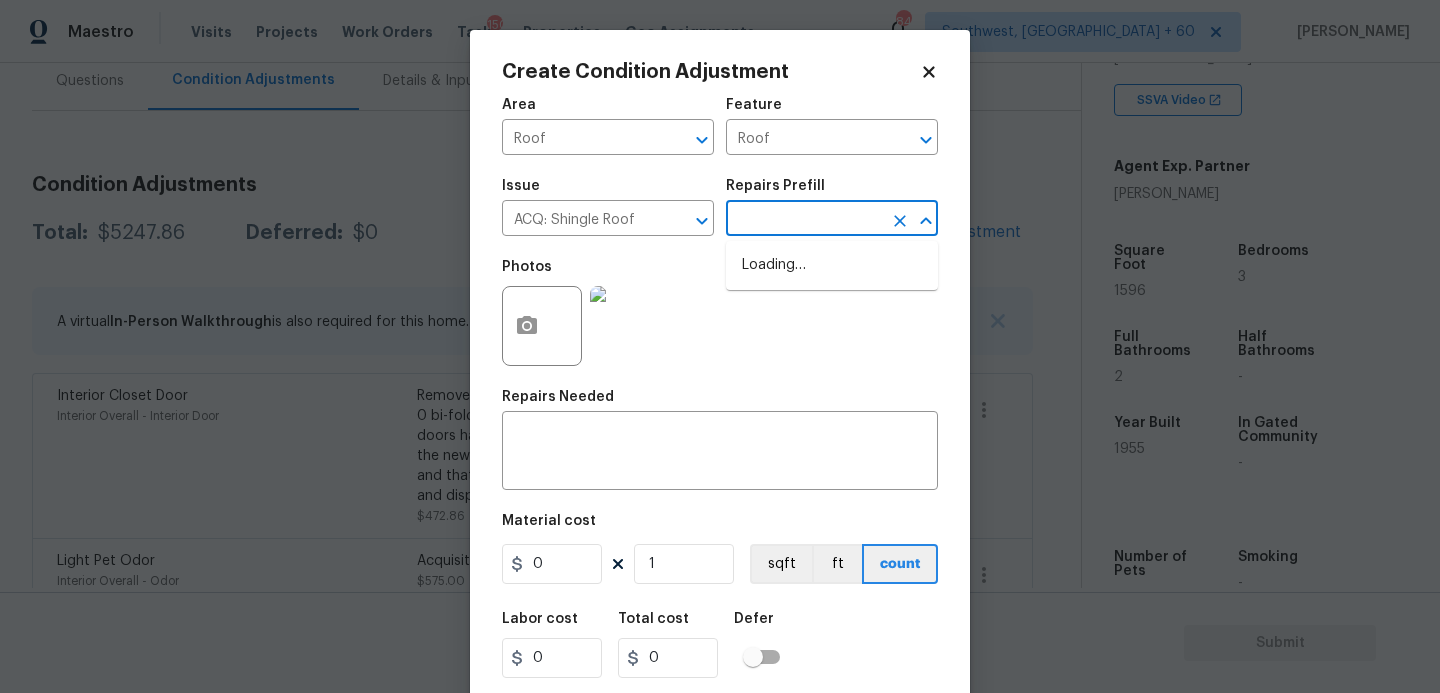 click at bounding box center (804, 220) 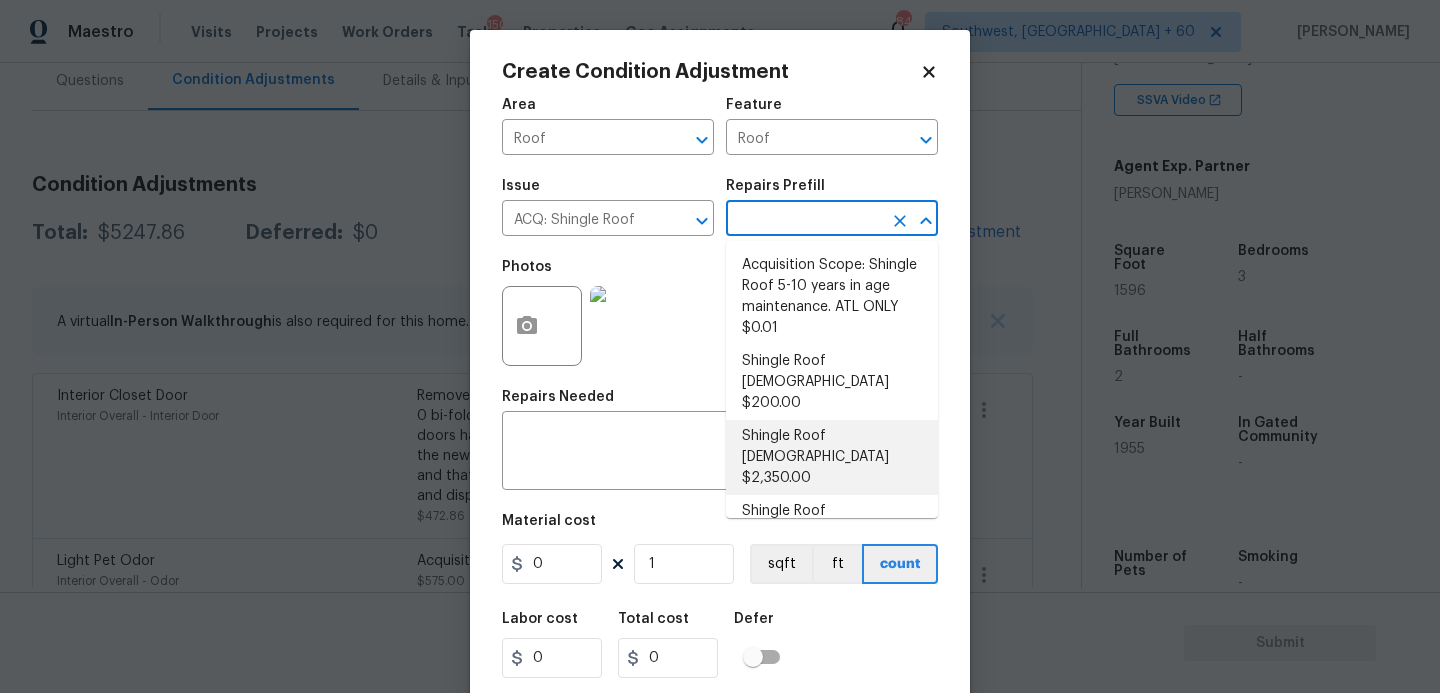 scroll, scrollTop: 51, scrollLeft: 0, axis: vertical 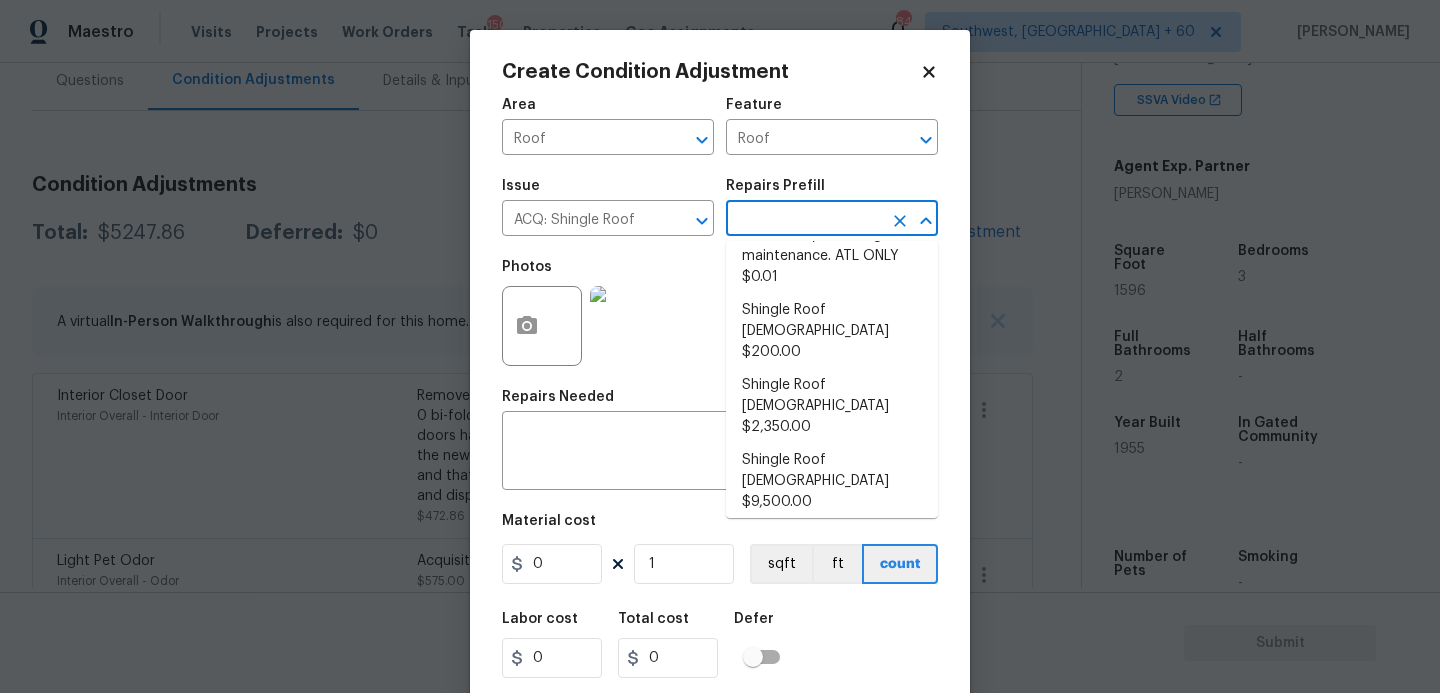 click on "Shingle Roof 21+ Years Old $9,500.00" at bounding box center [832, 556] 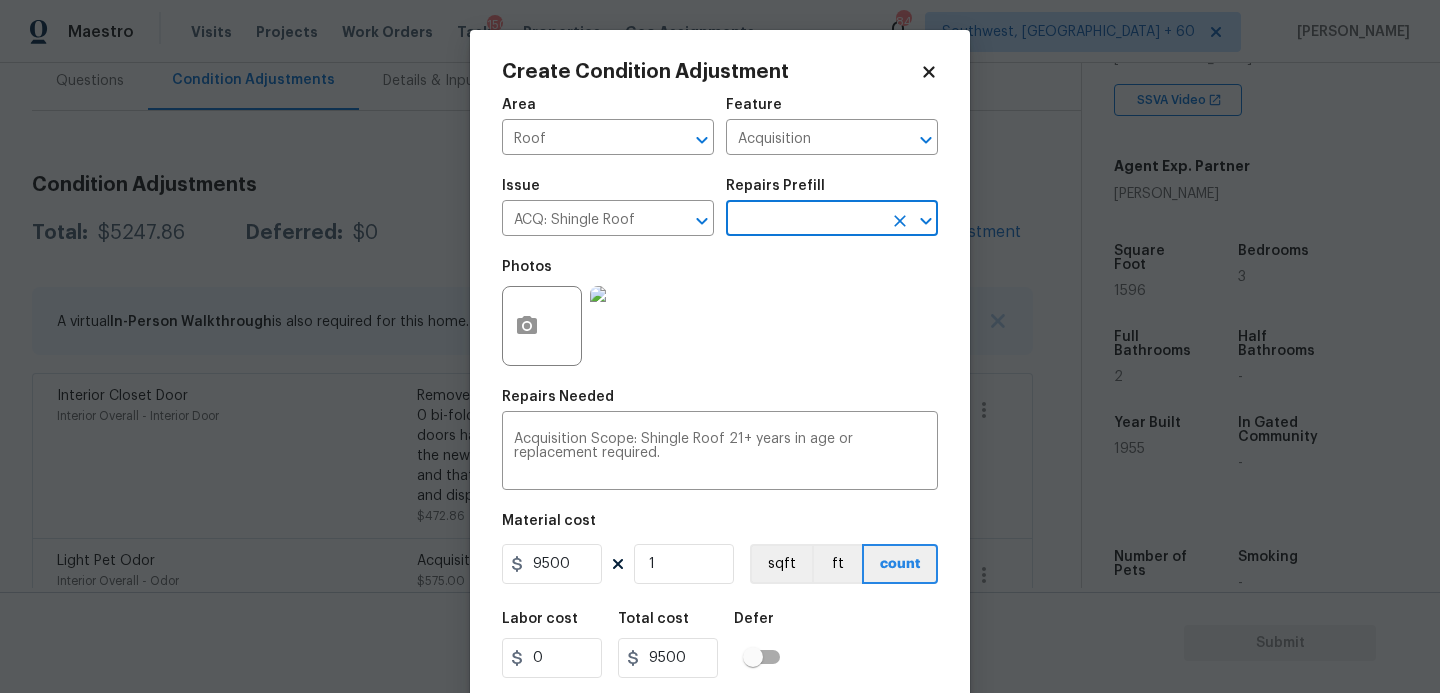 click on "Labor cost 0 Total cost 9500 Defer" at bounding box center (720, 645) 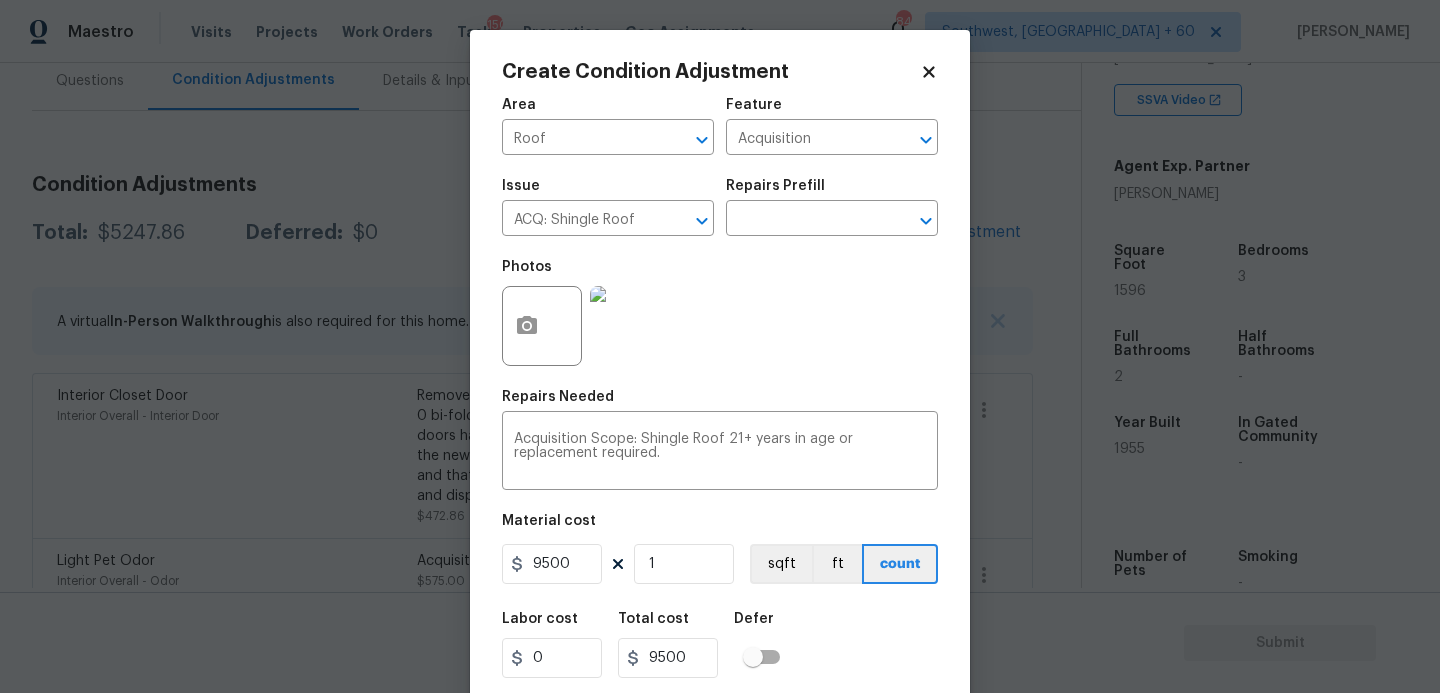 scroll, scrollTop: 54, scrollLeft: 0, axis: vertical 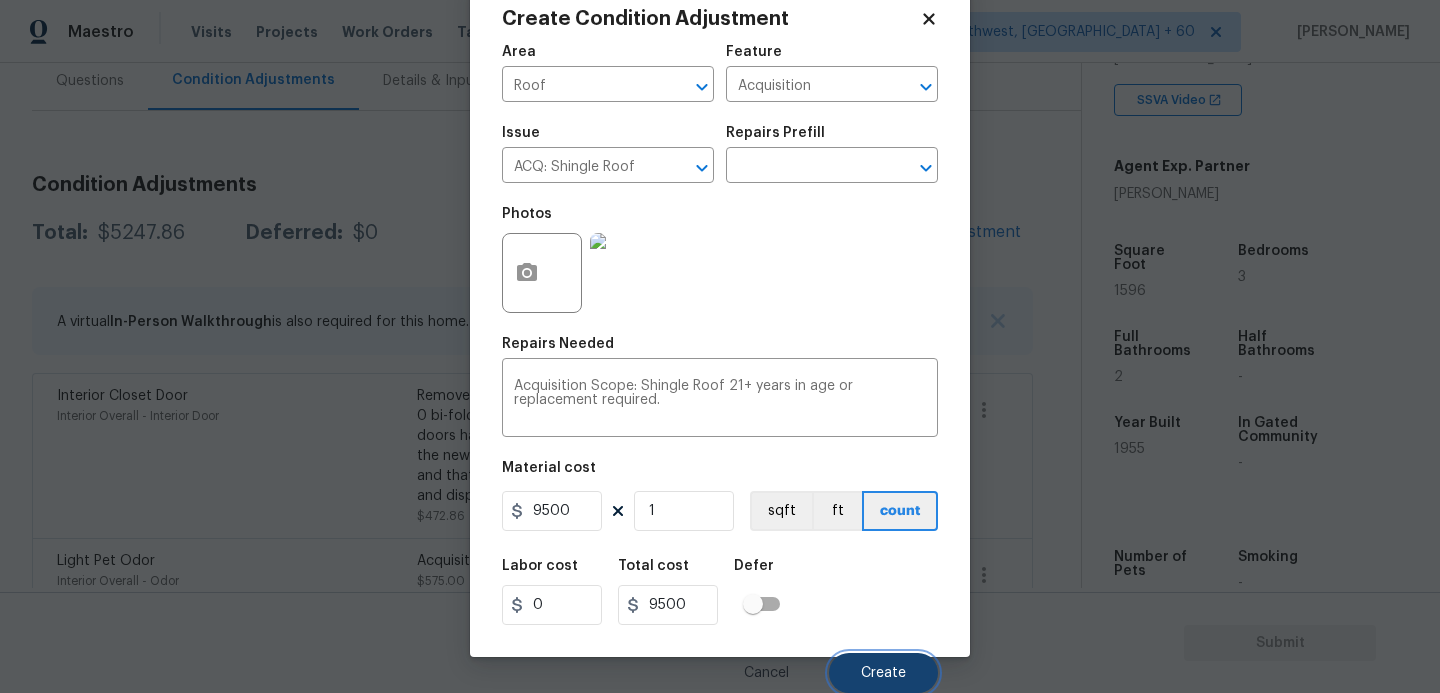 click on "Create" at bounding box center (883, 673) 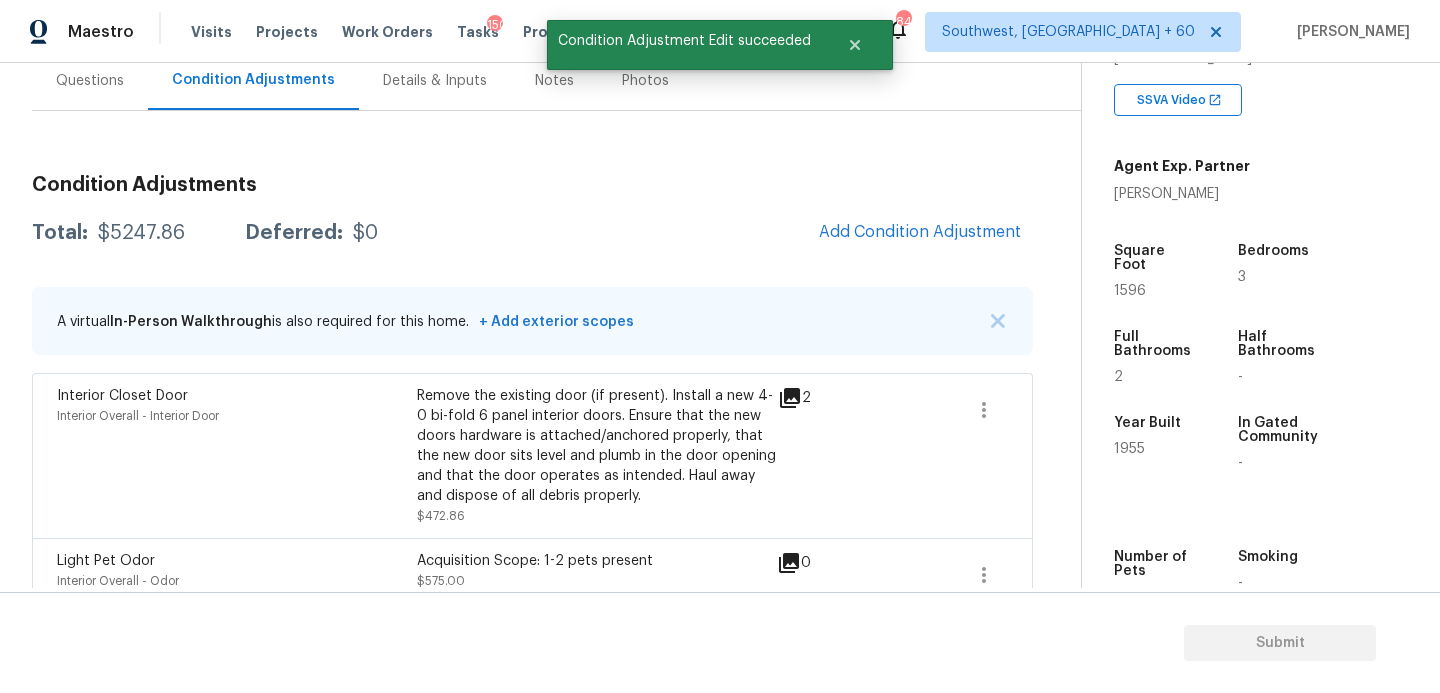 scroll, scrollTop: 47, scrollLeft: 0, axis: vertical 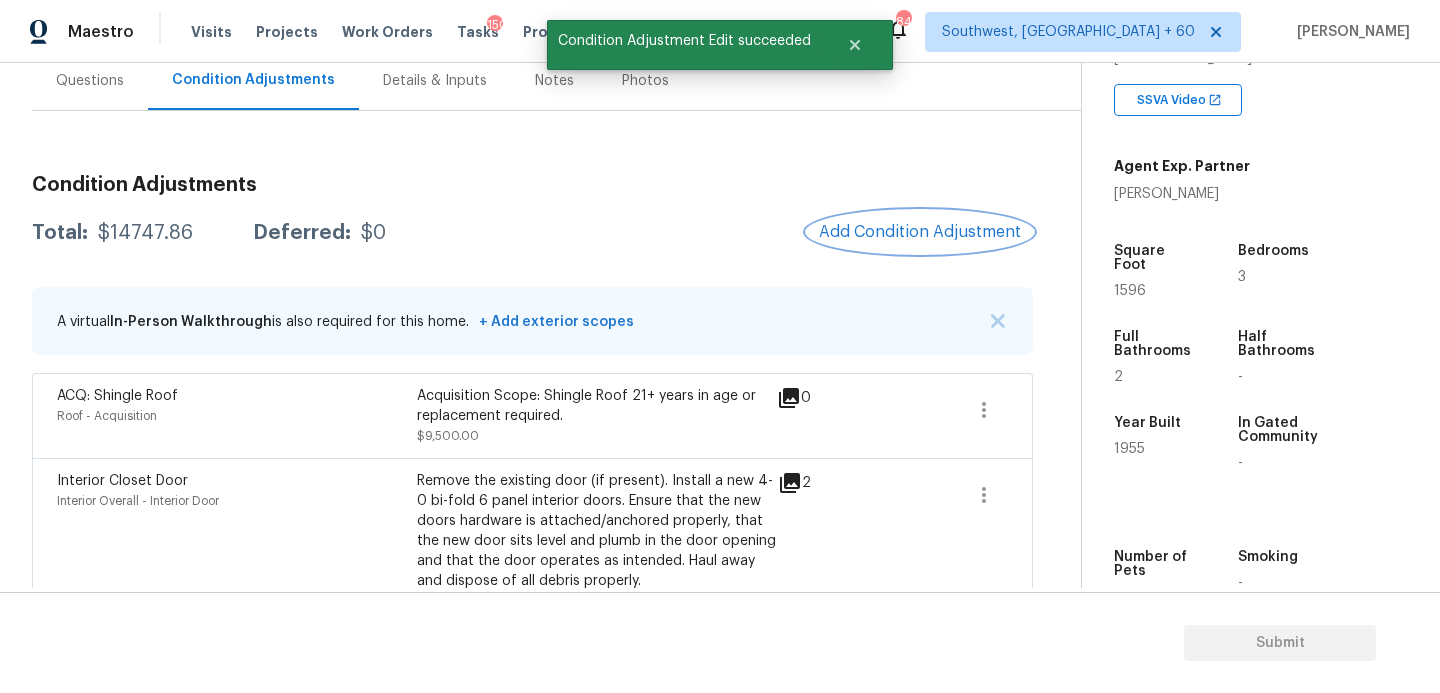 click on "Add Condition Adjustment" at bounding box center (920, 232) 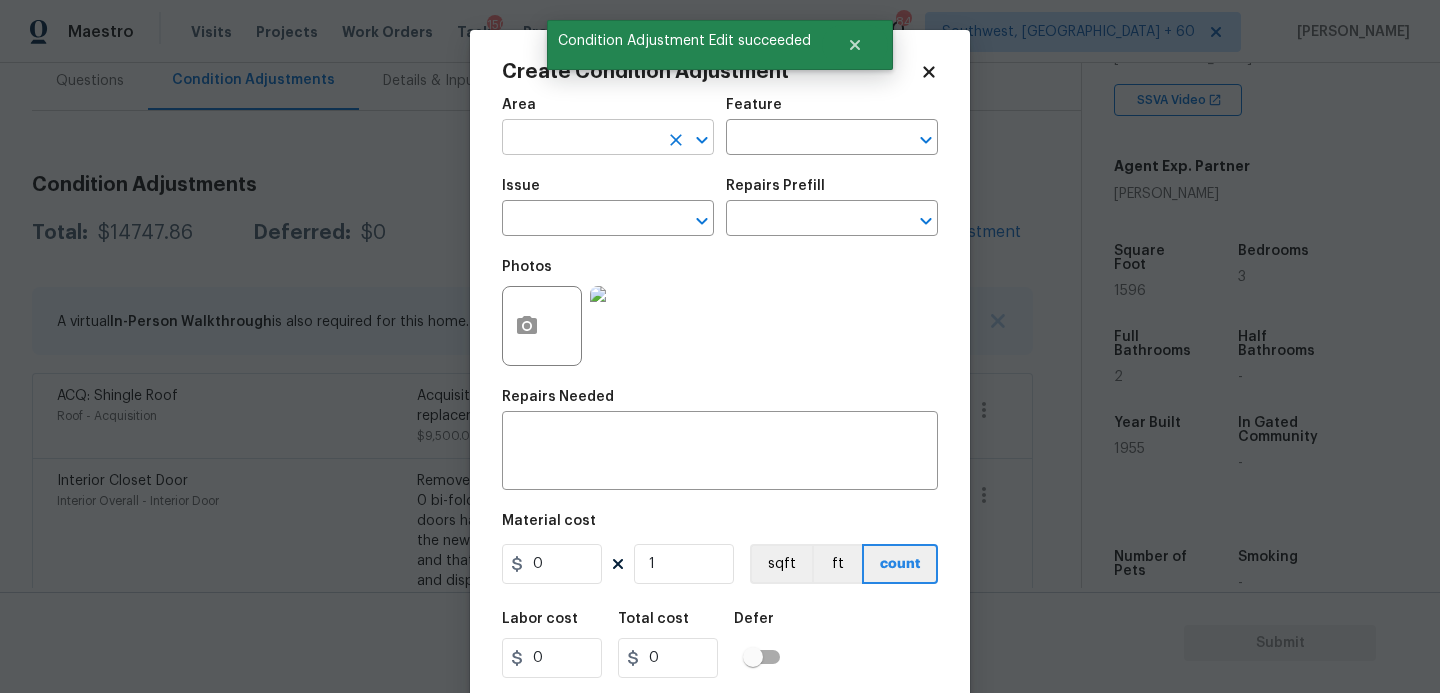 click at bounding box center [580, 139] 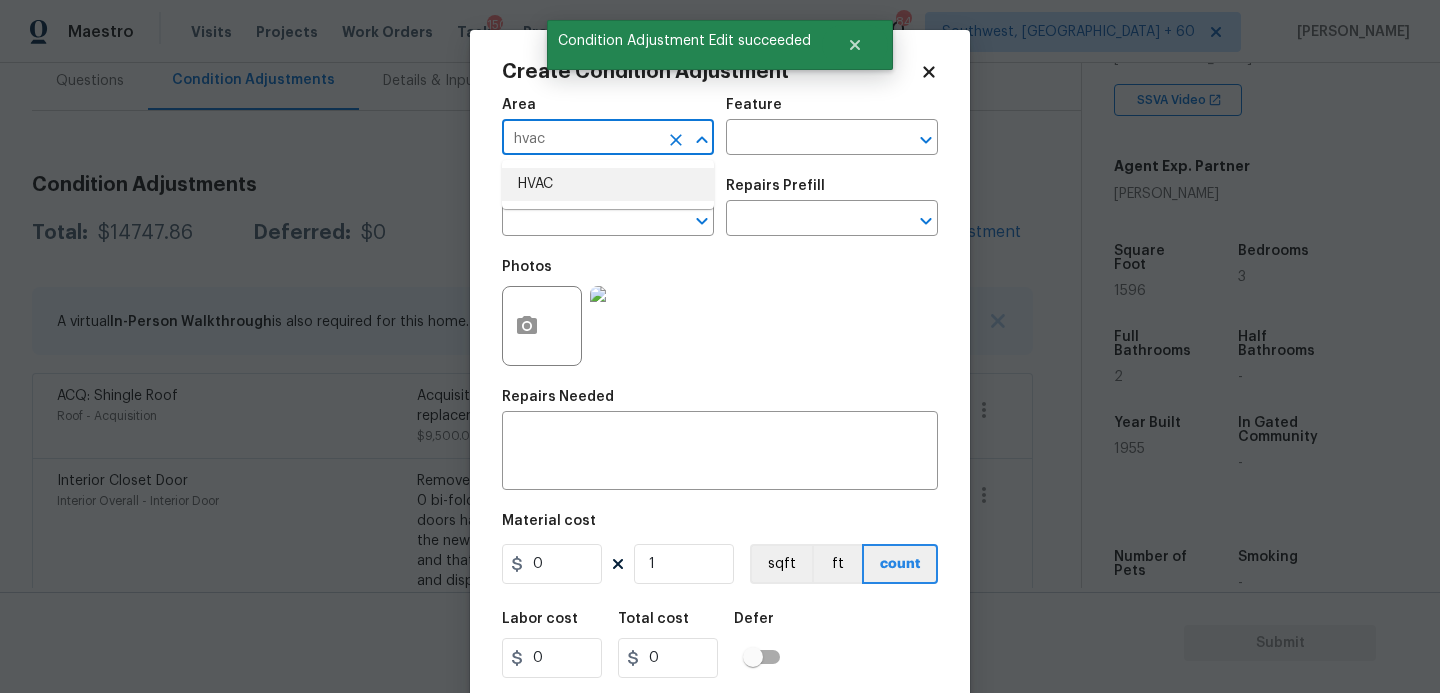 click on "HVAC" at bounding box center (608, 184) 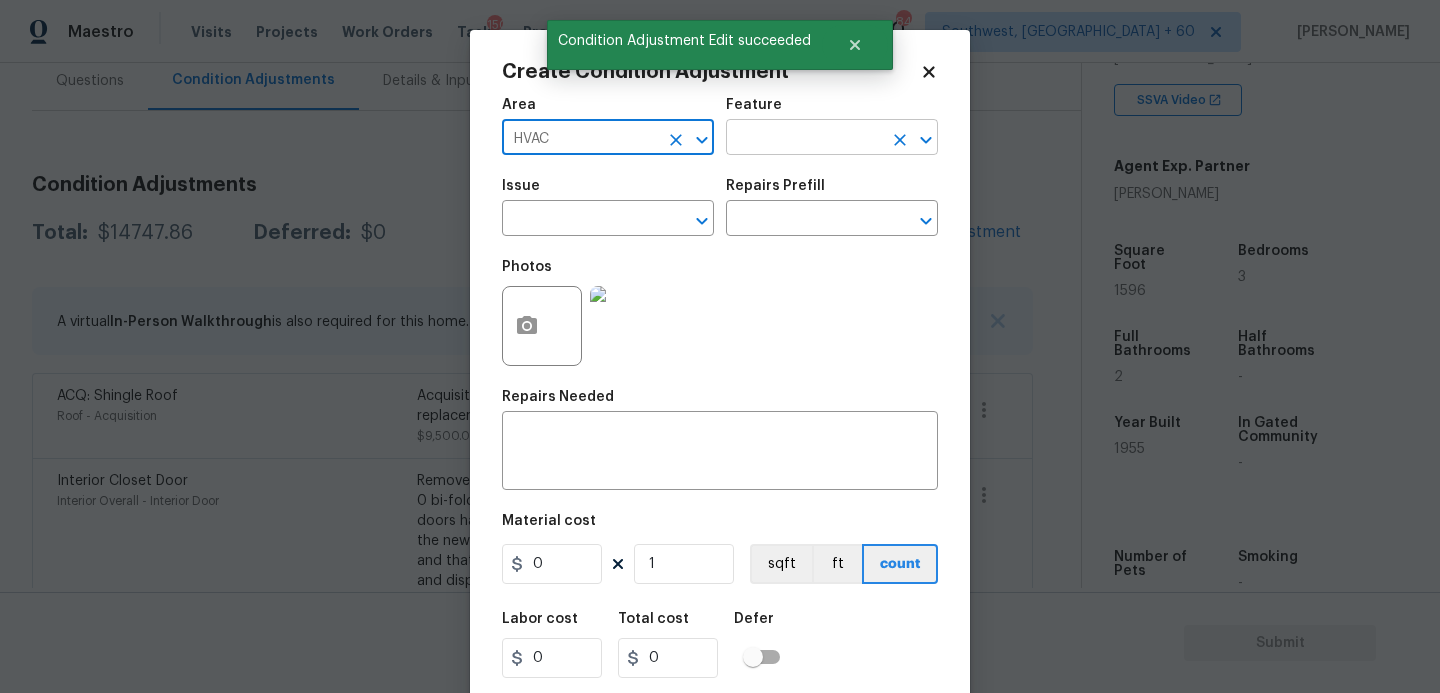 type on "HVAC" 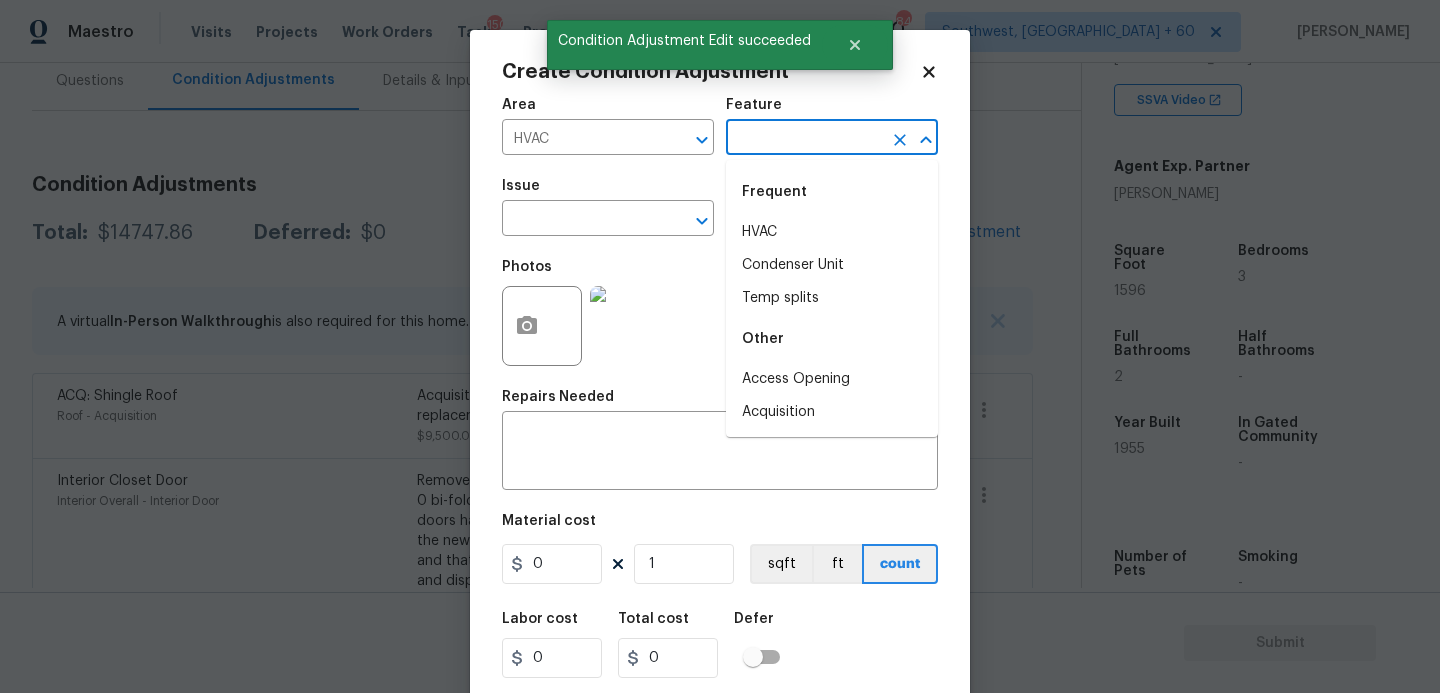 click at bounding box center (804, 139) 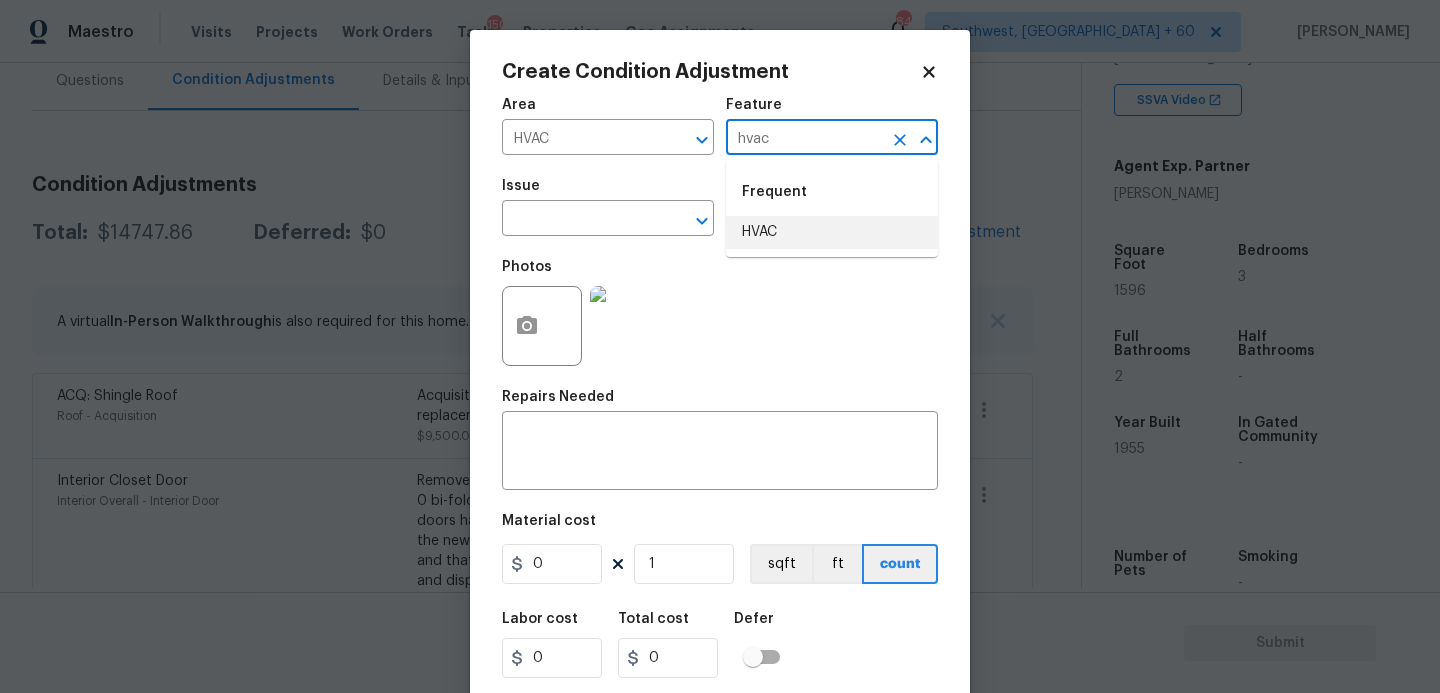 click on "HVAC" at bounding box center (832, 232) 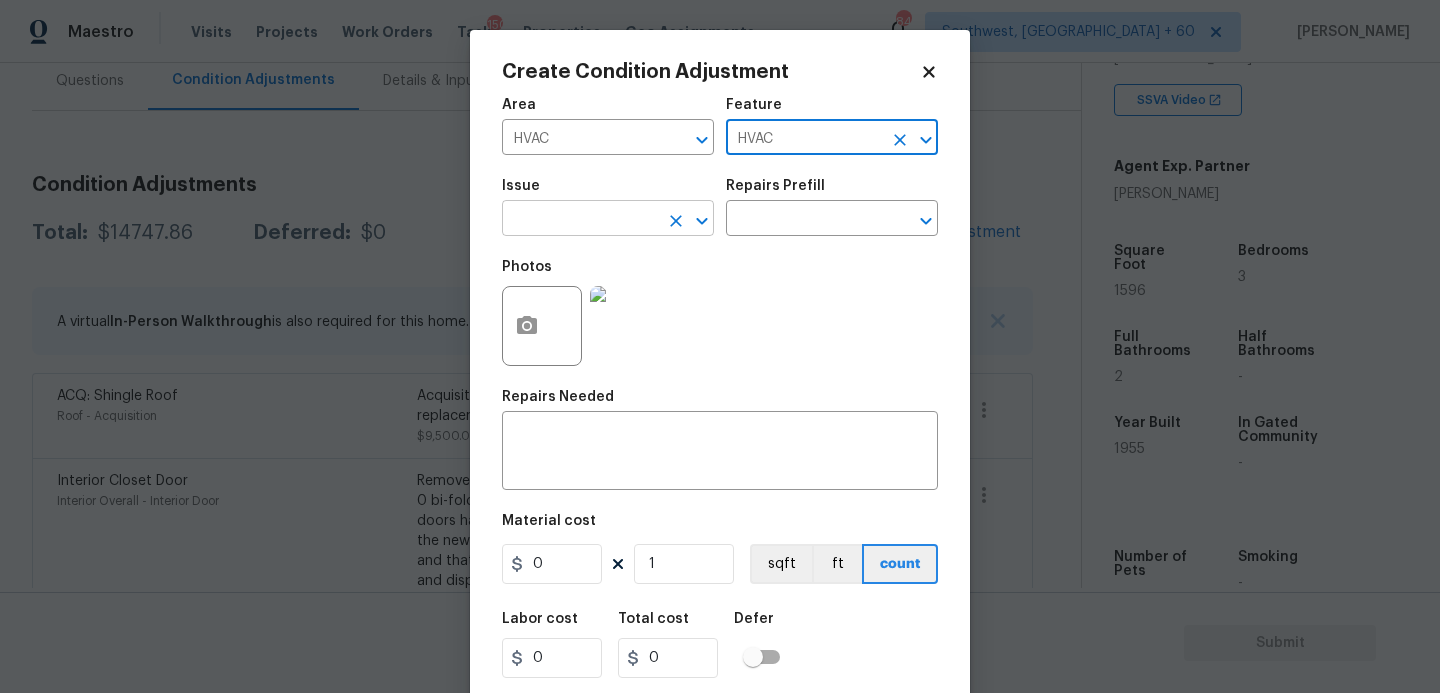 type on "HVAC" 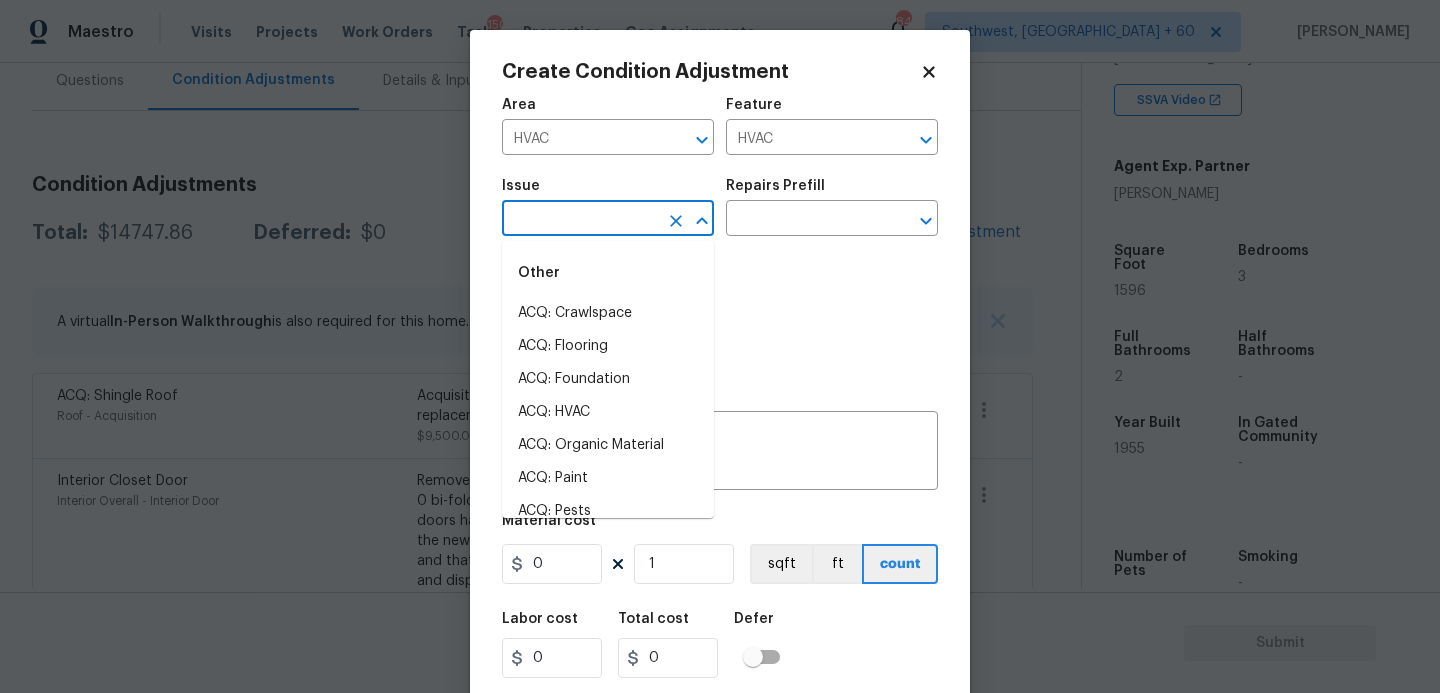 click at bounding box center [580, 220] 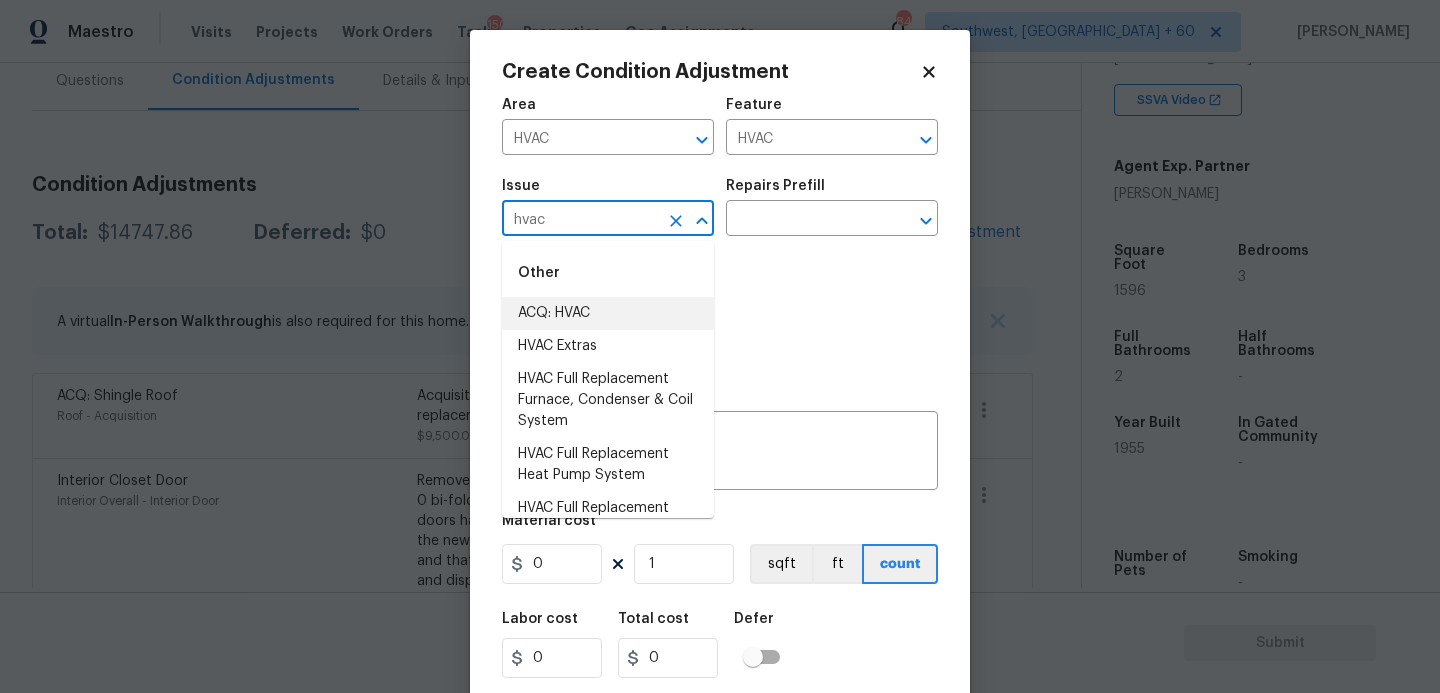 click on "ACQ: HVAC" at bounding box center (608, 313) 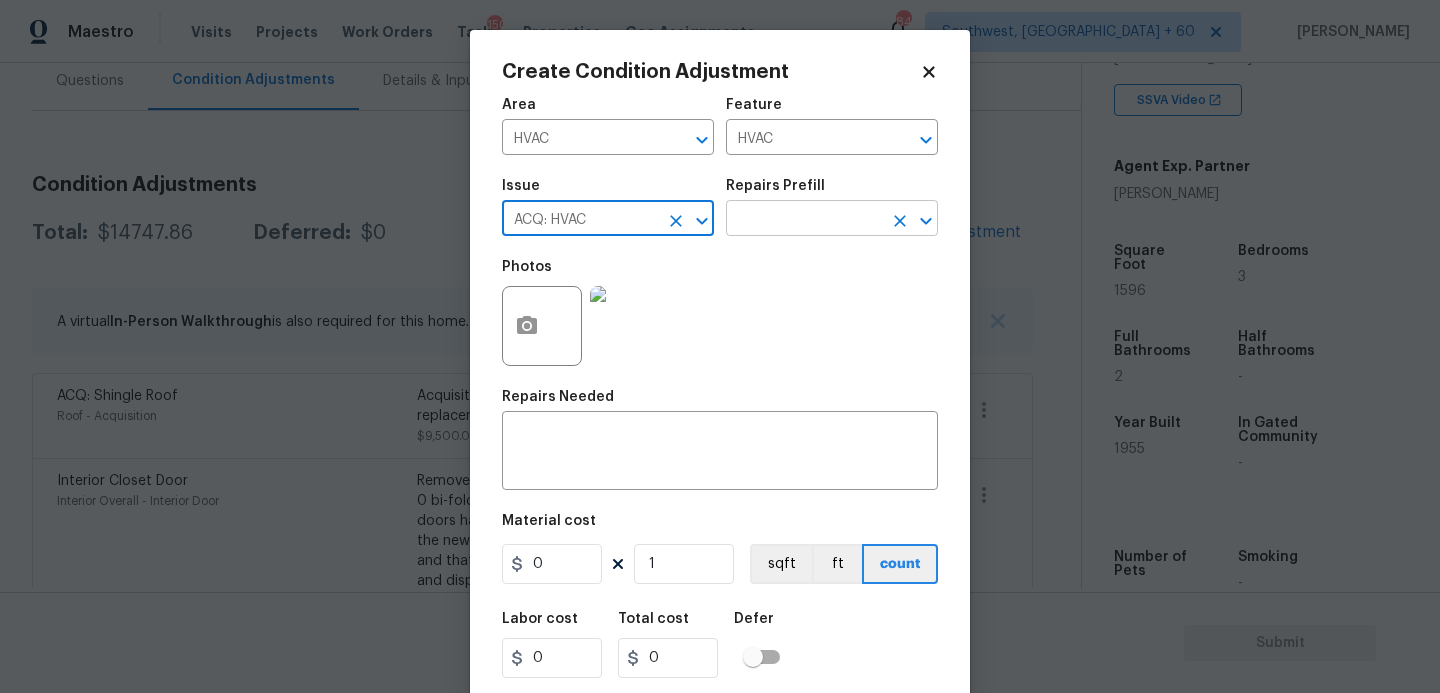 type on "ACQ: HVAC" 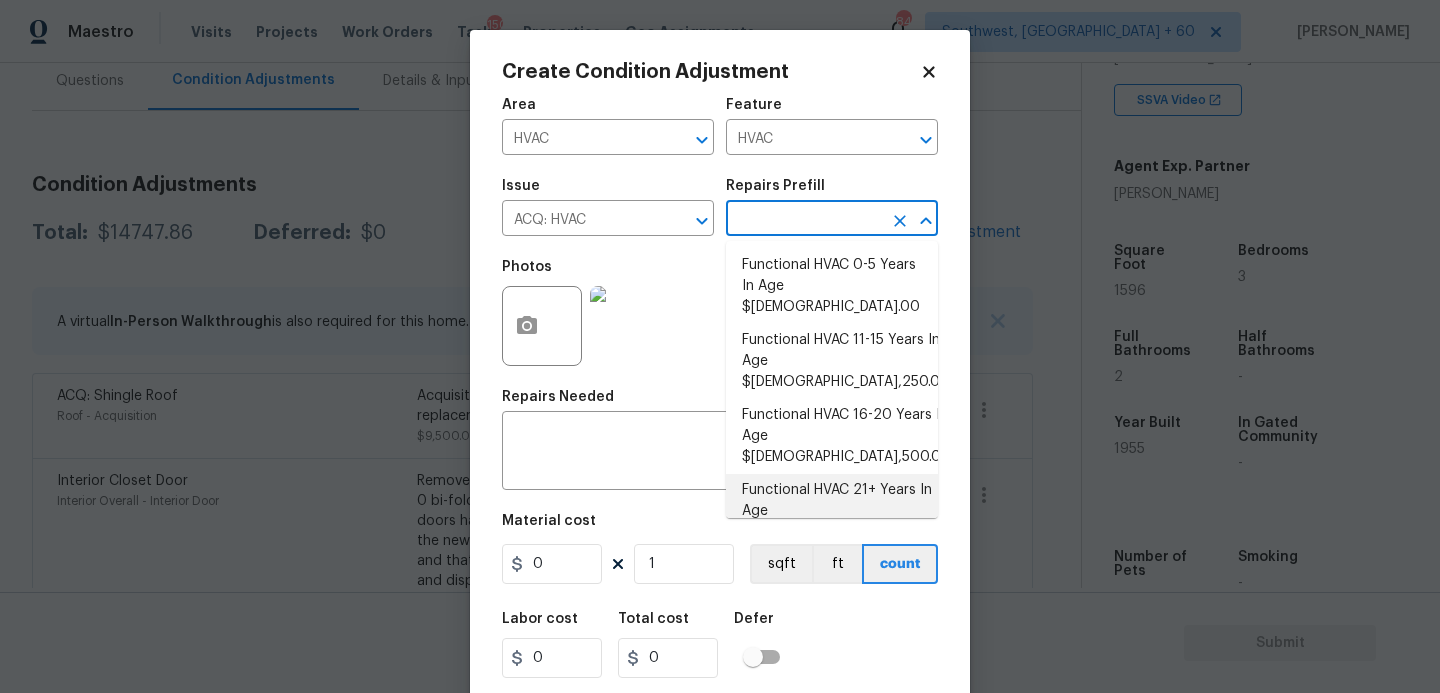 click on "Functional HVAC 21+ Years In Age $6,500.00" at bounding box center (832, 511) 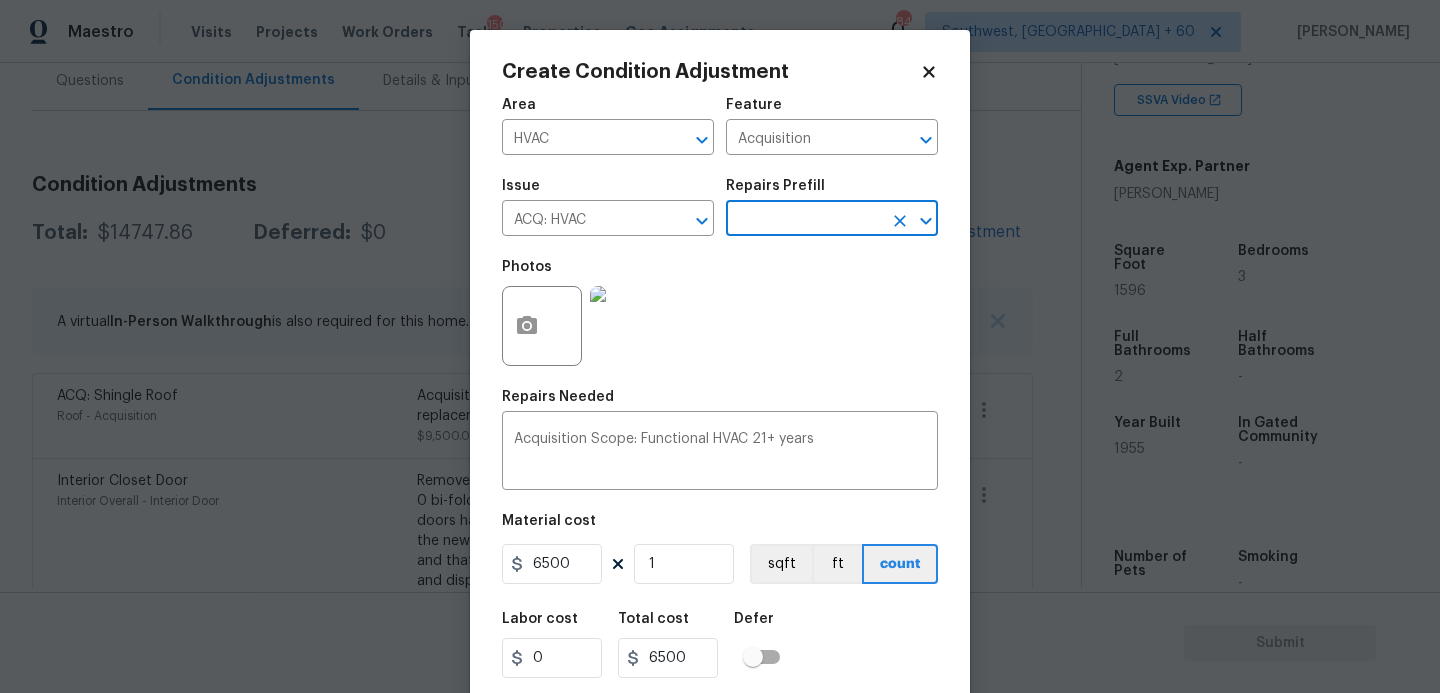 scroll, scrollTop: 54, scrollLeft: 0, axis: vertical 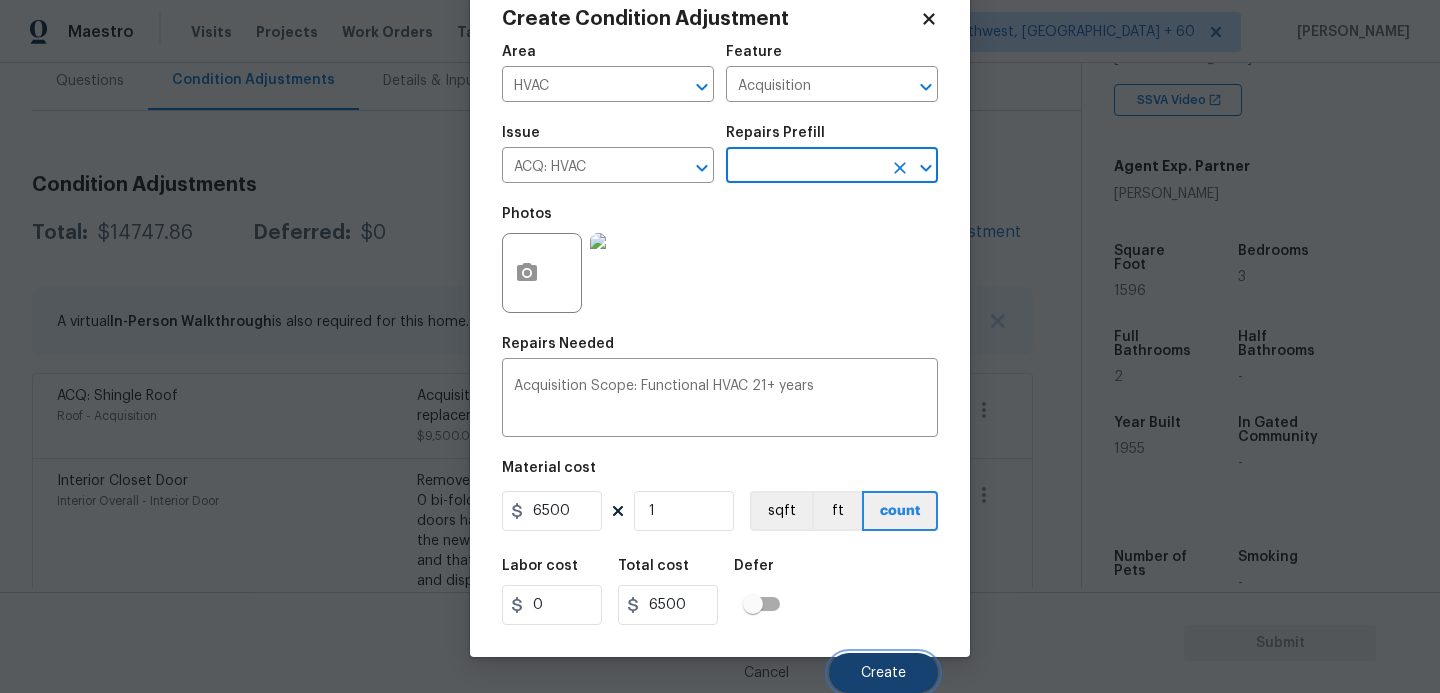 click on "Create" at bounding box center [883, 673] 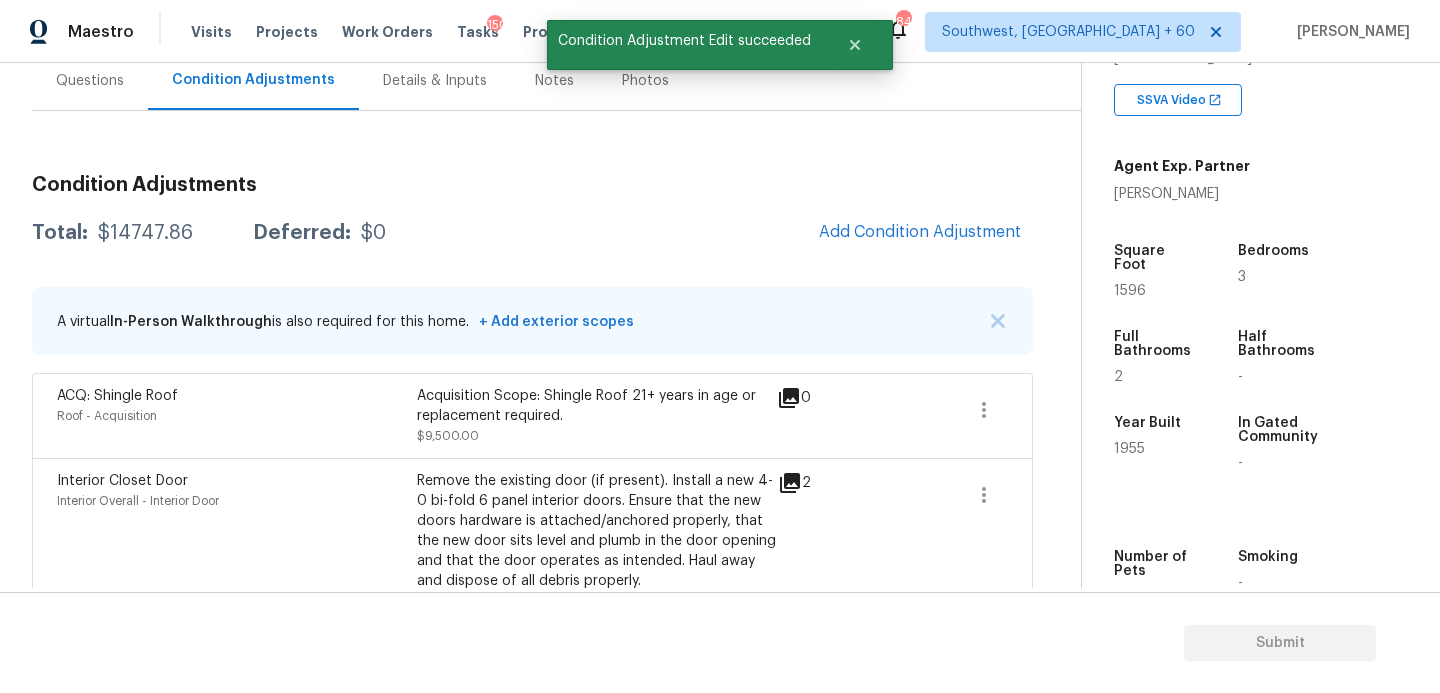 scroll, scrollTop: 47, scrollLeft: 0, axis: vertical 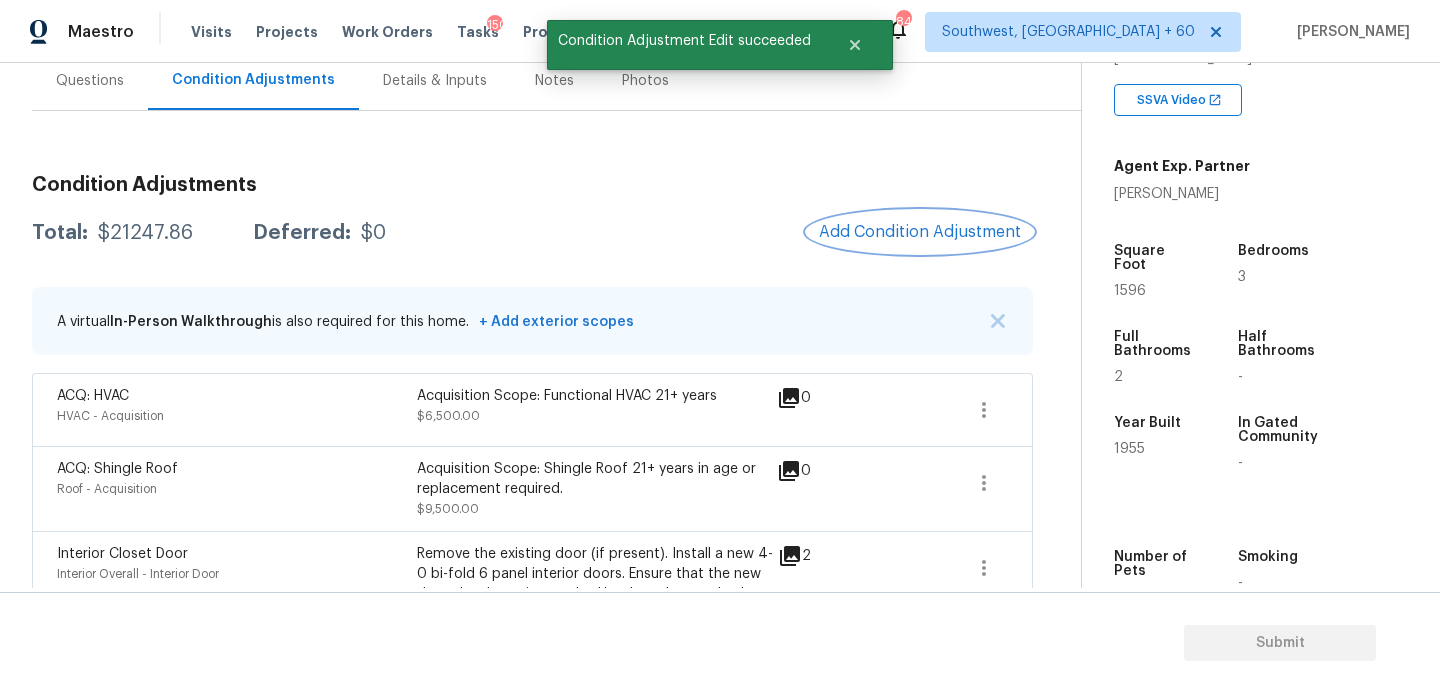 click on "Add Condition Adjustment" at bounding box center [920, 232] 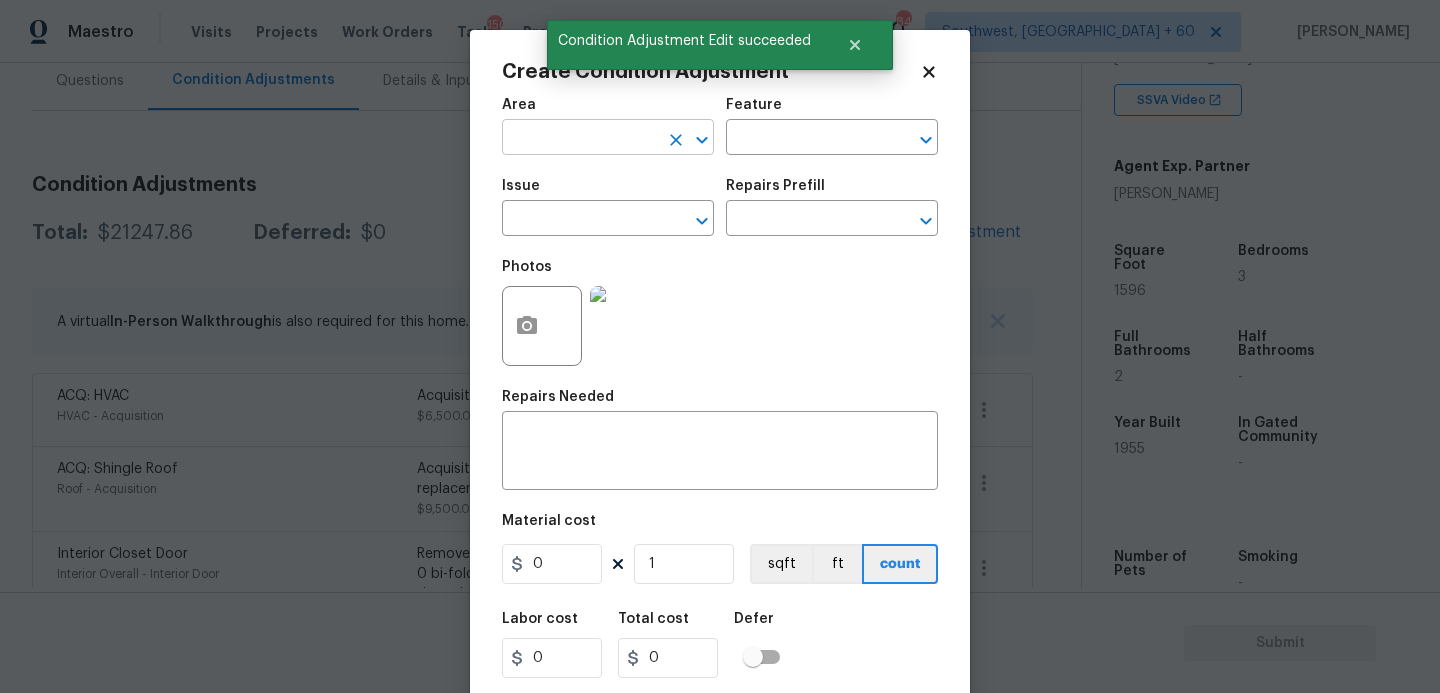 click at bounding box center [580, 139] 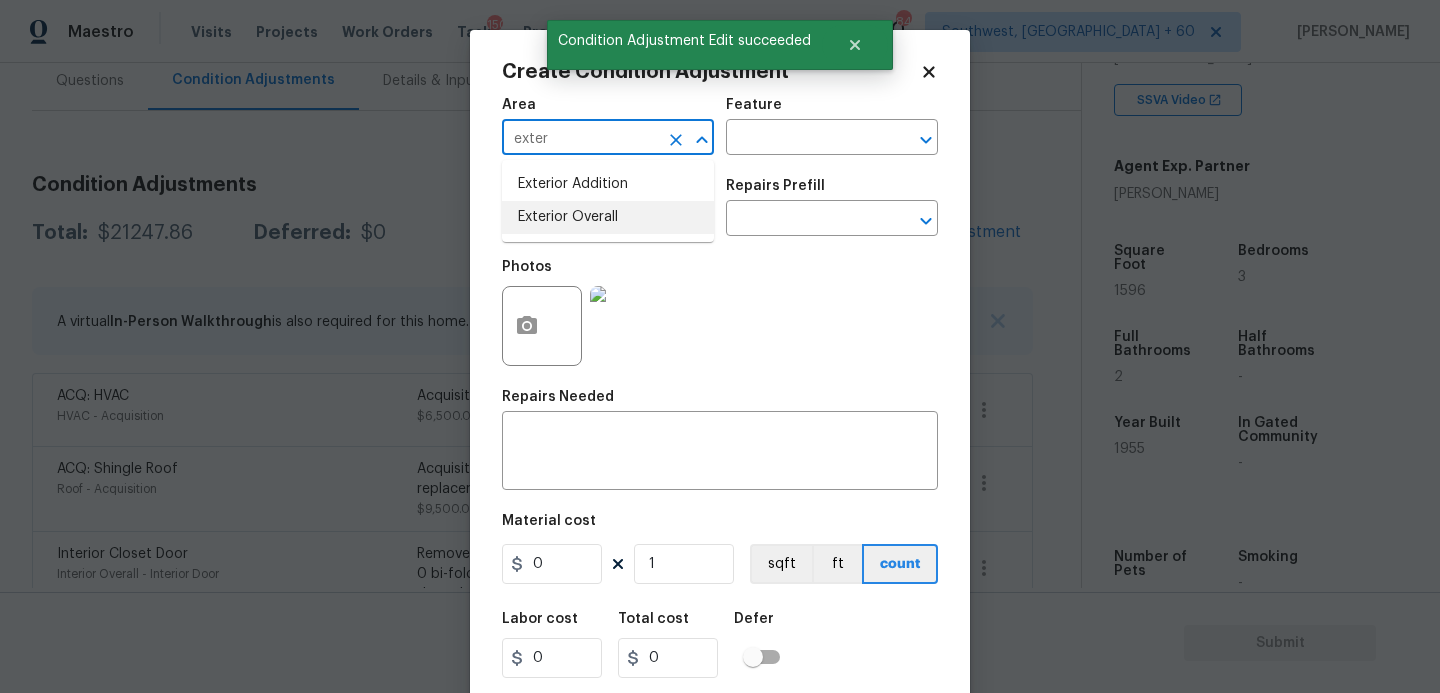 click on "Exterior Overall" at bounding box center [608, 217] 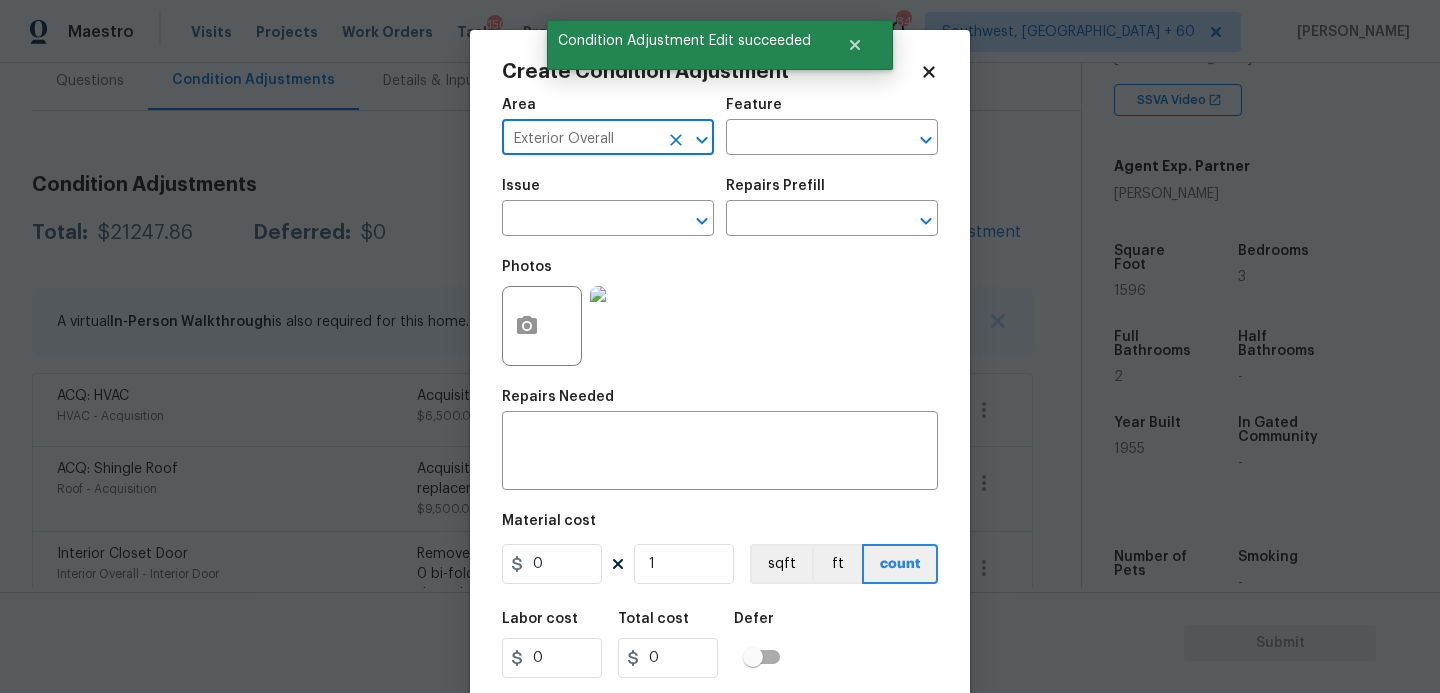 type on "Exterior Overall" 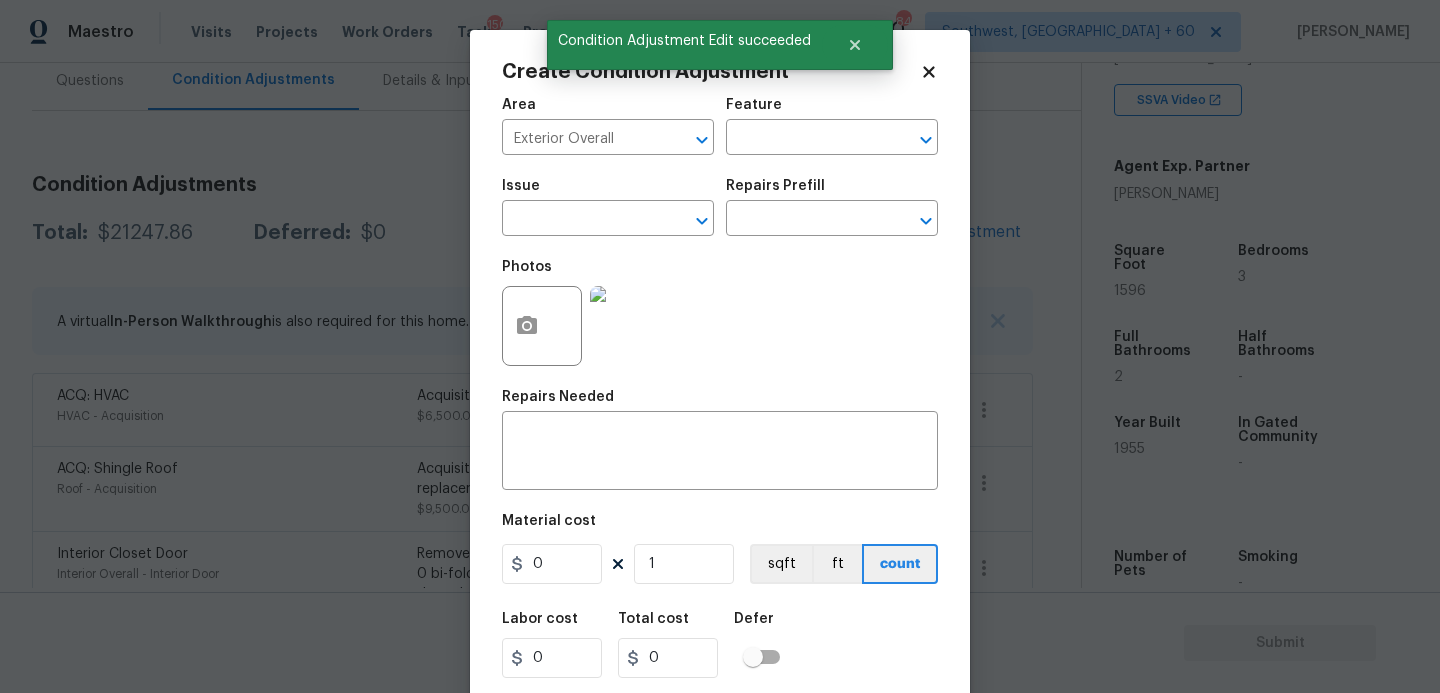 click on "Issue ​ Repairs Prefill ​" at bounding box center [720, 207] 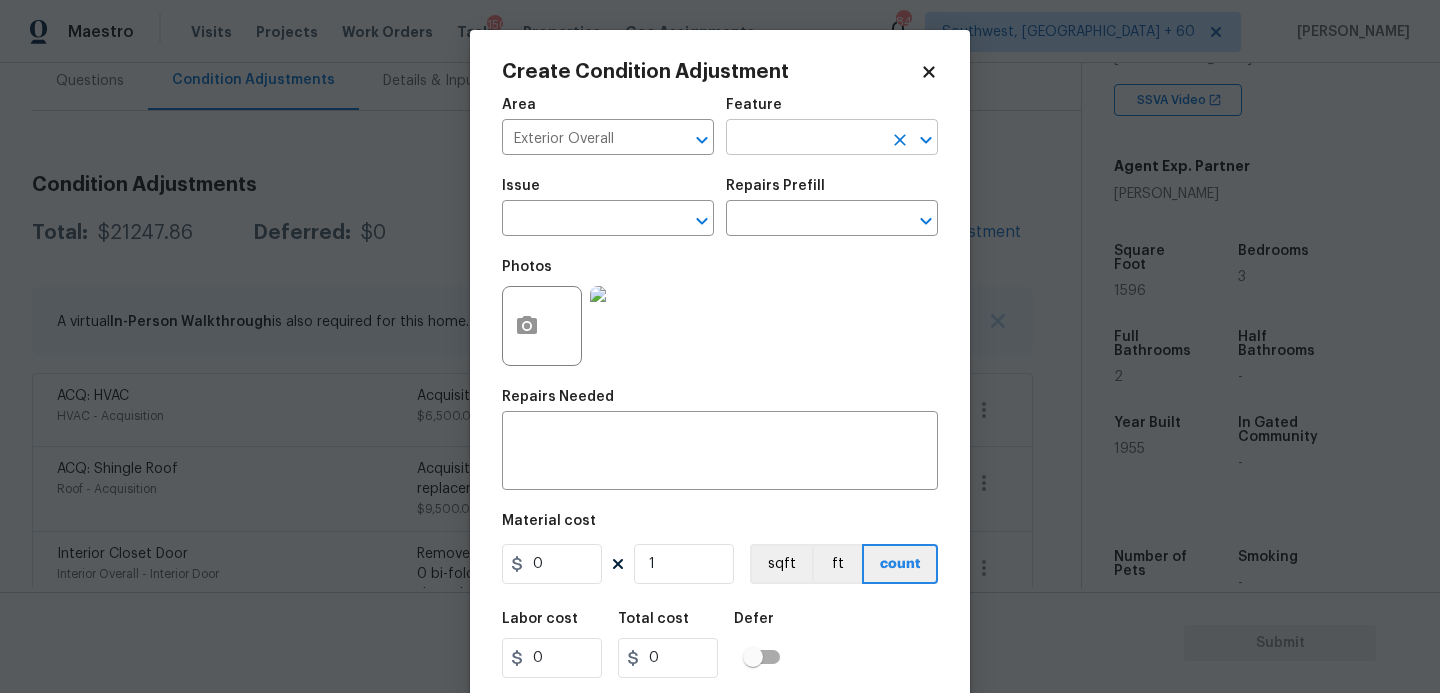 click at bounding box center [804, 139] 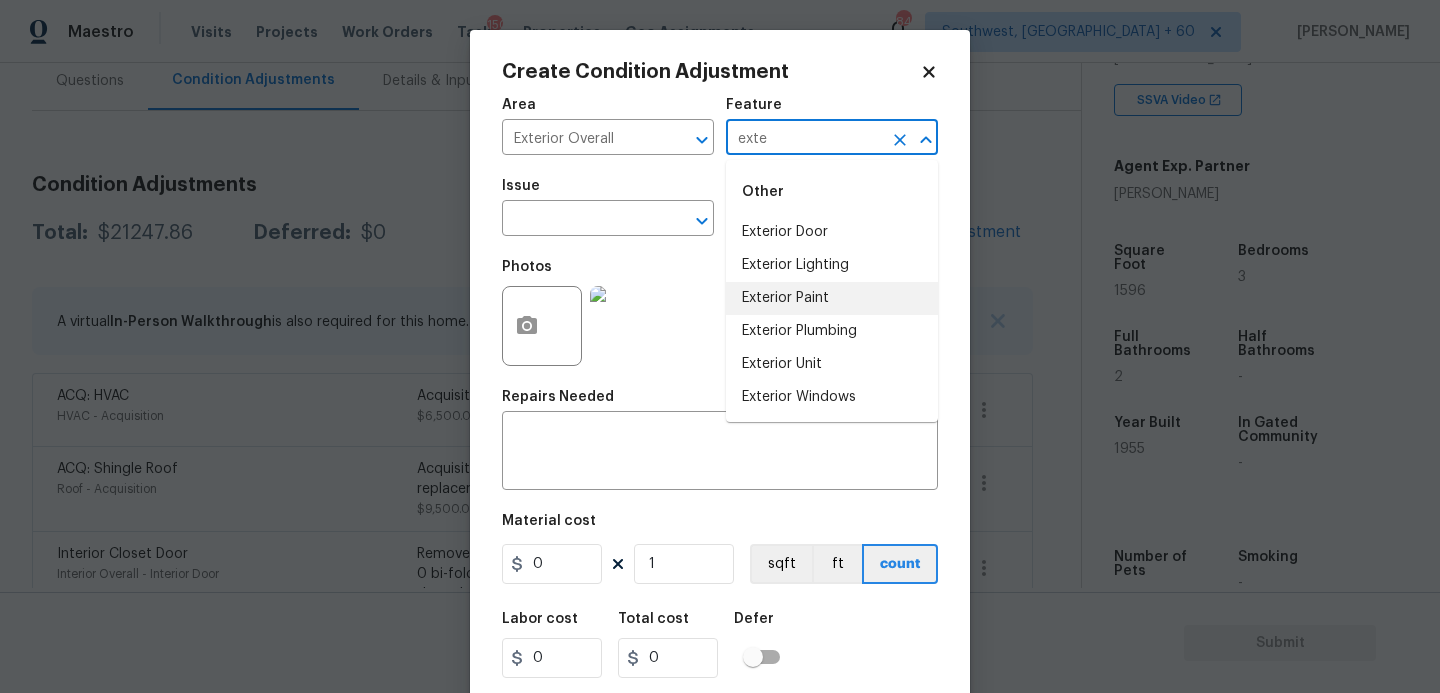click on "Exterior Paint" at bounding box center (832, 298) 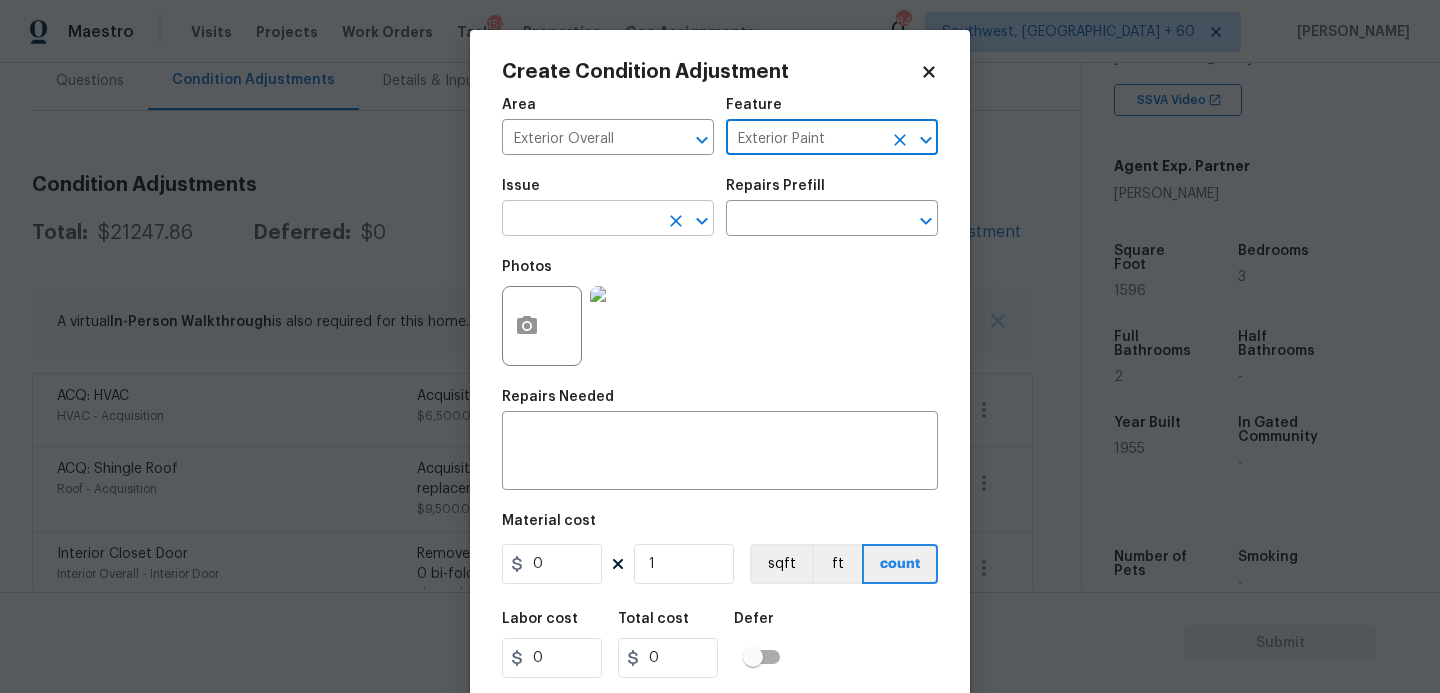 type on "Exterior Paint" 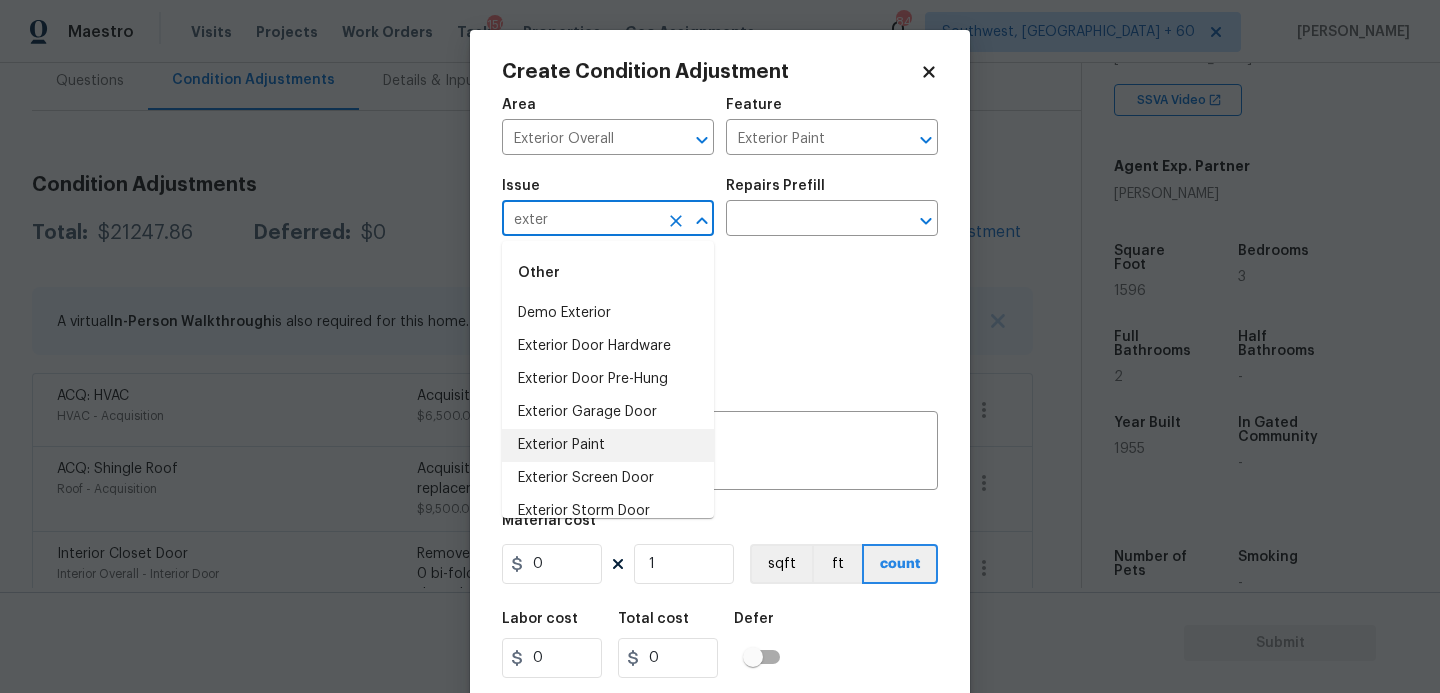 click on "Exterior Paint" at bounding box center (608, 445) 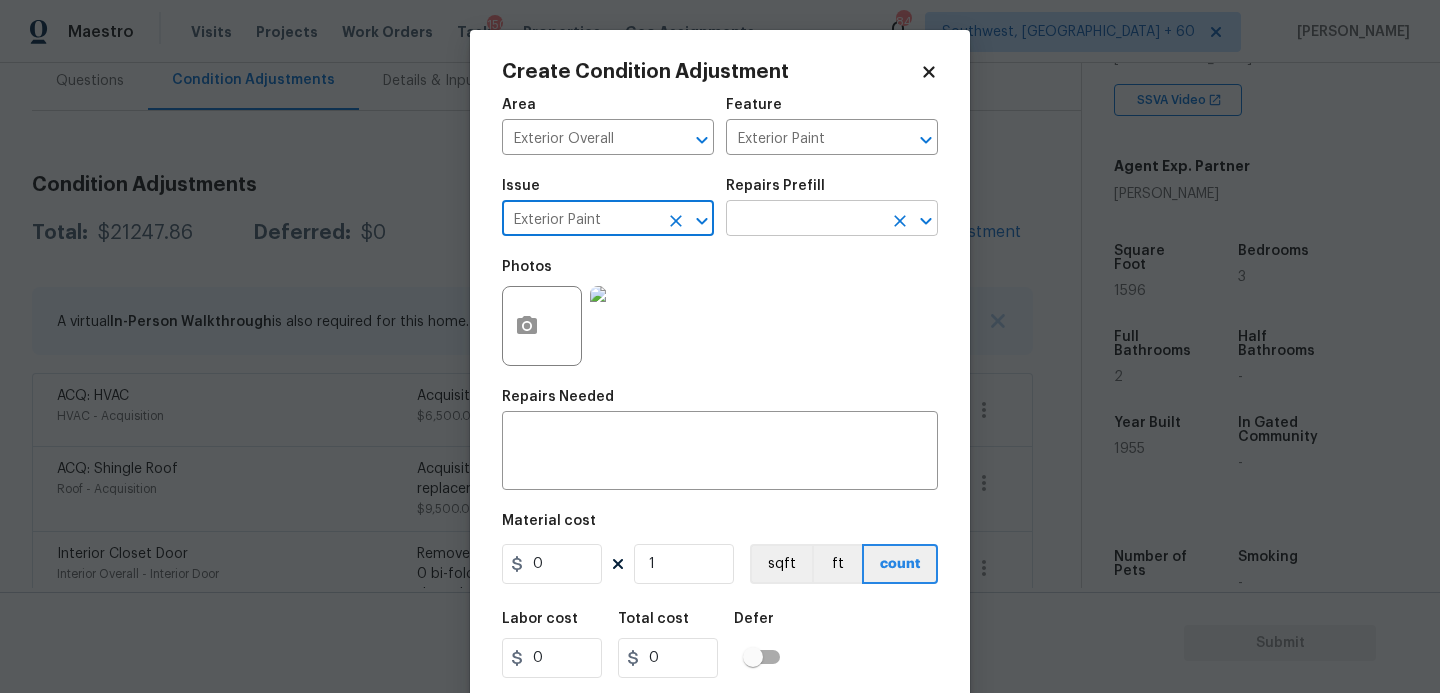 type on "Exterior Paint" 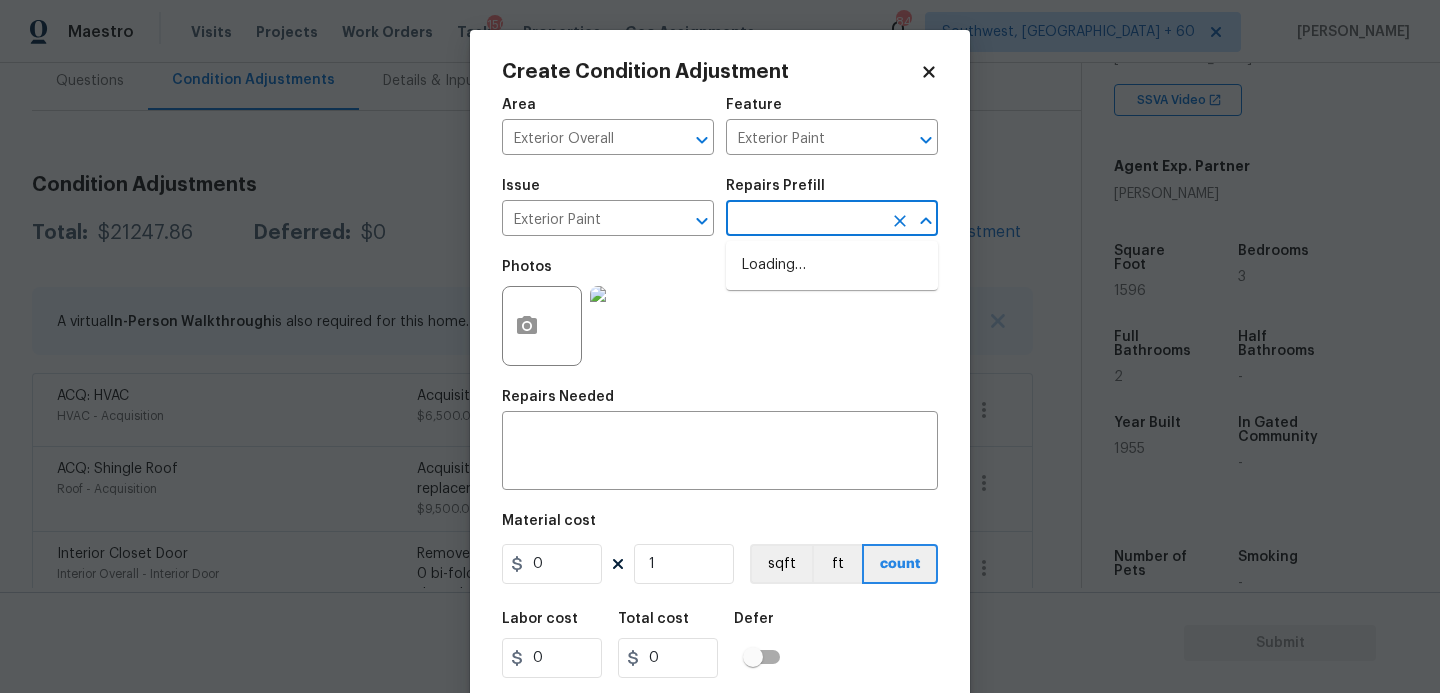 click at bounding box center [804, 220] 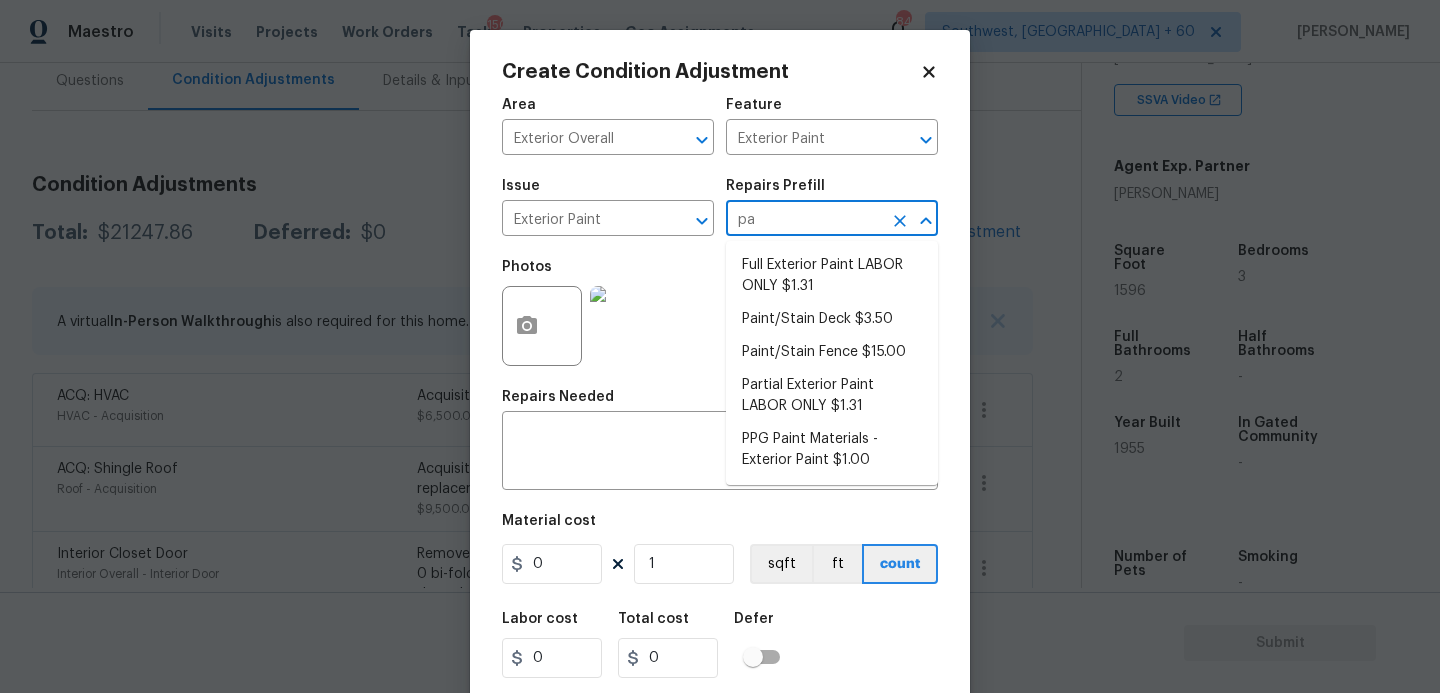 type on "p" 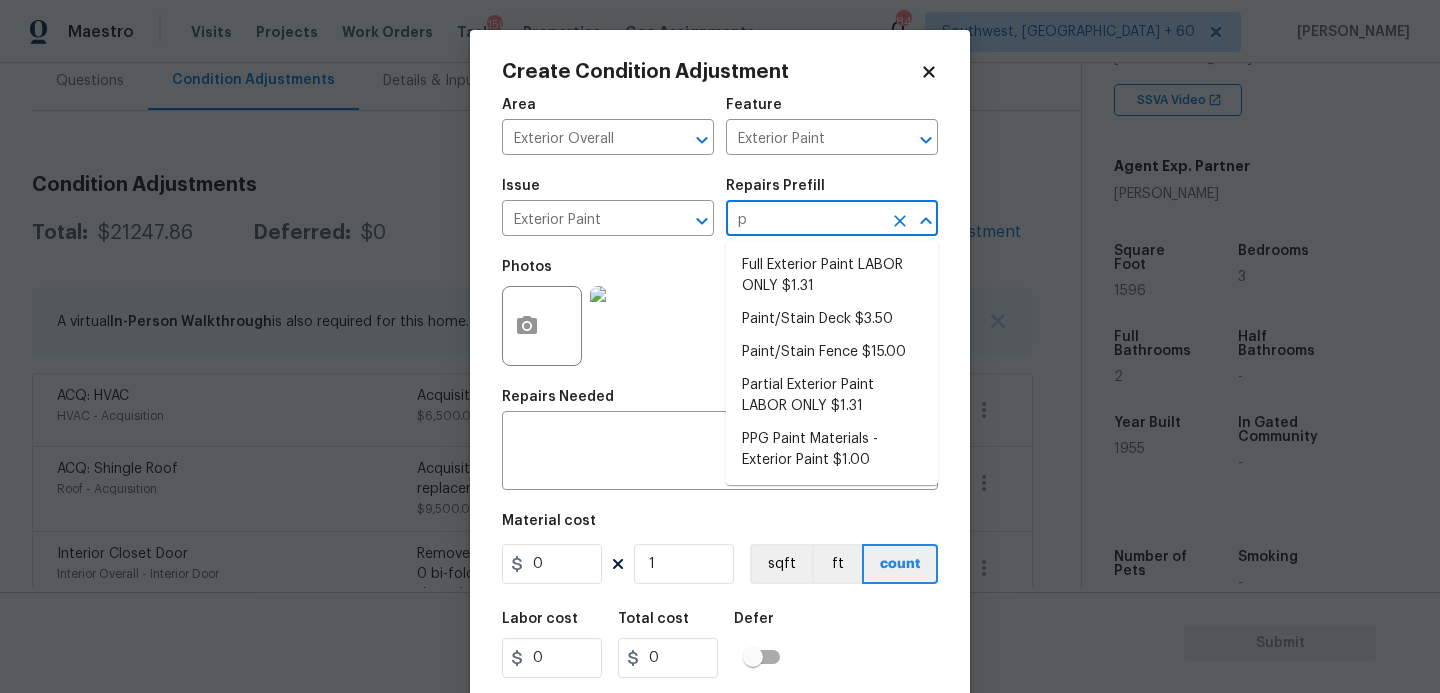 type 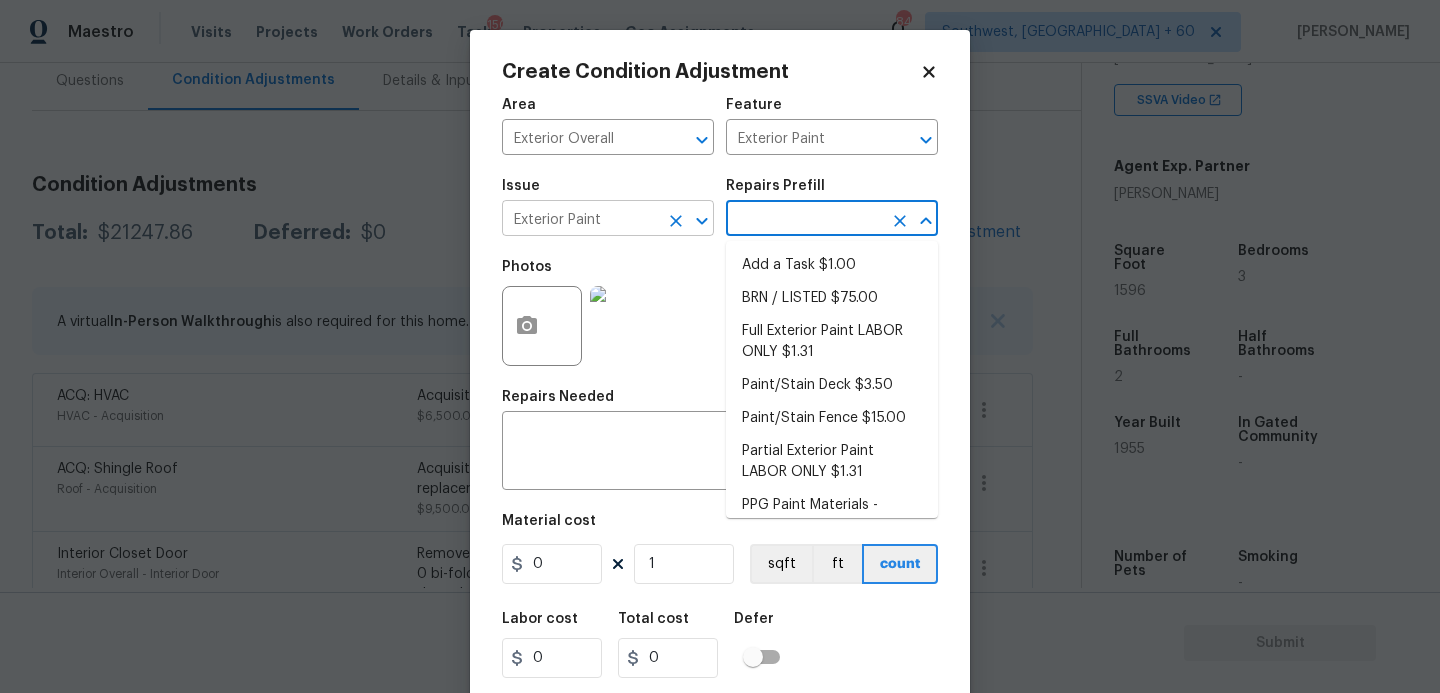 click 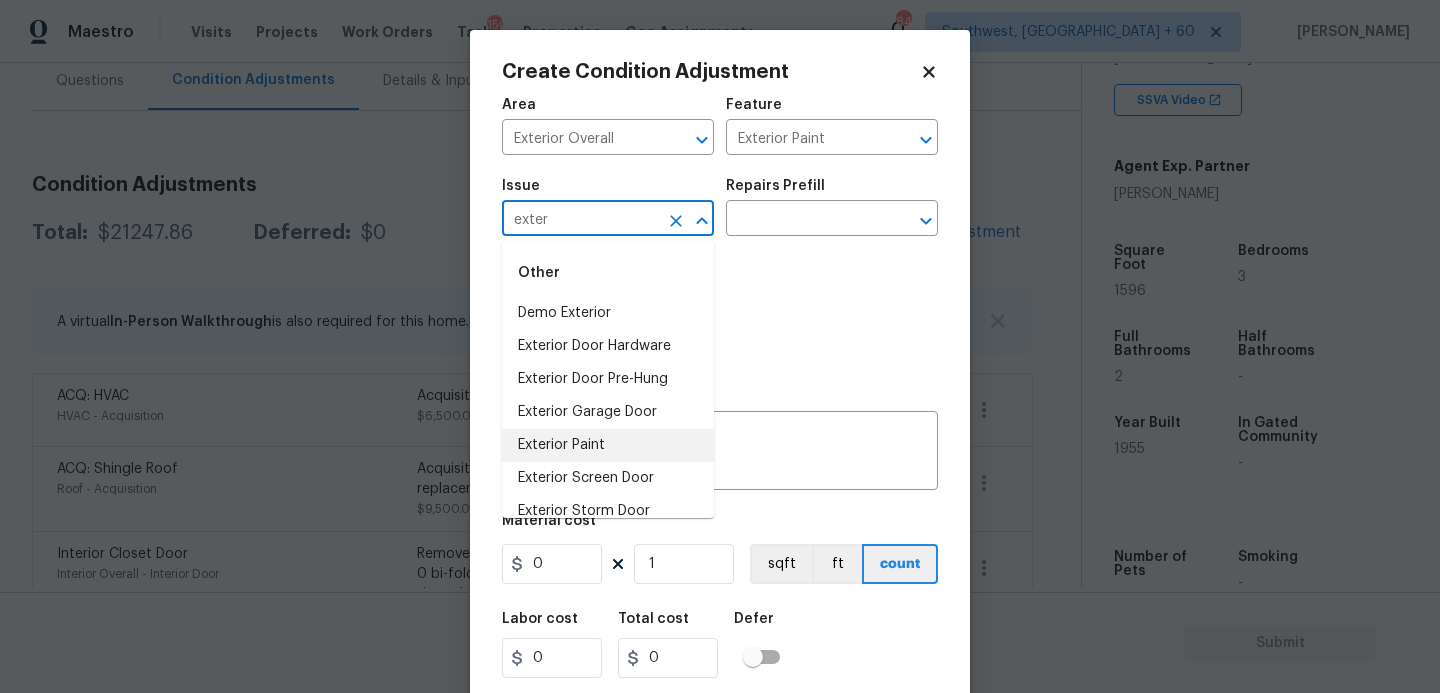 click on "Exterior Paint" at bounding box center [608, 445] 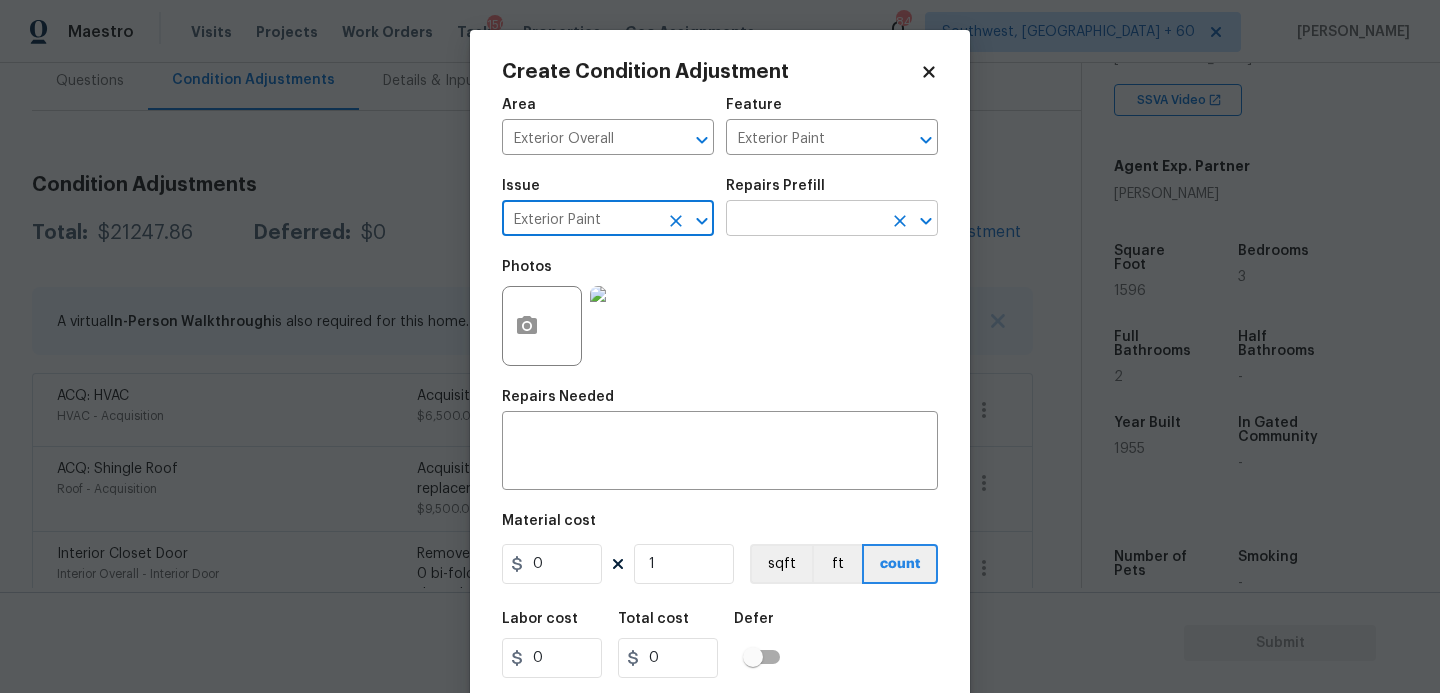 type on "Exterior Paint" 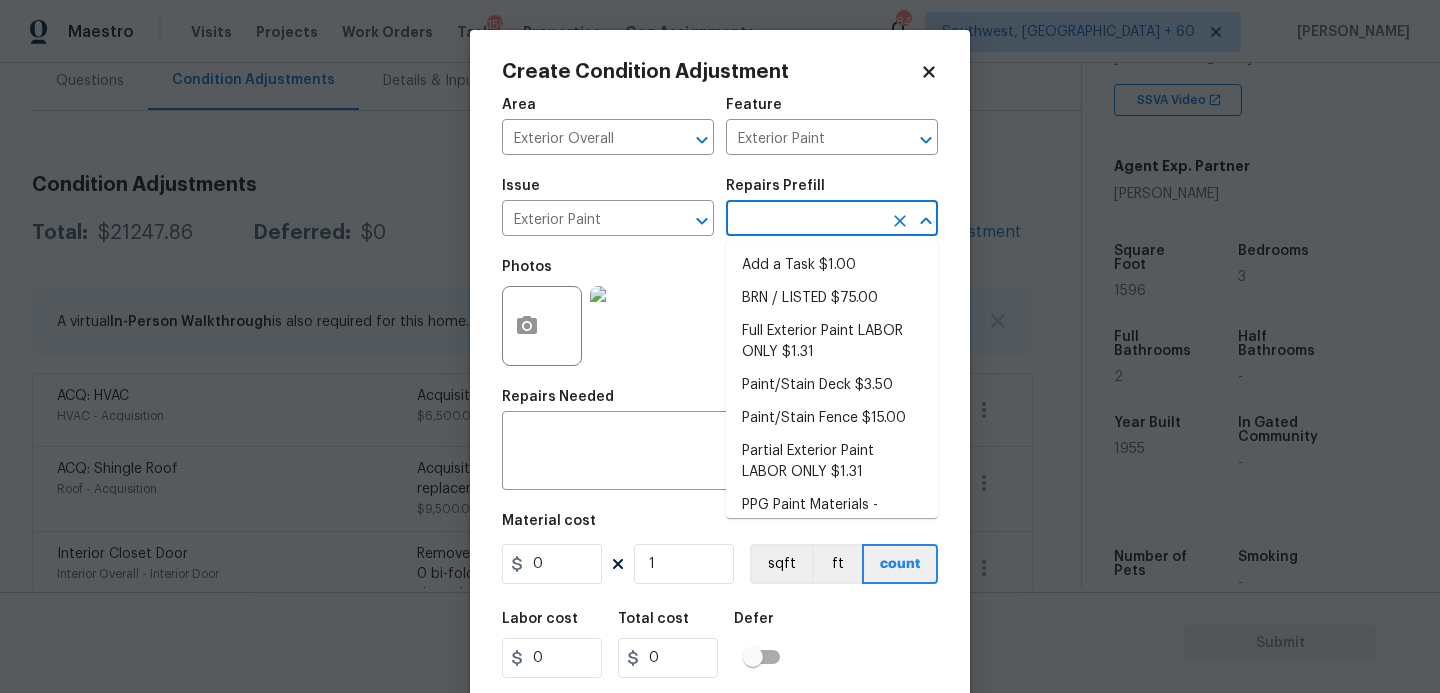 click at bounding box center [804, 220] 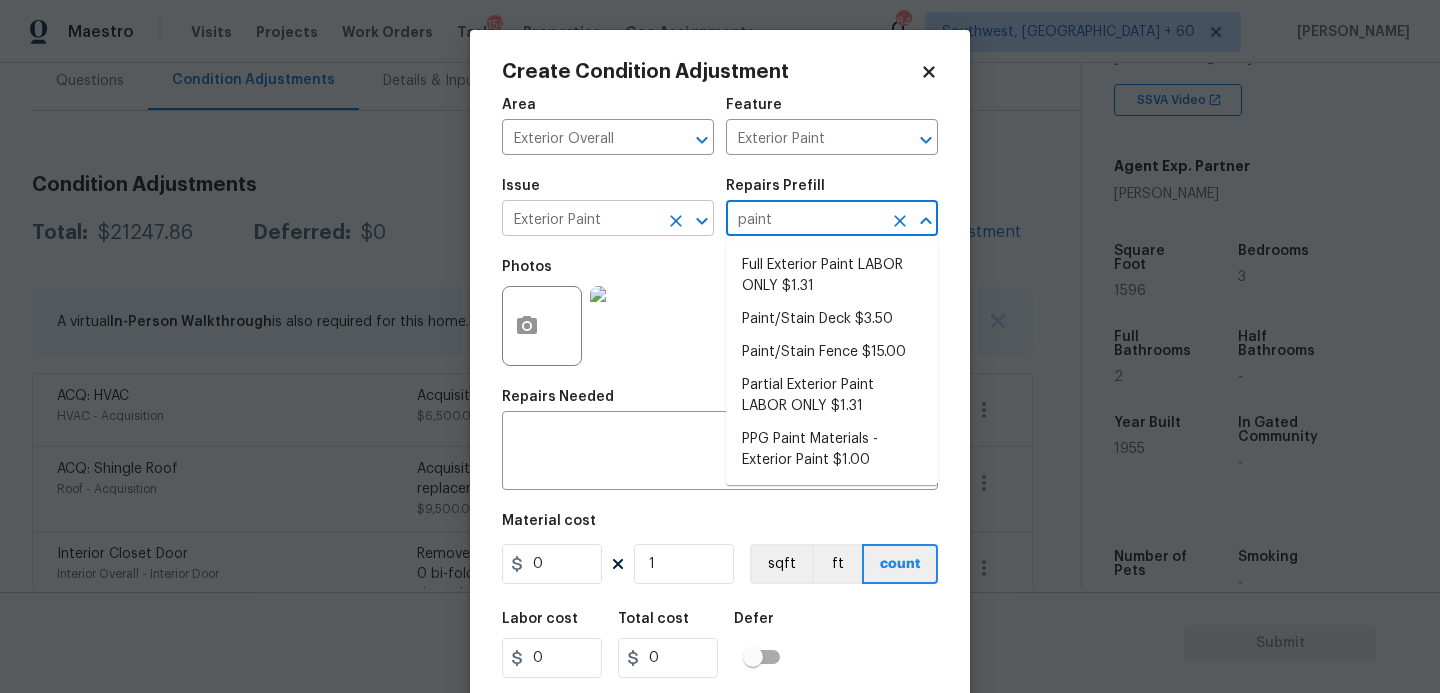 click 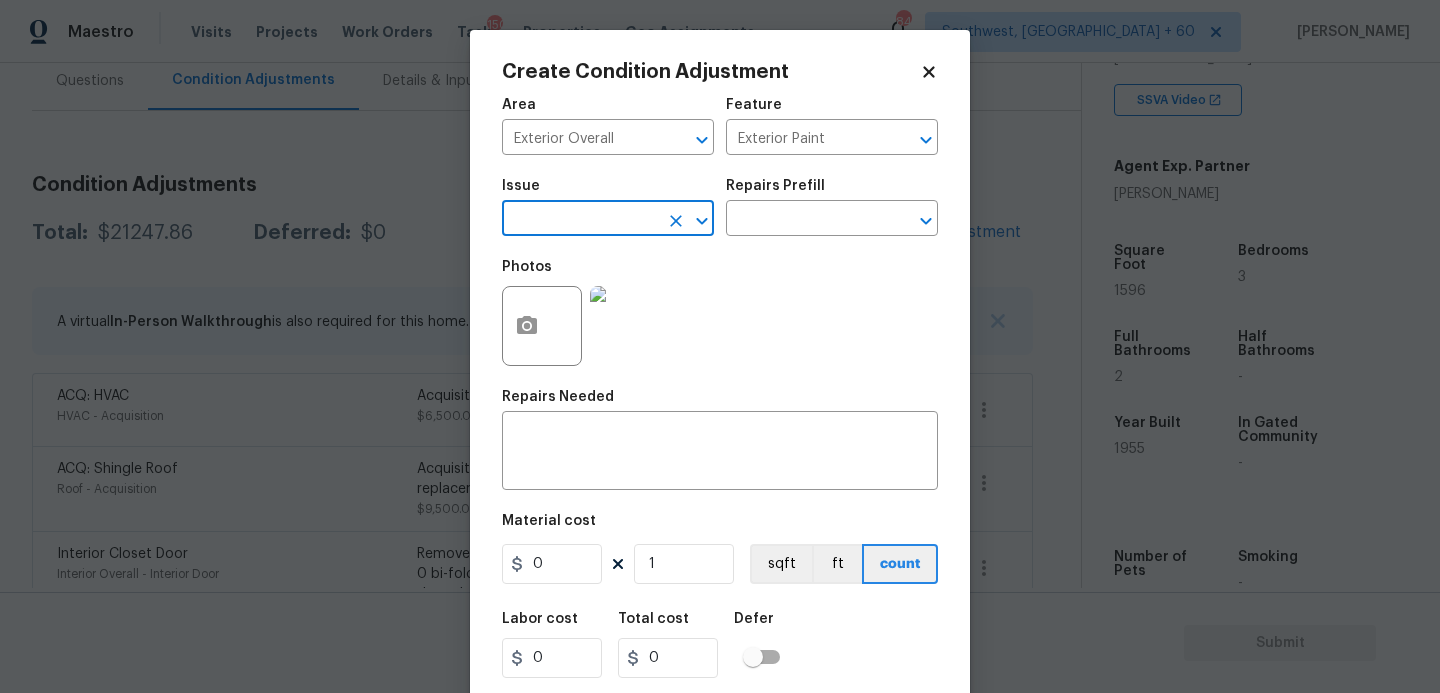 type on "o" 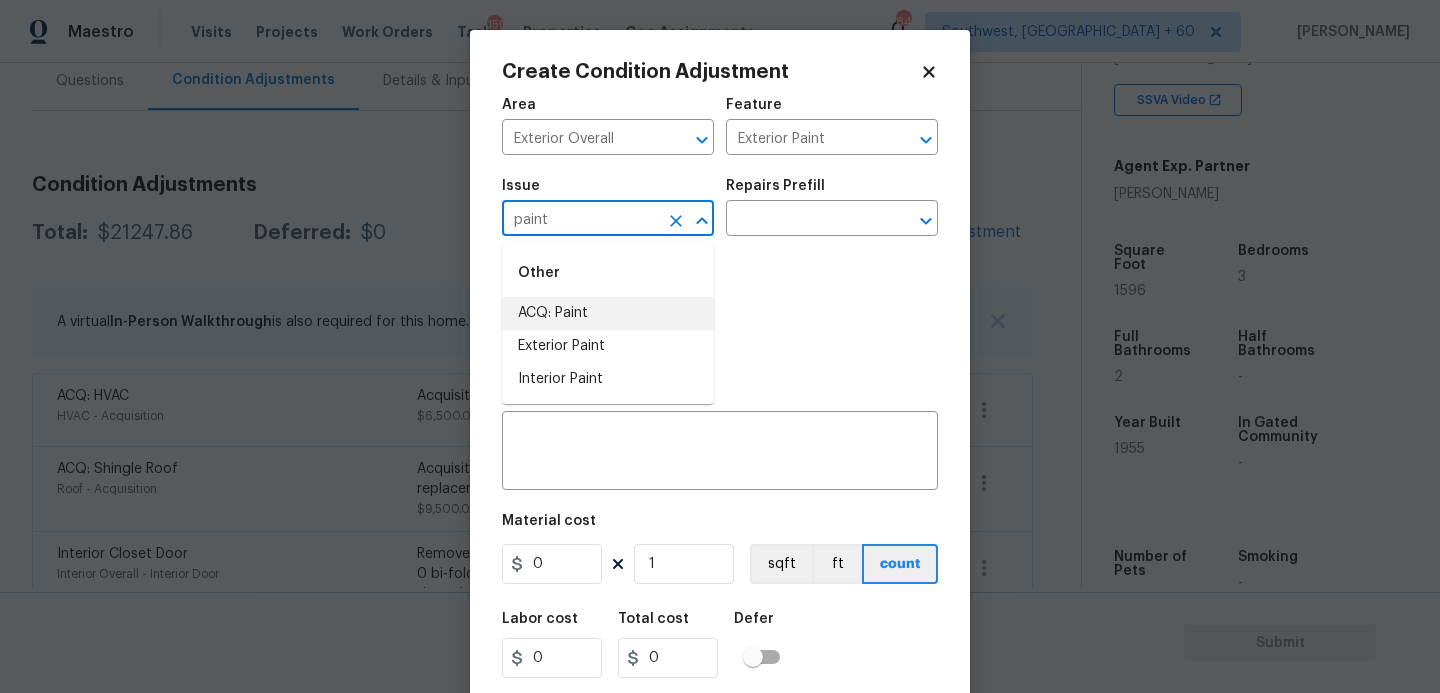 click on "ACQ: Paint" at bounding box center [608, 313] 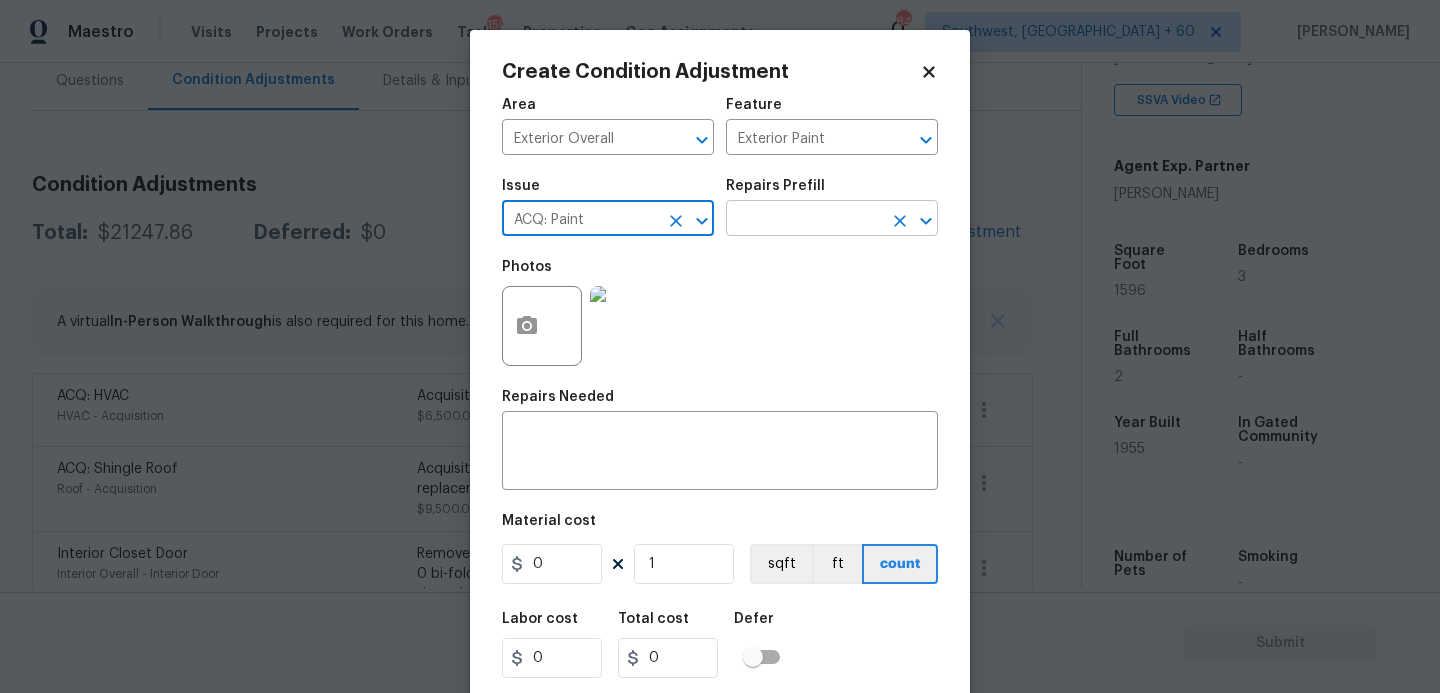 type on "ACQ: Paint" 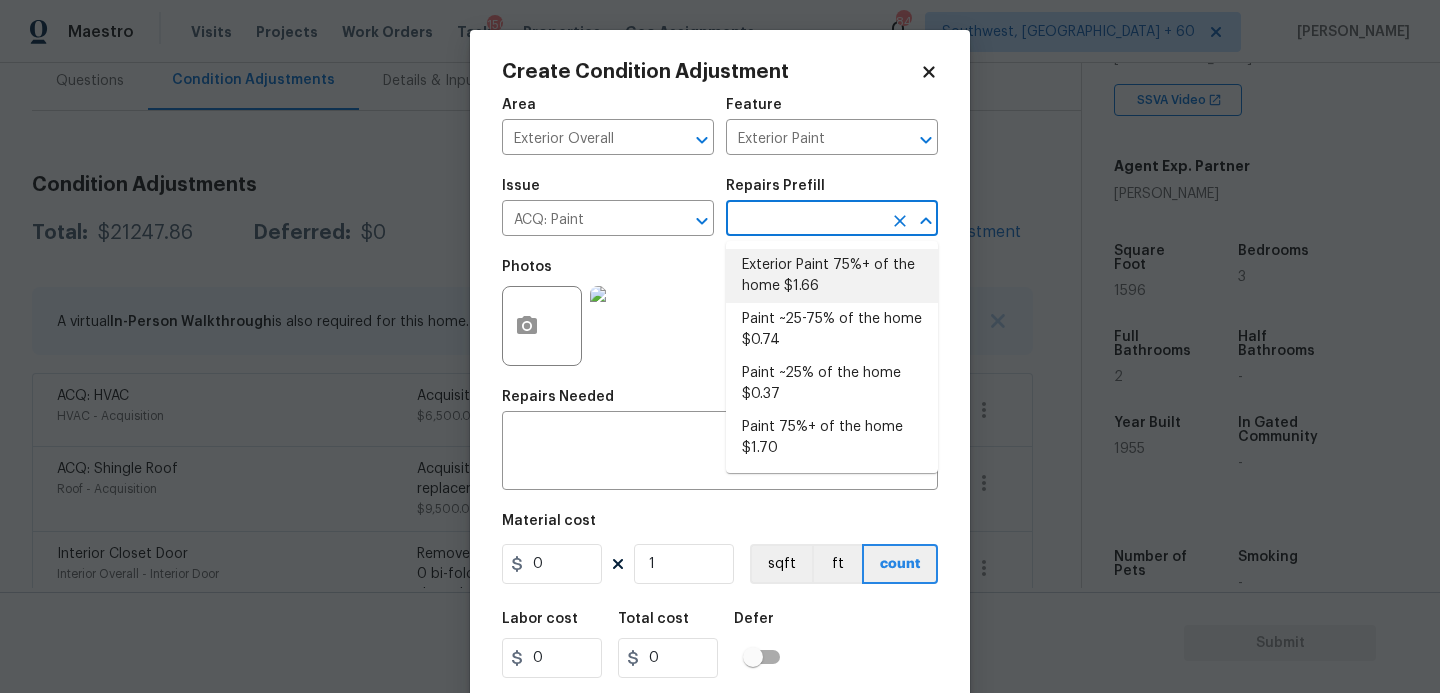 click on "Exterior Paint 75%+ of the home $1.66" at bounding box center [832, 276] 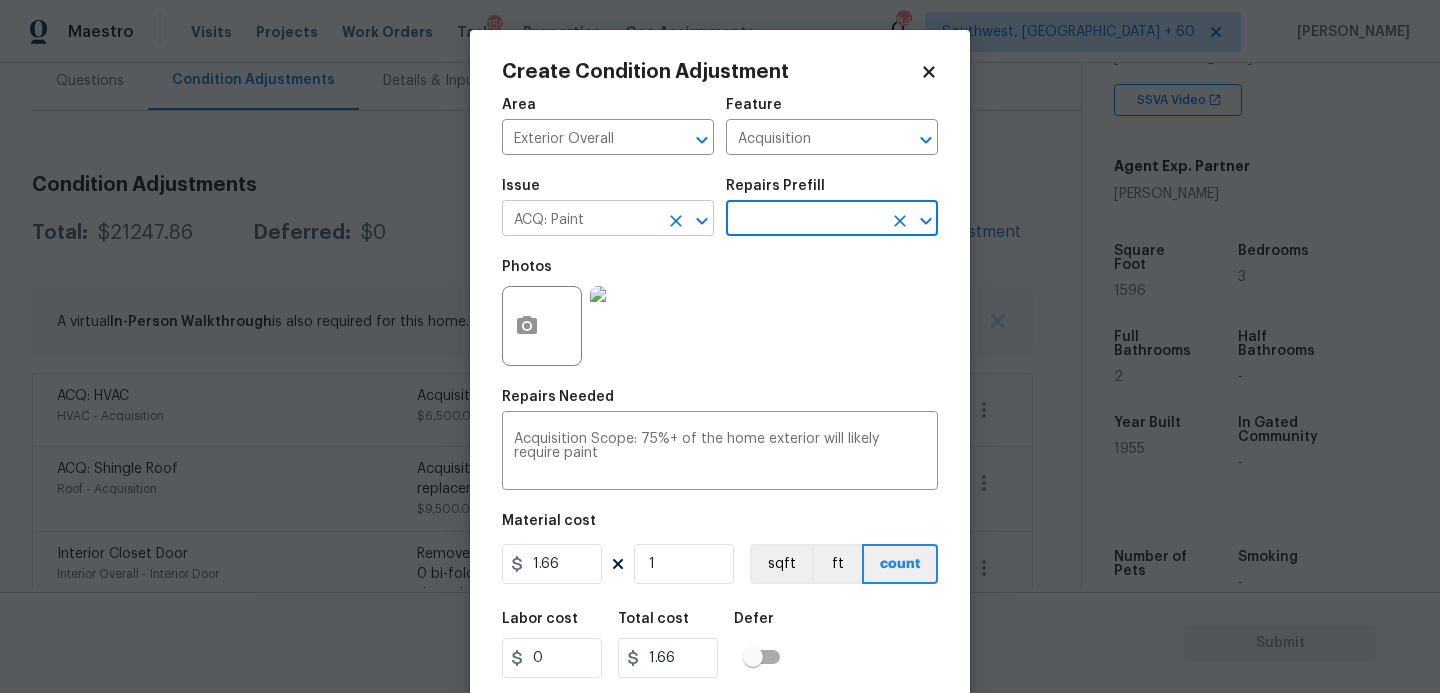 click 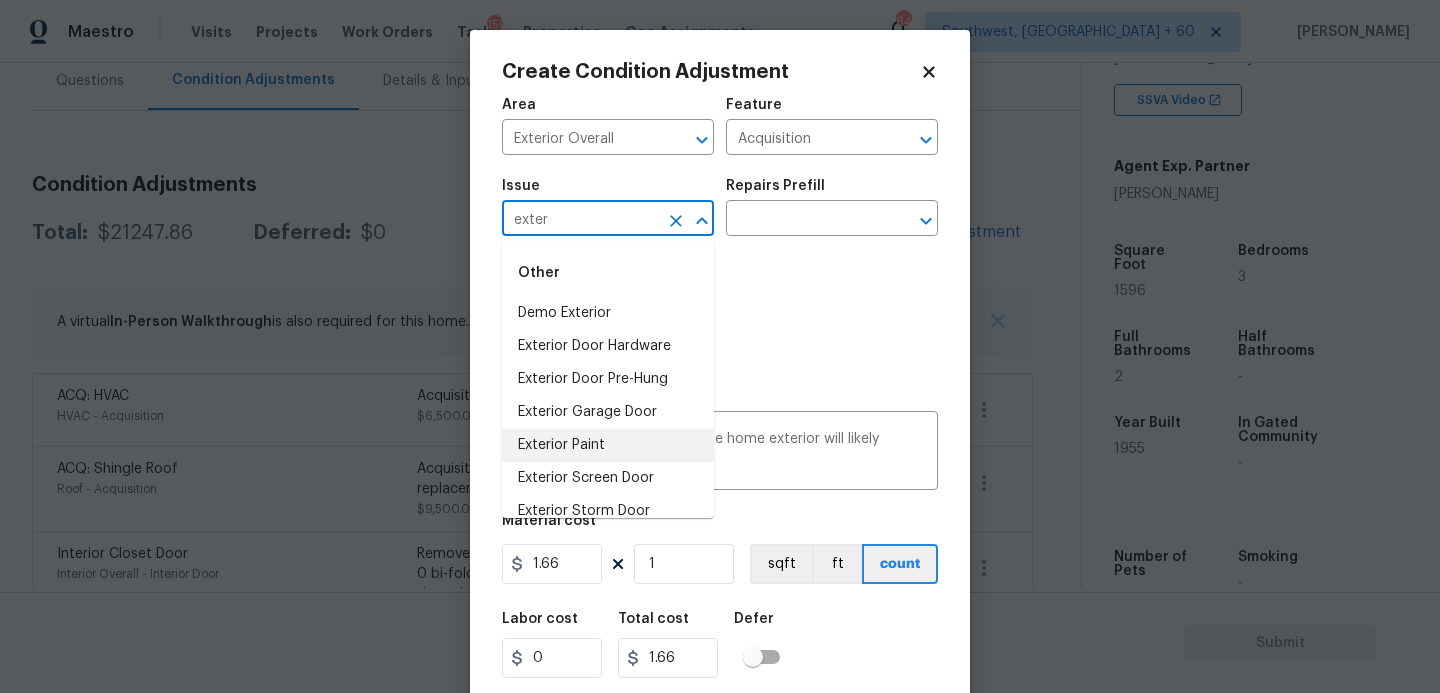 click on "Exterior Paint" at bounding box center [608, 445] 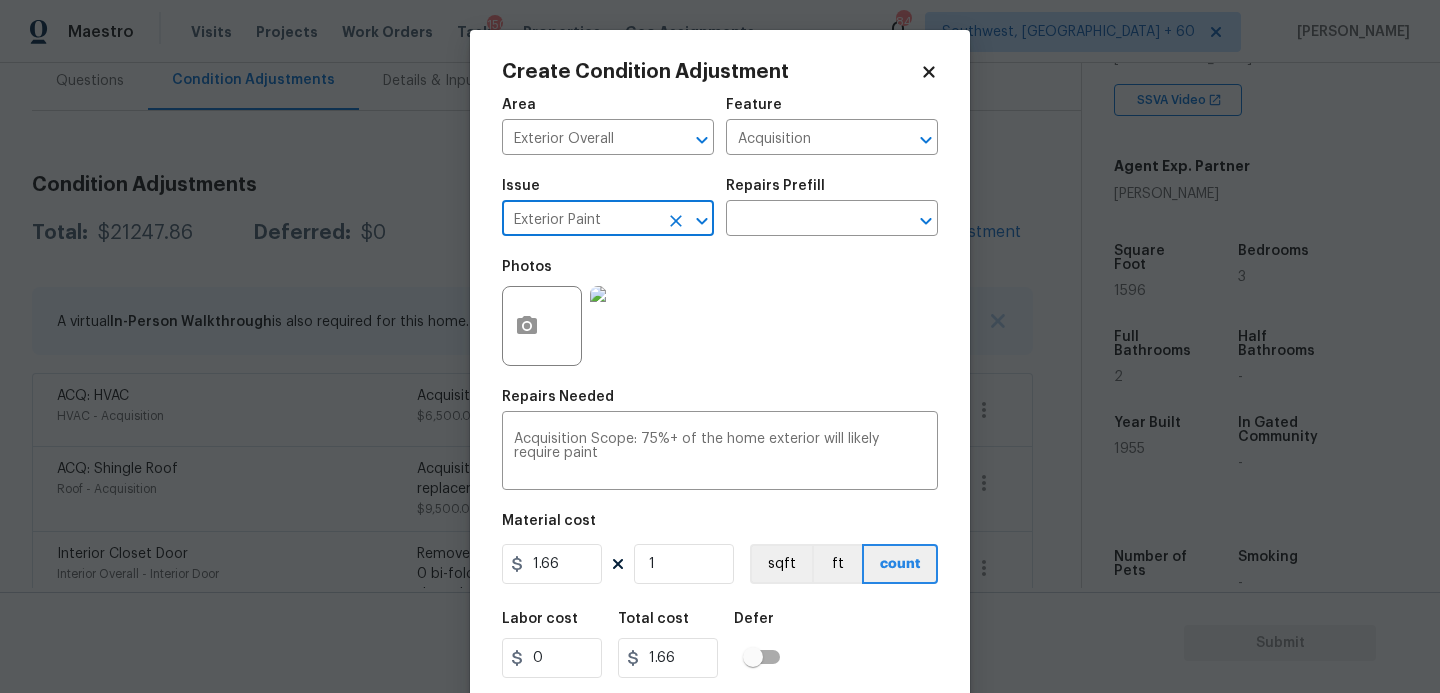 type on "Exterior Paint" 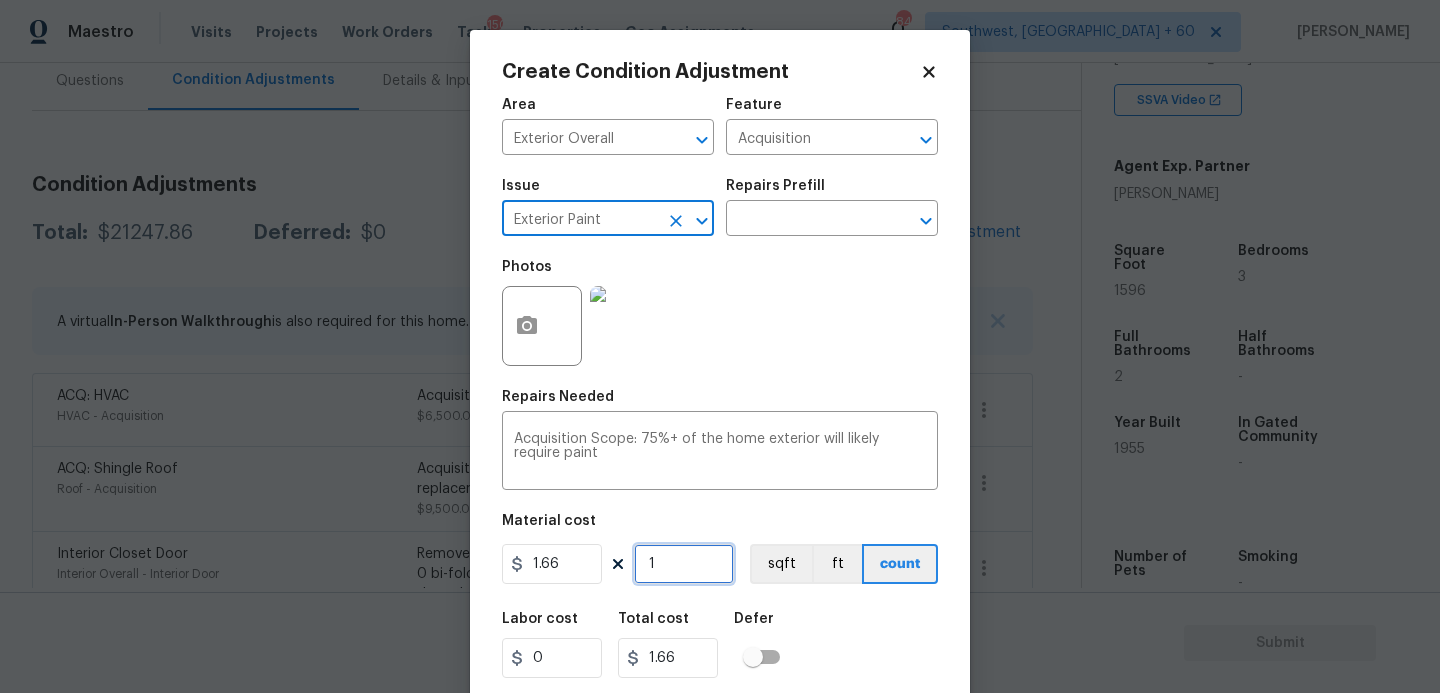 click on "1" at bounding box center [684, 564] 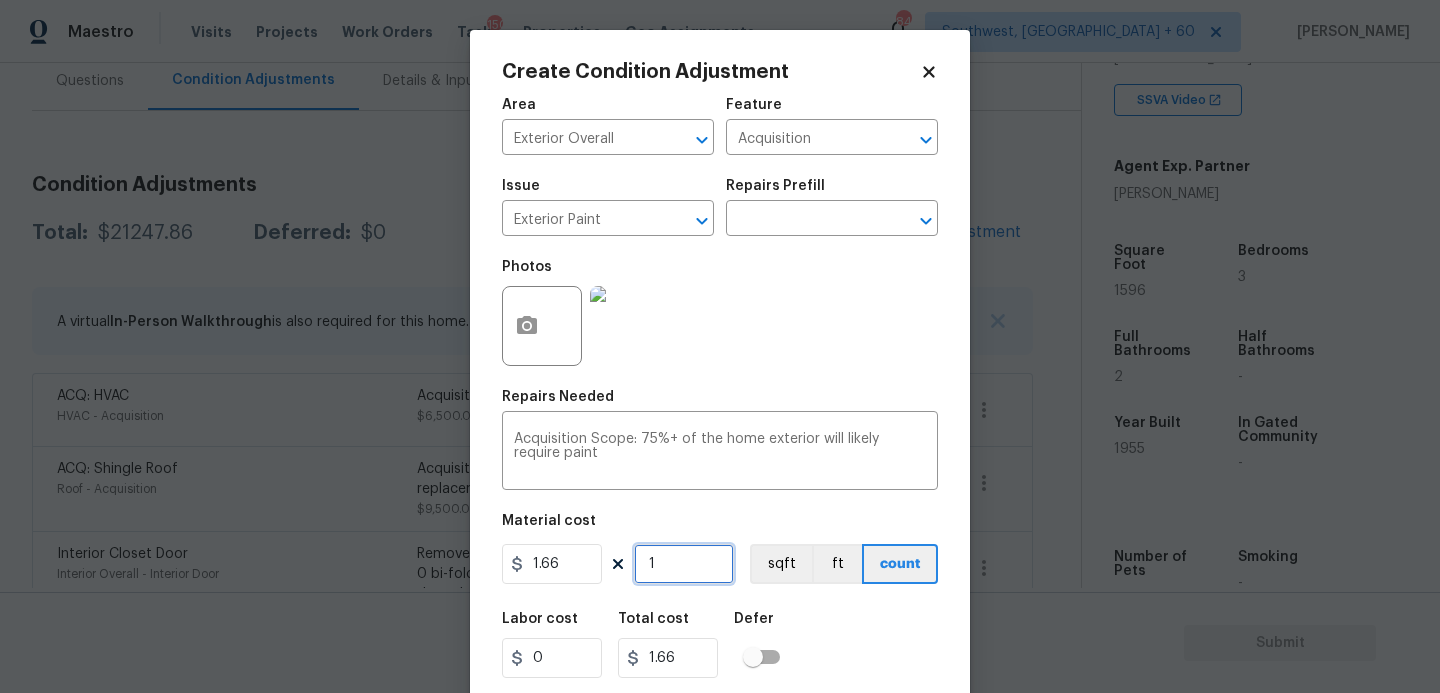 type on "15" 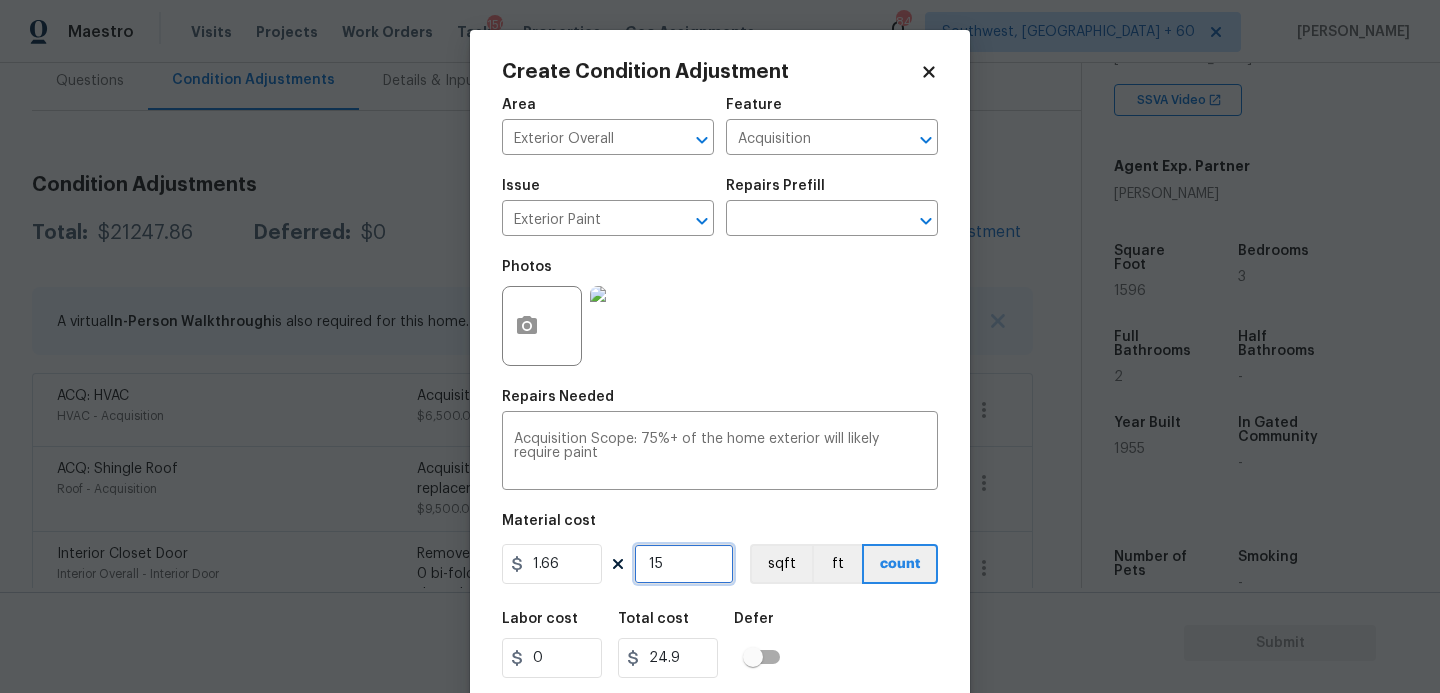 type on "159" 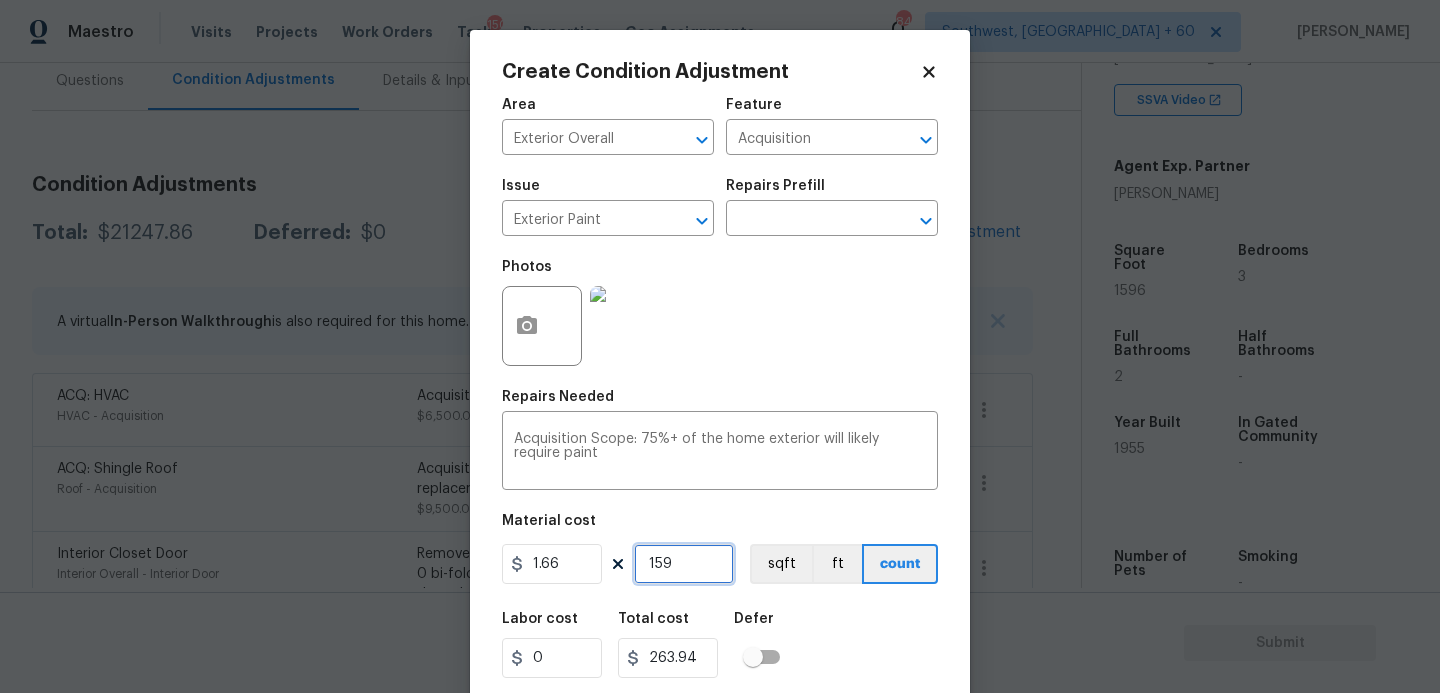 type on "1596" 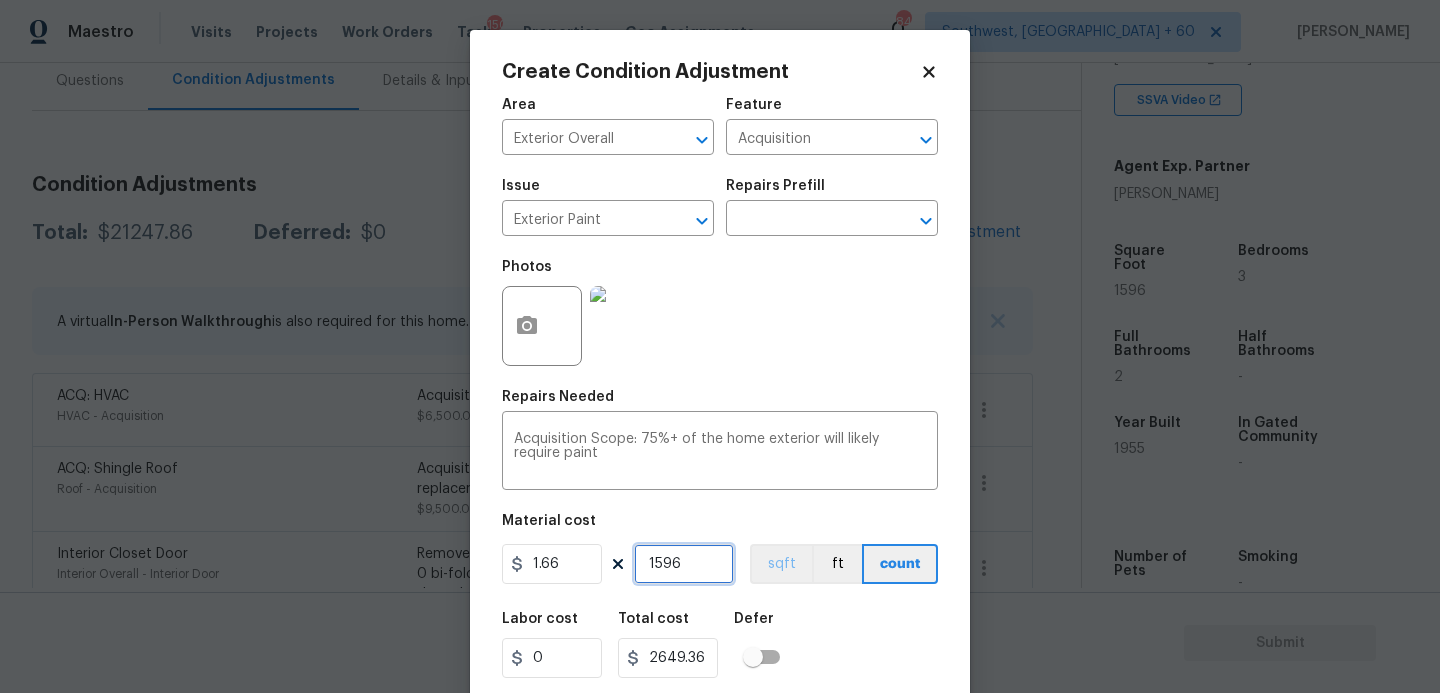 type on "1596" 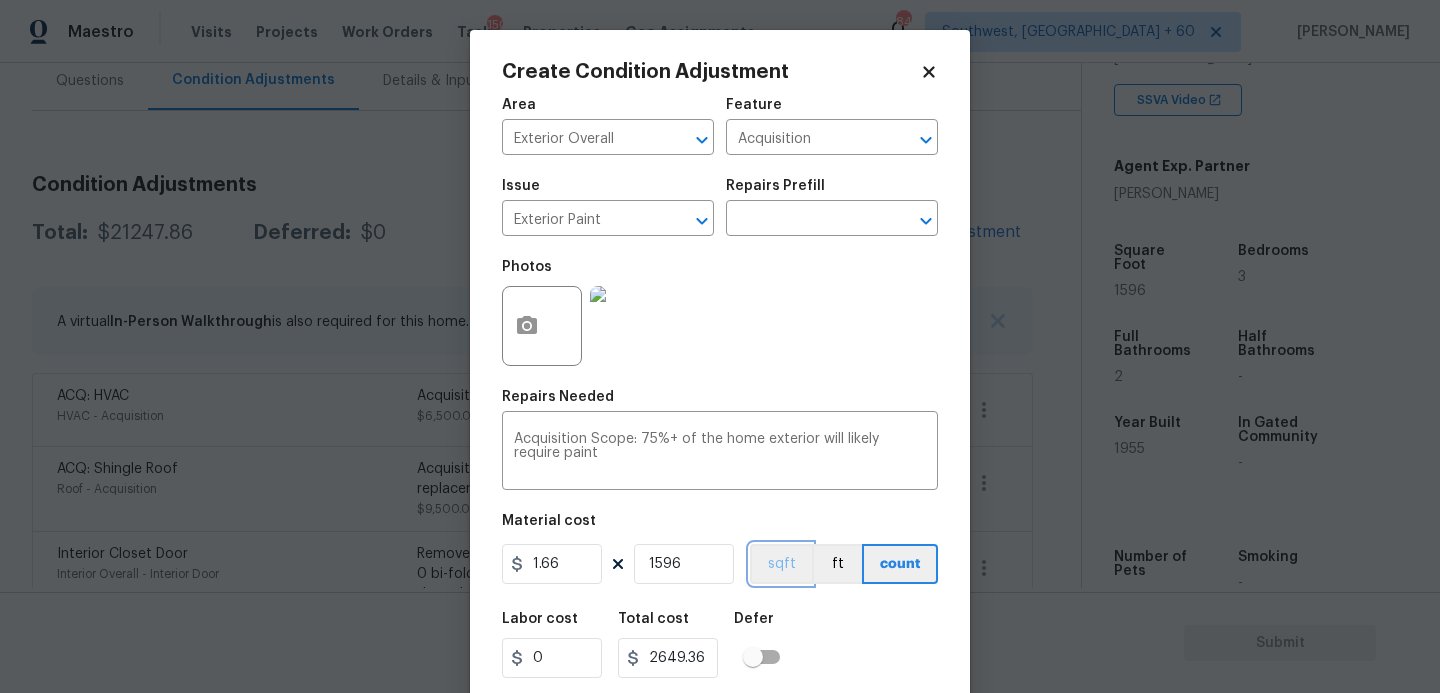 click on "sqft" at bounding box center [781, 564] 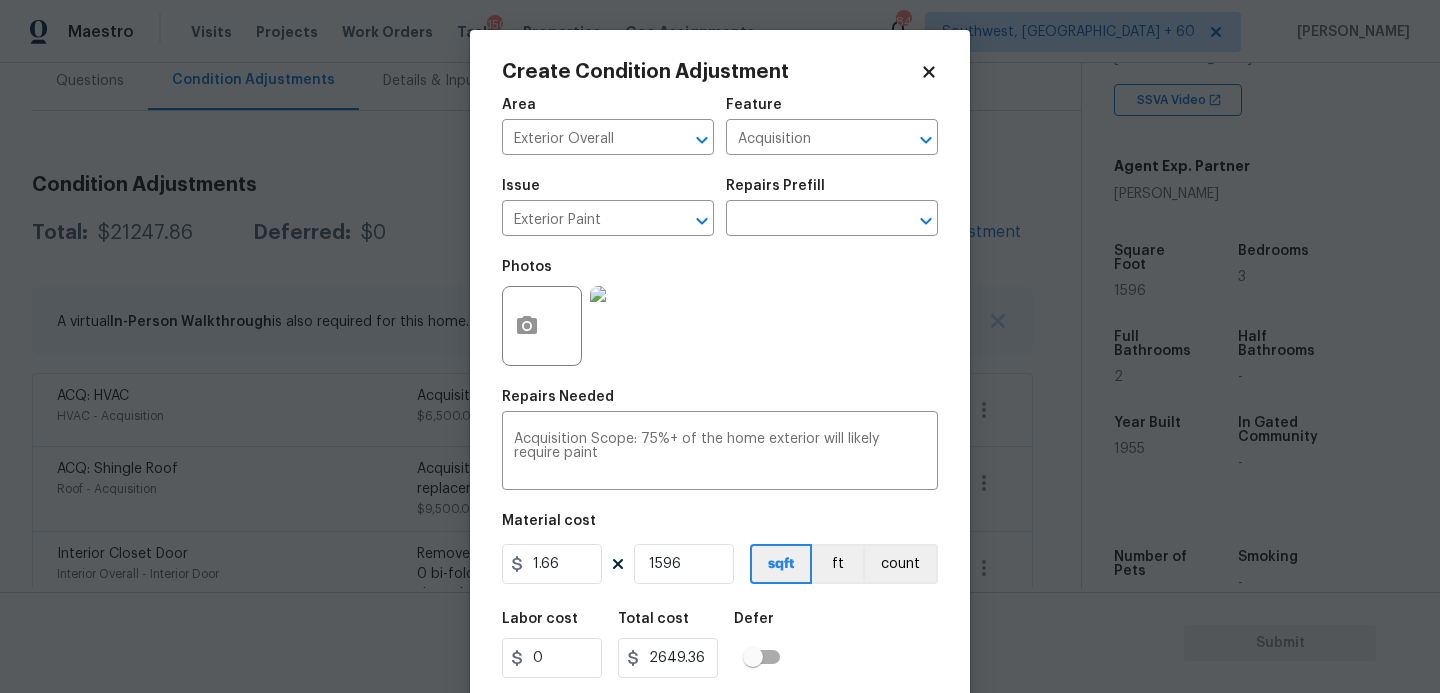 click on "Labor cost 0 Total cost 2649.36 Defer" at bounding box center (720, 645) 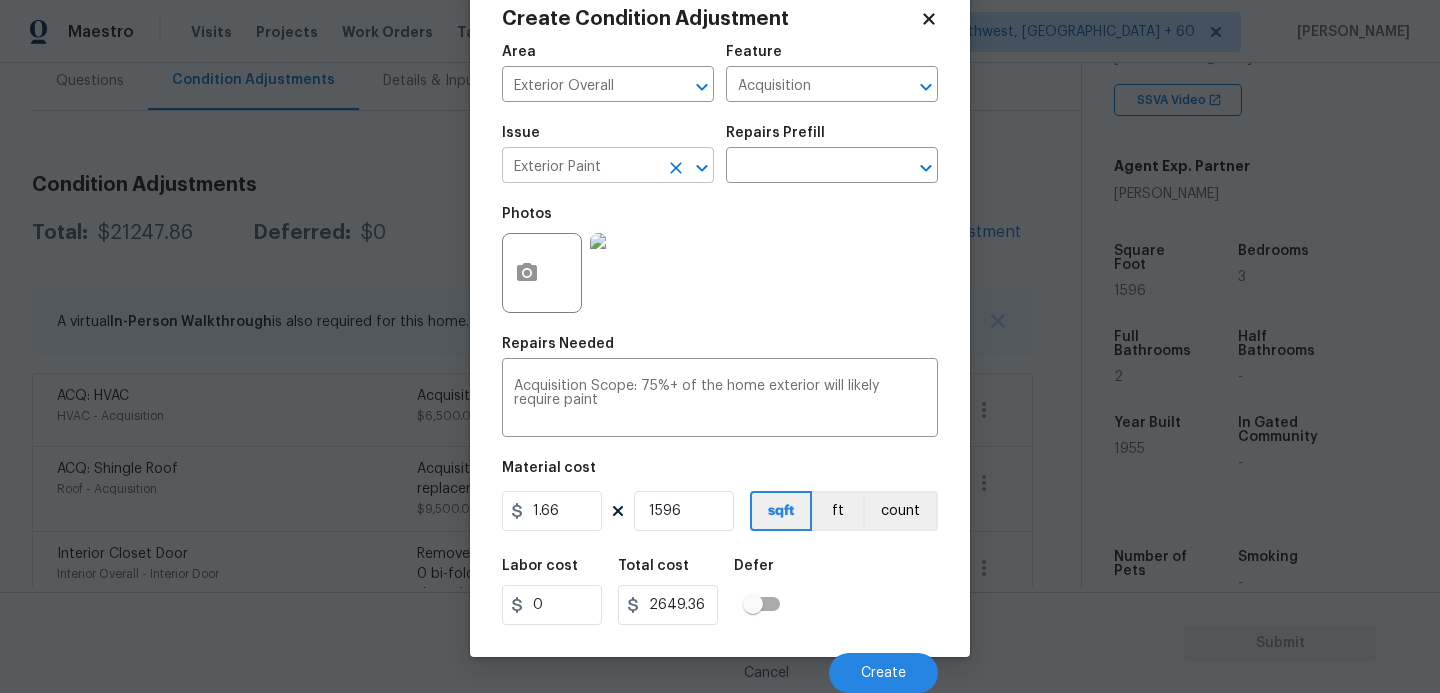 click on "Exterior Paint" at bounding box center [580, 167] 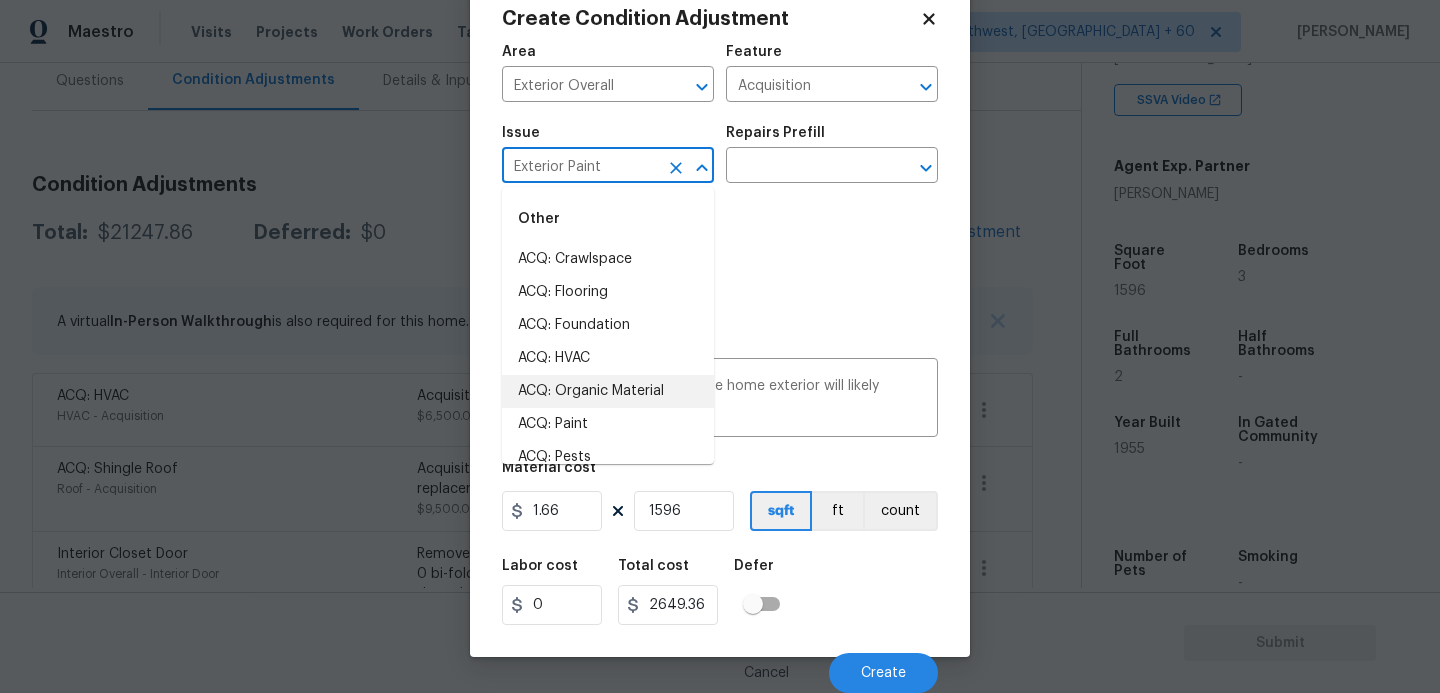 click on "Photos" at bounding box center [720, 260] 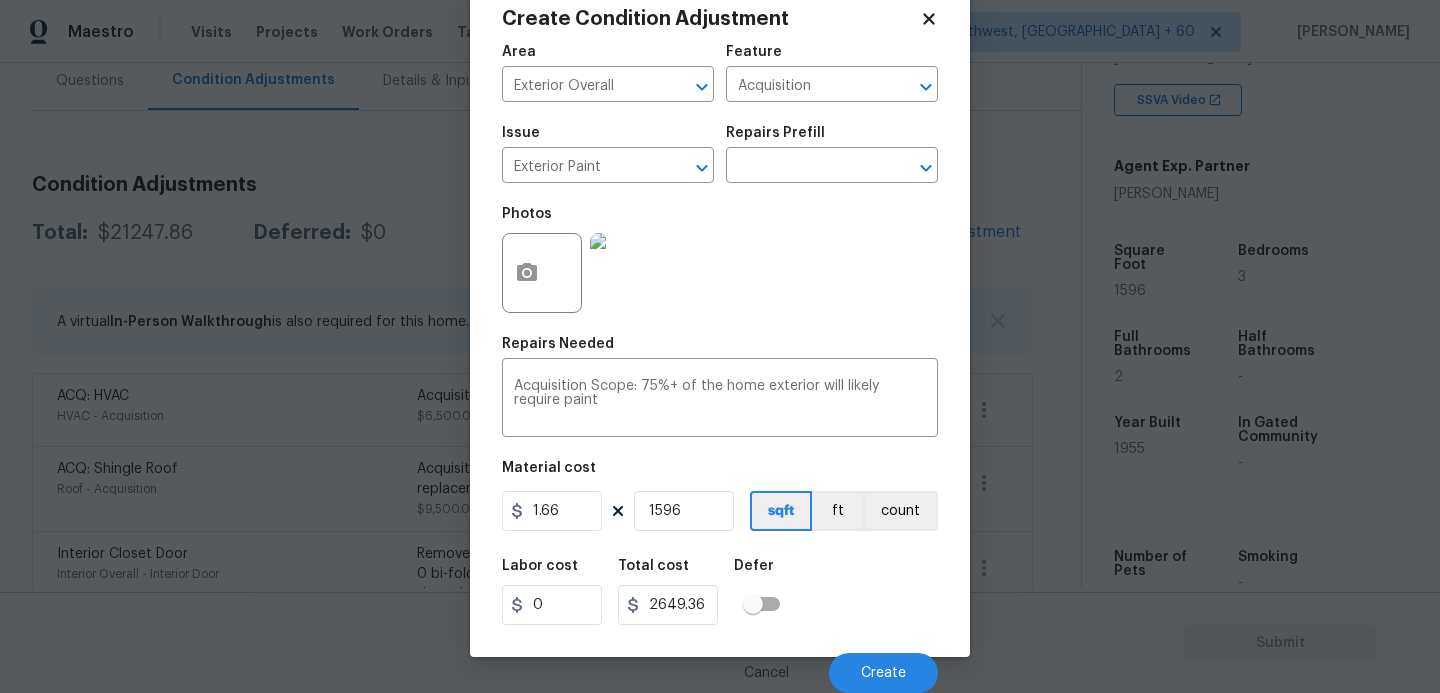 click on "Maestro Visits Projects Work Orders Tasks 150 Properties Geo Assignments 841 Southwest, FL + 60 Sakthivel Chandran Back to tasks Condition Scoping - Full Fri, Jul 11 2025 by 12:21 am   Sakthivel Chandran In-progress Questions Condition Adjustments Details & Inputs Notes Photos Condition Adjustments Total:  $21247.86 Deferred:  $0 Add Condition Adjustment A virtual  In-Person Walkthrough  is also required for this home.   + Add exterior scopes ACQ: HVAC HVAC - Acquisition Acquisition Scope: Functional HVAC 21+ years $6,500.00   0 ACQ: Shingle Roof Roof - Acquisition Acquisition Scope: Shingle Roof 21+ years in age or replacement required. $9,500.00   0 Interior Closet Door Interior Overall - Interior Door Remove the existing door (if present). Install a new 4-0 bi-fold 6 panel interior doors. Ensure that the new doors hardware is attached/anchored properly, that the new door sits level and plumb in the door opening and that the door operates as intended. Haul away and dispose of all debris properly. $472.86" at bounding box center (720, 346) 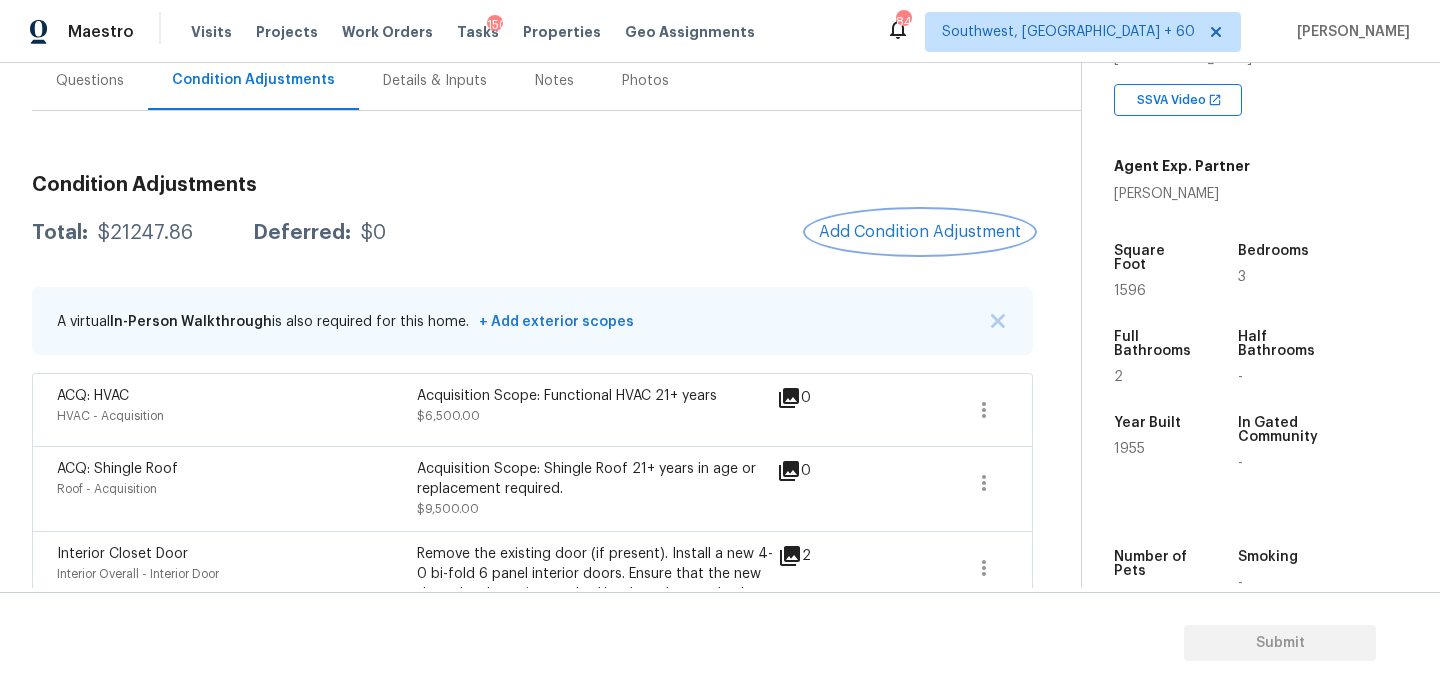 scroll, scrollTop: 0, scrollLeft: 0, axis: both 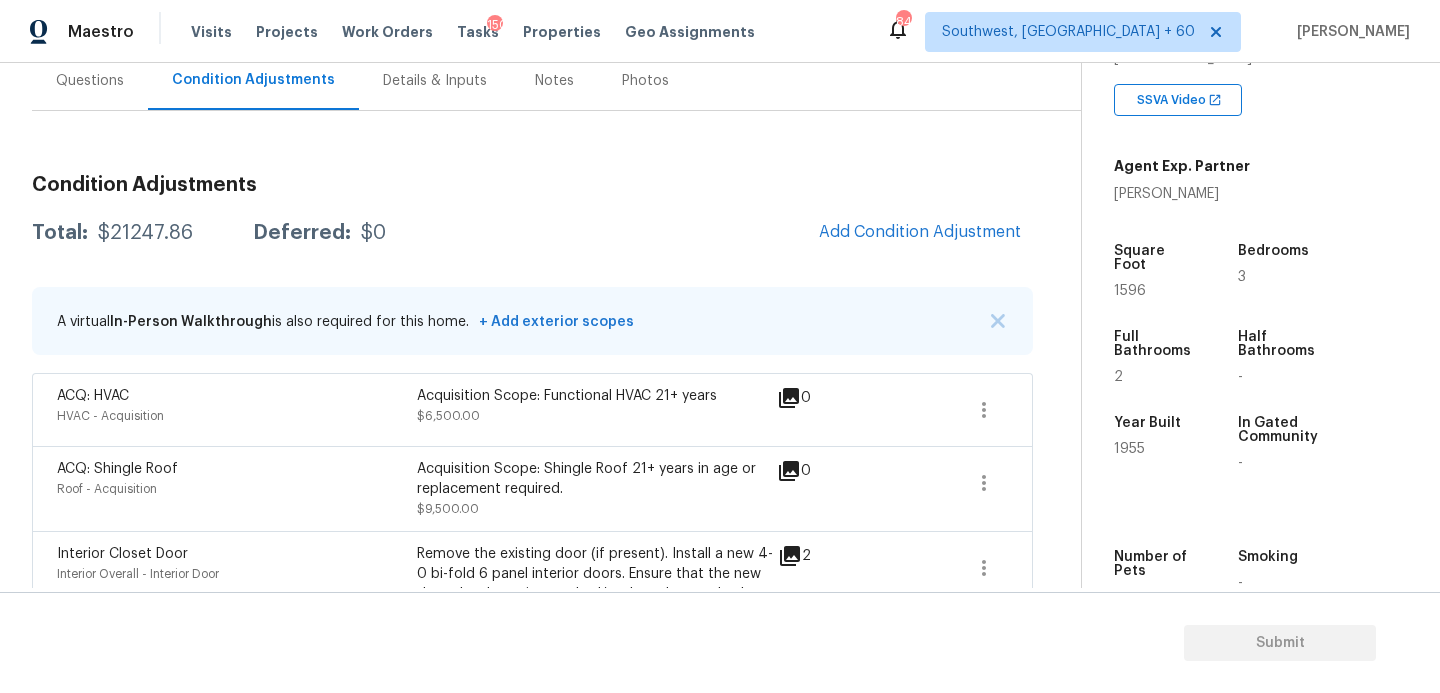 click on "Condition Adjustments Total:  $21247.86 Deferred:  $0 Add Condition Adjustment A virtual  In-Person Walkthrough  is also required for this home.   + Add exterior scopes ACQ: HVAC HVAC - Acquisition Acquisition Scope: Functional HVAC 21+ years $6,500.00   0 ACQ: Shingle Roof Roof - Acquisition Acquisition Scope: Shingle Roof 21+ years in age or replacement required. $9,500.00   0 Interior Closet Door Interior Overall - Interior Door Remove the existing door (if present). Install a new 4-0 bi-fold 6 panel interior doors. Ensure that the new doors hardware is attached/anchored properly, that the new door sits level and plumb in the door opening and that the door operates as intended. Haul away and dispose of all debris properly. $472.86   2 Light Pet Odor Interior Overall - Odor Acquisition Scope: 1-2 pets present $575.00   0 ACQ: Organic Material Exterior Overall - Acquisition $900.00   1 Decks and Patios Exterior Overall - Deck Decking repaint $800.00   1 ACQ: Septic System Utilities - Acquisition $2,500.00" at bounding box center [532, 646] 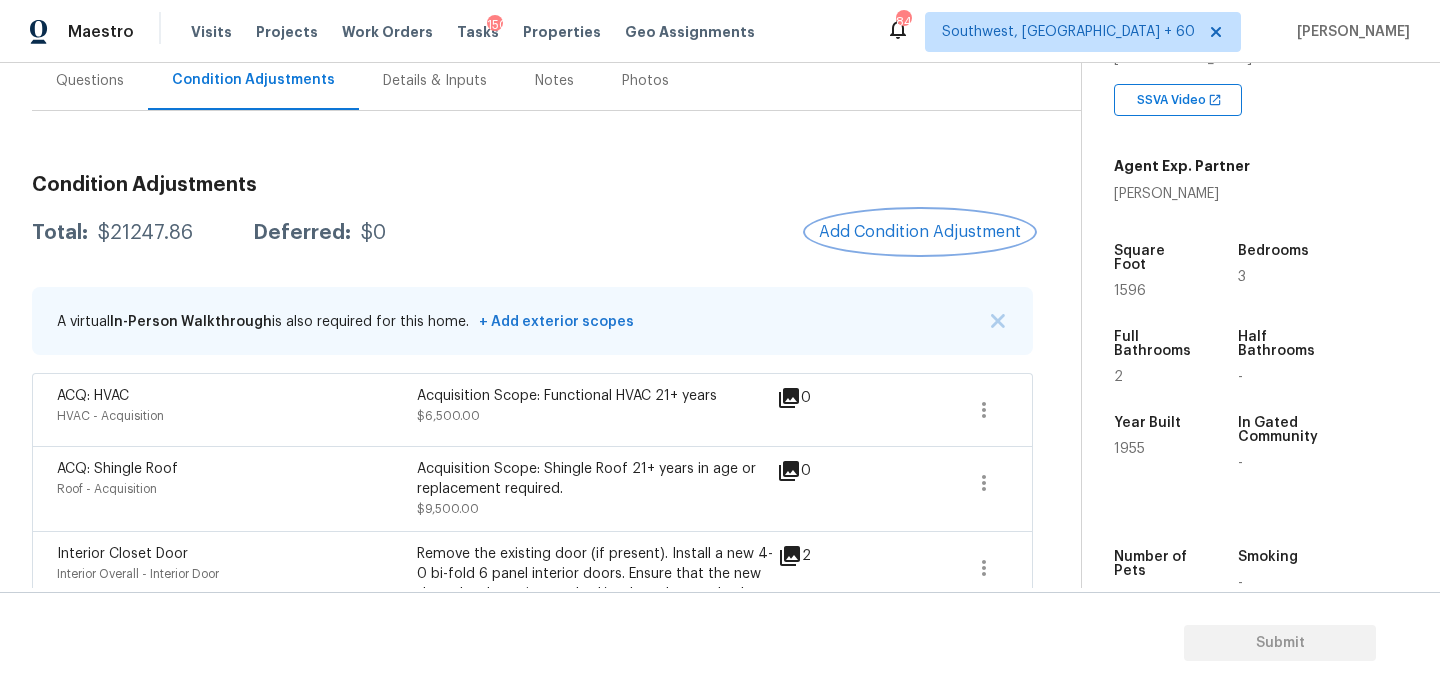 click on "Add Condition Adjustment" at bounding box center [920, 232] 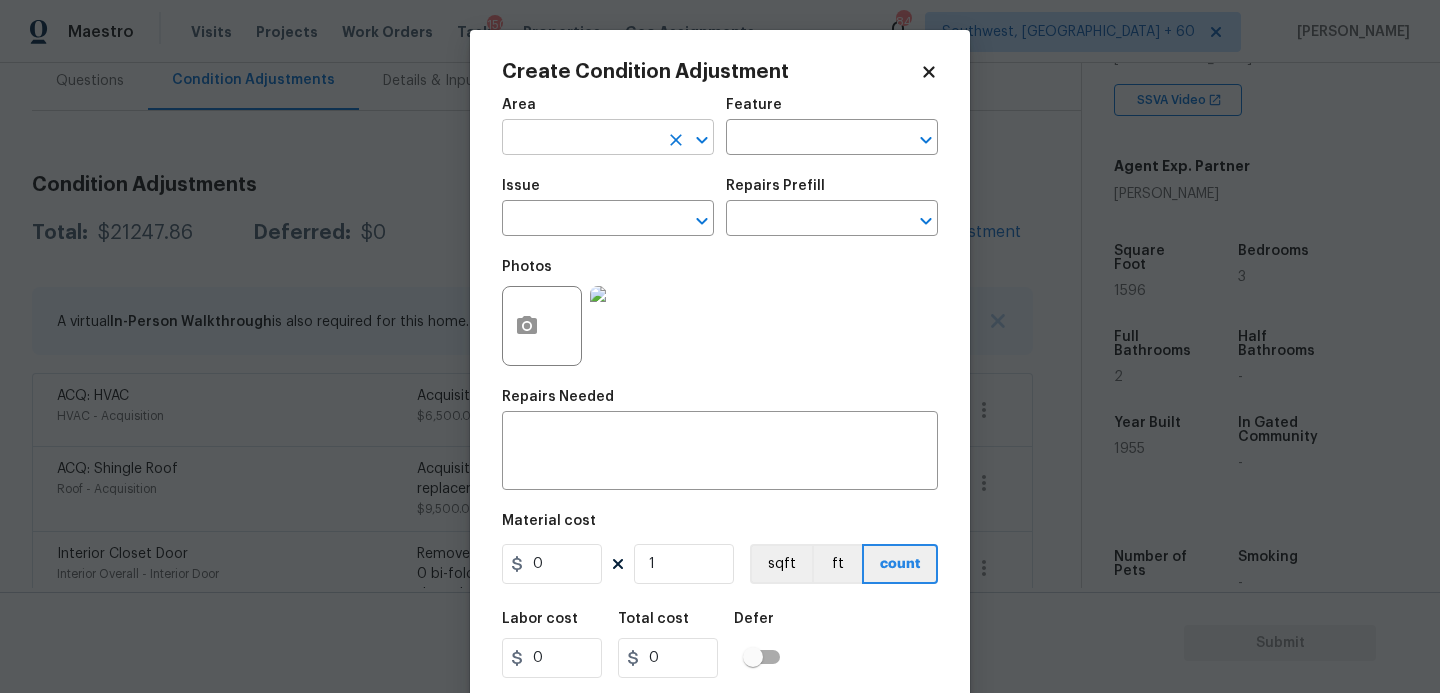 click at bounding box center [580, 139] 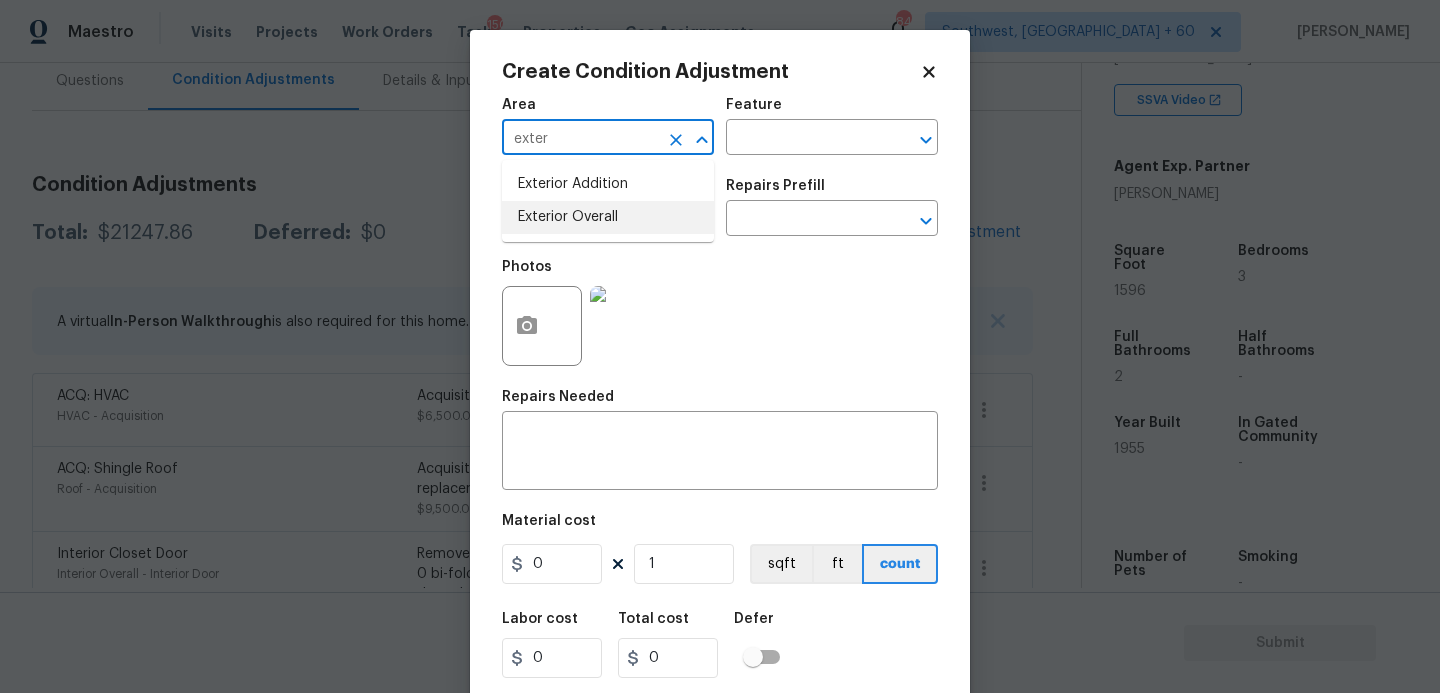 click on "Exterior Overall" at bounding box center [608, 217] 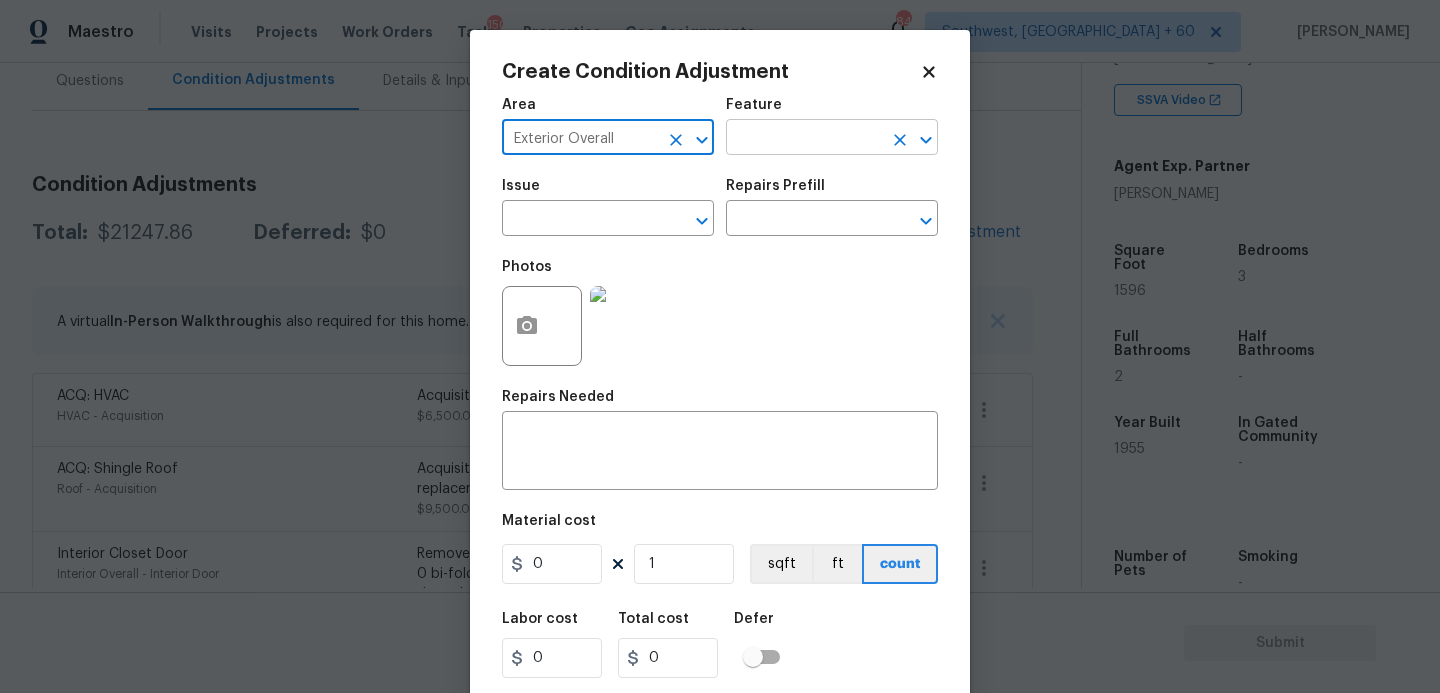 type on "Exterior Overall" 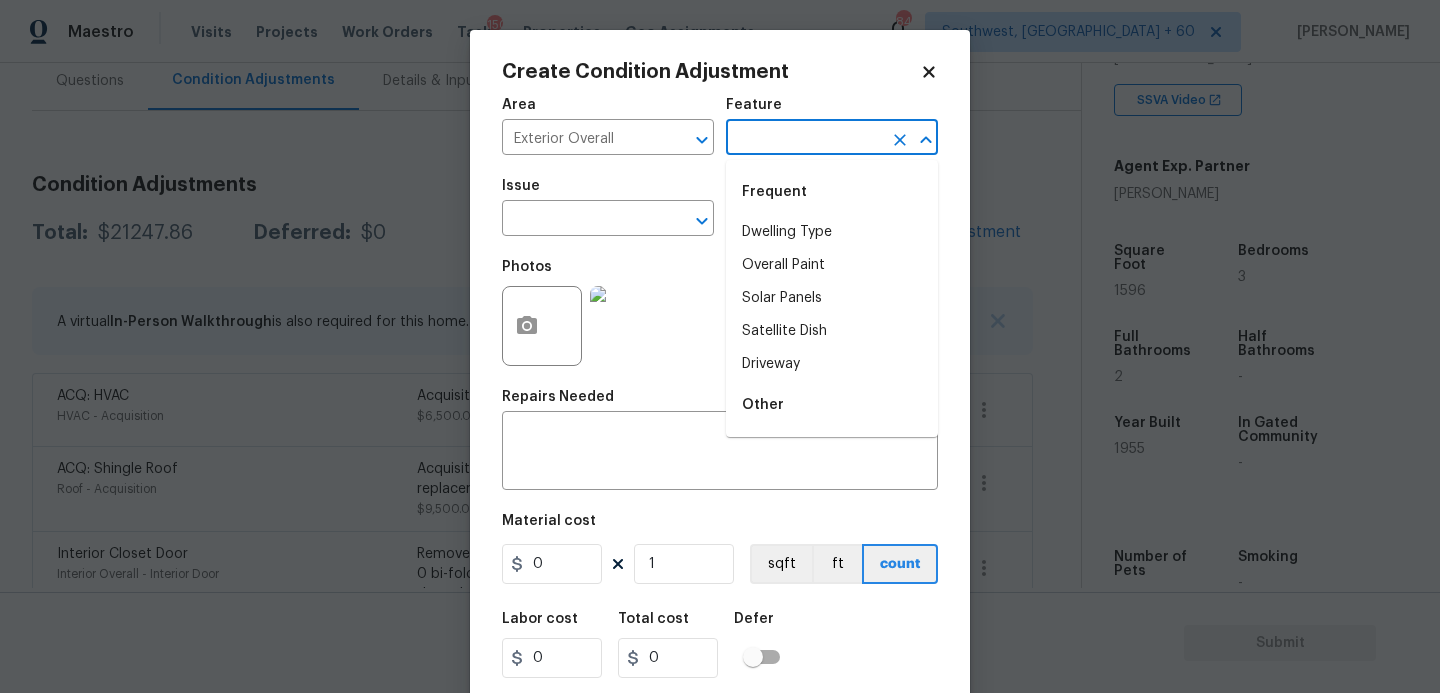 click at bounding box center [804, 139] 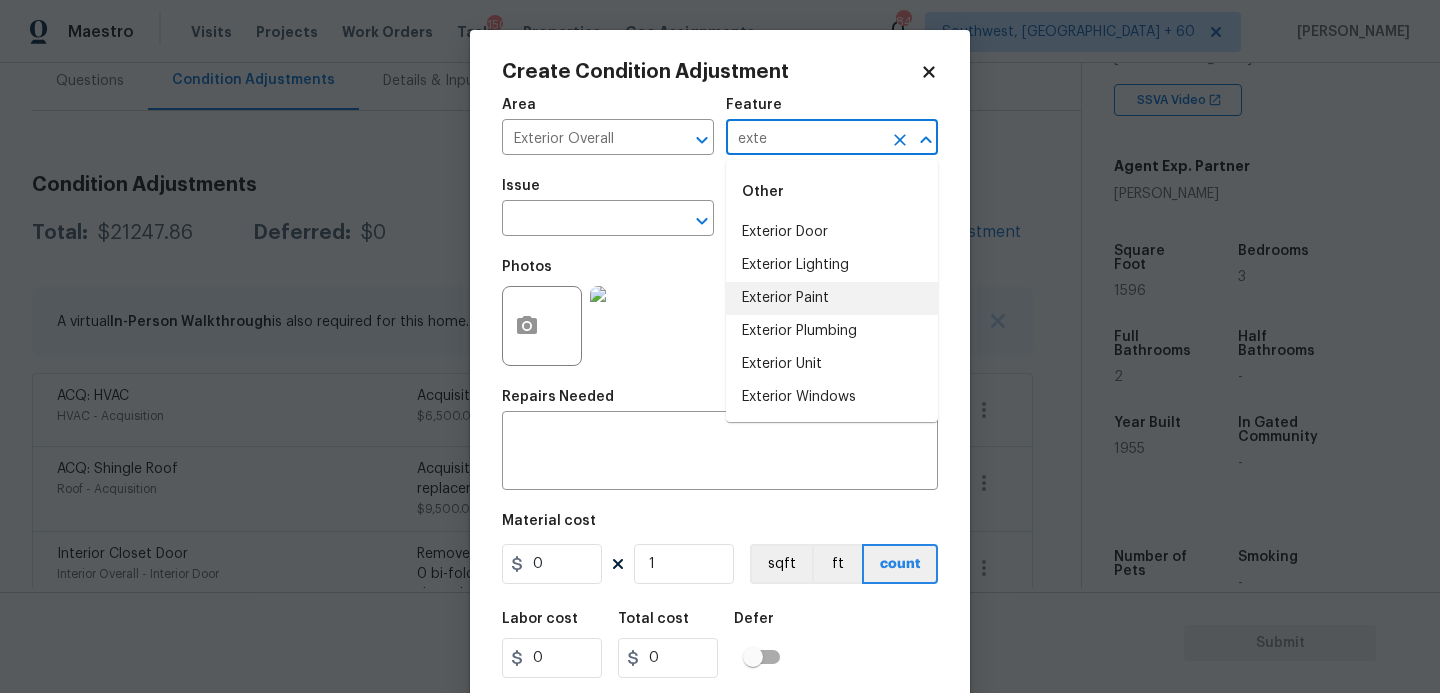 click on "Exterior Paint" at bounding box center (832, 298) 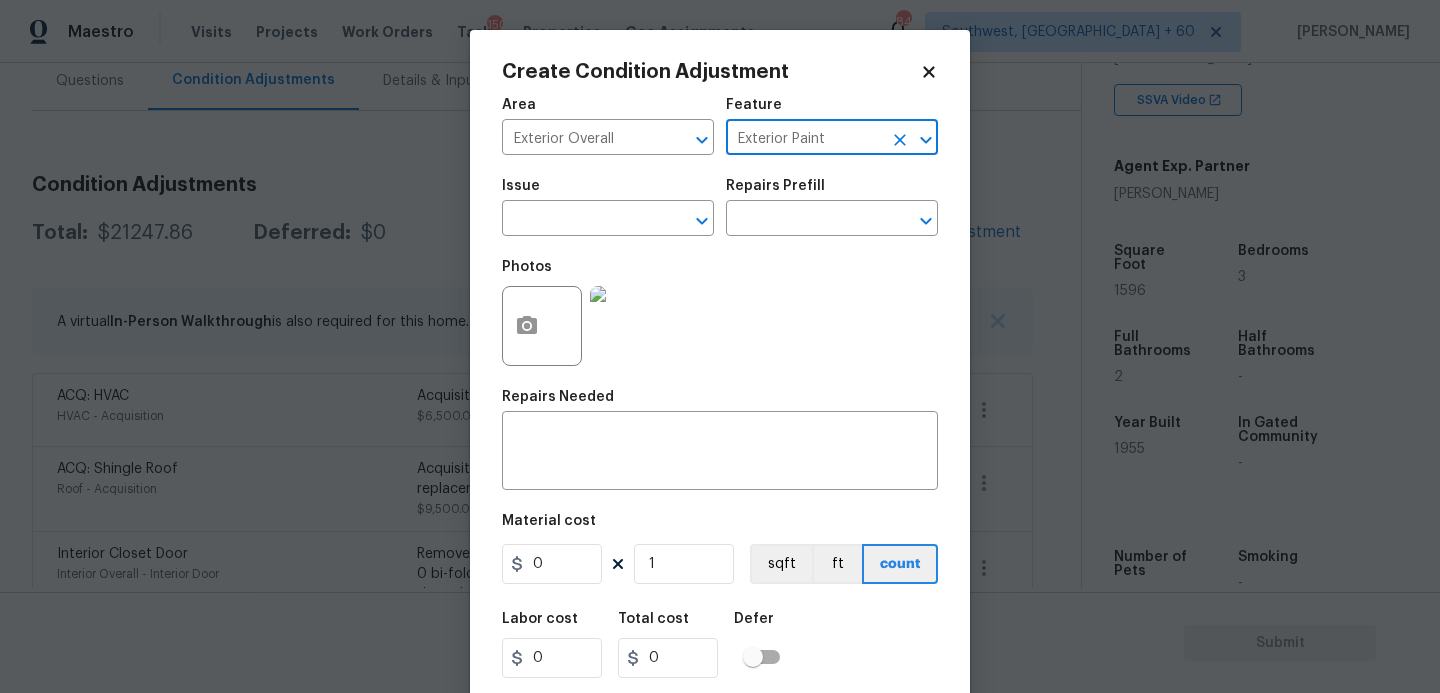 type on "Exterior Paint" 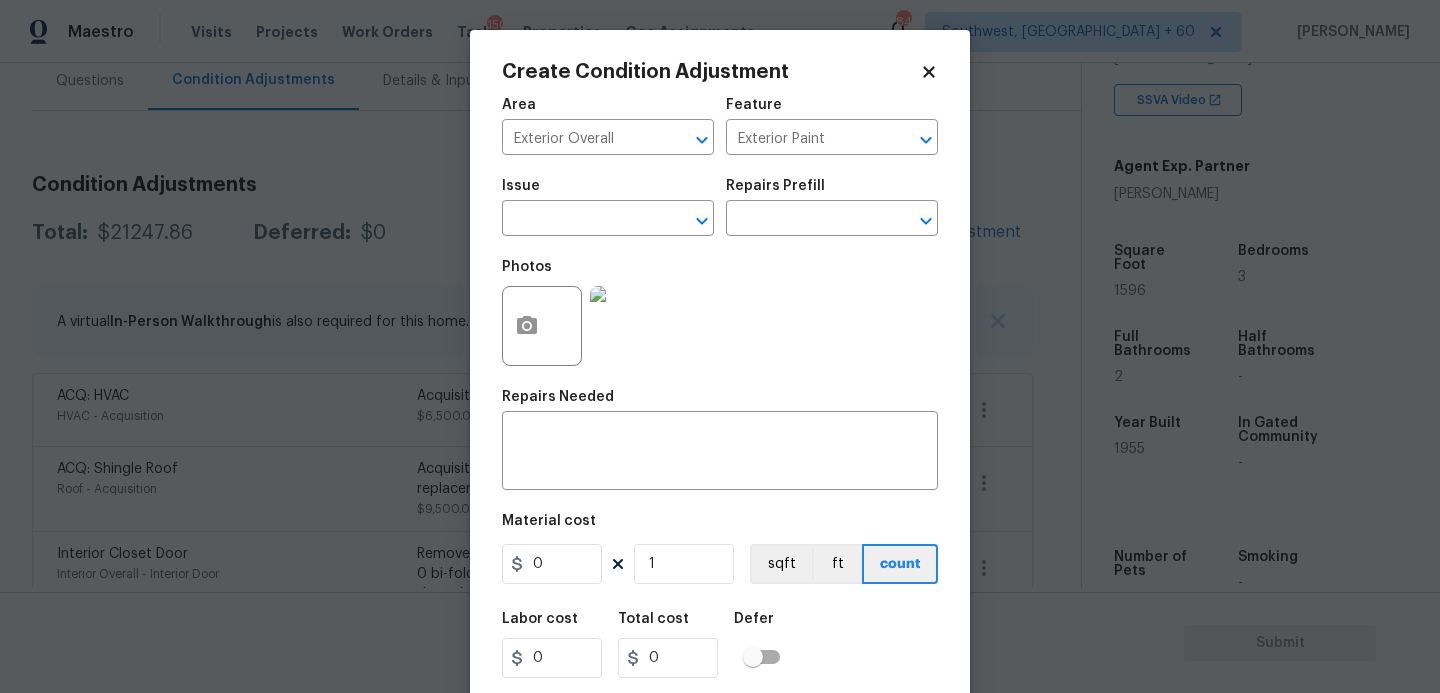click on "Issue" at bounding box center [608, 192] 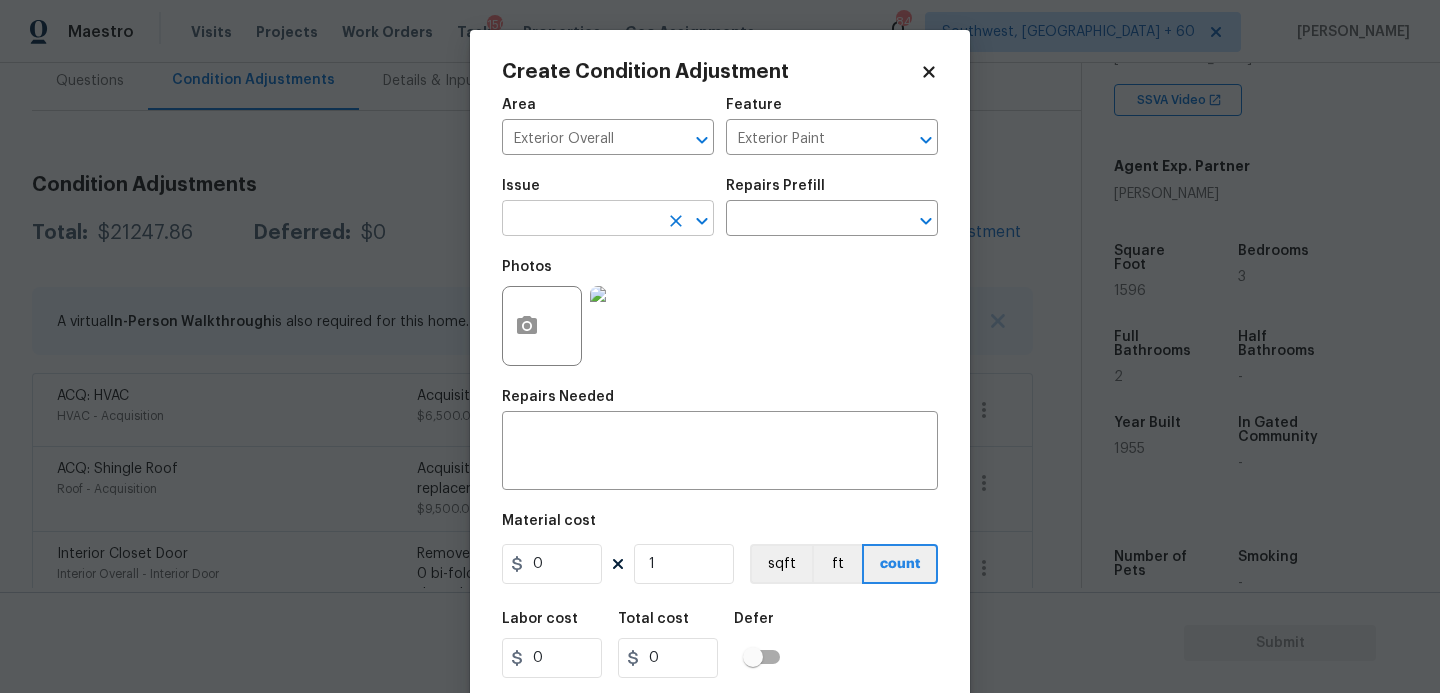 click at bounding box center (580, 220) 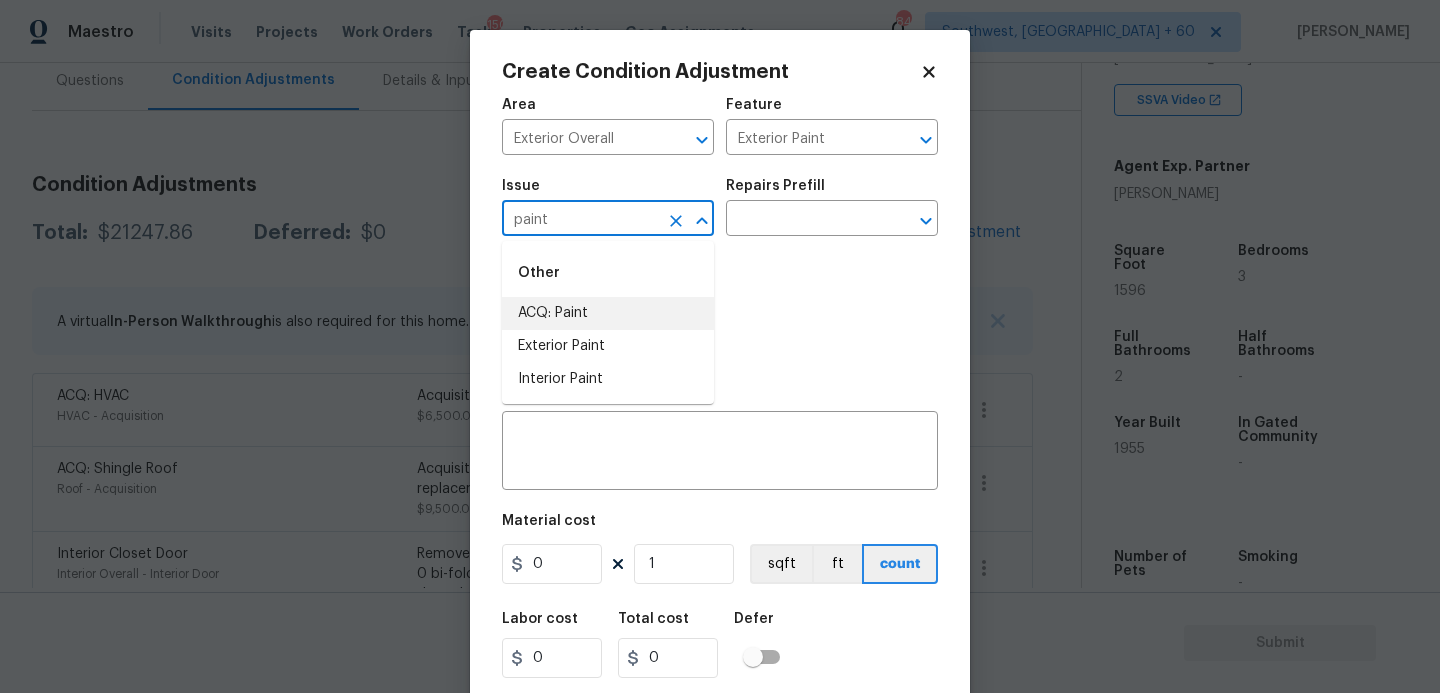 click on "ACQ: Paint" at bounding box center (608, 313) 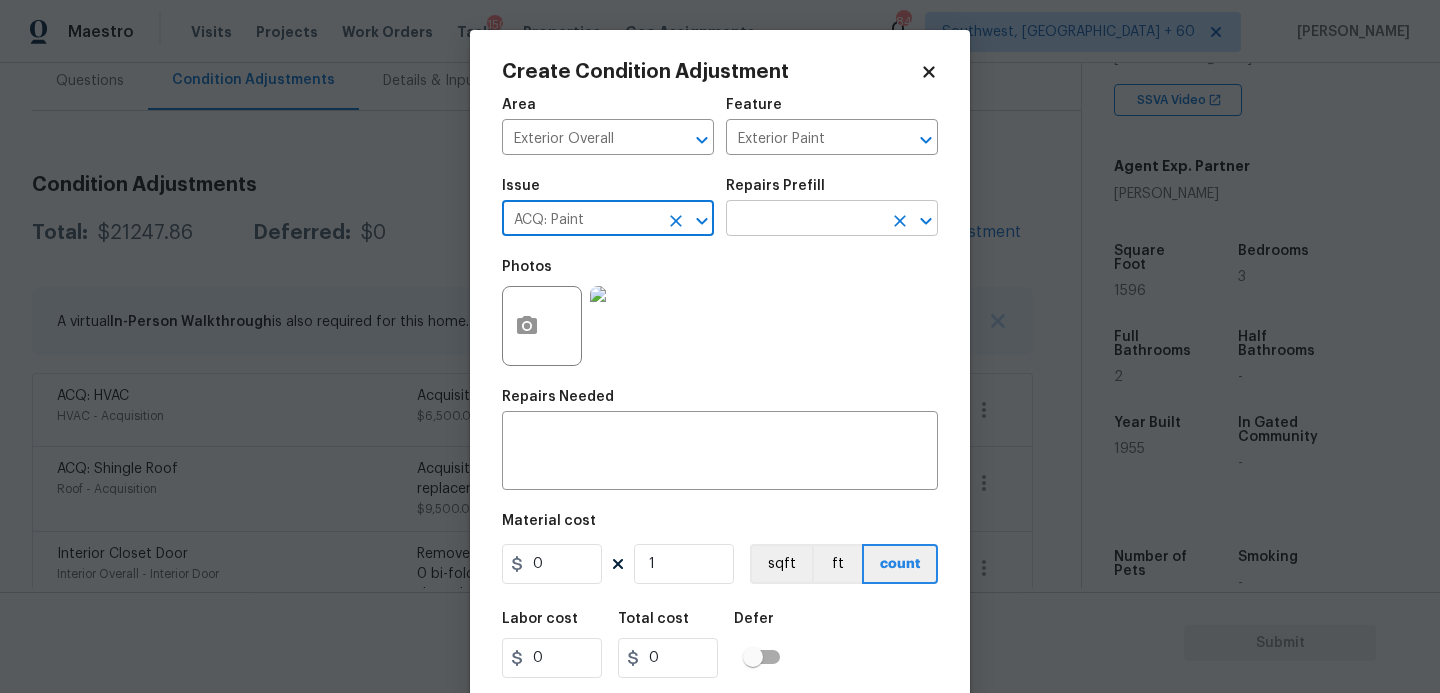 type on "ACQ: Paint" 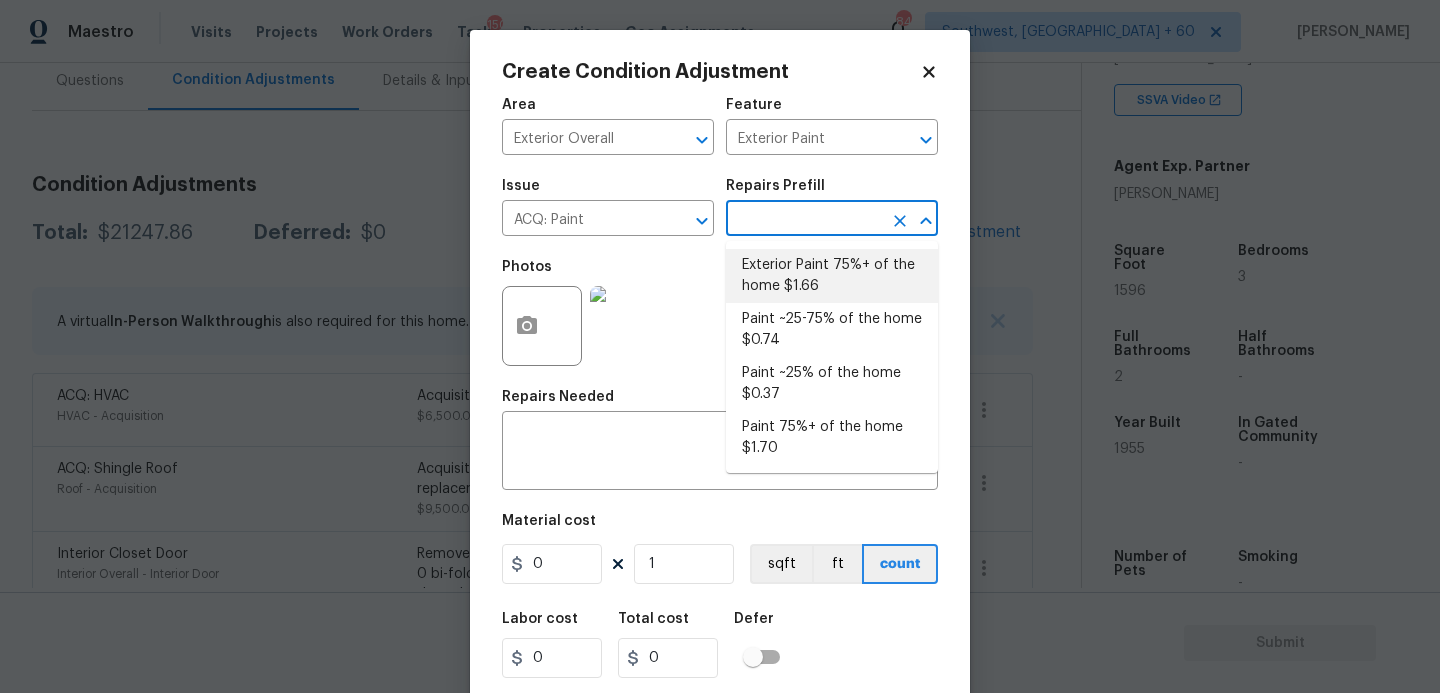 click on "Exterior Paint 75%+ of the home $1.66" at bounding box center (832, 276) 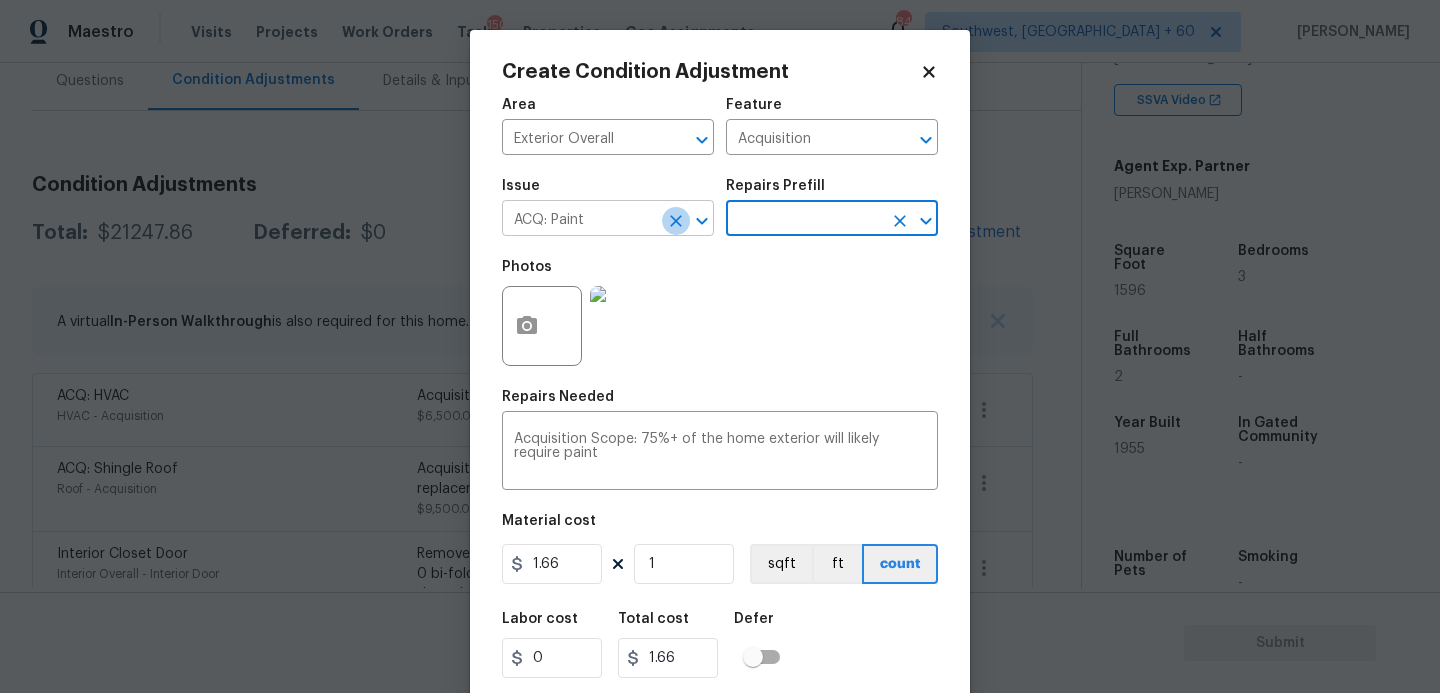 click 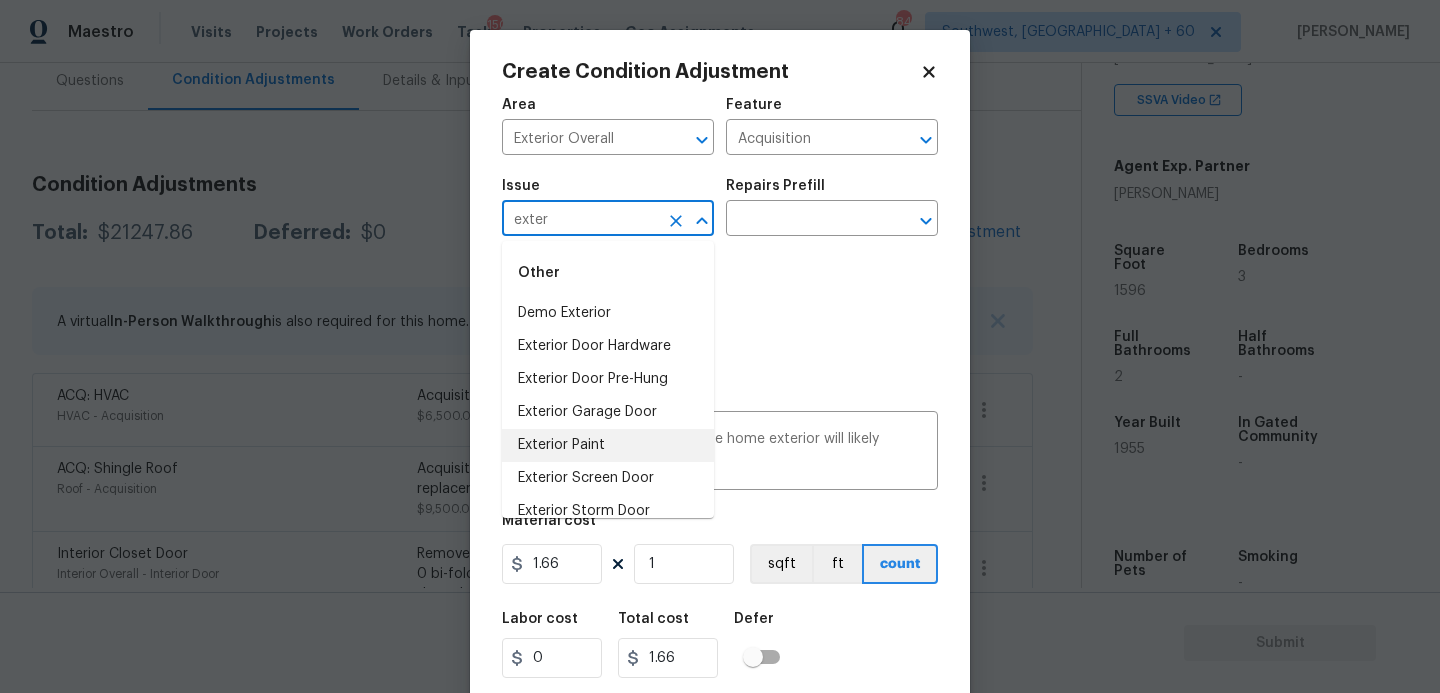 click on "Exterior Paint" at bounding box center [608, 445] 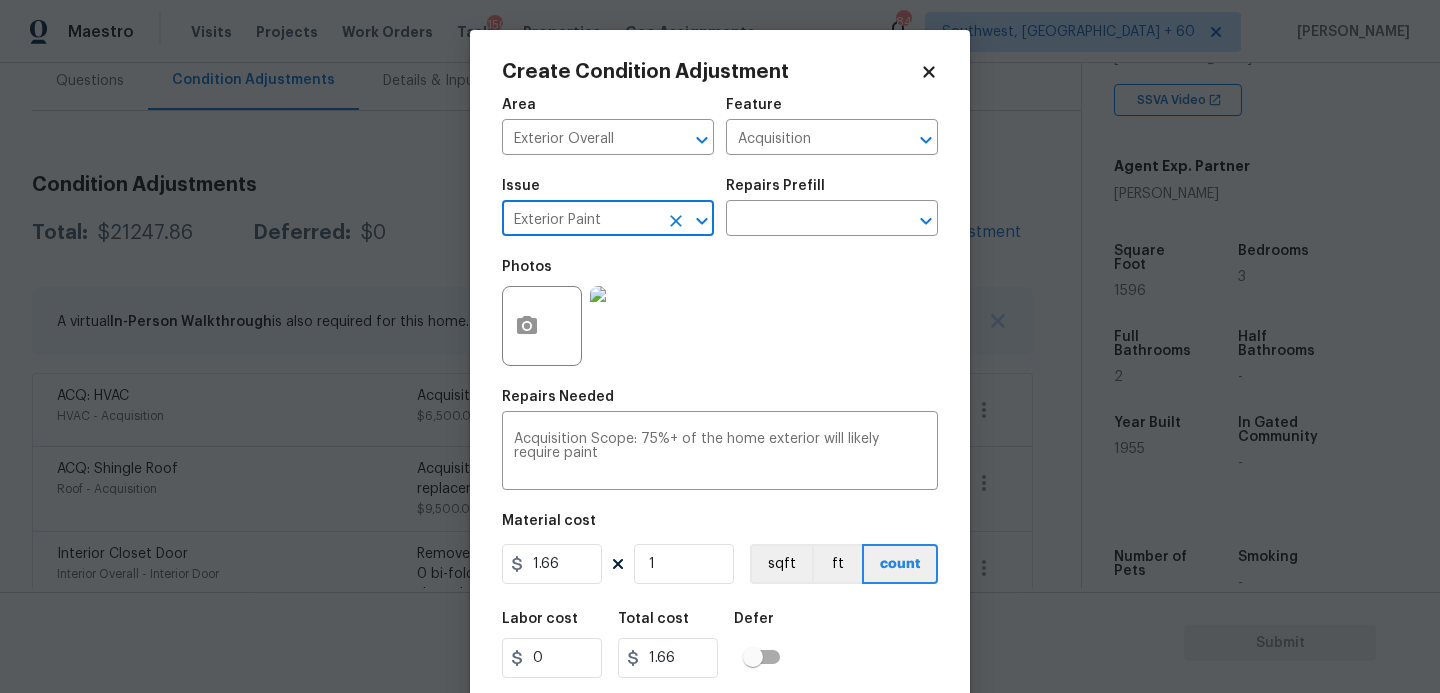type on "Exterior Paint" 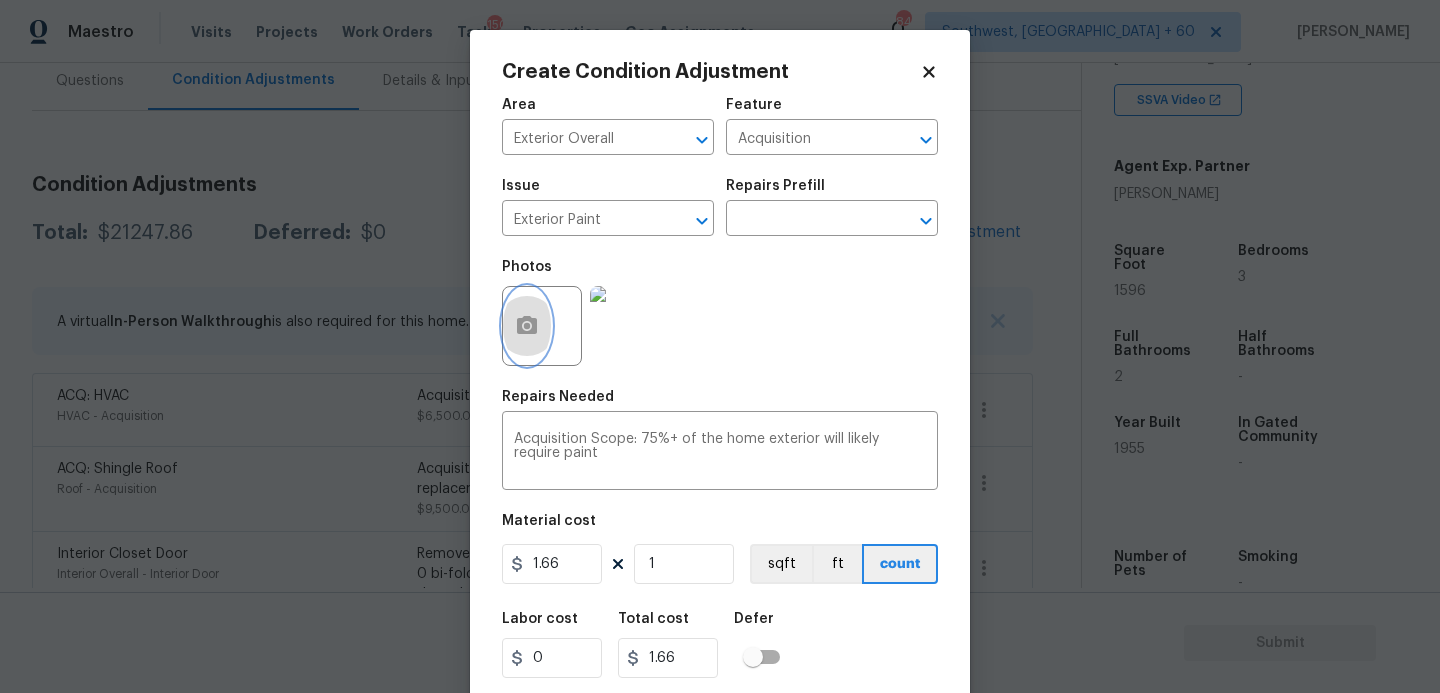 click at bounding box center [527, 326] 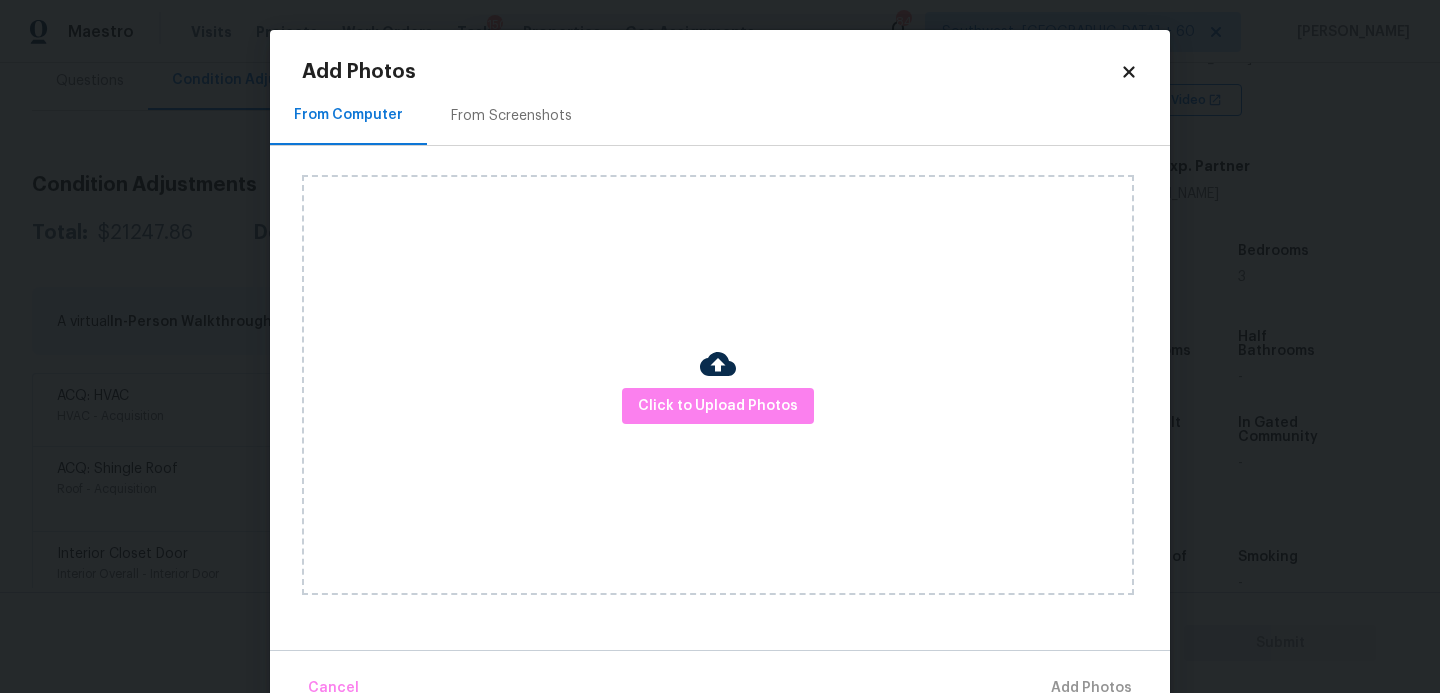 click on "Click to Upload Photos" at bounding box center [718, 385] 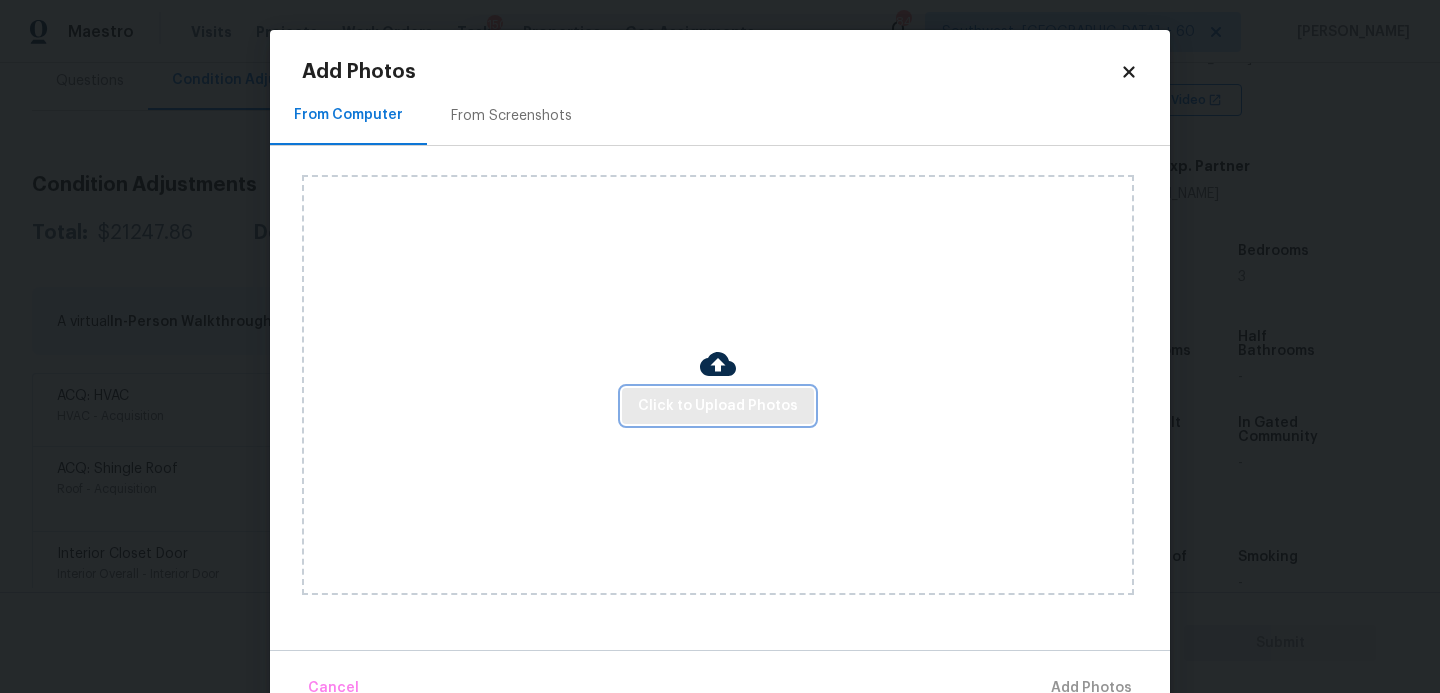 click on "Click to Upload Photos" at bounding box center [718, 406] 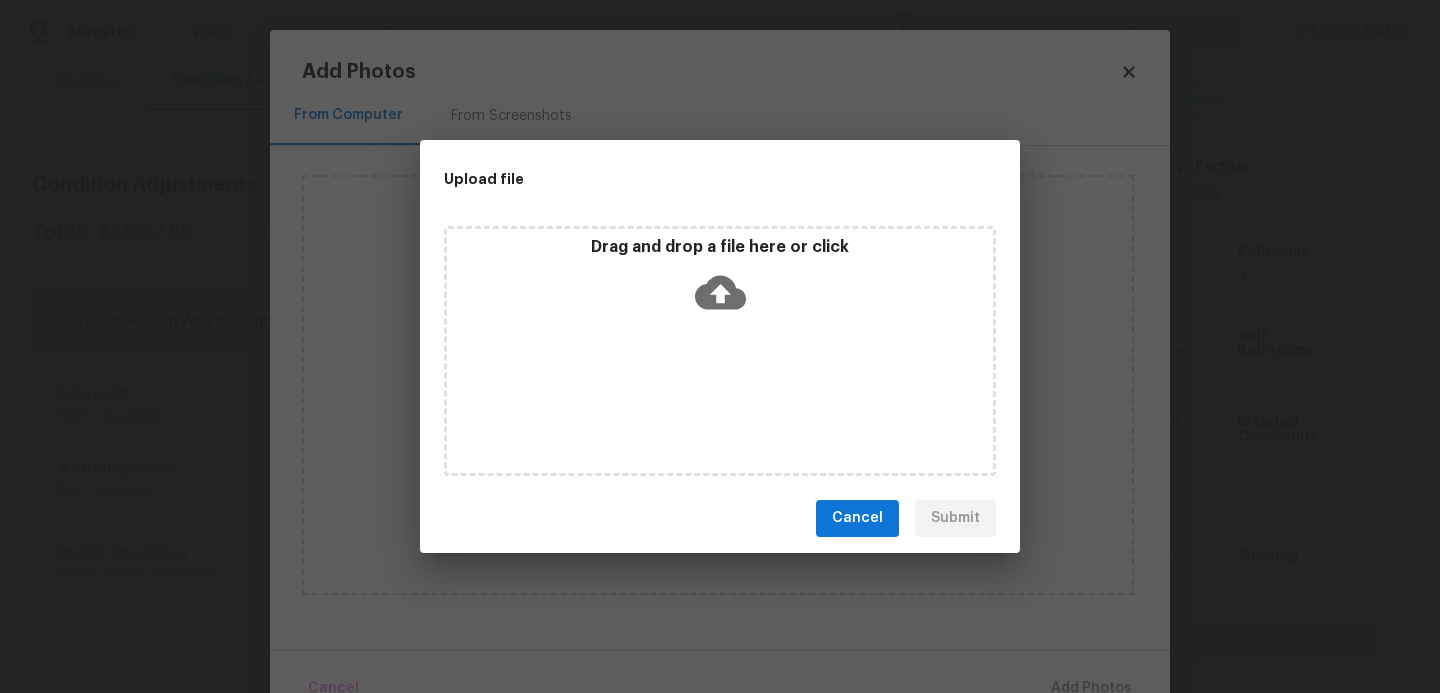 click on "Drag and drop a file here or click" at bounding box center [720, 351] 